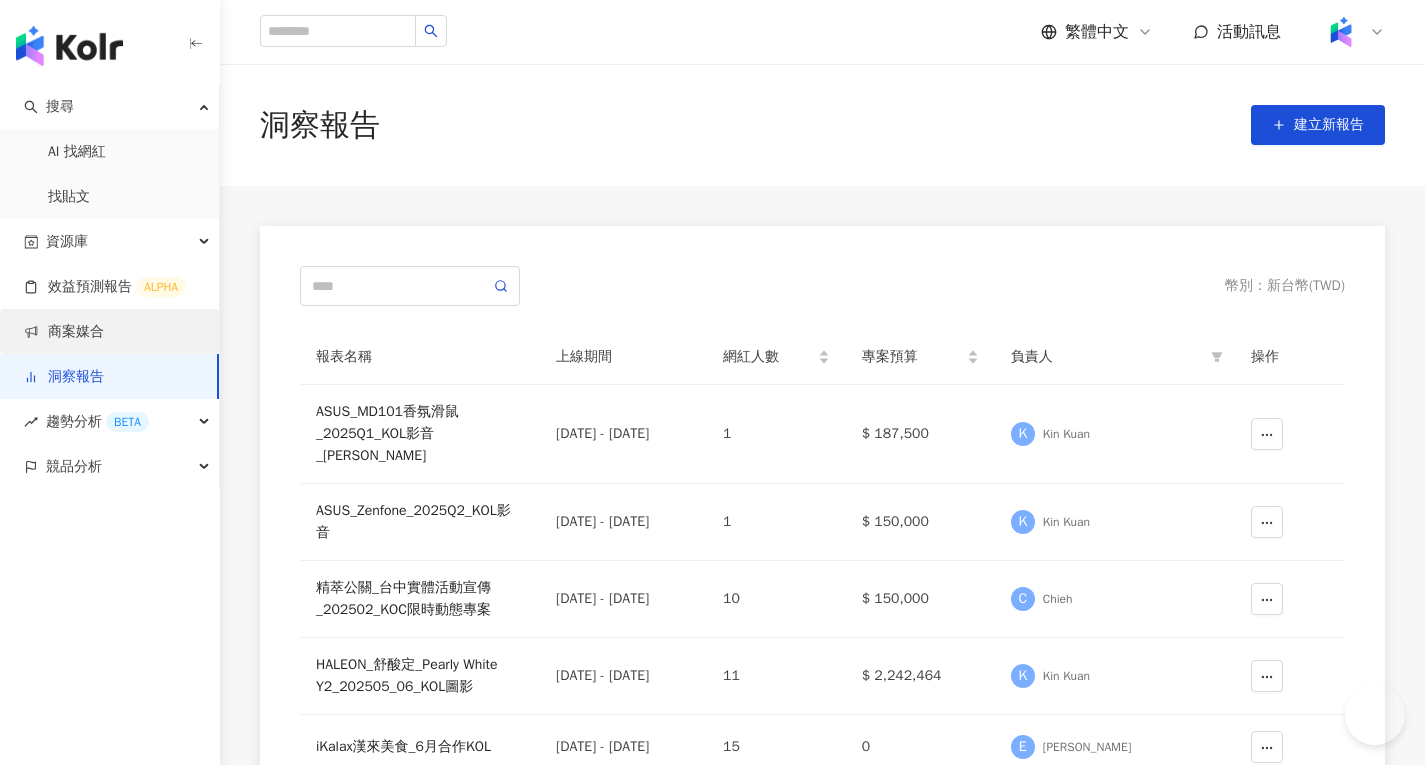 scroll, scrollTop: 0, scrollLeft: 0, axis: both 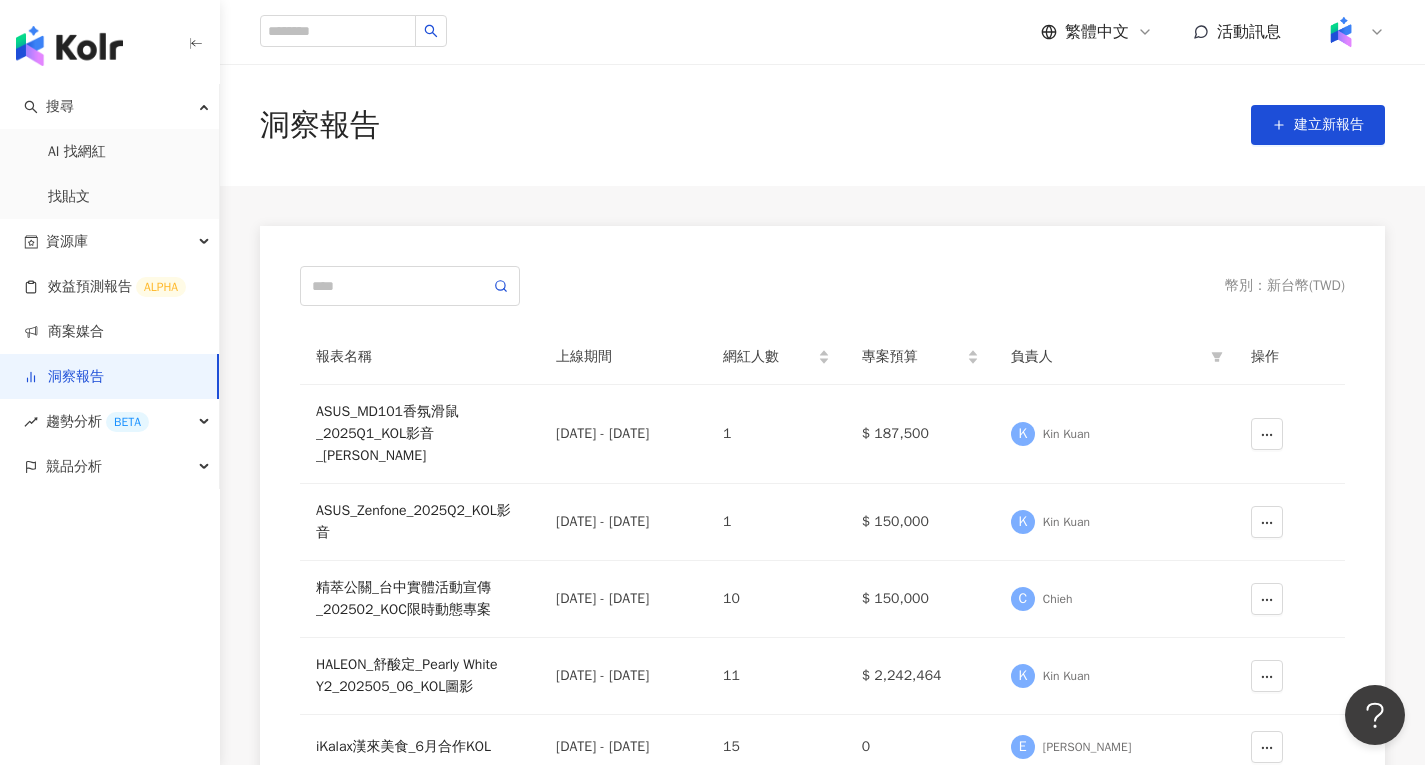 click on "洞察報告" at bounding box center (64, 377) 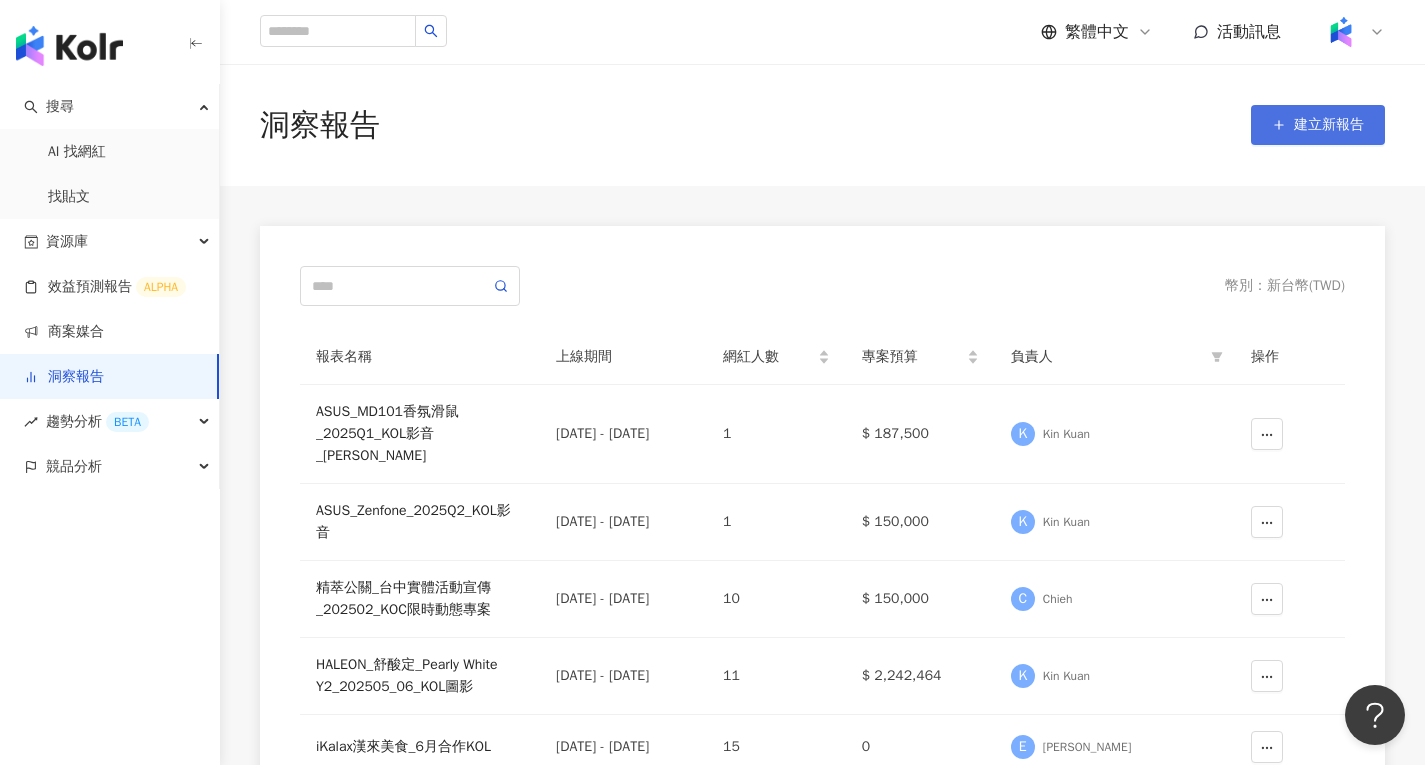 click on "建立新報告" at bounding box center (1318, 125) 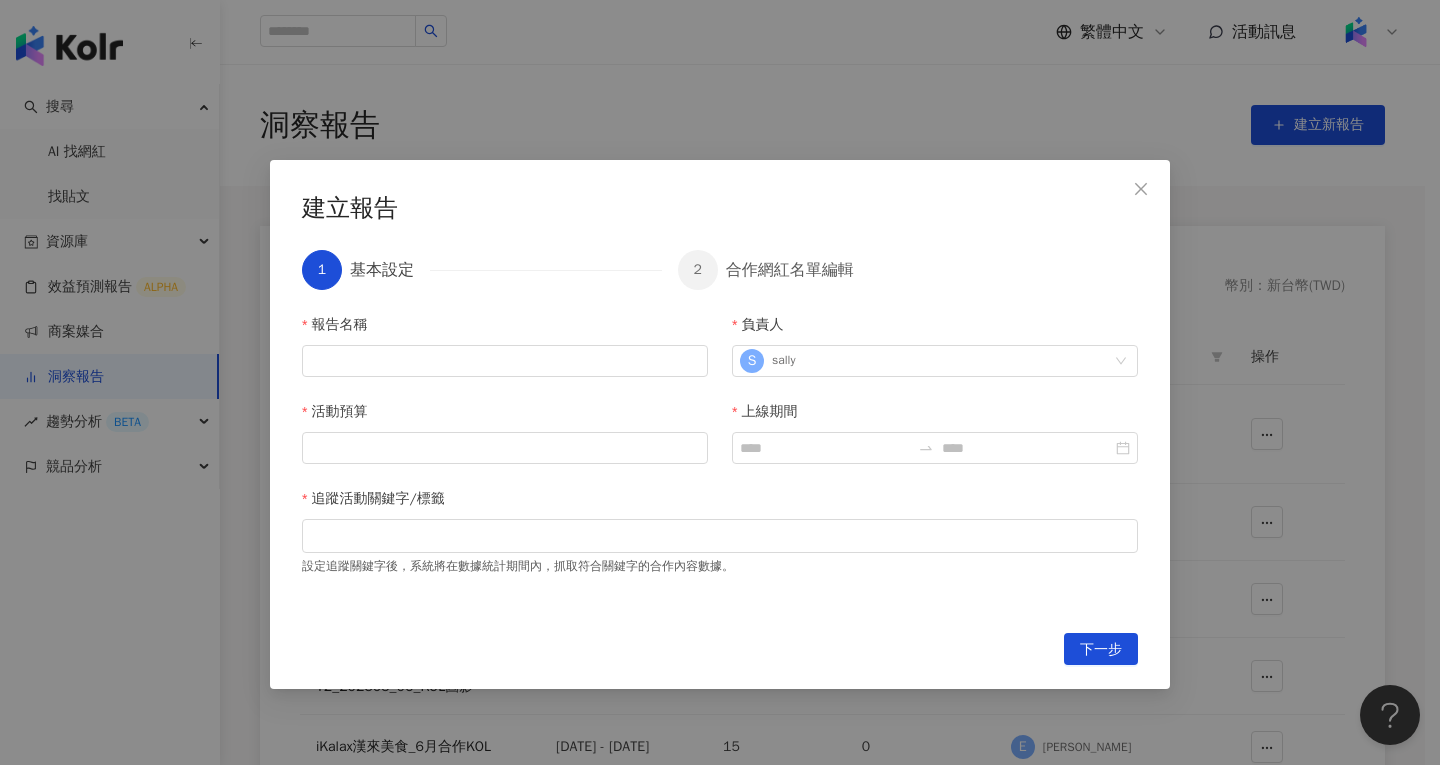 click on "報告名稱" at bounding box center [505, 329] 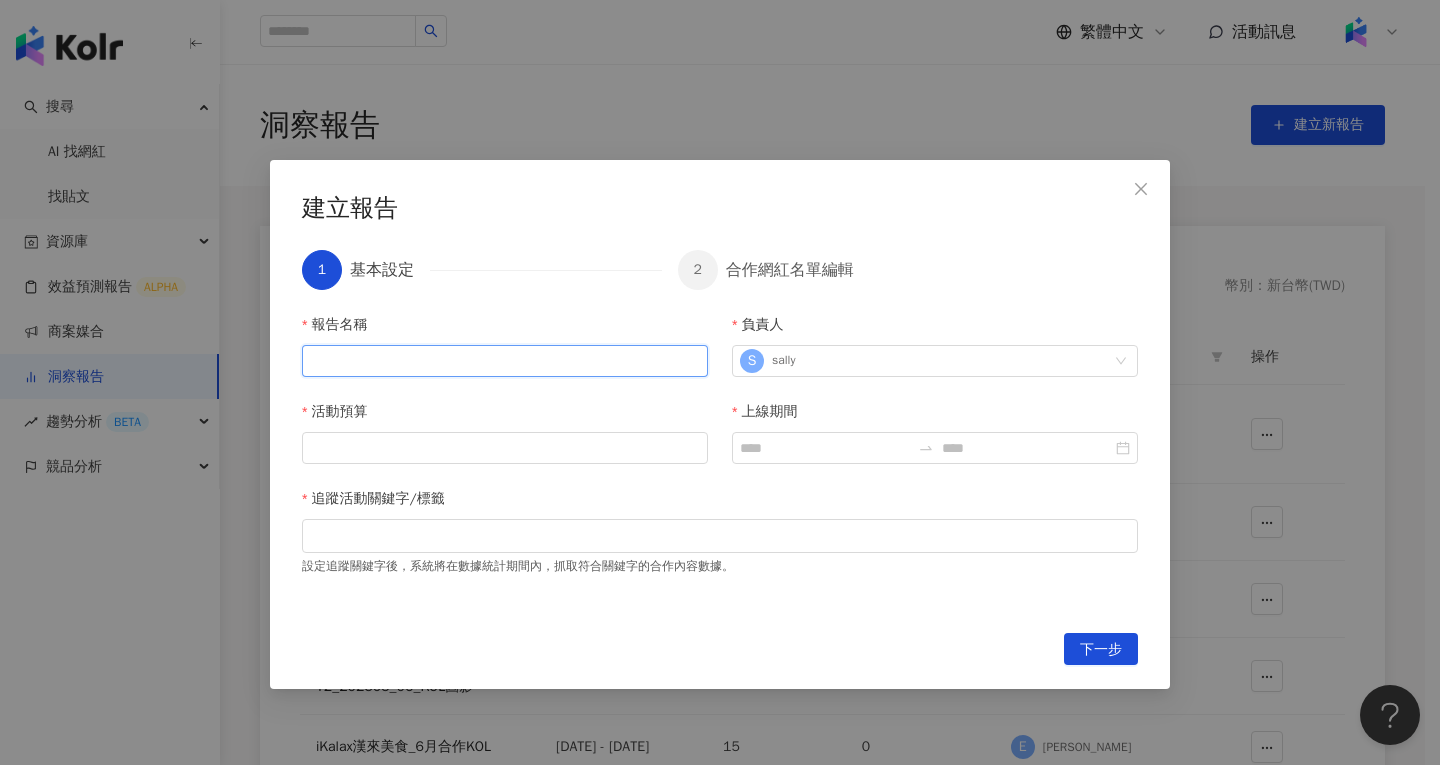 click on "報告名稱" at bounding box center [505, 361] 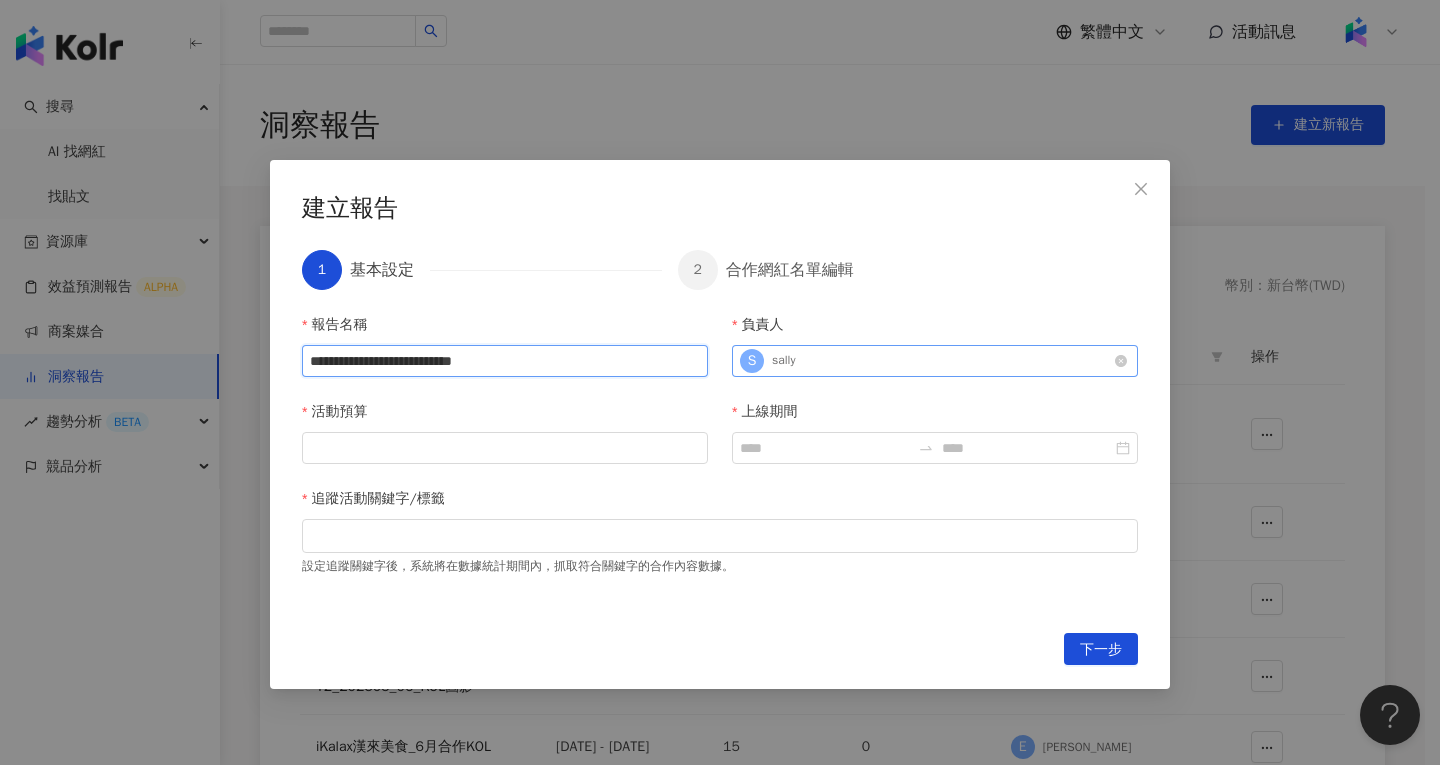 click on "S [PERSON_NAME]" at bounding box center [924, 361] 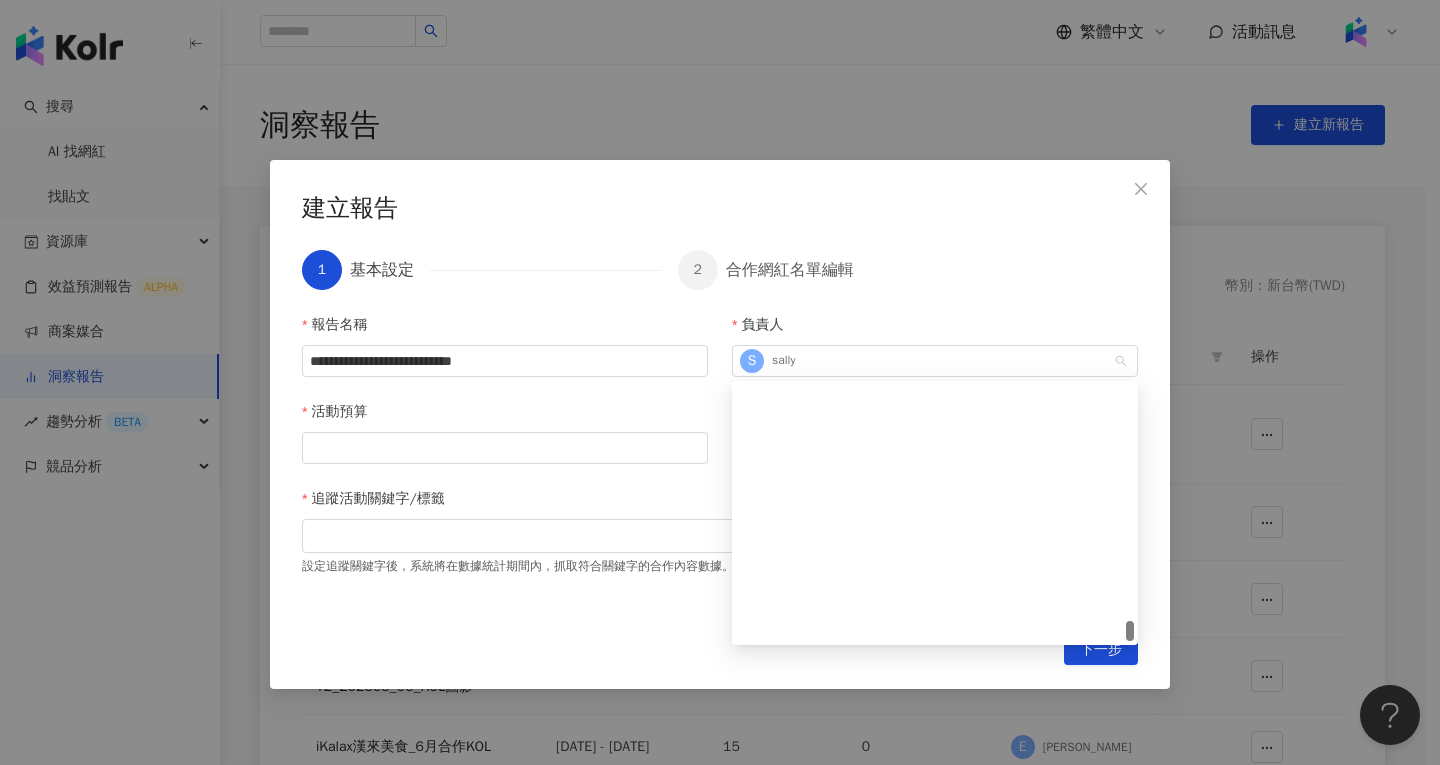 scroll, scrollTop: 4814, scrollLeft: 0, axis: vertical 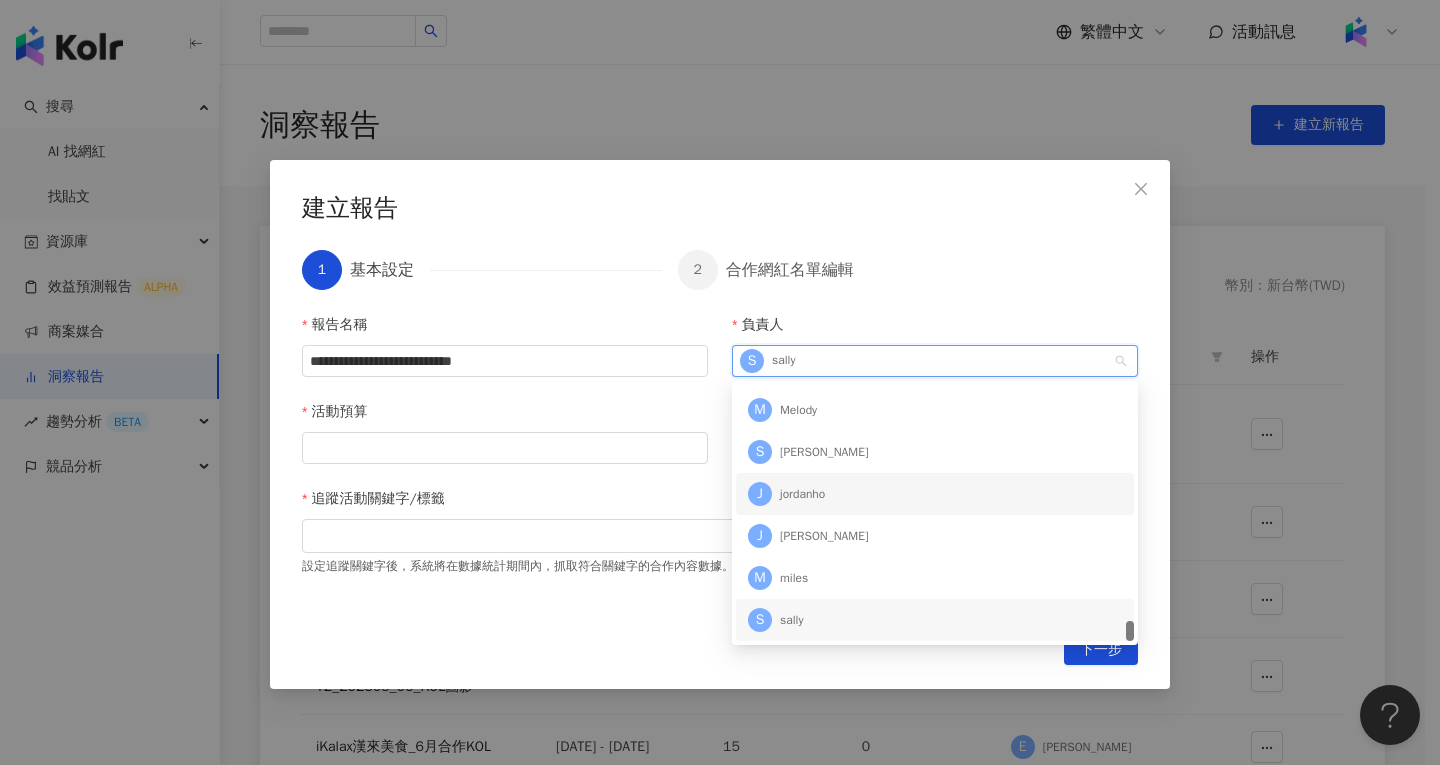 type on "*" 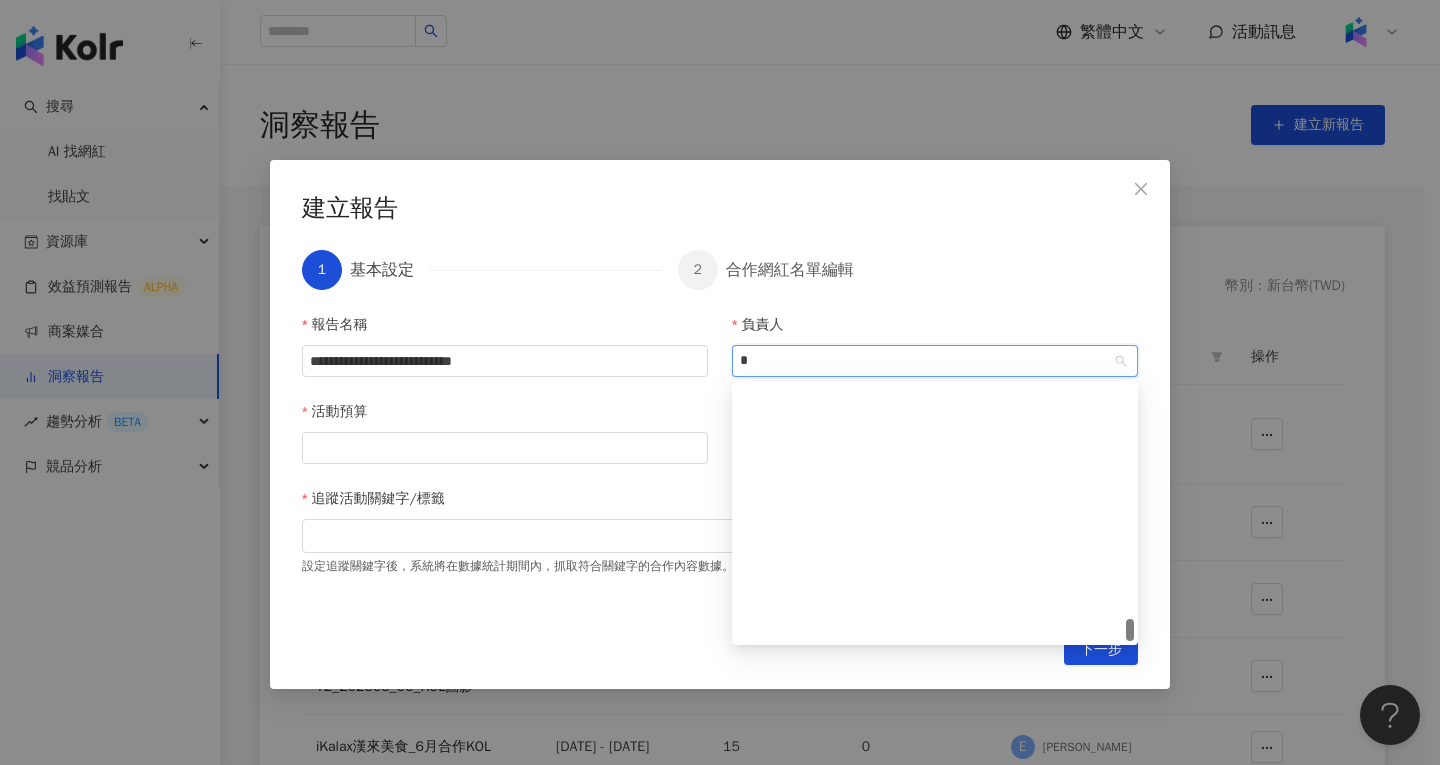 scroll, scrollTop: 2694, scrollLeft: 0, axis: vertical 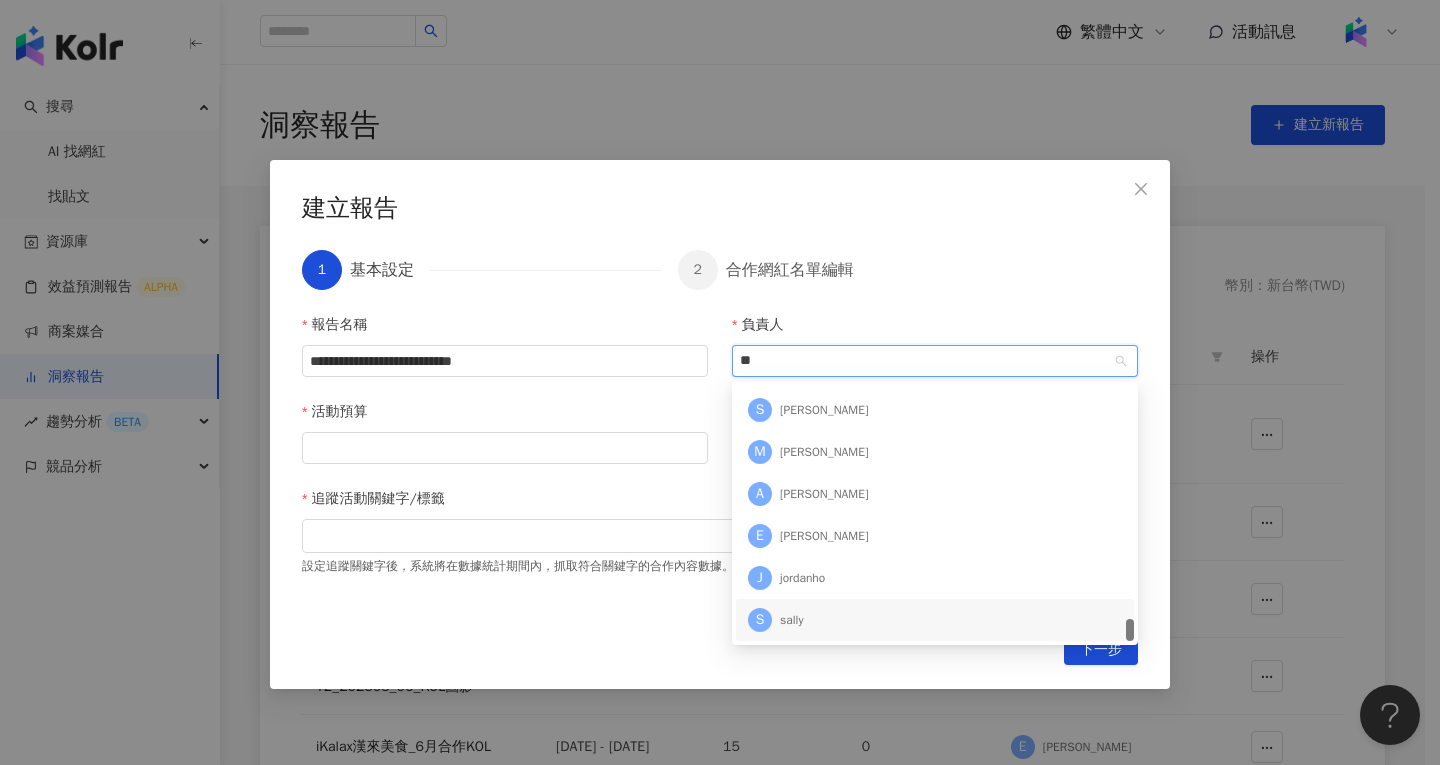 type on "***" 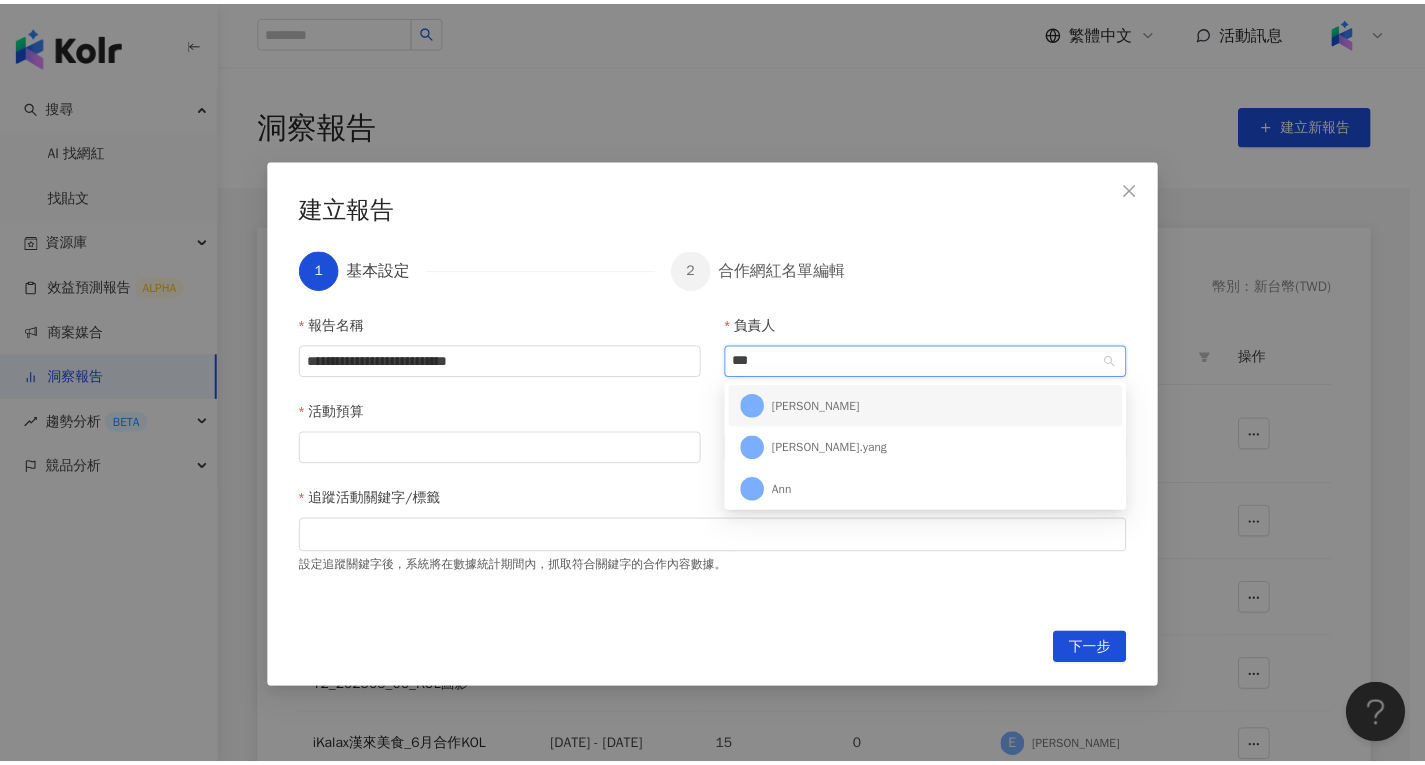 scroll, scrollTop: 0, scrollLeft: 0, axis: both 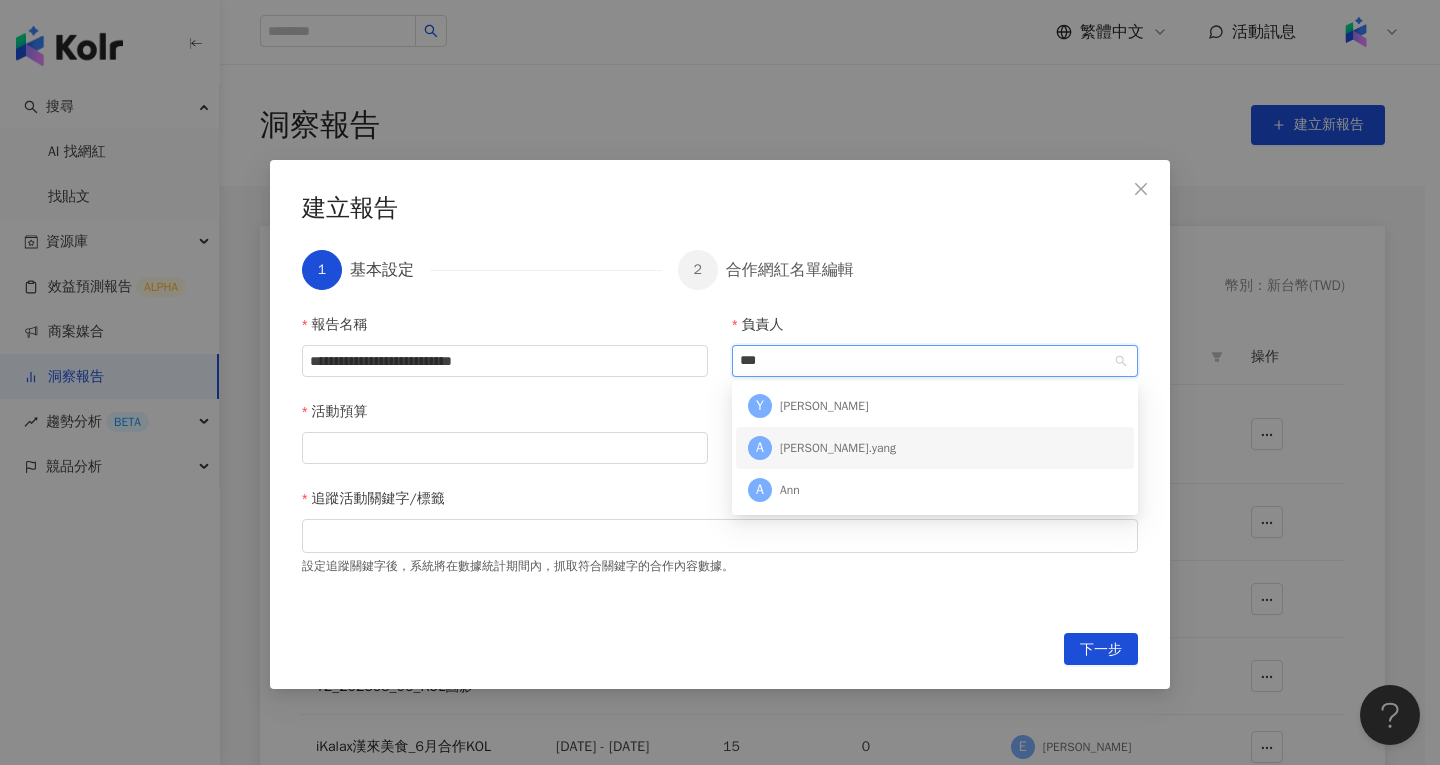 click on "A [PERSON_NAME].yang" at bounding box center [935, 448] 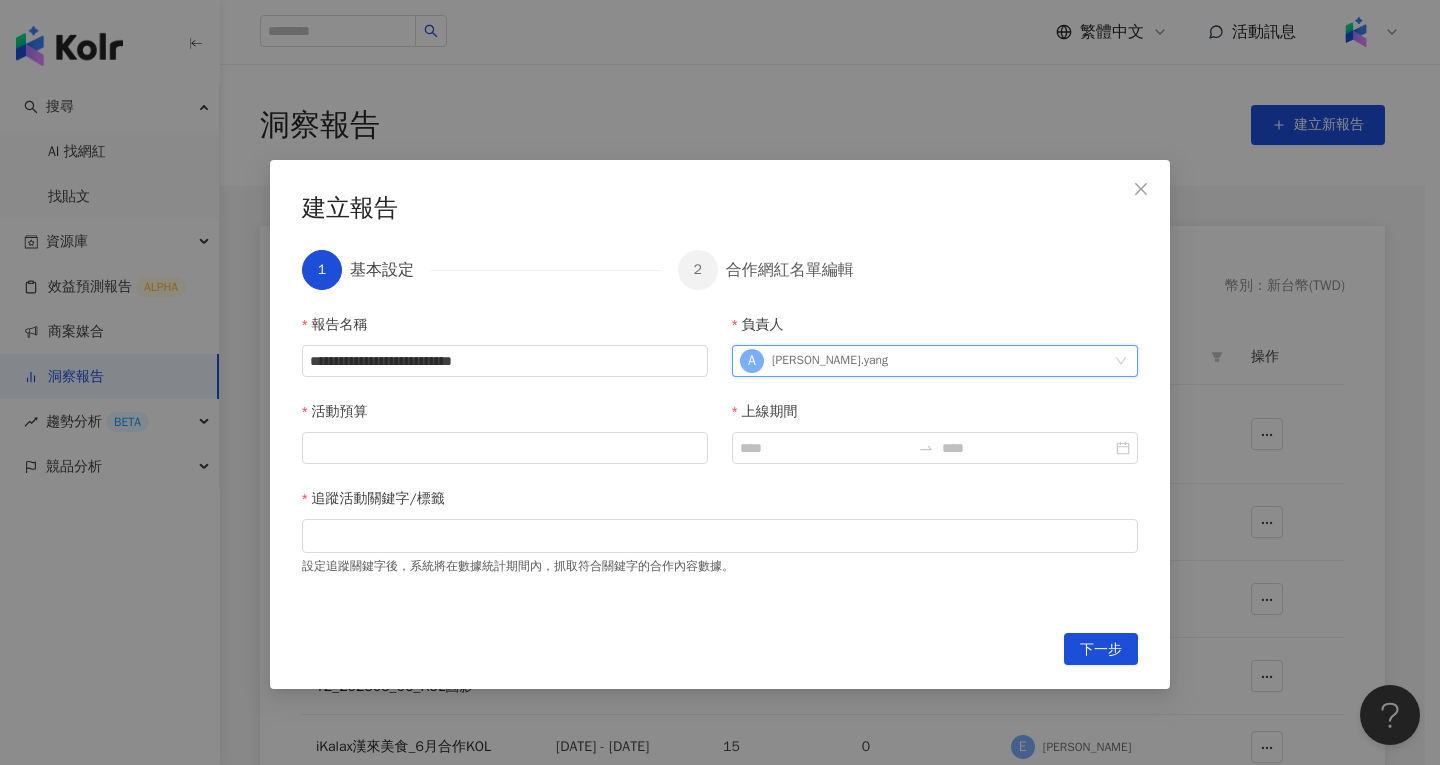 click on "活動預算" at bounding box center [505, 416] 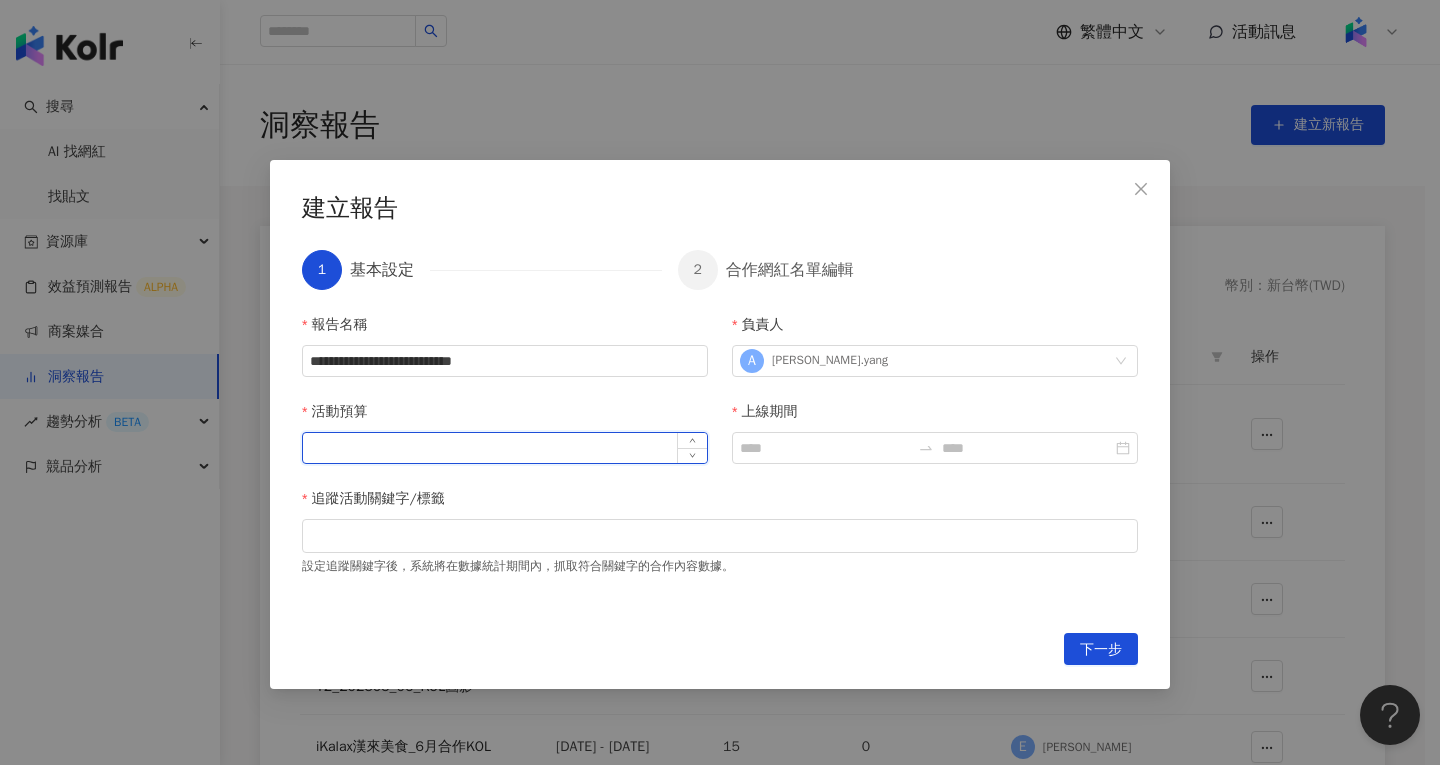 click on "活動預算" at bounding box center (505, 448) 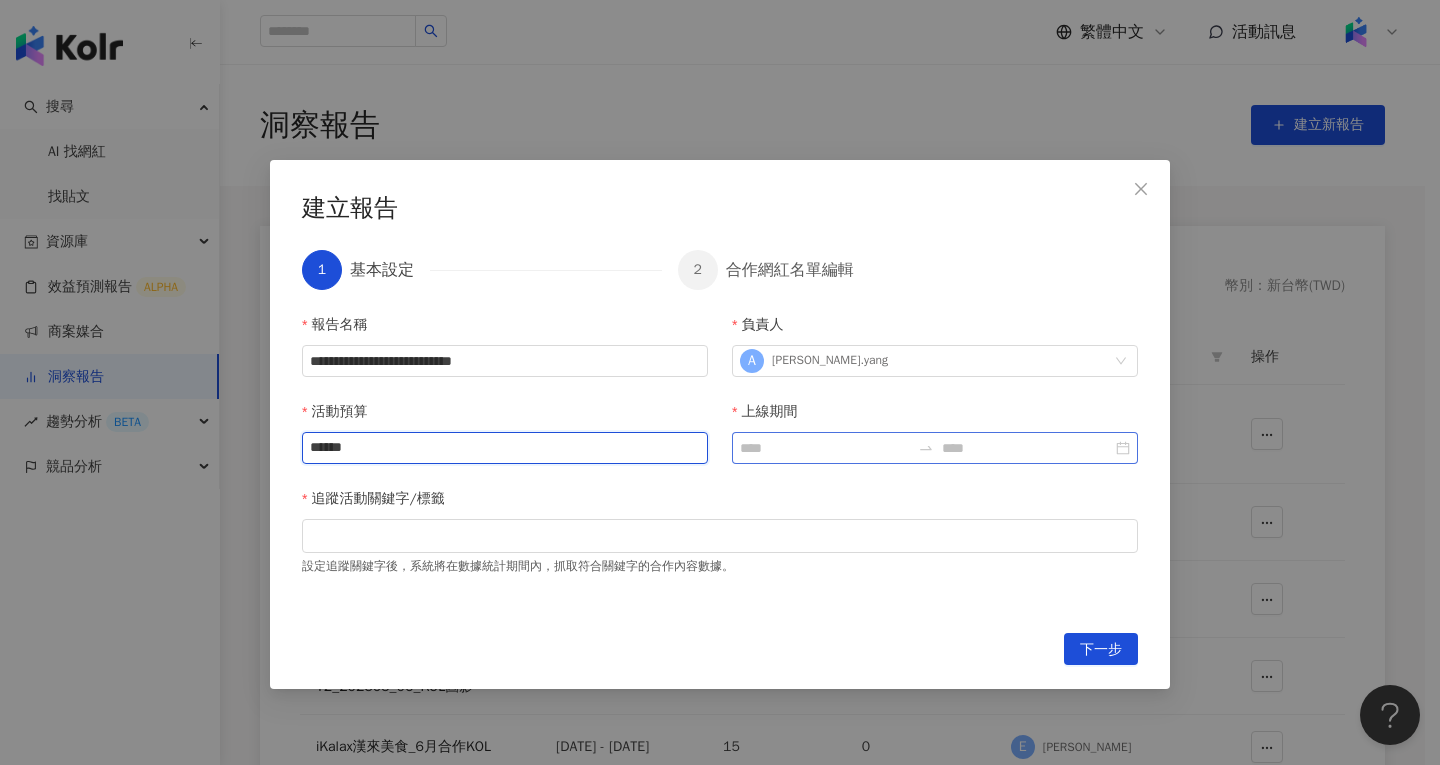 type on "******" 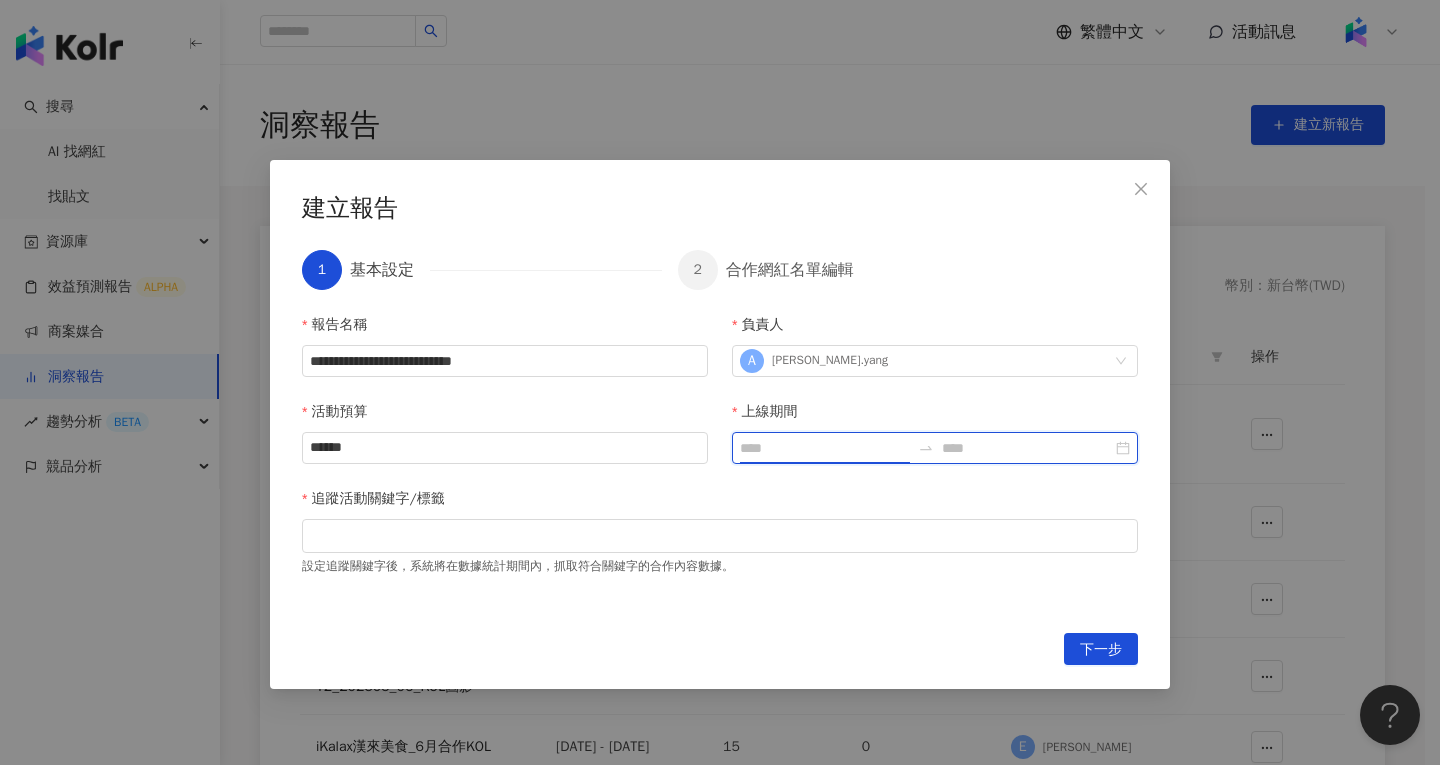 click on "上線期間" at bounding box center [825, 448] 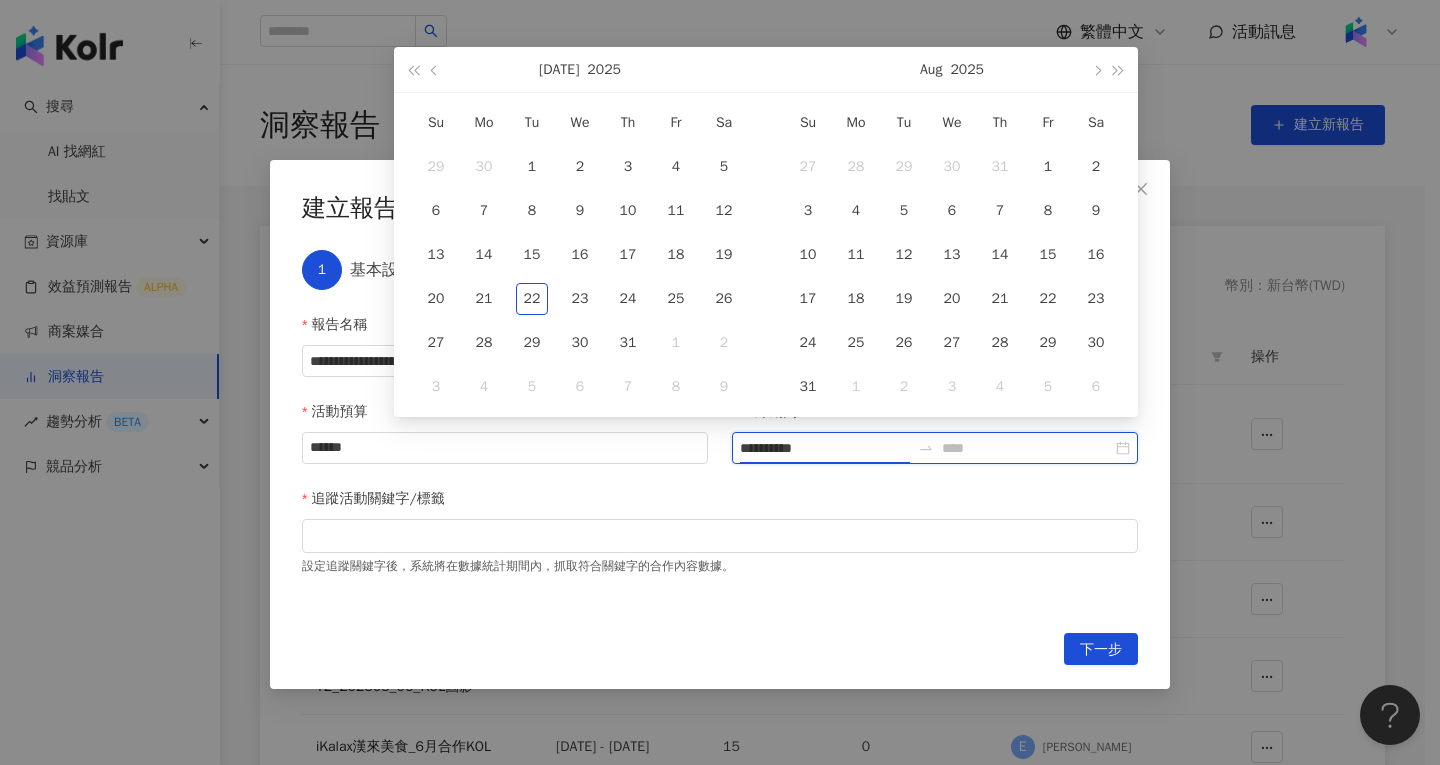 type on "**********" 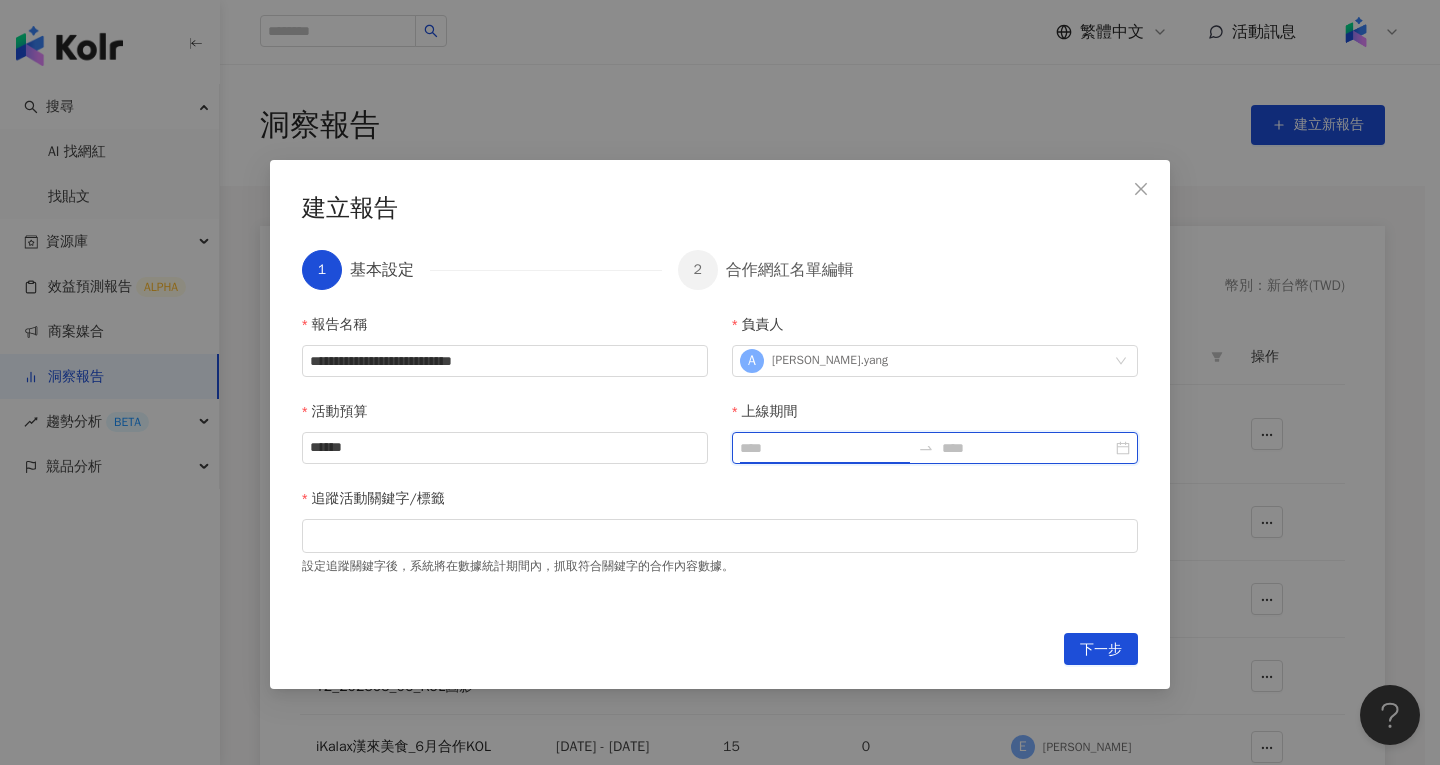 click on "上線期間" at bounding box center (825, 448) 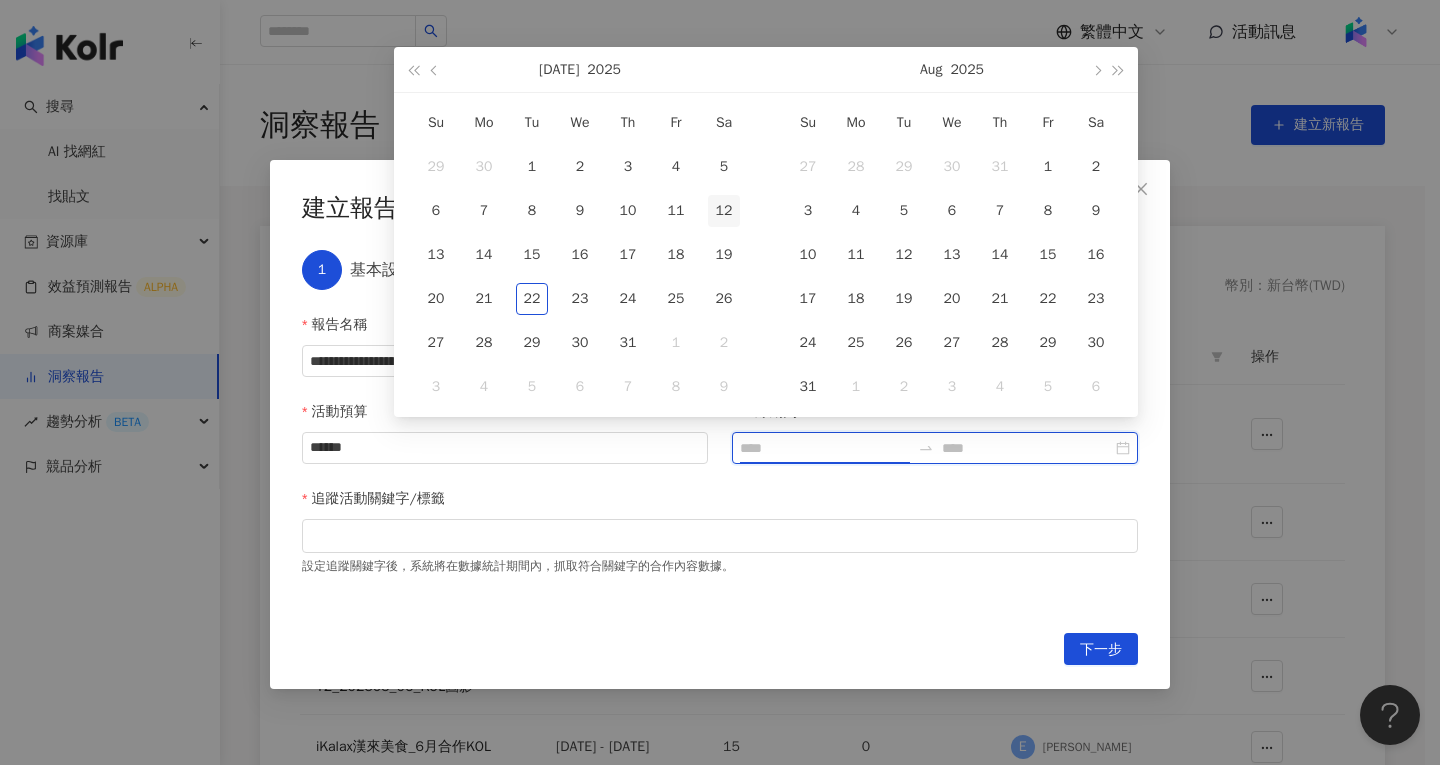 type on "**********" 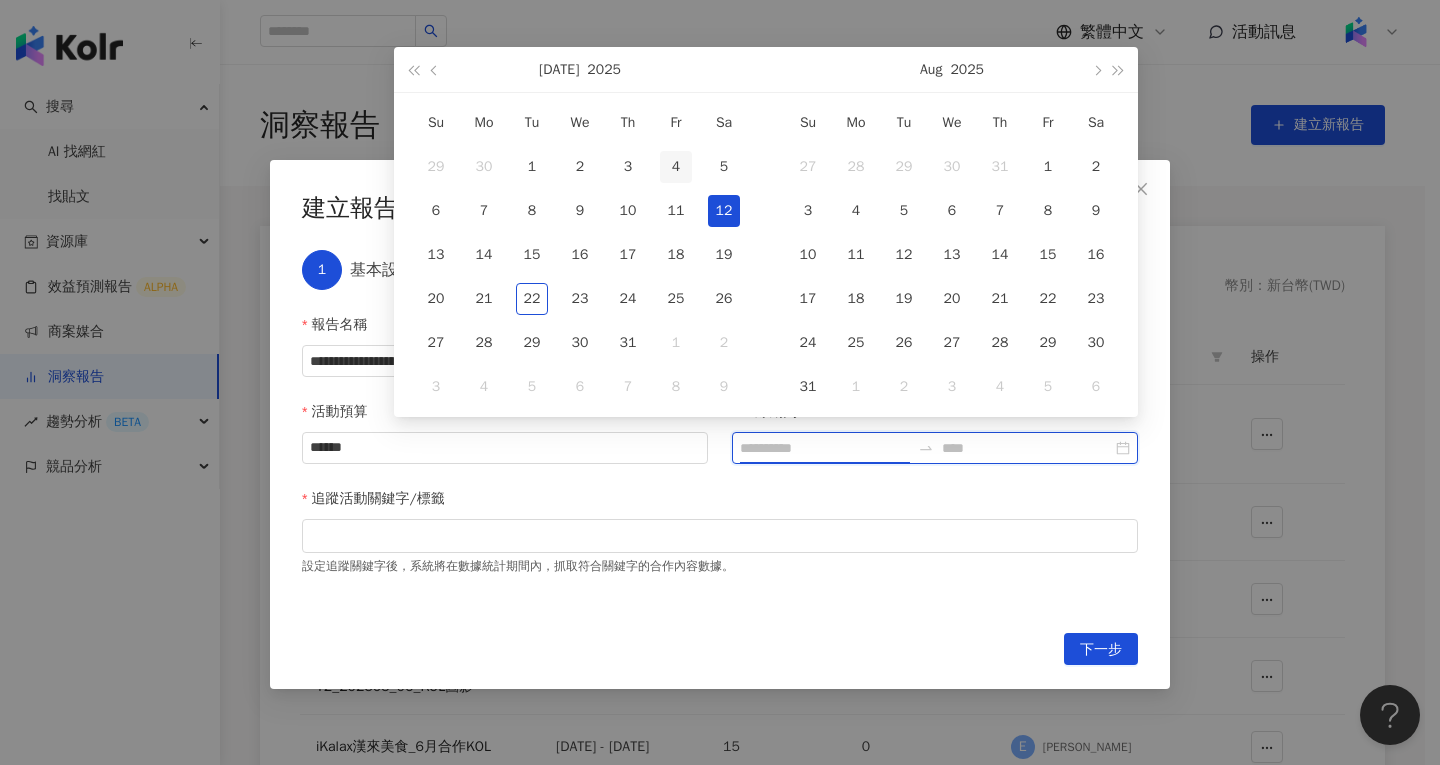 type on "**********" 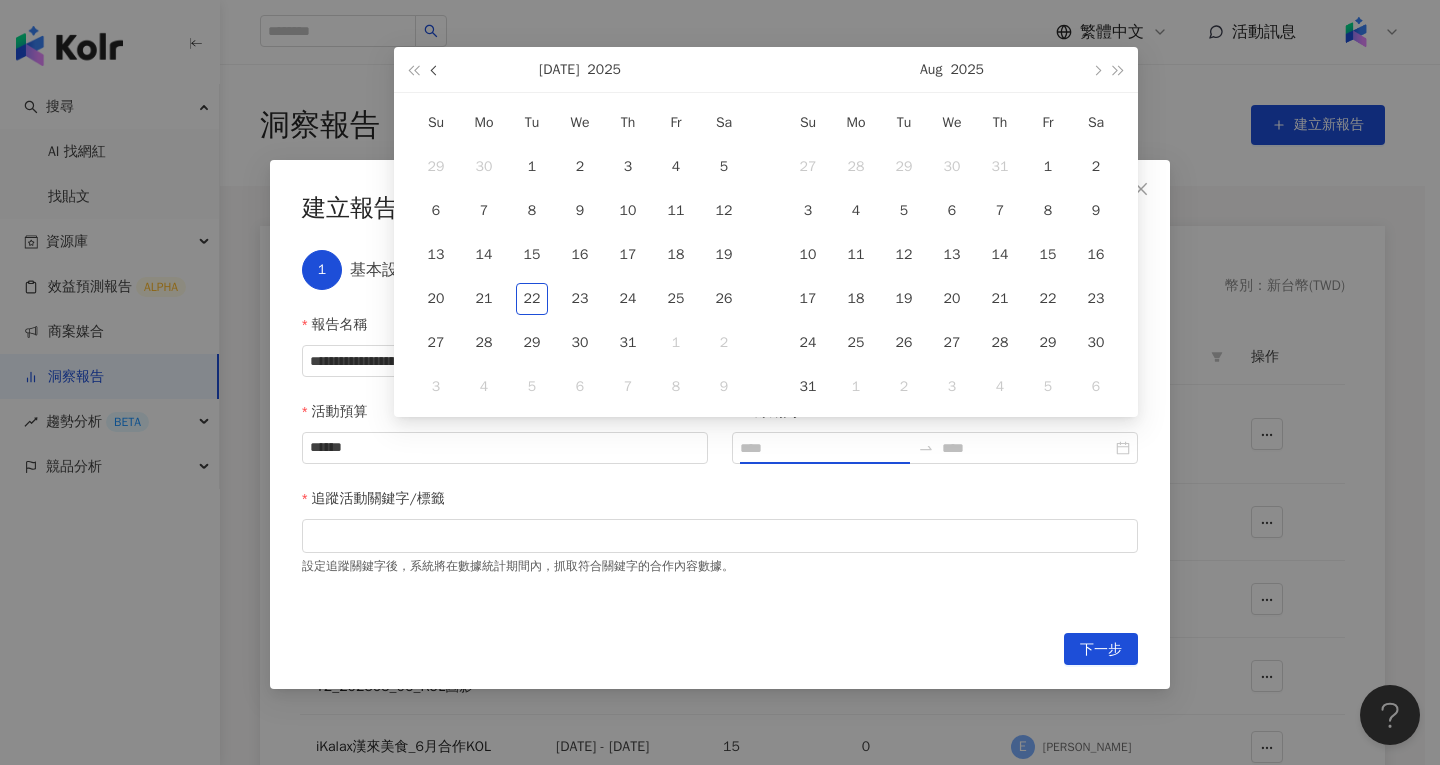 click at bounding box center (436, 70) 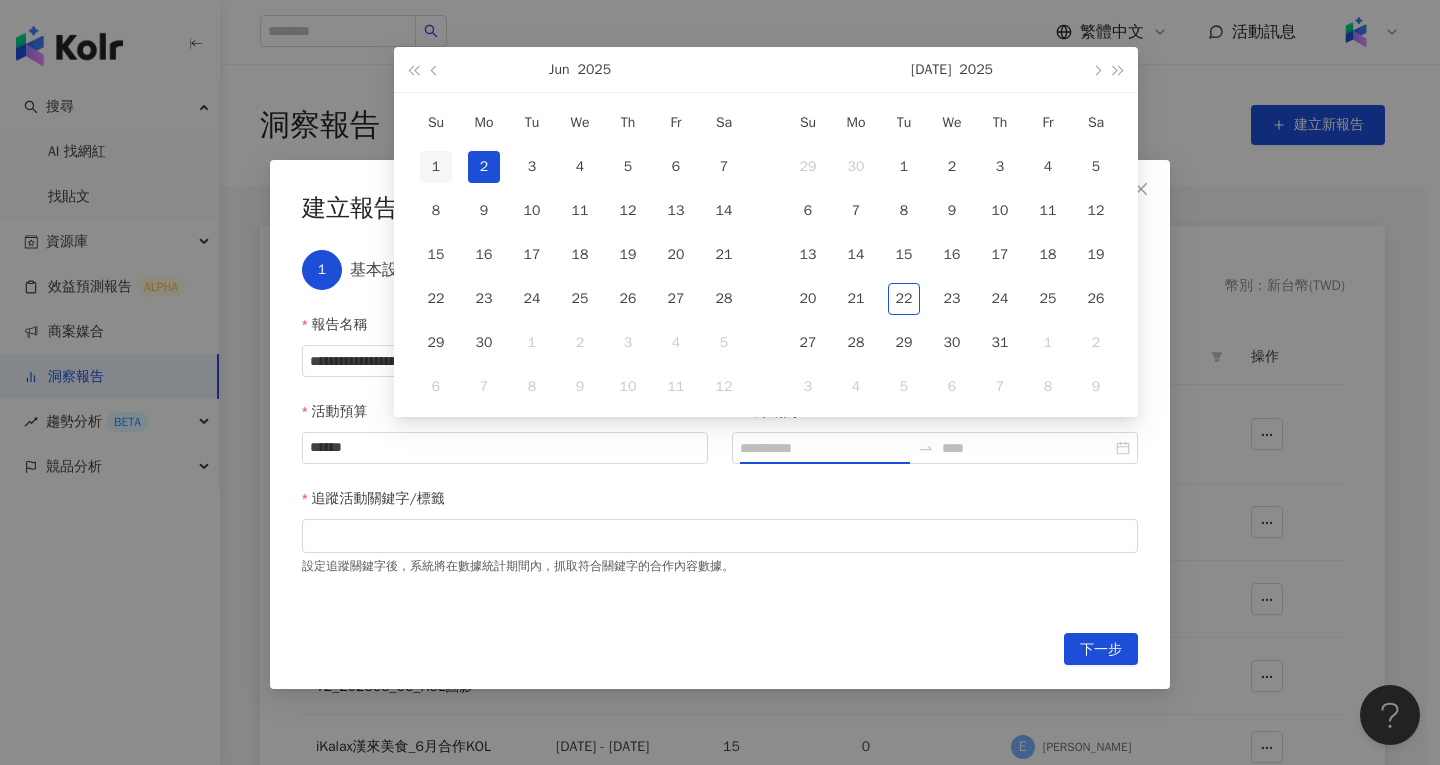 type on "**********" 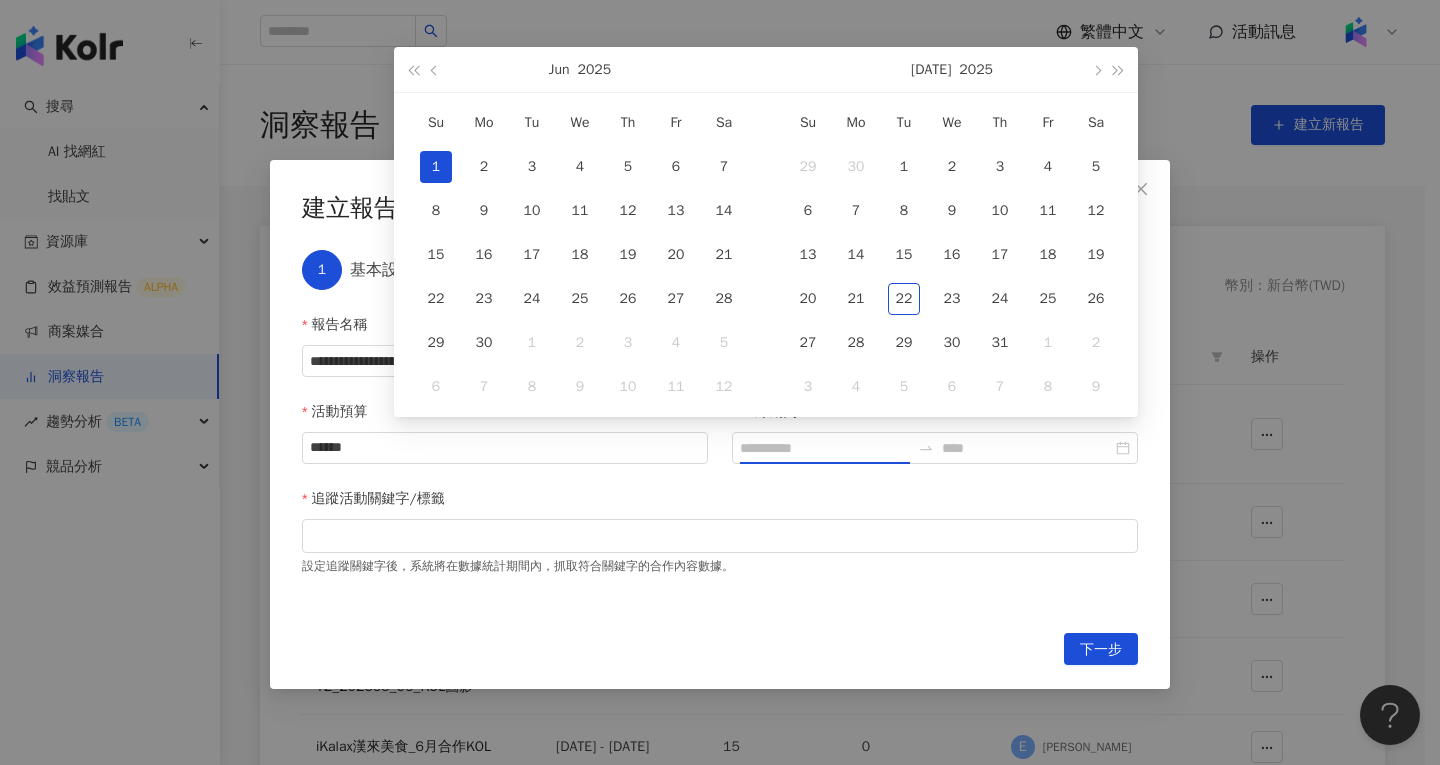 click on "1" at bounding box center [436, 167] 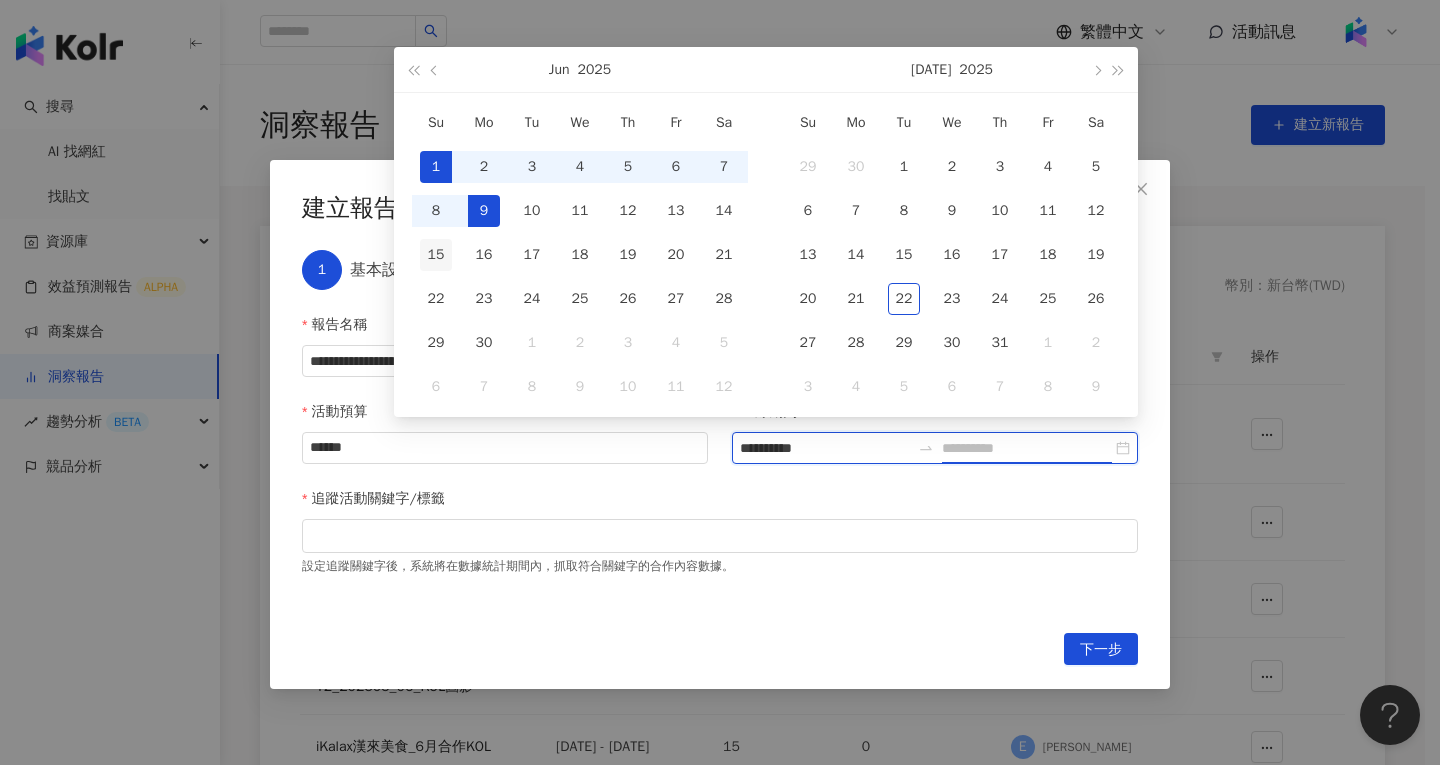 type on "**********" 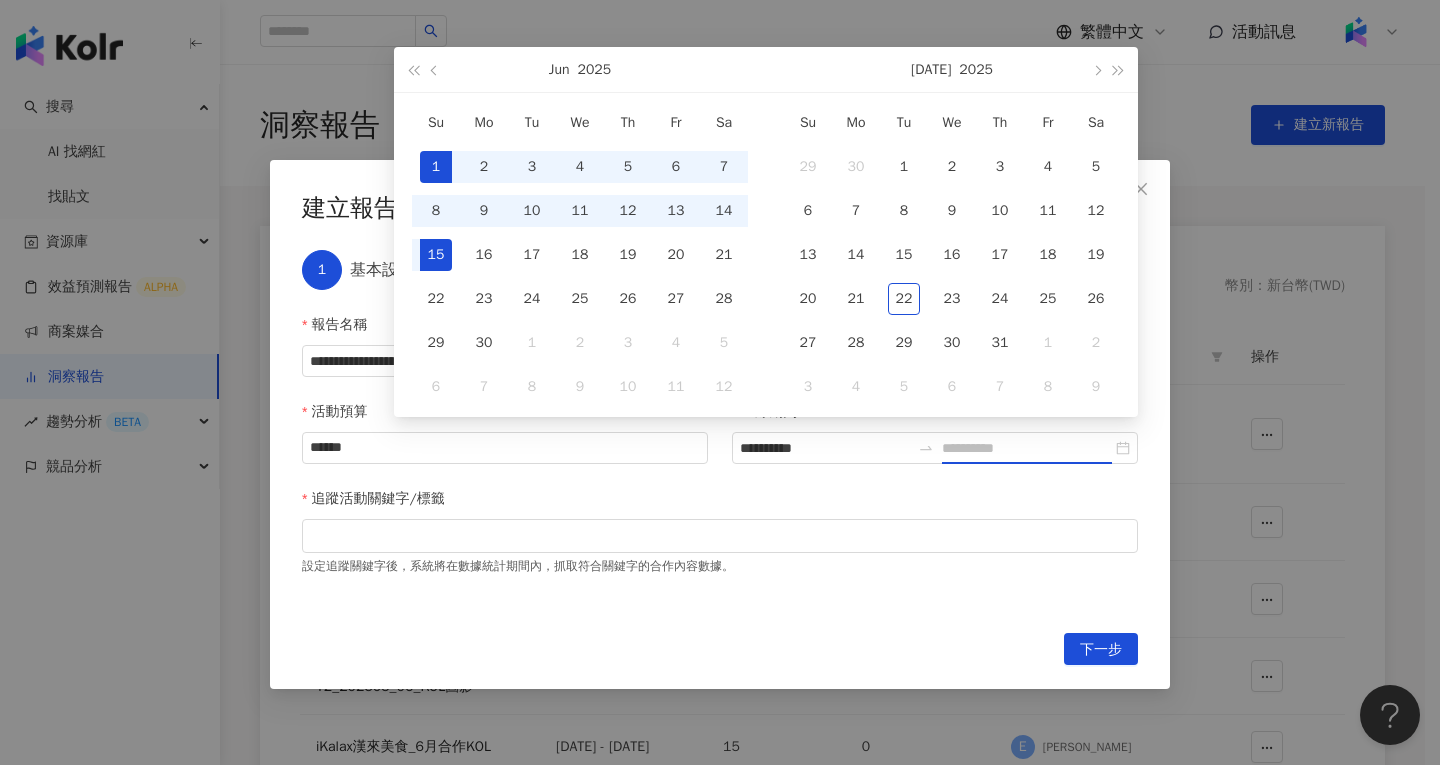 click on "15" at bounding box center (436, 255) 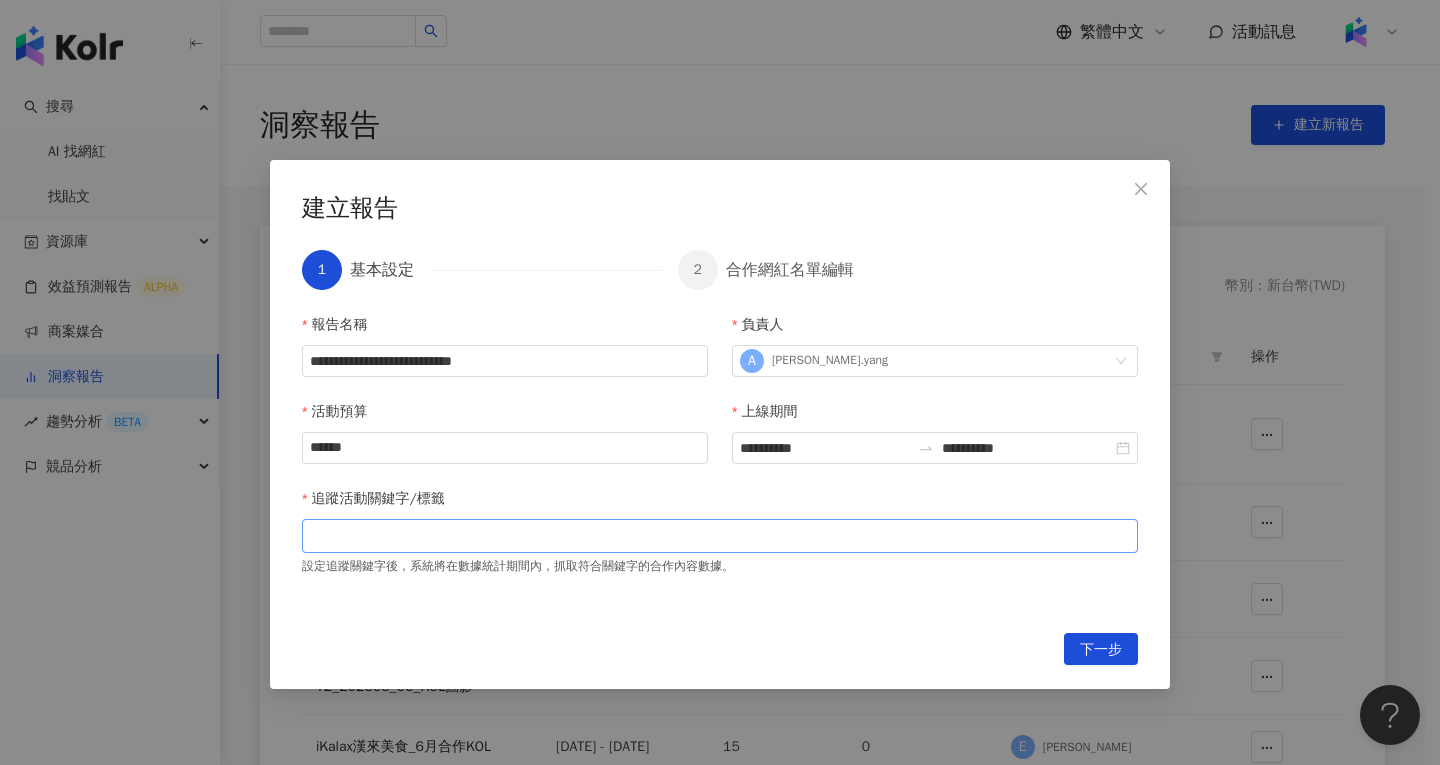 click at bounding box center (720, 535) 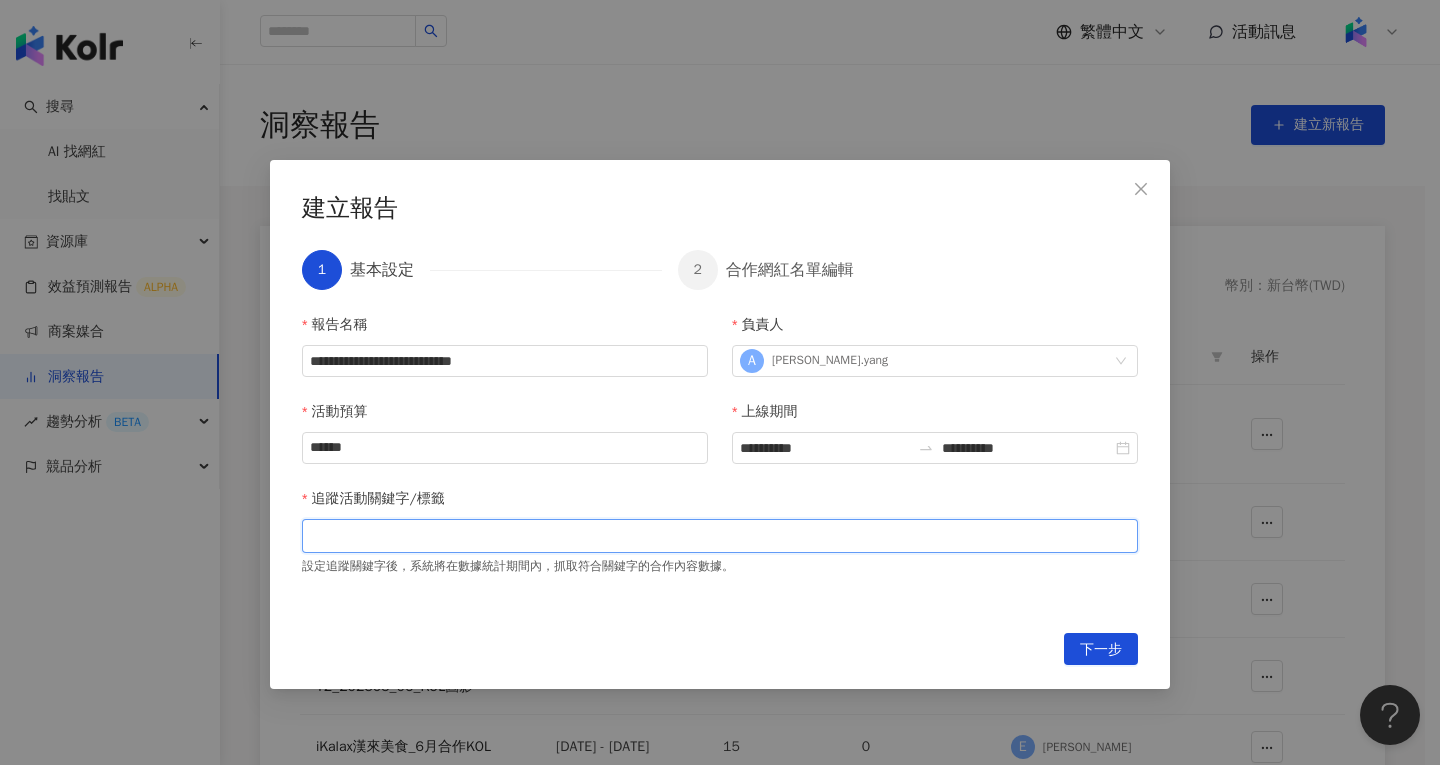 paste on "******" 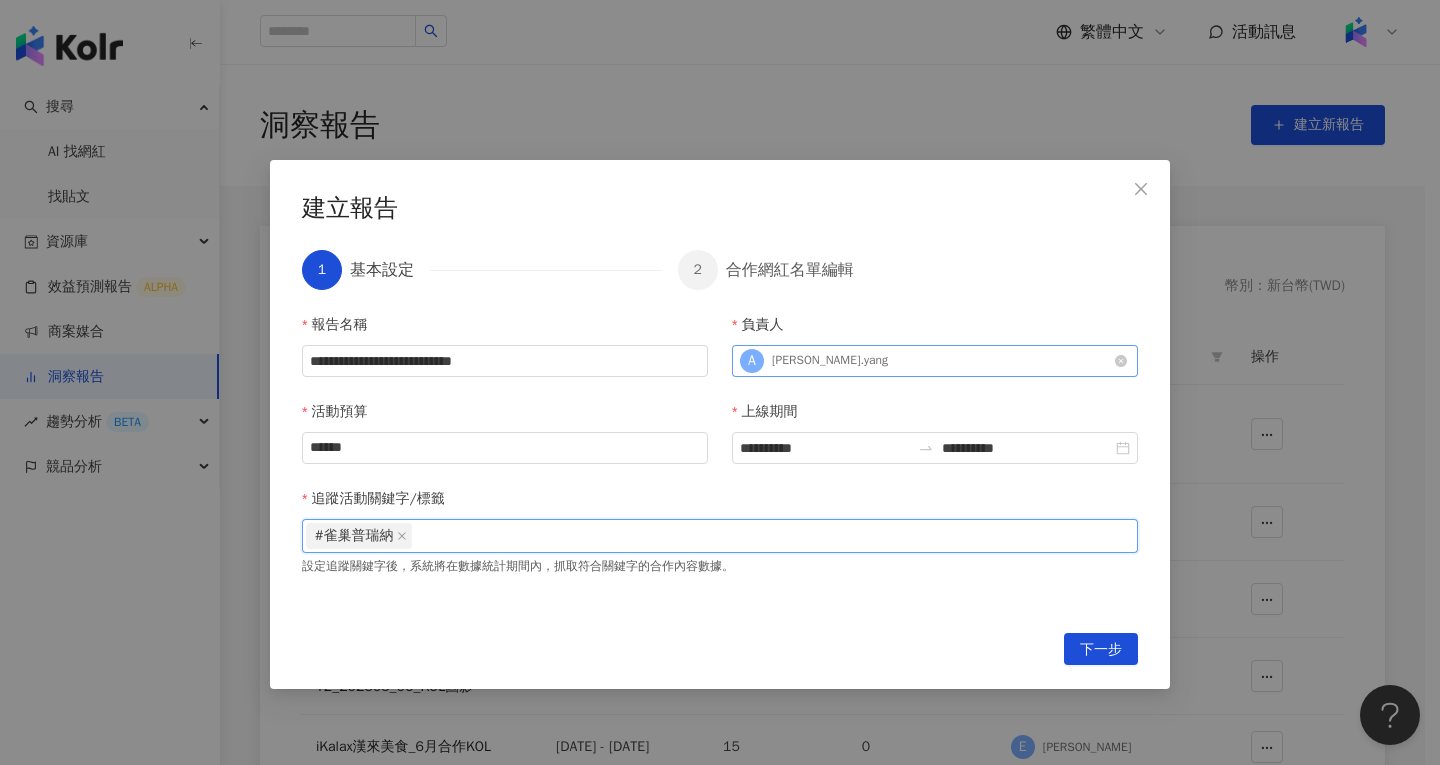 paste on "****" 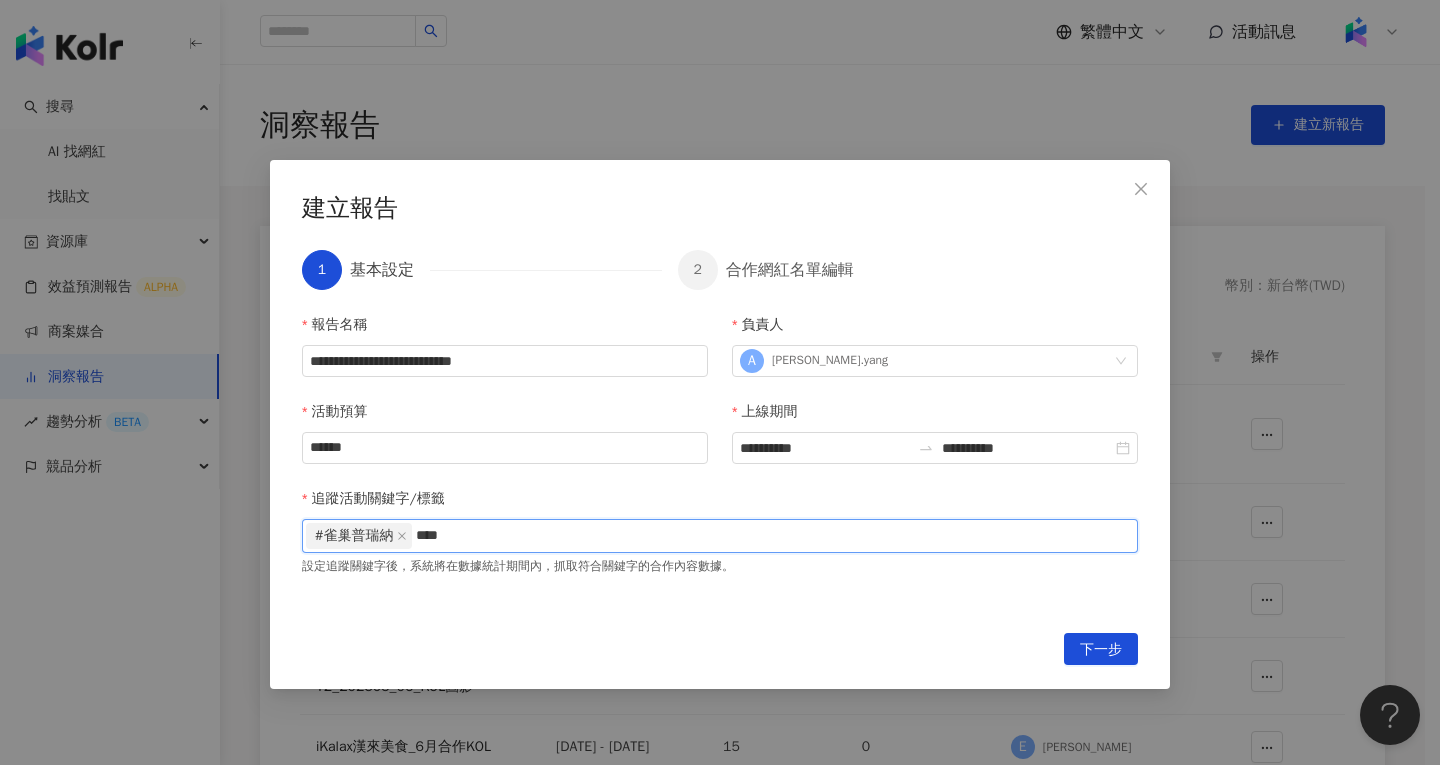 type 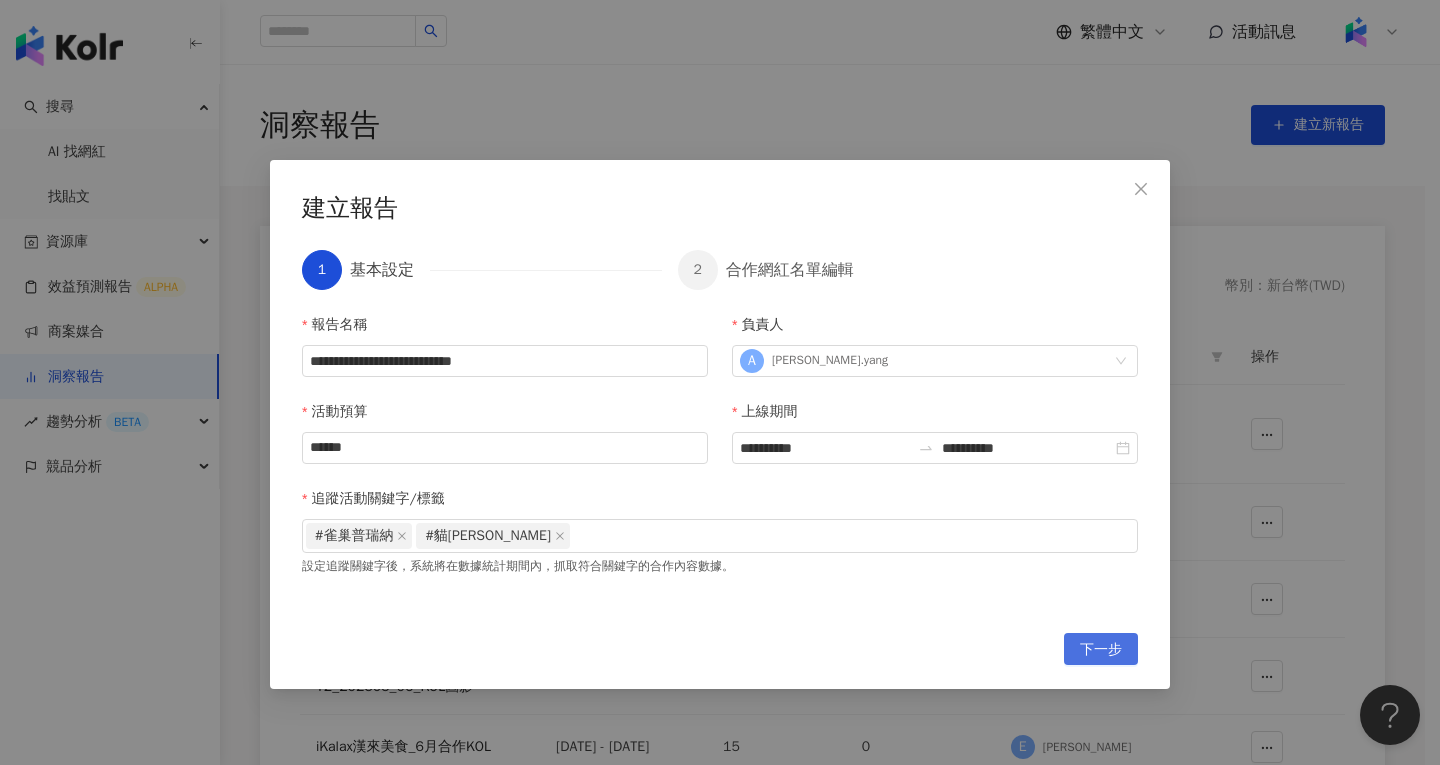 click on "下一步" at bounding box center (1101, 650) 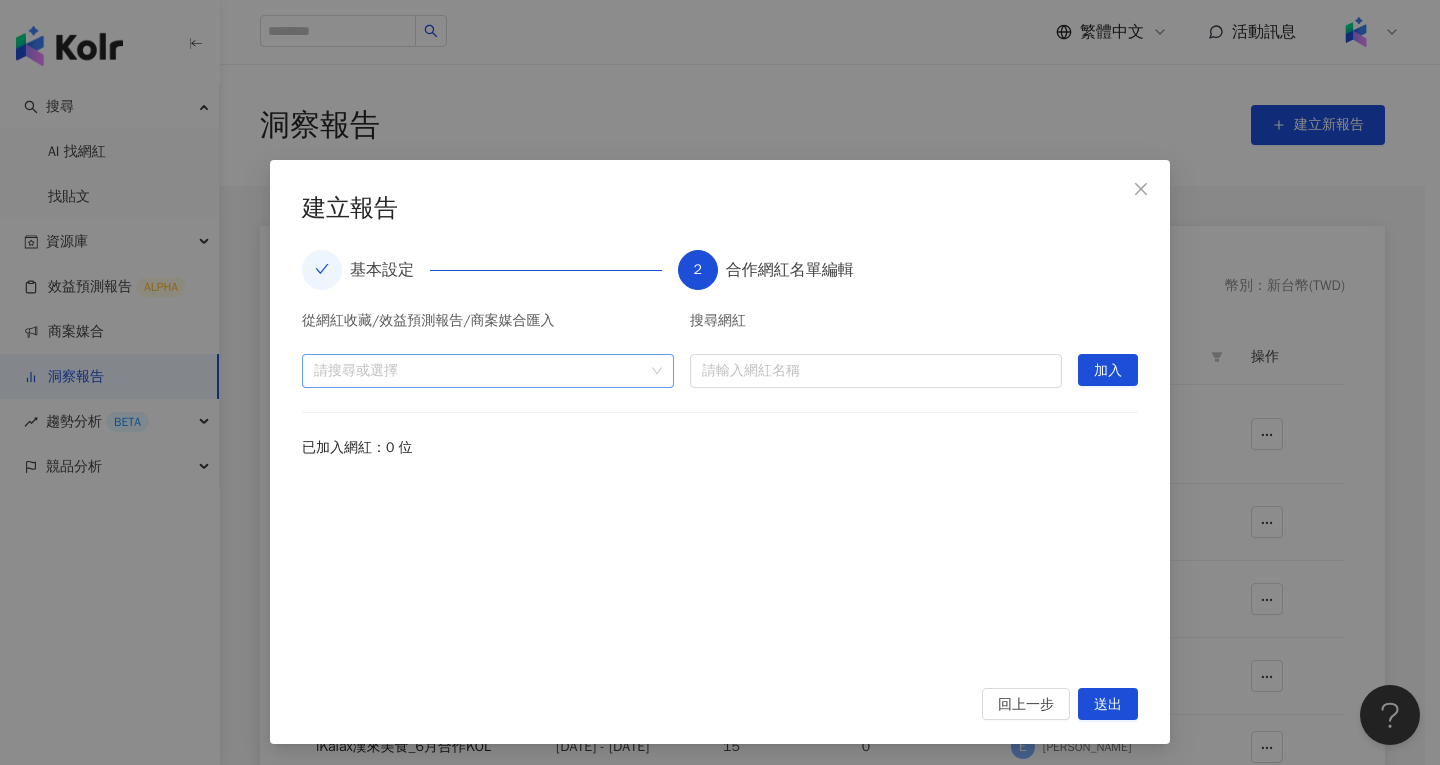 click at bounding box center (477, 370) 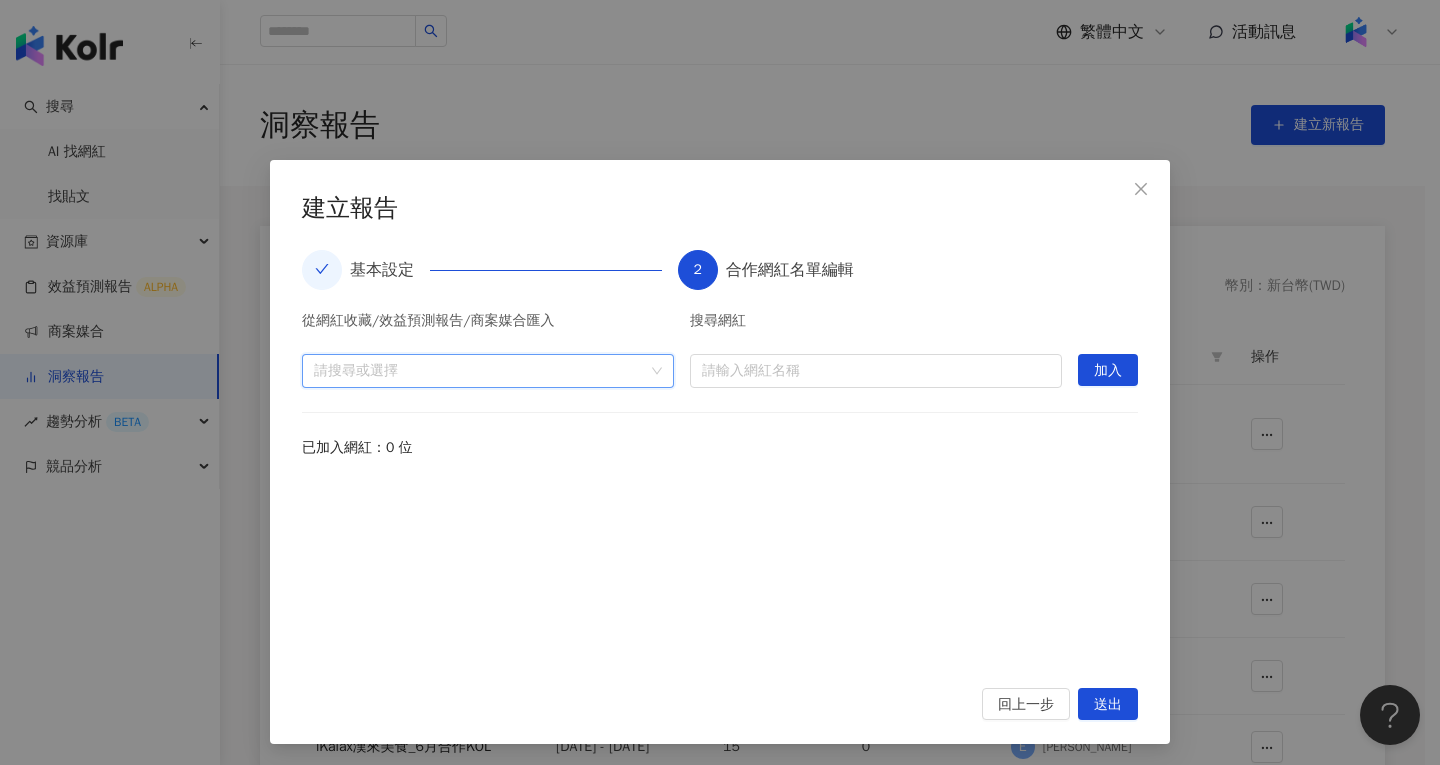 paste on "**********" 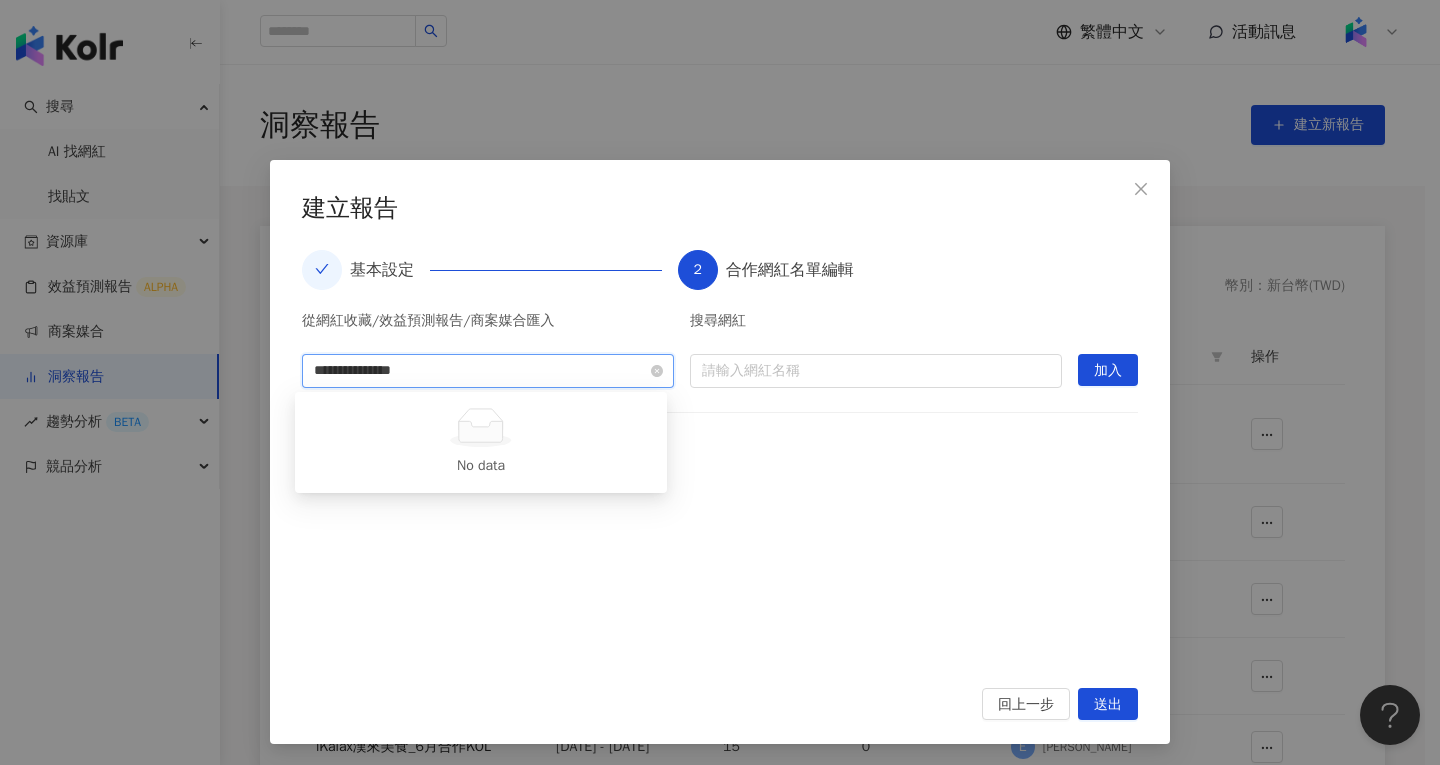 type on "**********" 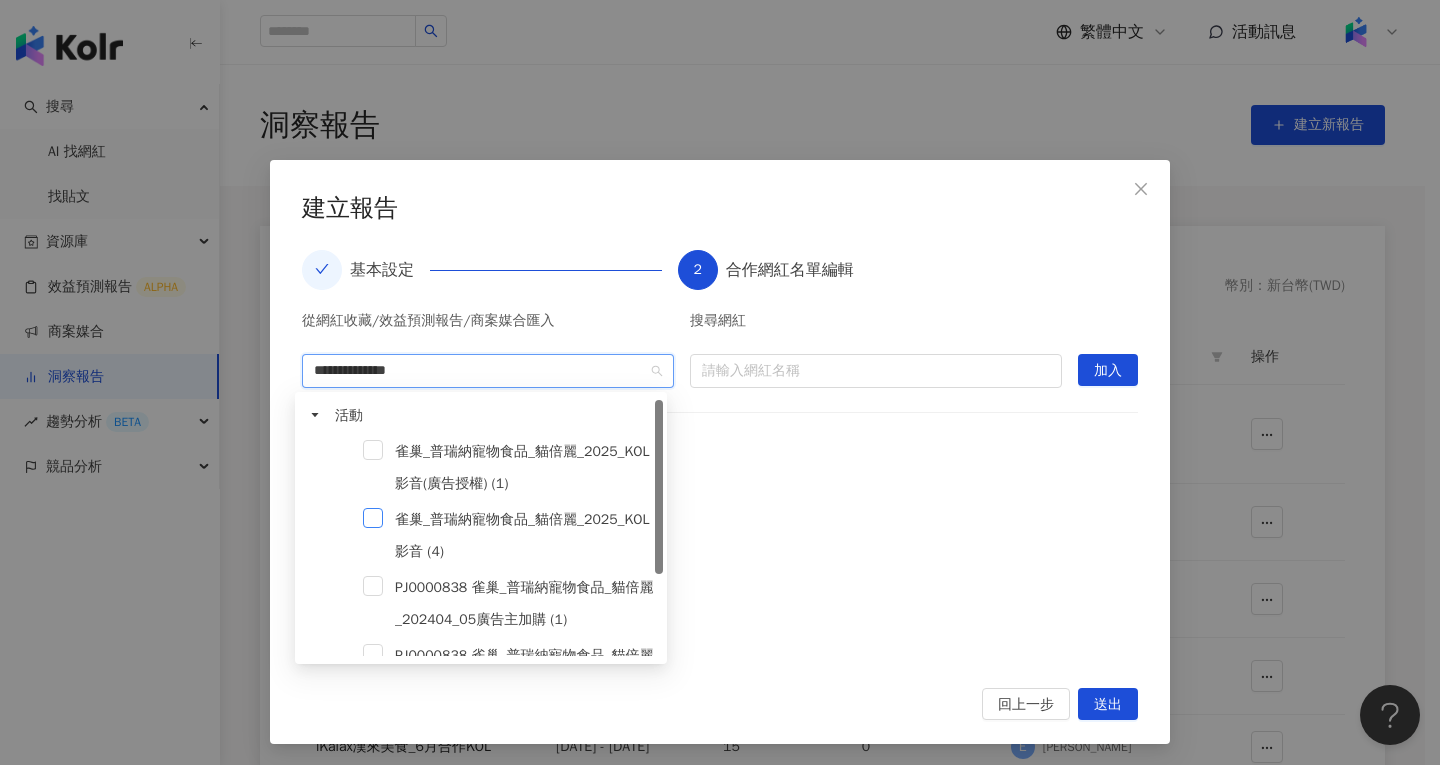 click at bounding box center [373, 518] 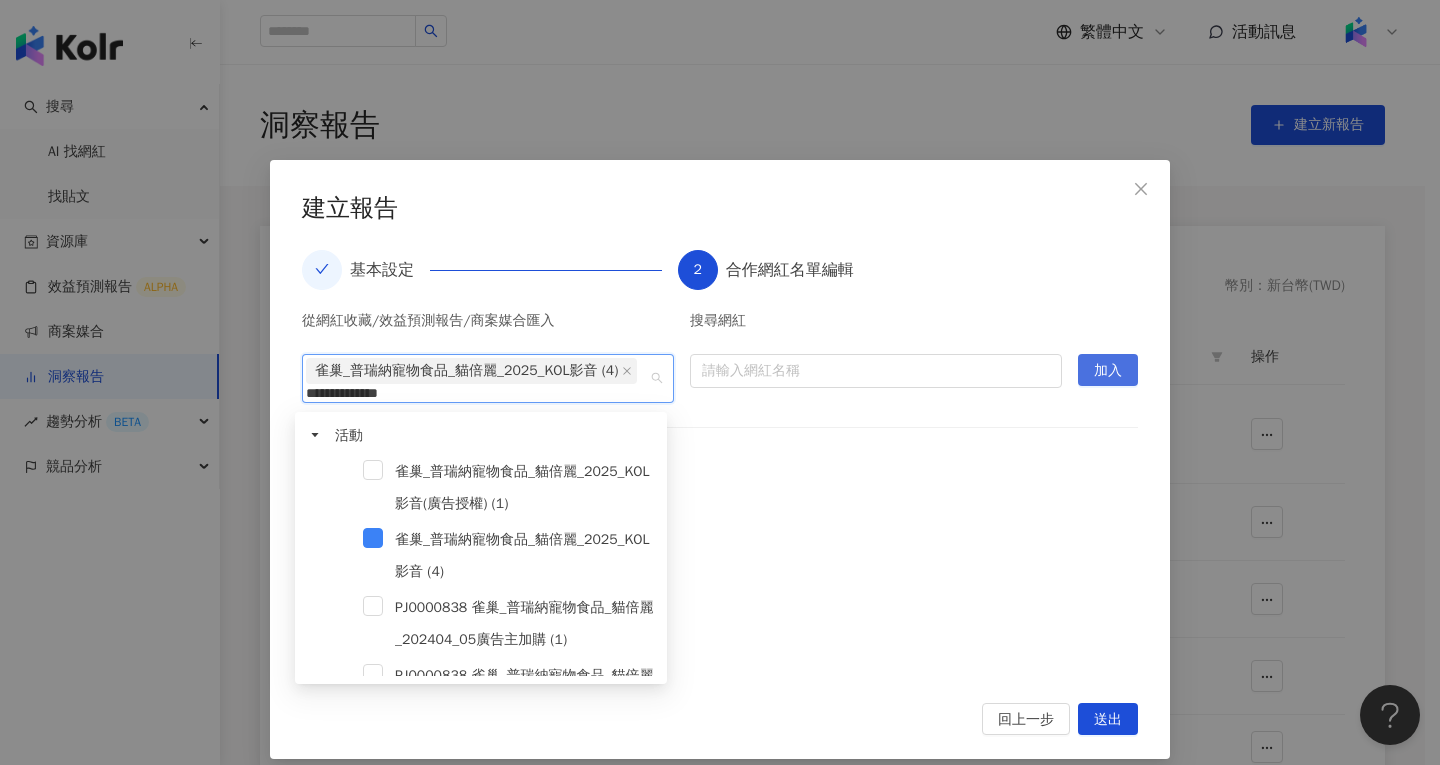 type 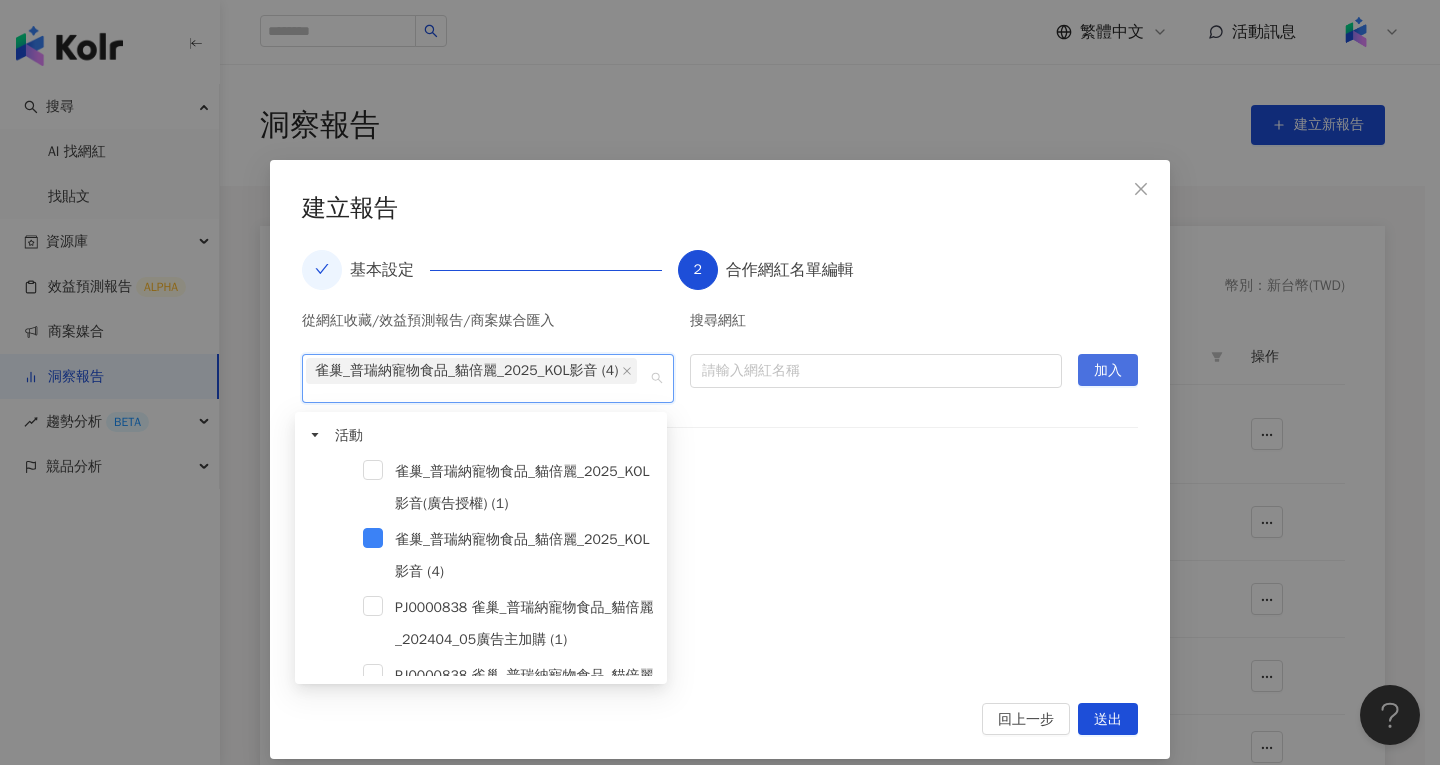 click on "加入" at bounding box center [1108, 371] 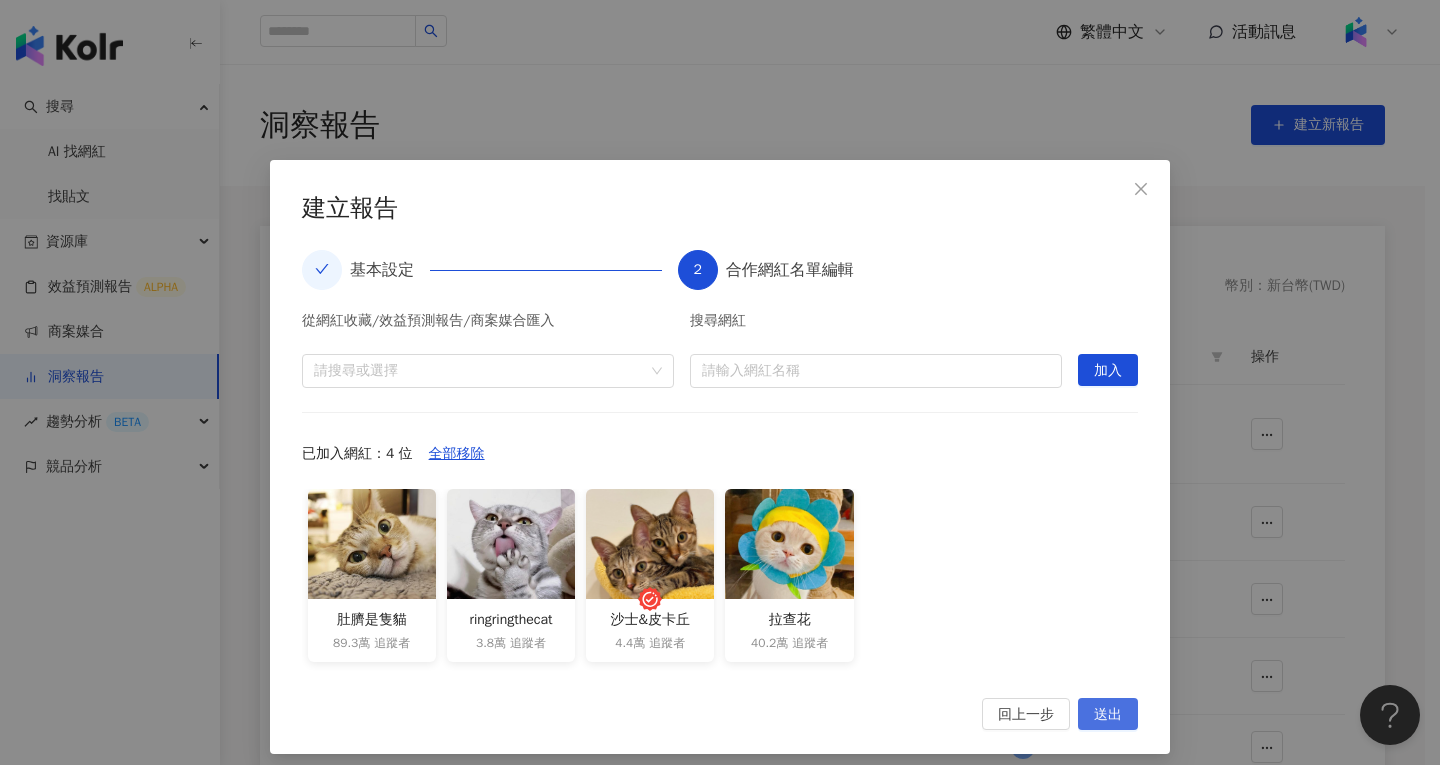 click on "送出" at bounding box center [1108, 715] 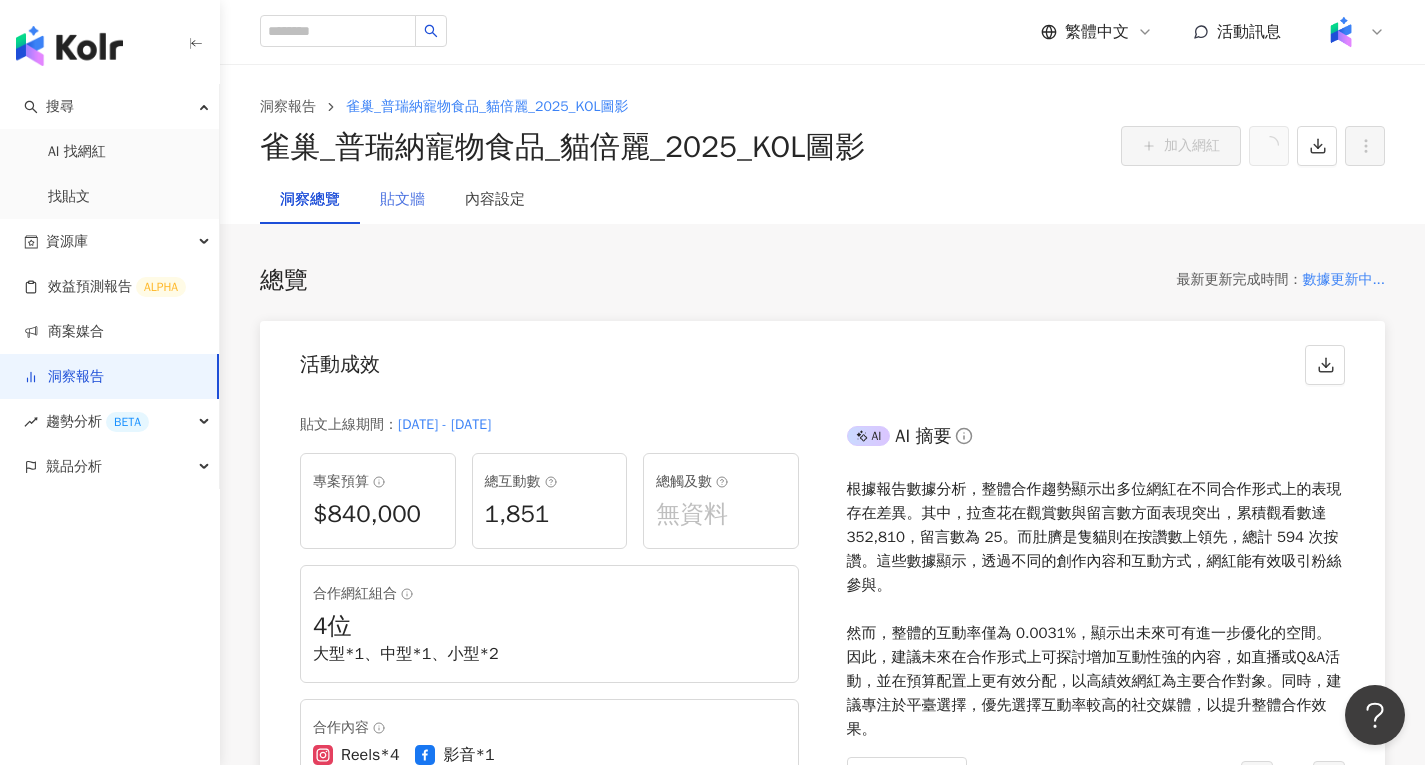 click on "貼文牆" at bounding box center (402, 200) 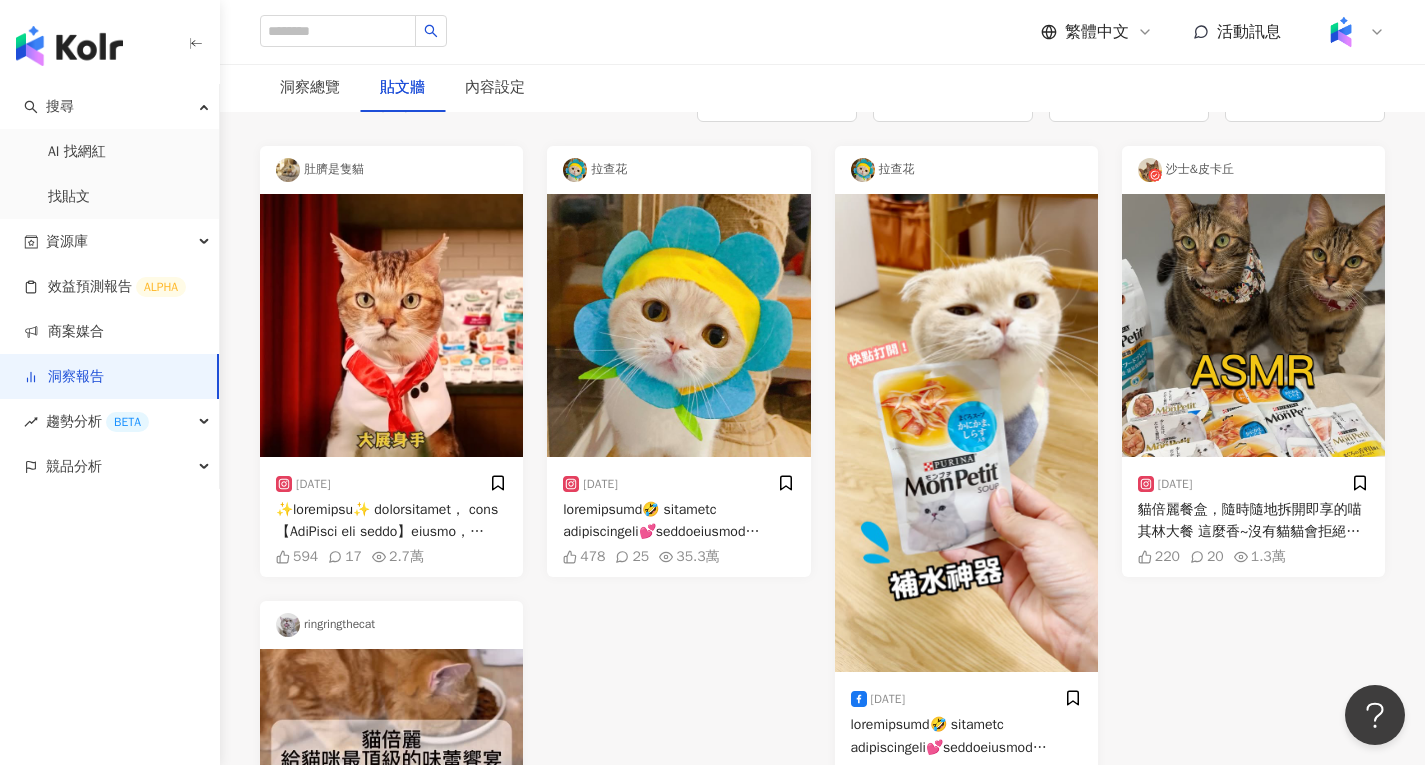 scroll, scrollTop: 100, scrollLeft: 0, axis: vertical 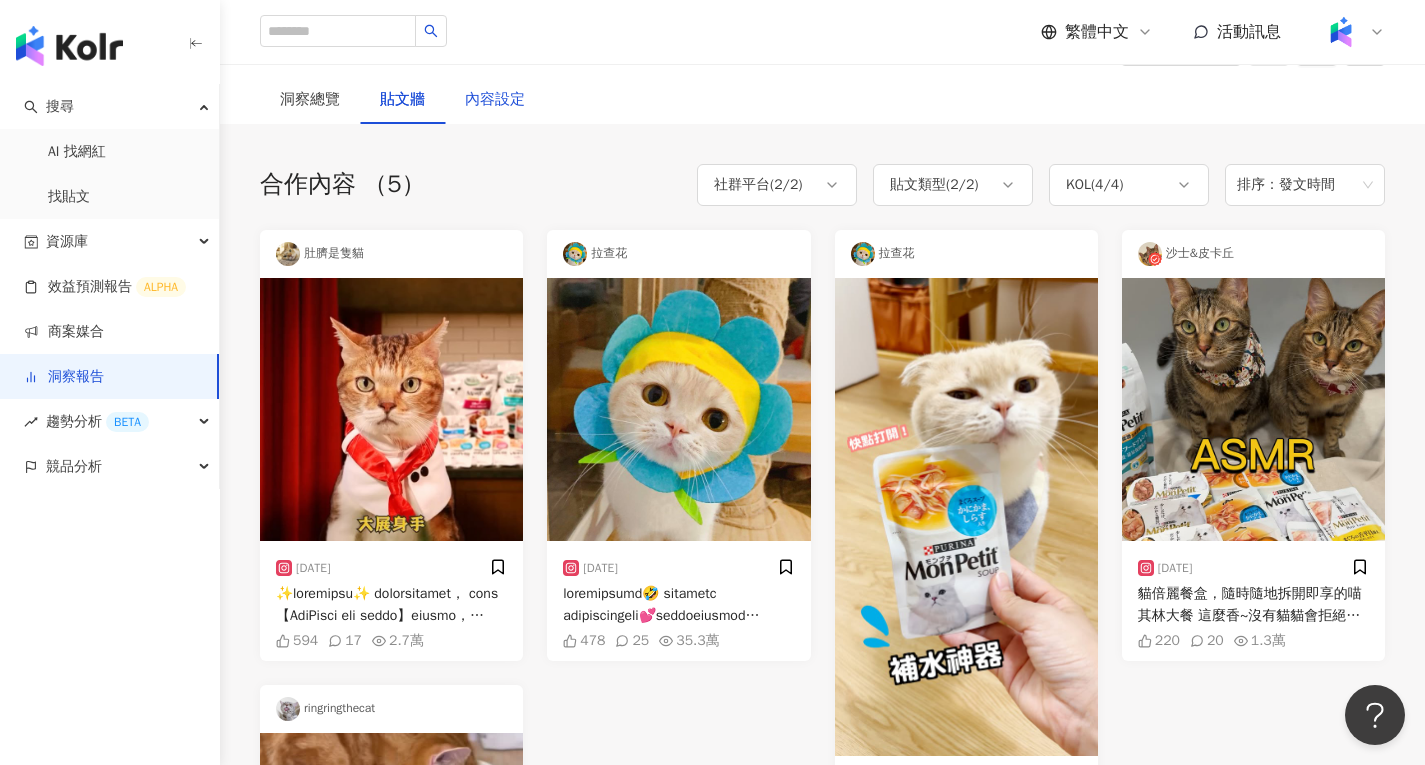 click on "內容設定" at bounding box center (495, 100) 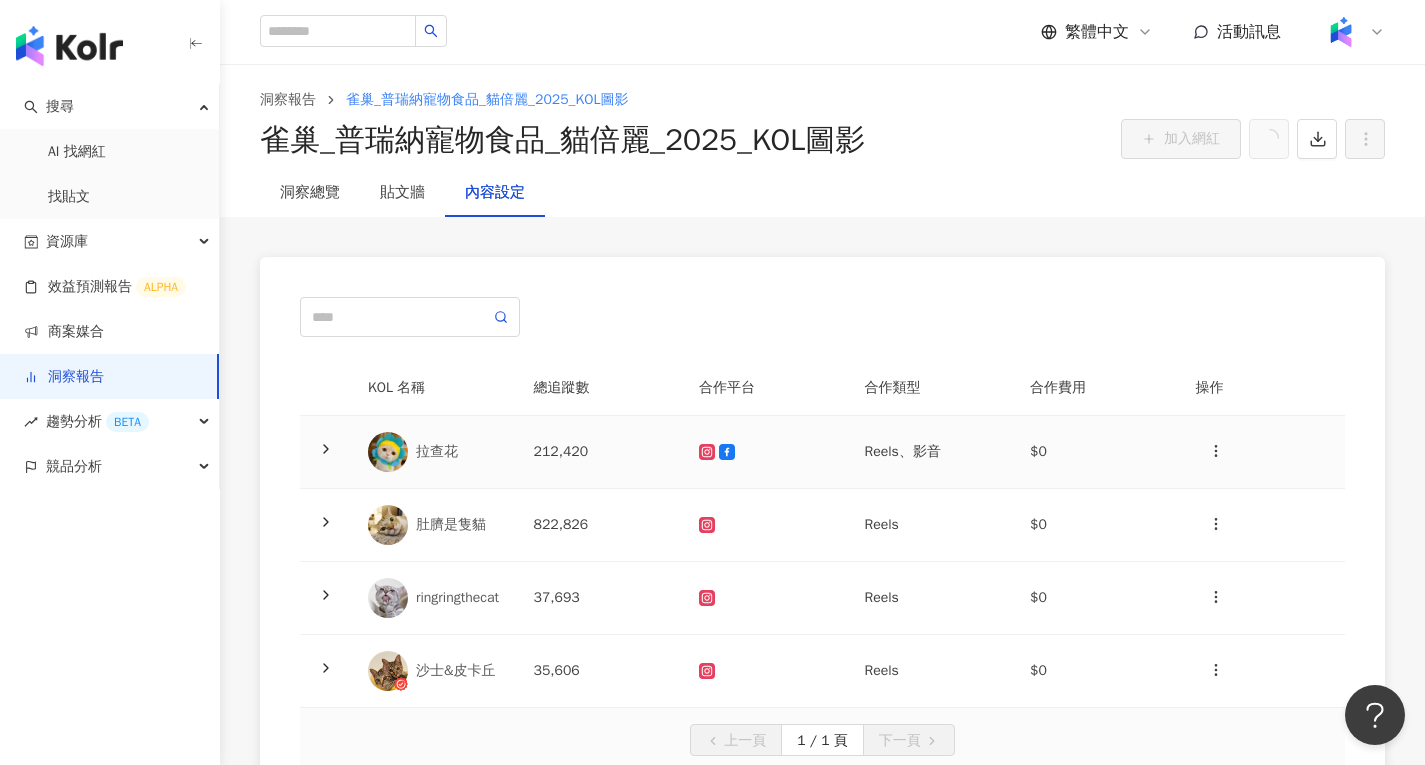 scroll, scrollTop: 100, scrollLeft: 0, axis: vertical 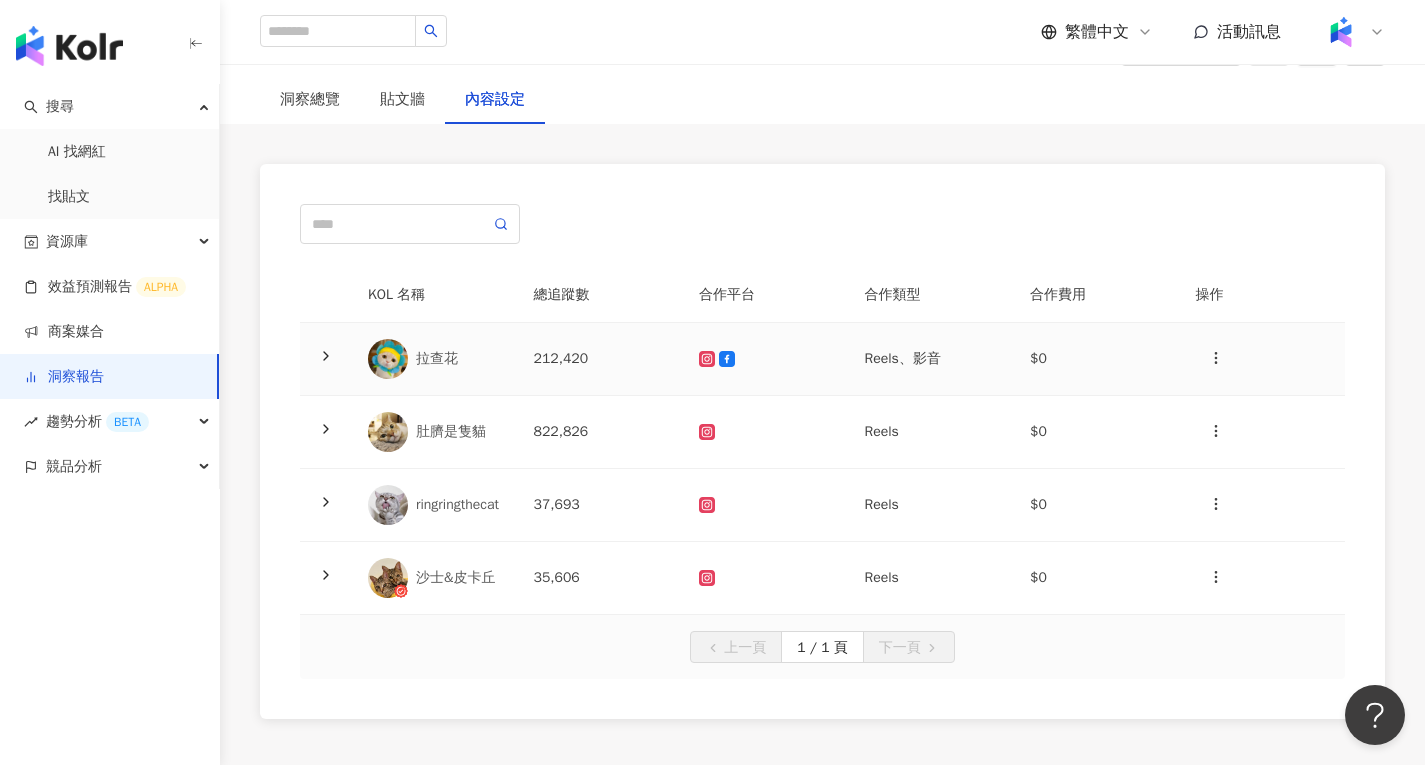 click on "212,420" at bounding box center [601, 359] 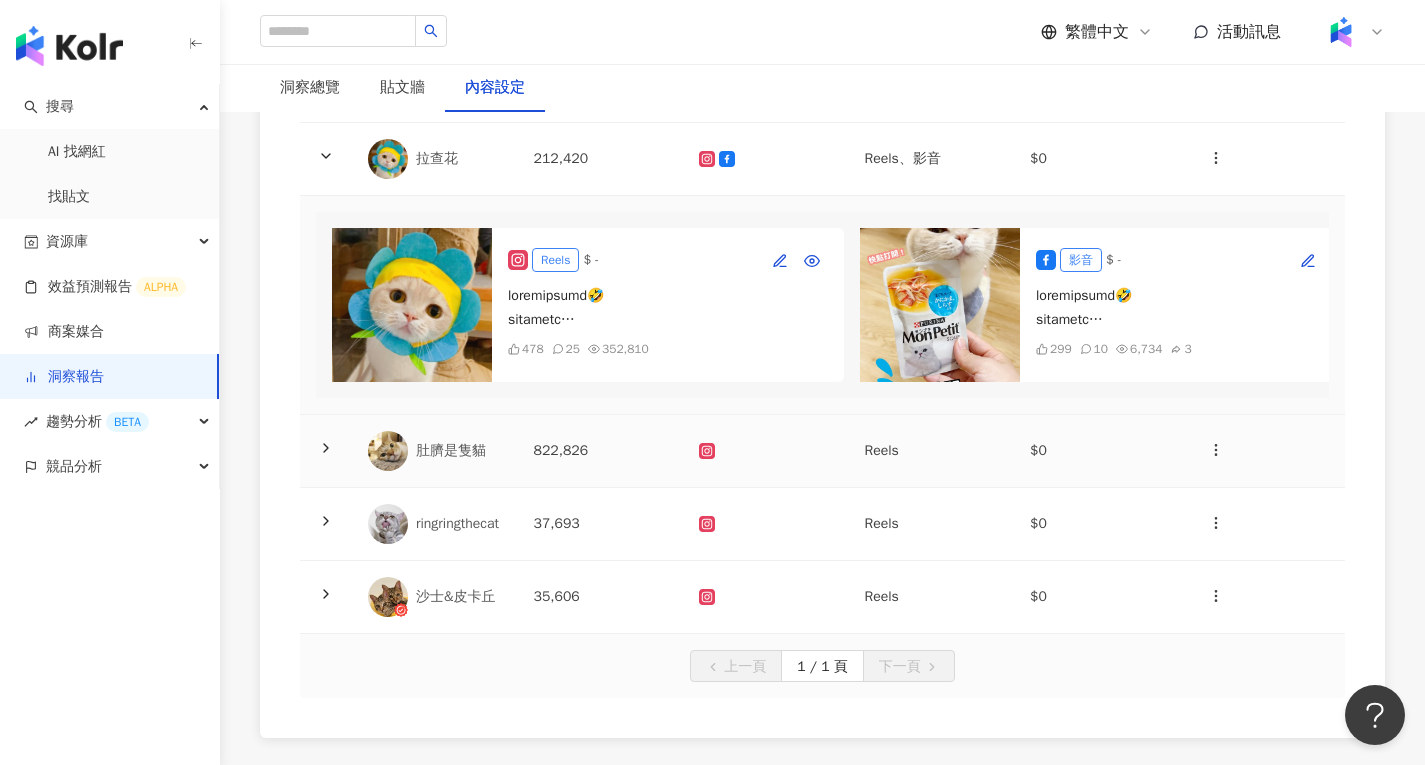 click on "822,826" at bounding box center (601, 451) 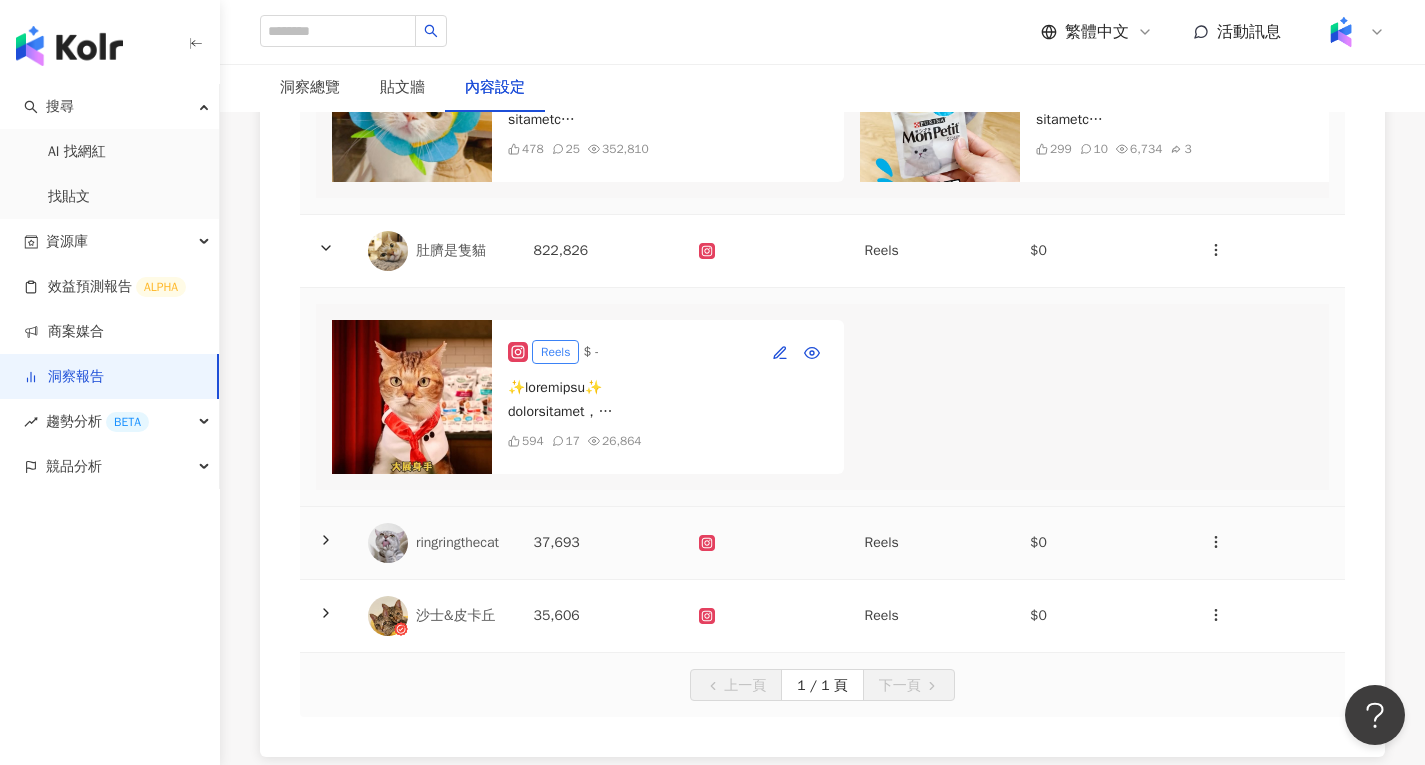 click on "37,693" at bounding box center (601, 543) 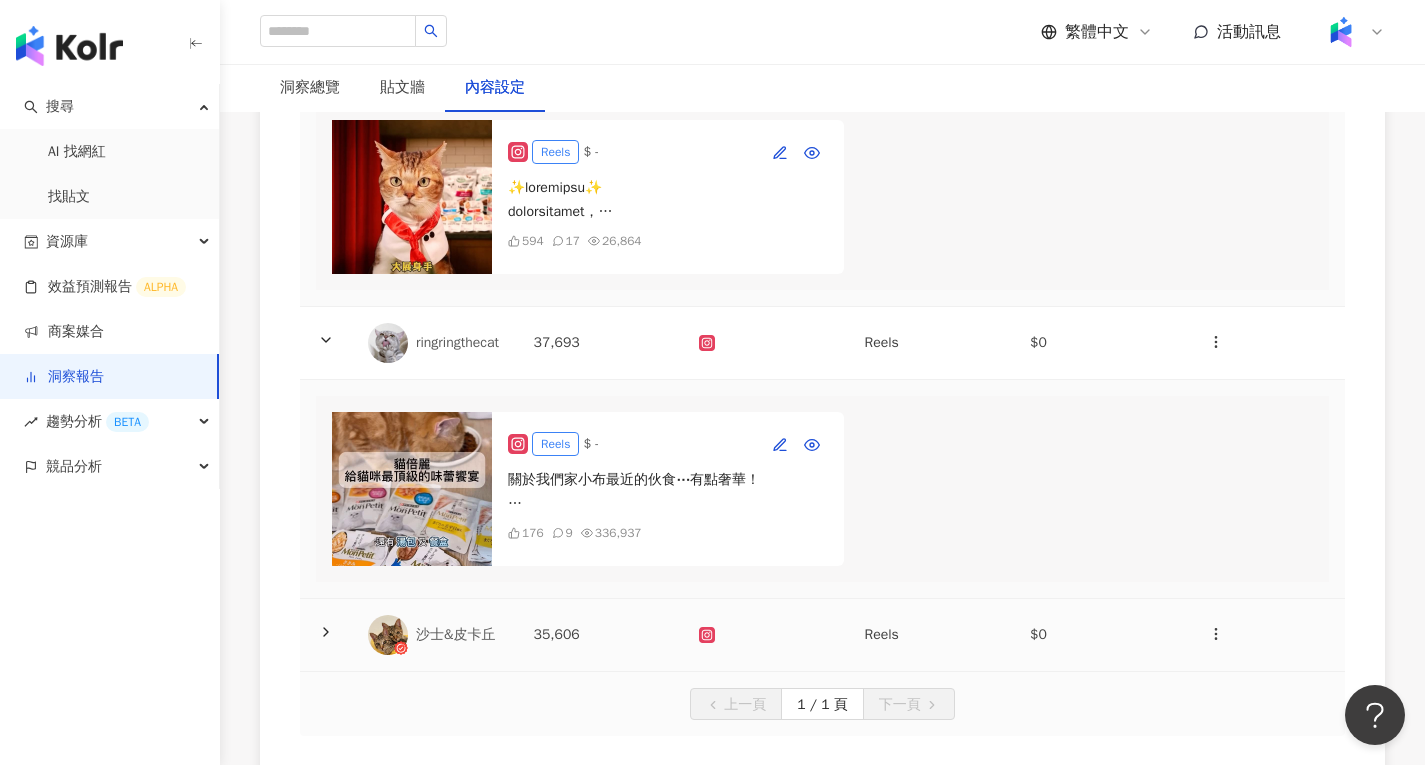 click on "35,606" at bounding box center (601, 635) 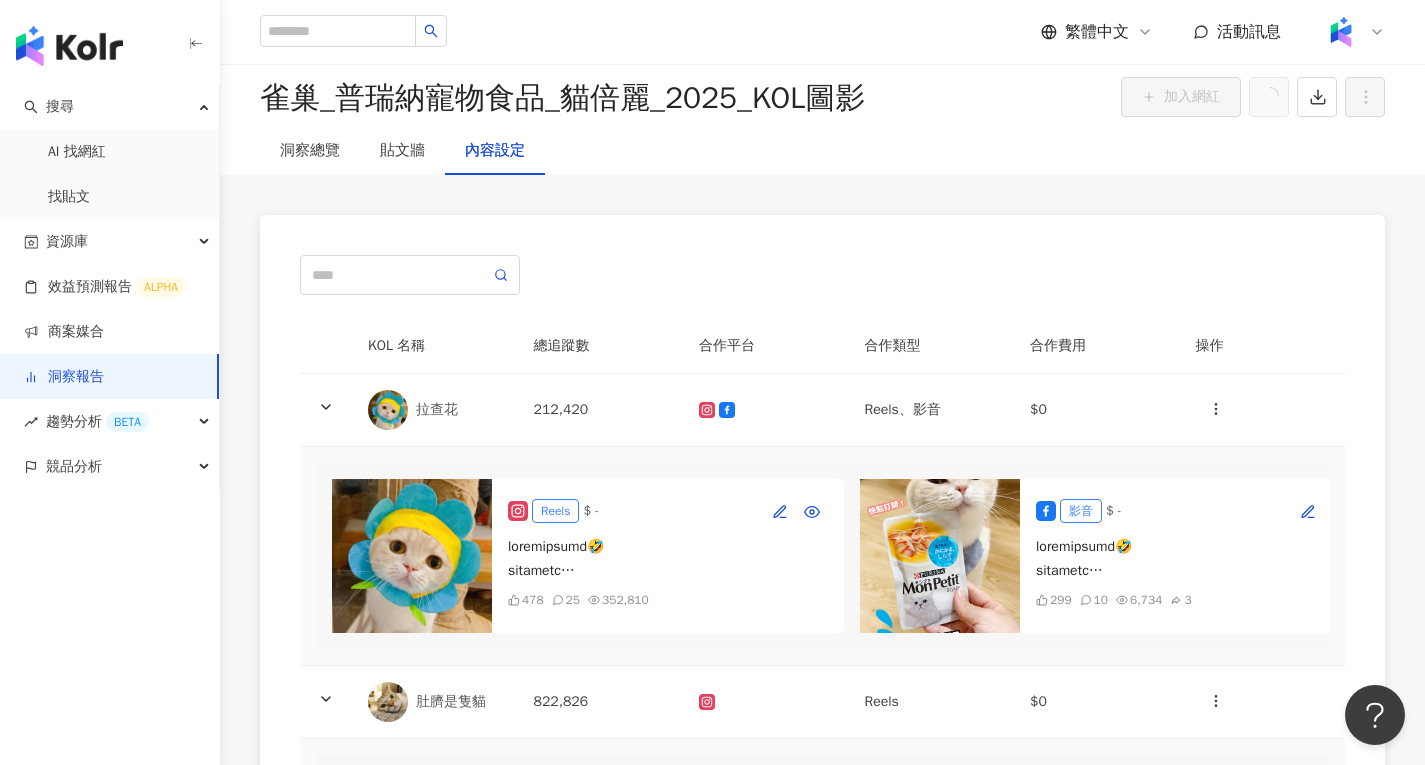 scroll, scrollTop: 0, scrollLeft: 0, axis: both 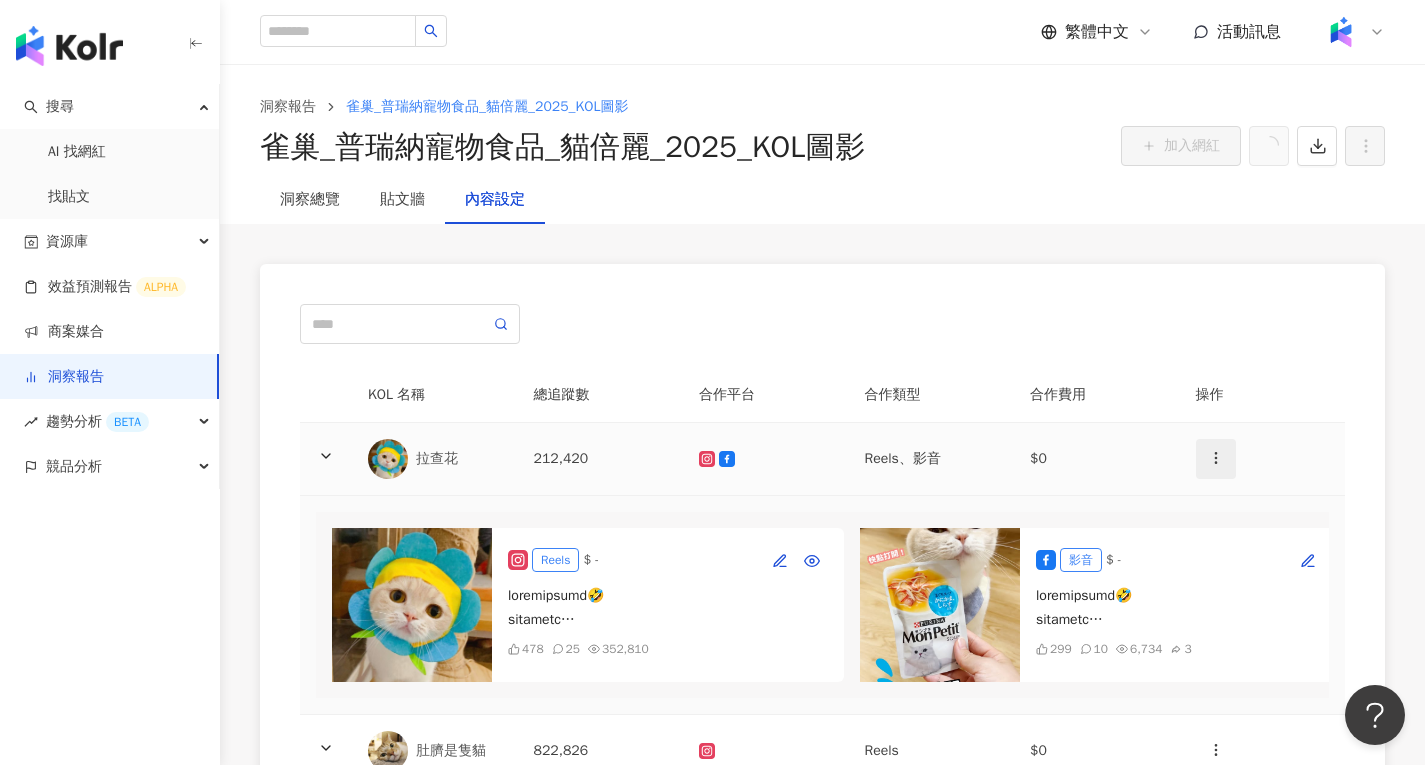 click at bounding box center (1216, 458) 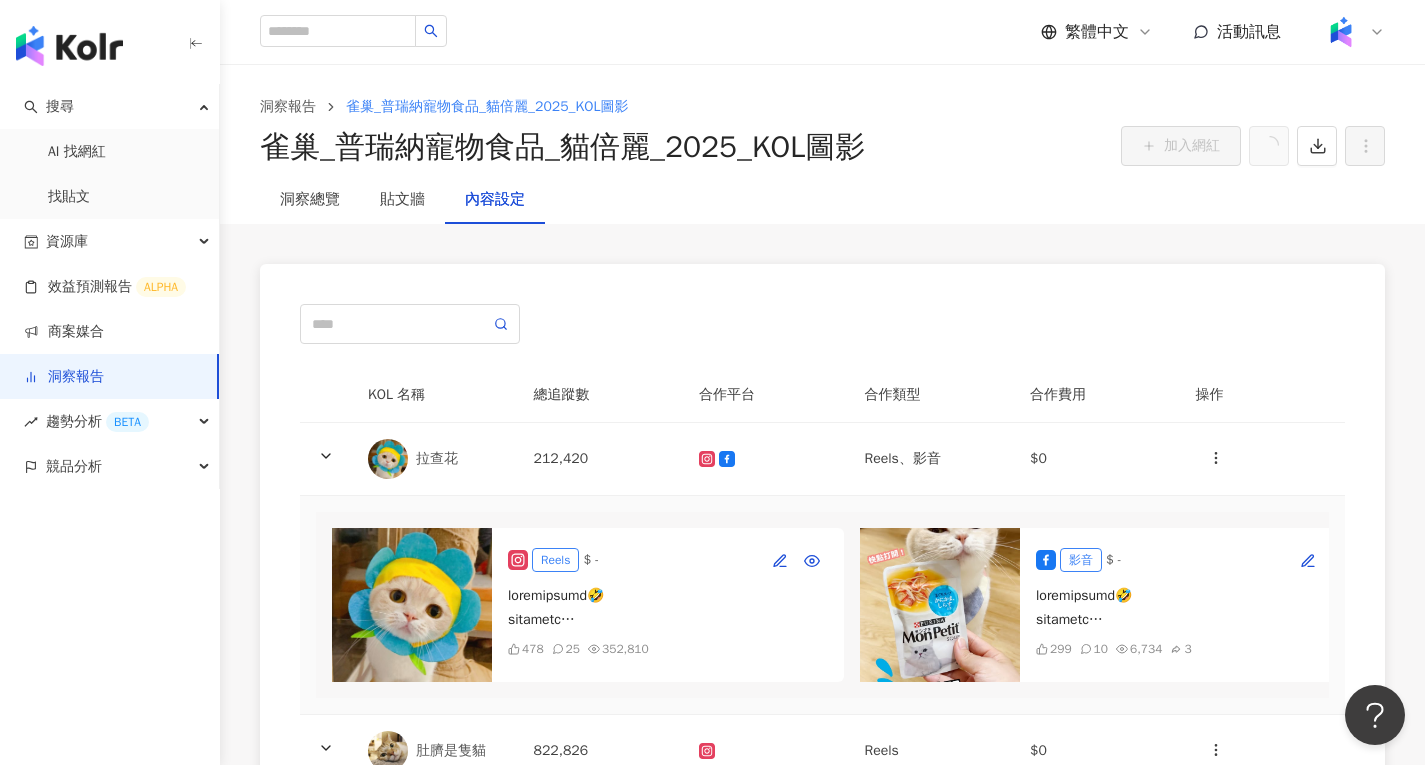 click on "洞察報告" at bounding box center [64, 377] 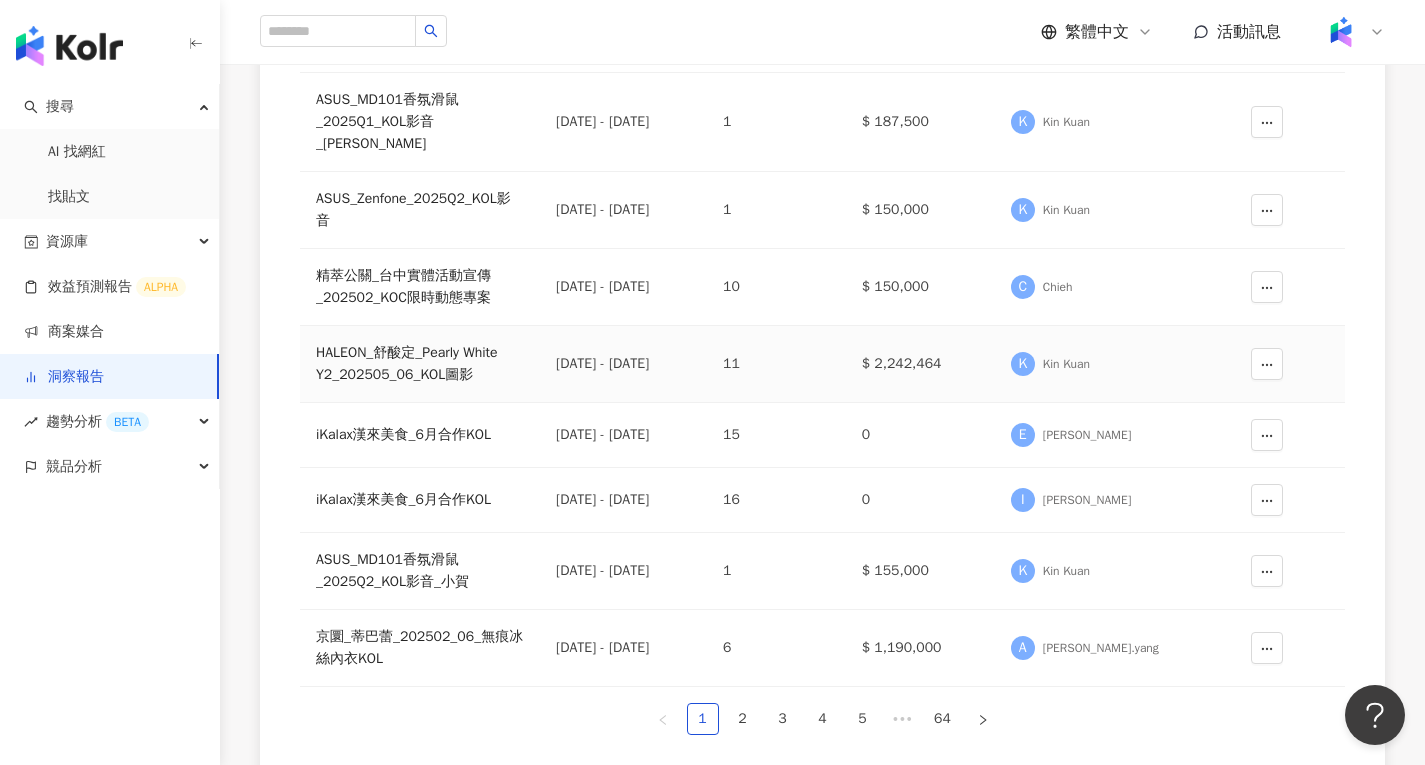 scroll, scrollTop: 500, scrollLeft: 0, axis: vertical 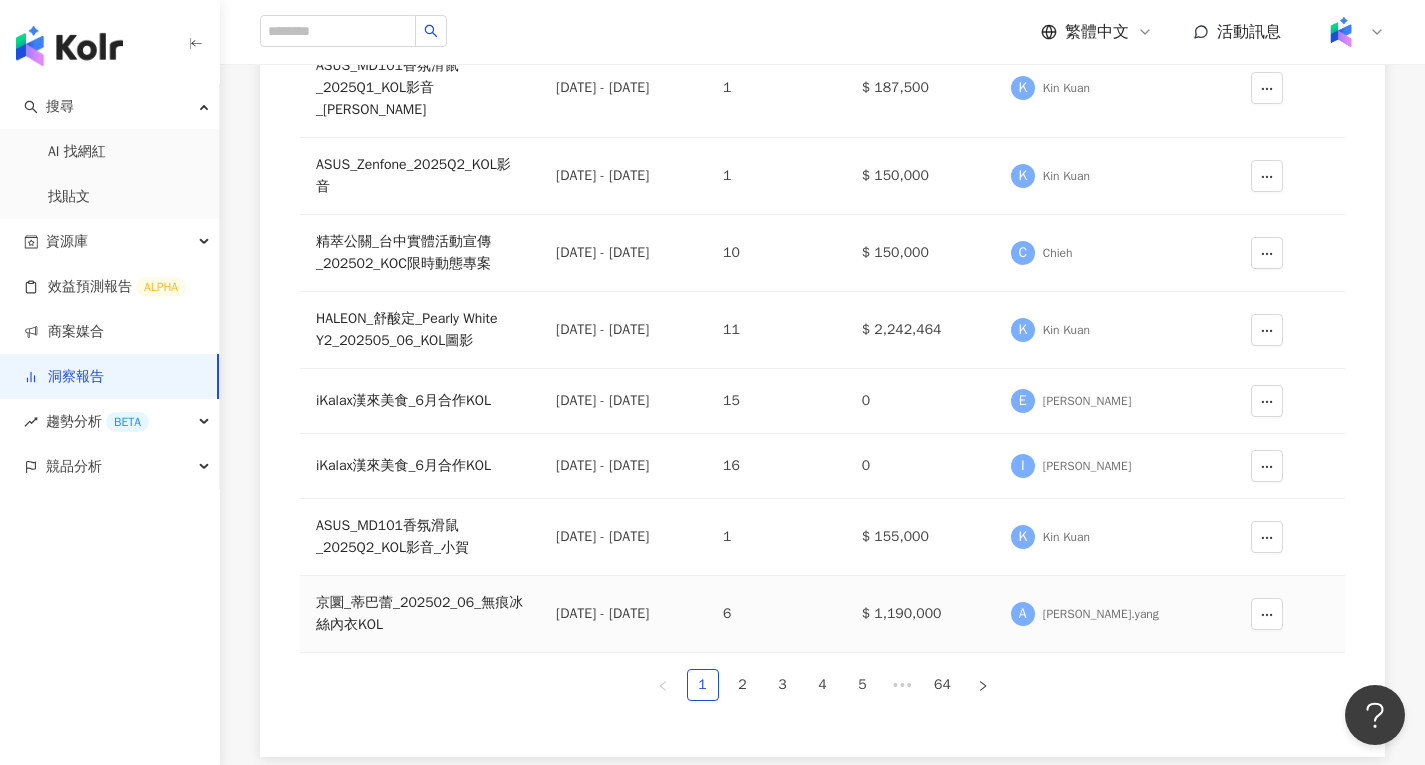 click on "京圜_蒂巴蕾_202502_06_無痕冰絲內衣KOL" at bounding box center [420, 614] 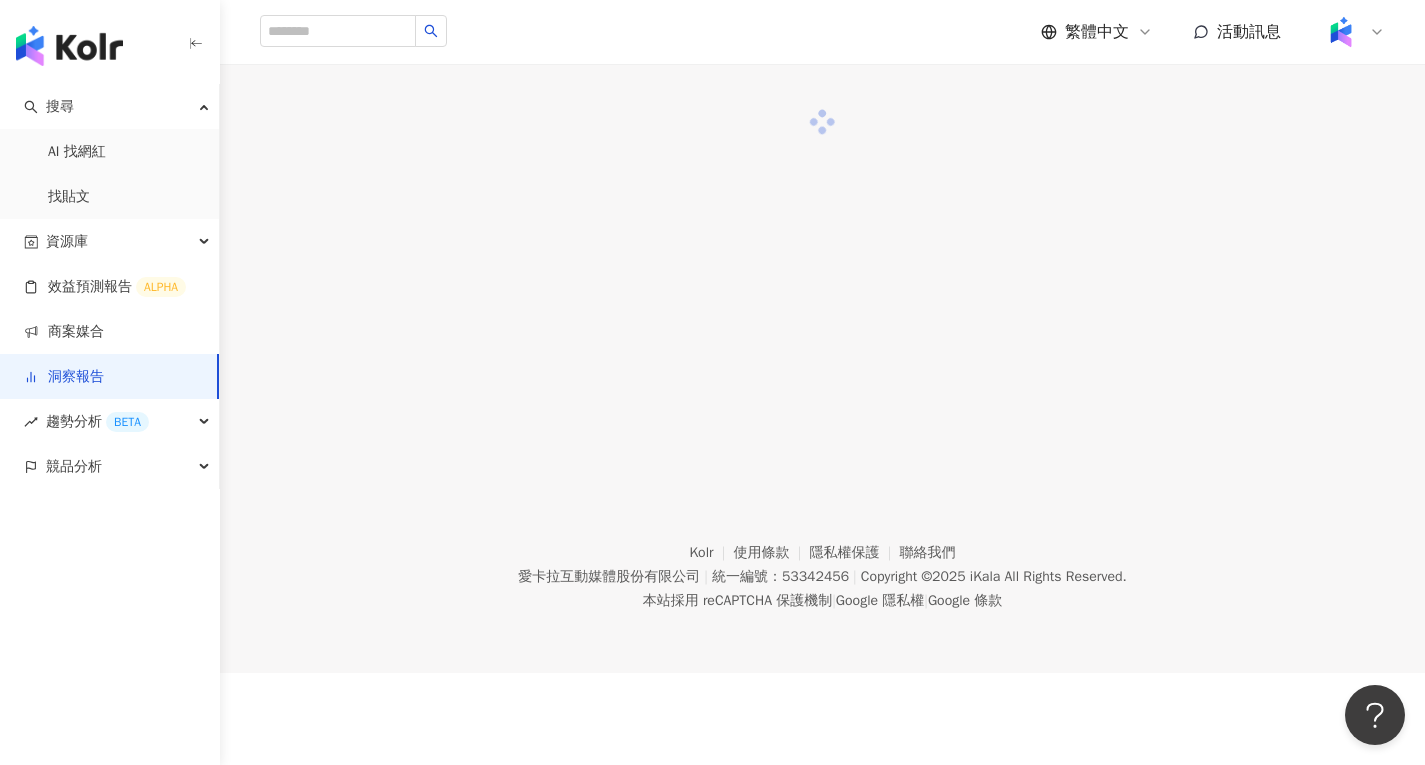 scroll, scrollTop: 0, scrollLeft: 0, axis: both 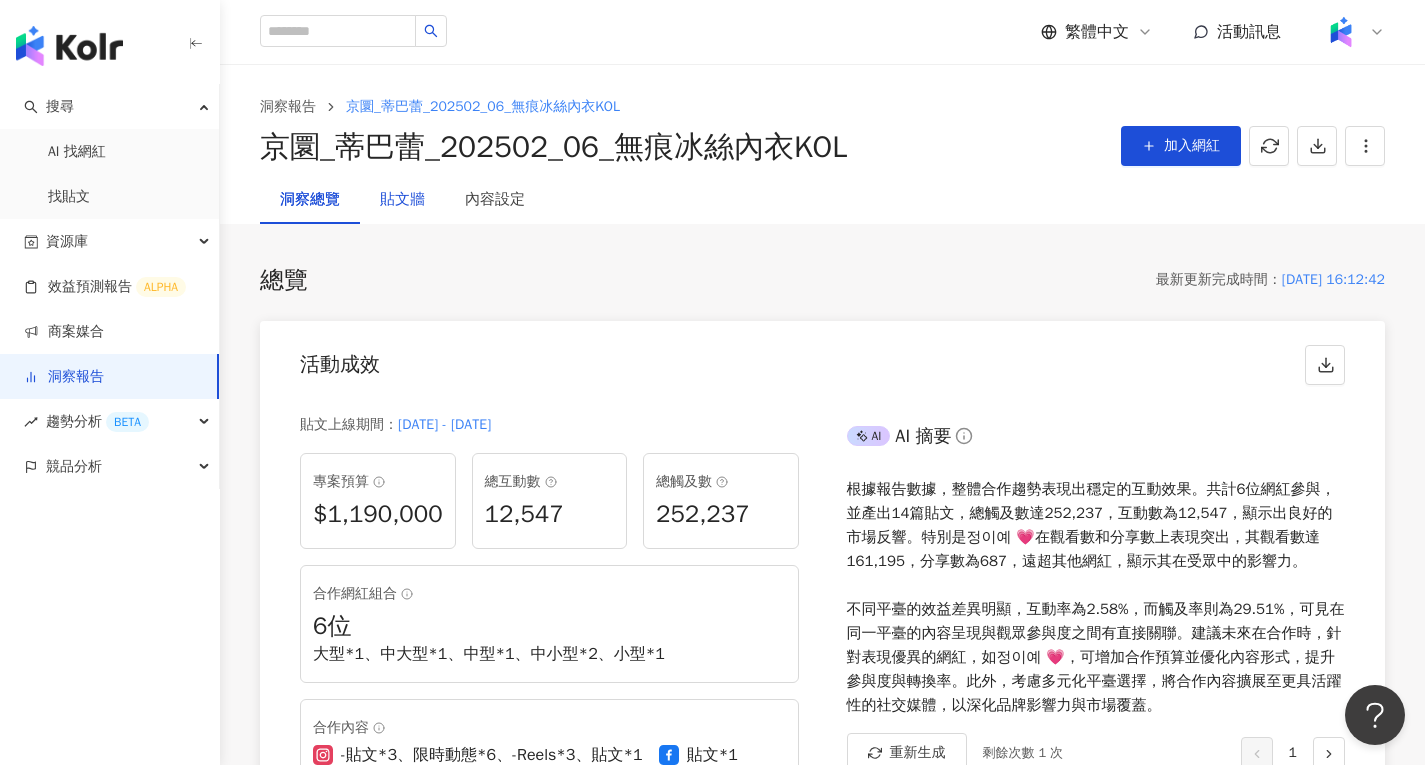 click on "貼文牆" at bounding box center (402, 200) 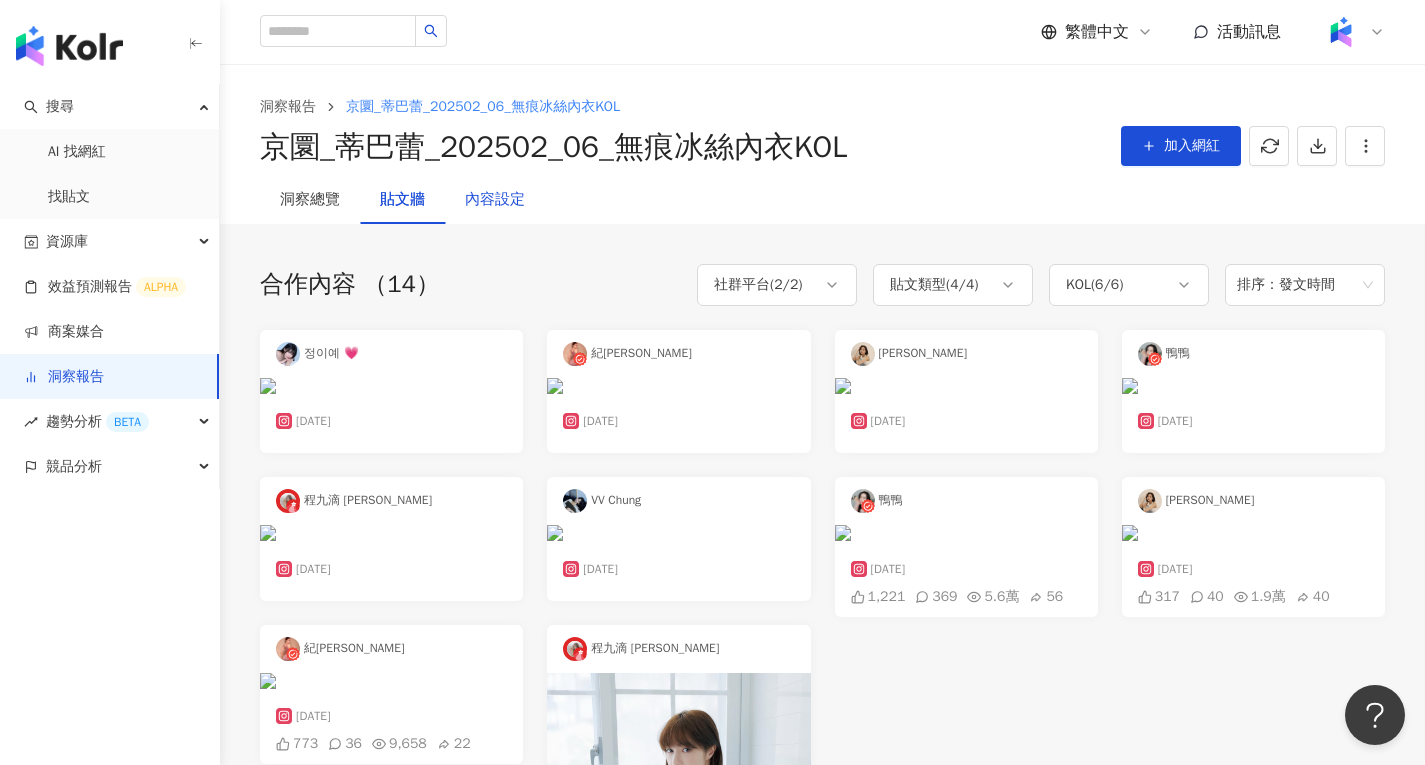 click on "內容設定" at bounding box center (495, 200) 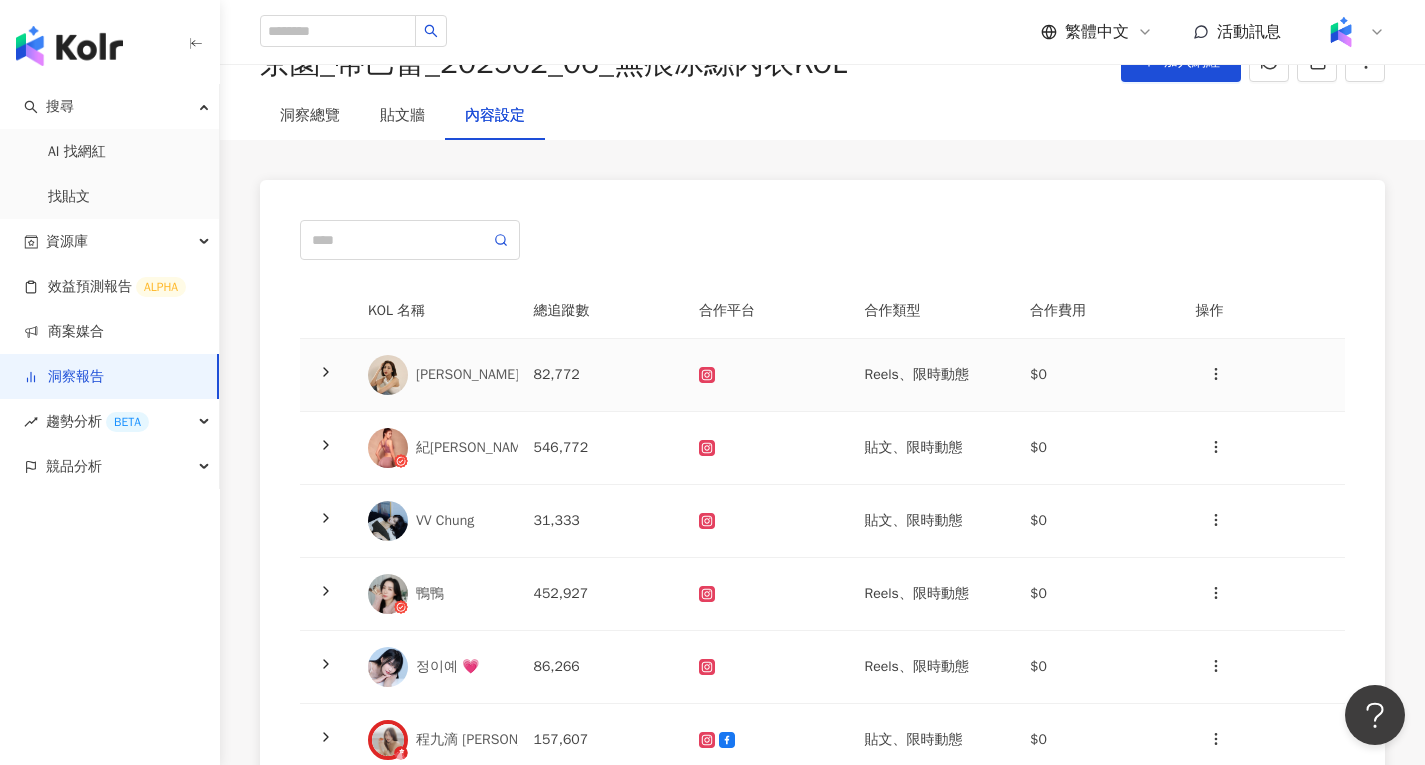 scroll, scrollTop: 200, scrollLeft: 0, axis: vertical 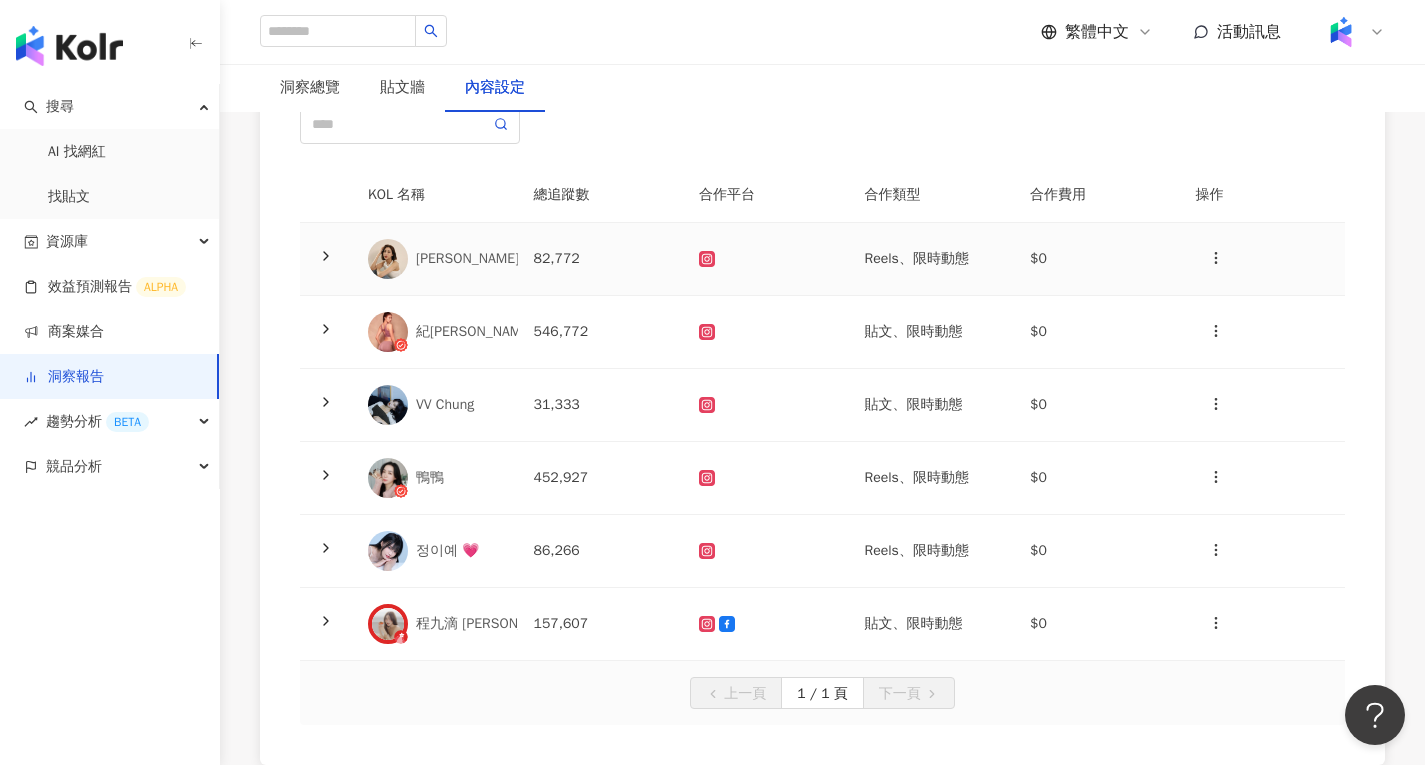 click on "[PERSON_NAME]" at bounding box center [435, 259] 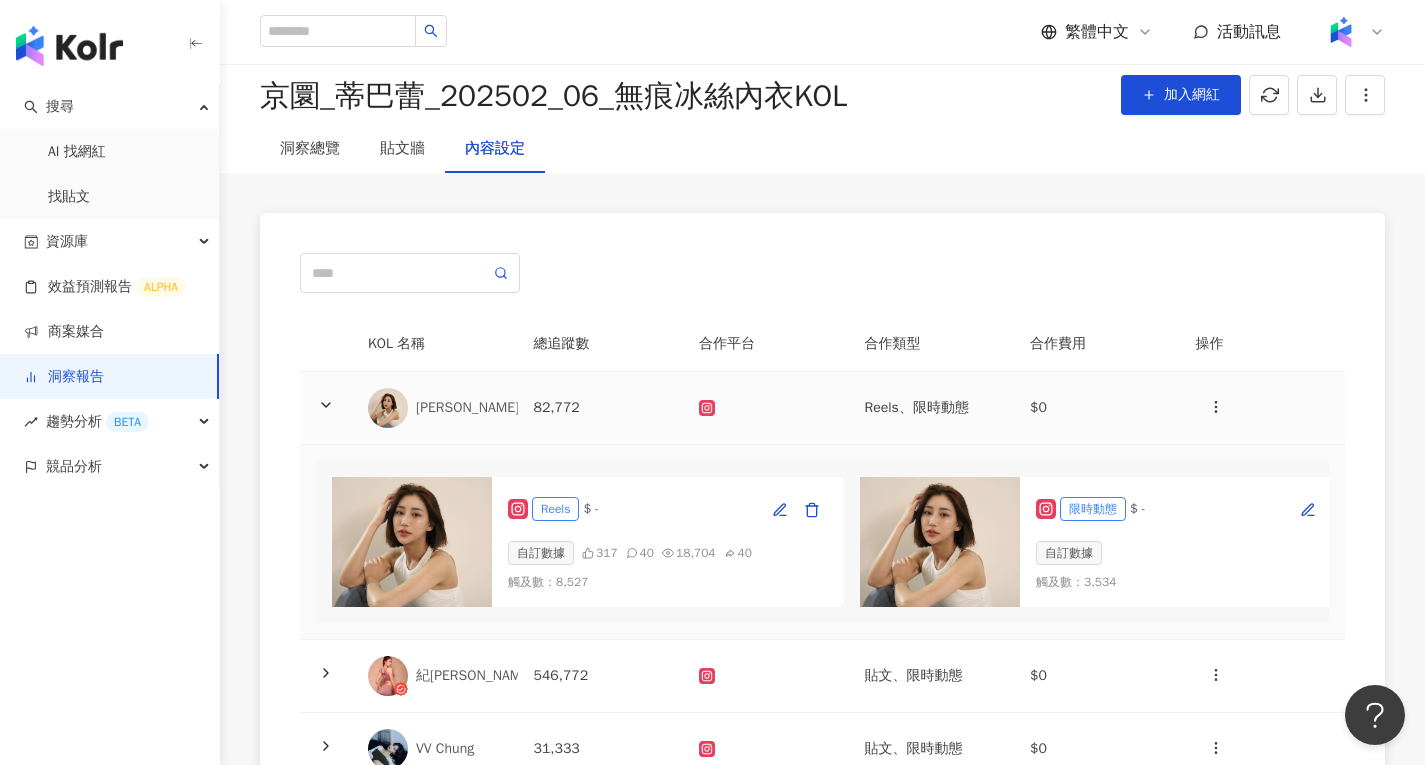 scroll, scrollTop: 0, scrollLeft: 0, axis: both 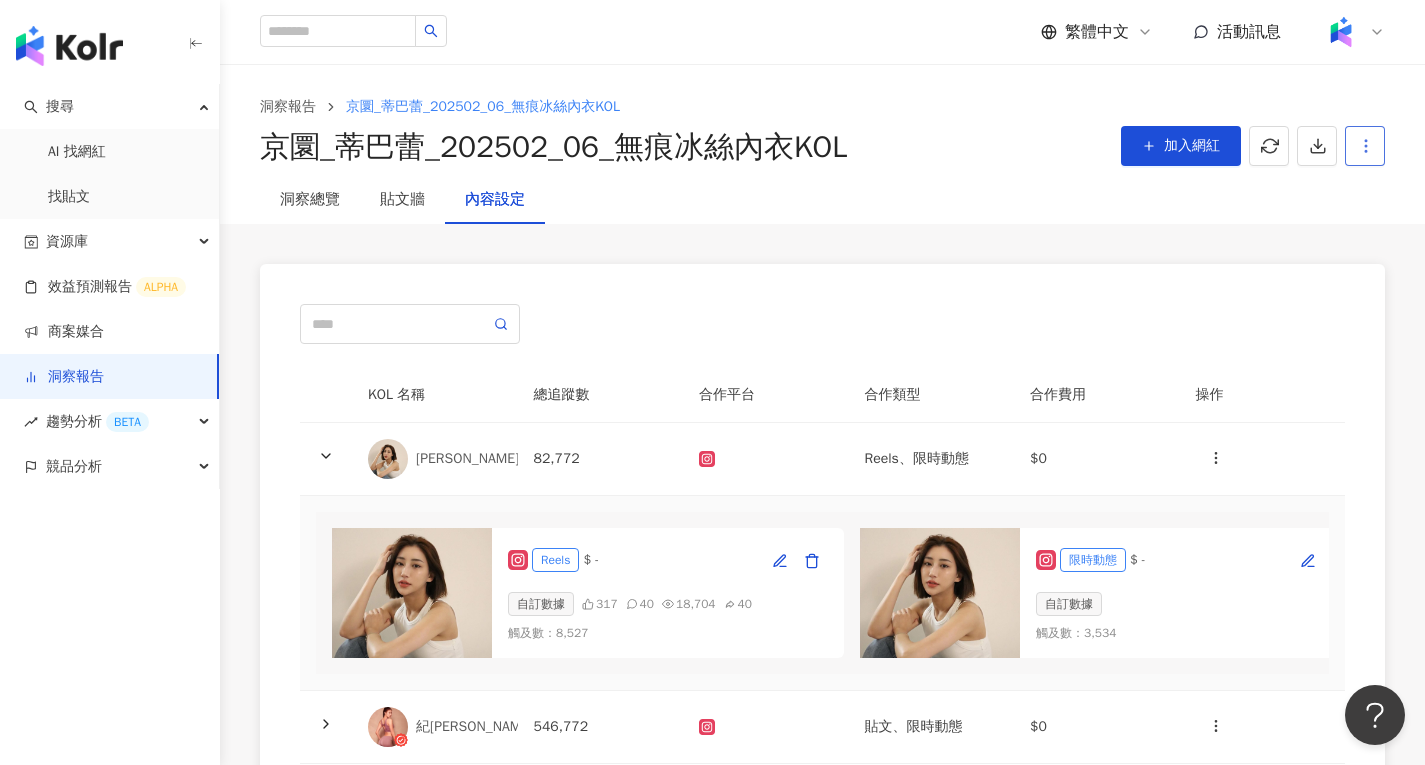click 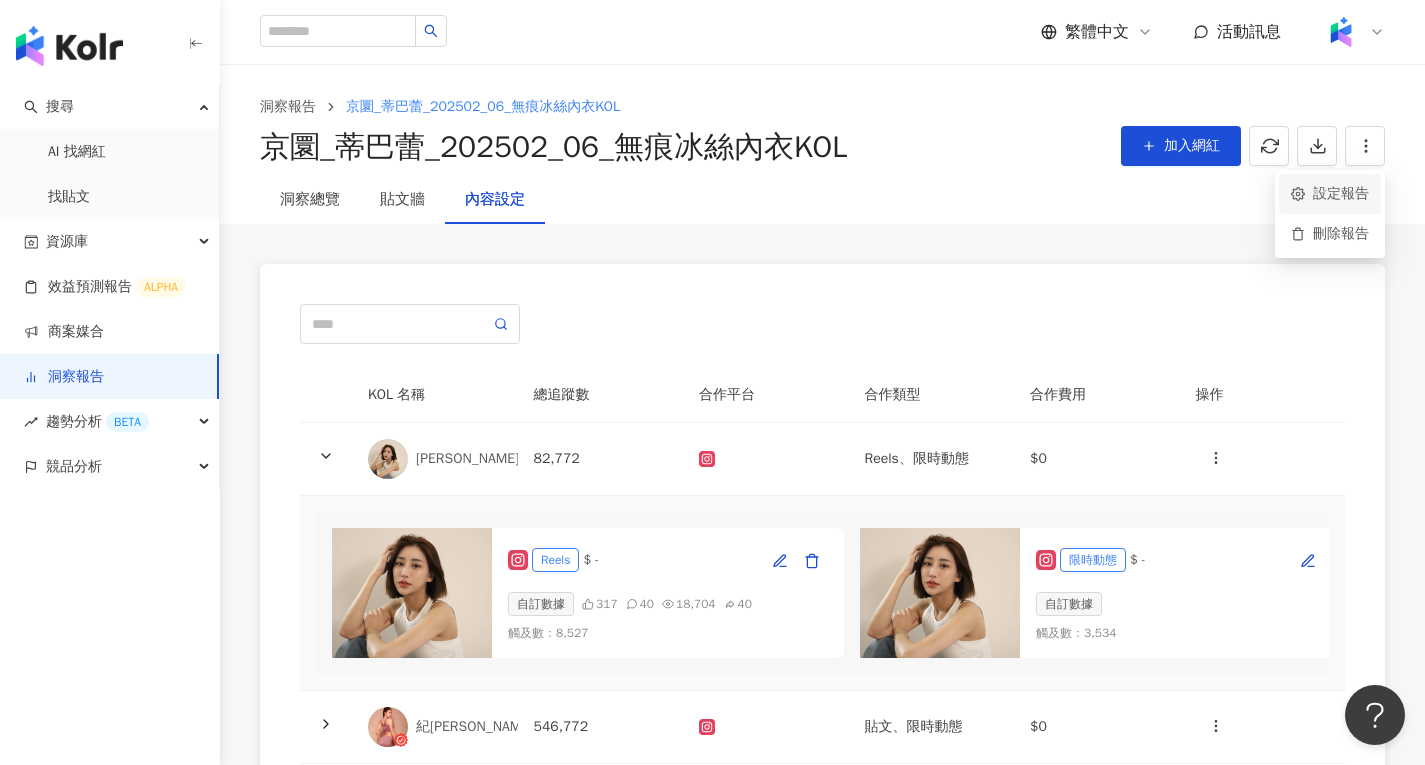 click on "設定報告" at bounding box center (1330, 194) 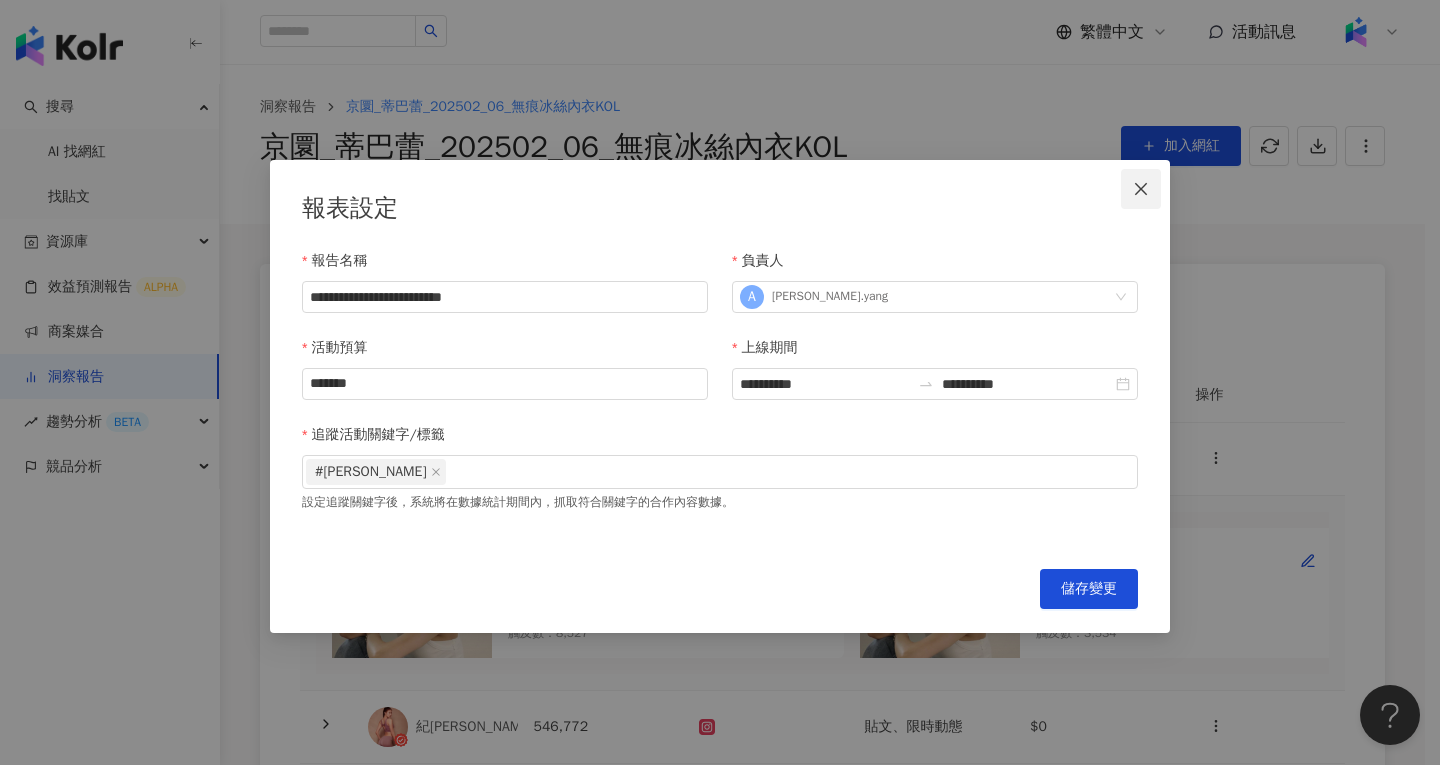 click at bounding box center (1141, 189) 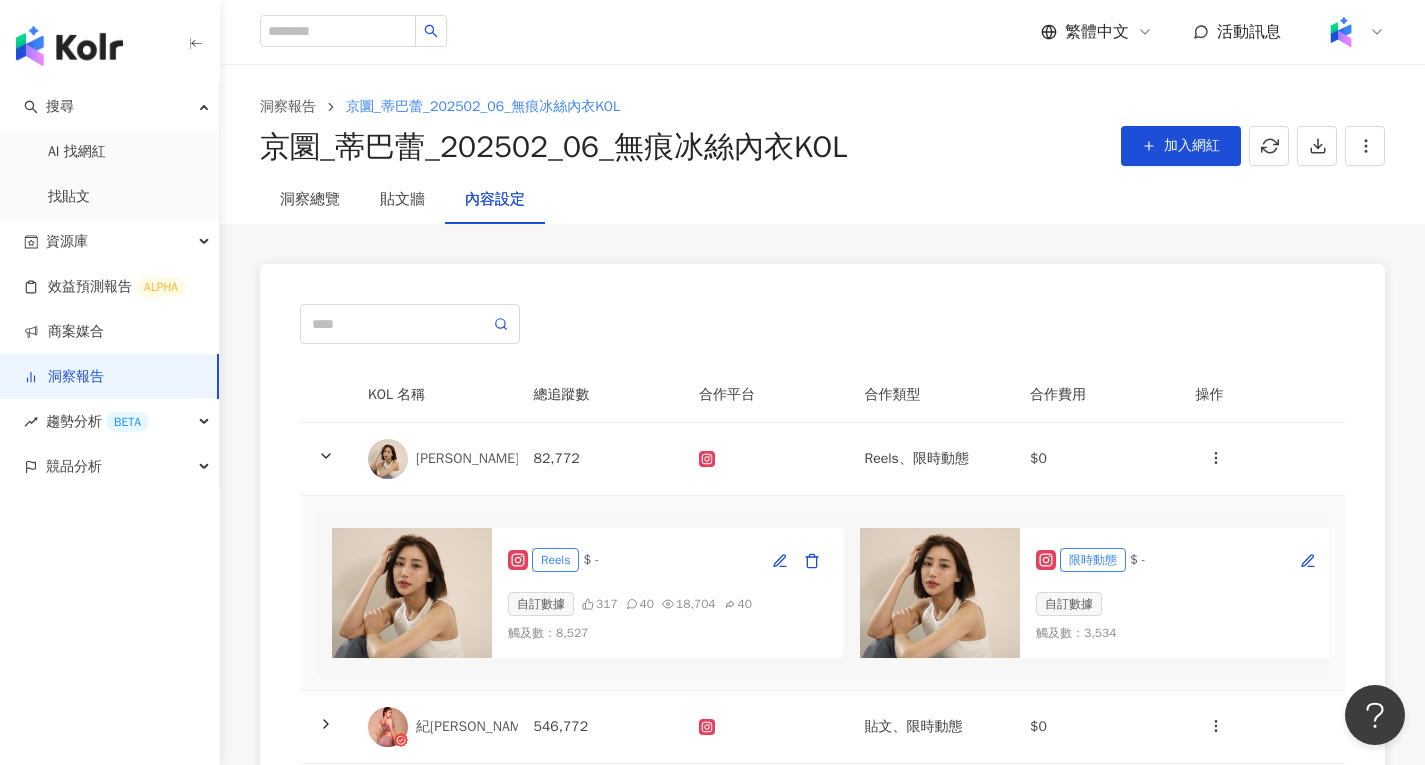 drag, startPoint x: 850, startPoint y: 539, endPoint x: 690, endPoint y: 295, distance: 291.78073 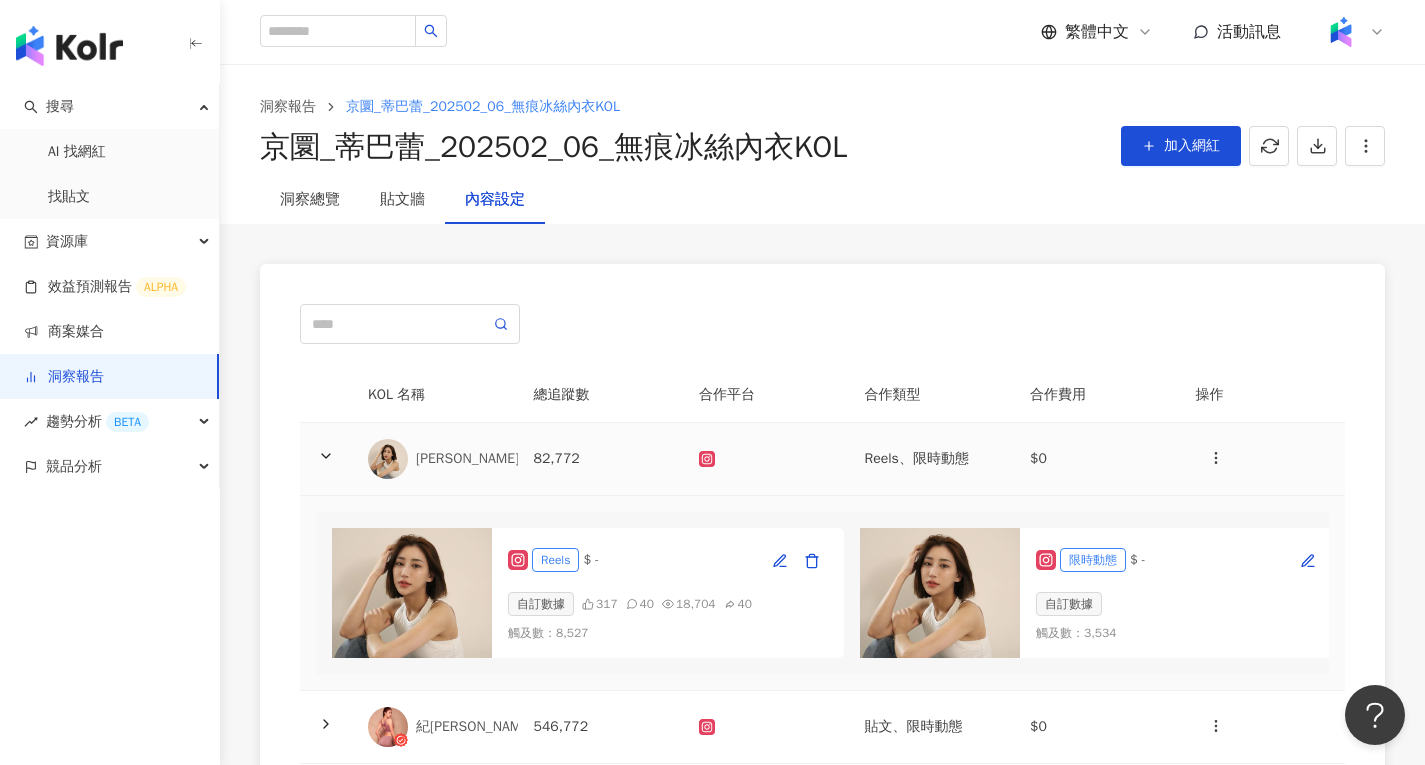 click at bounding box center (766, 459) 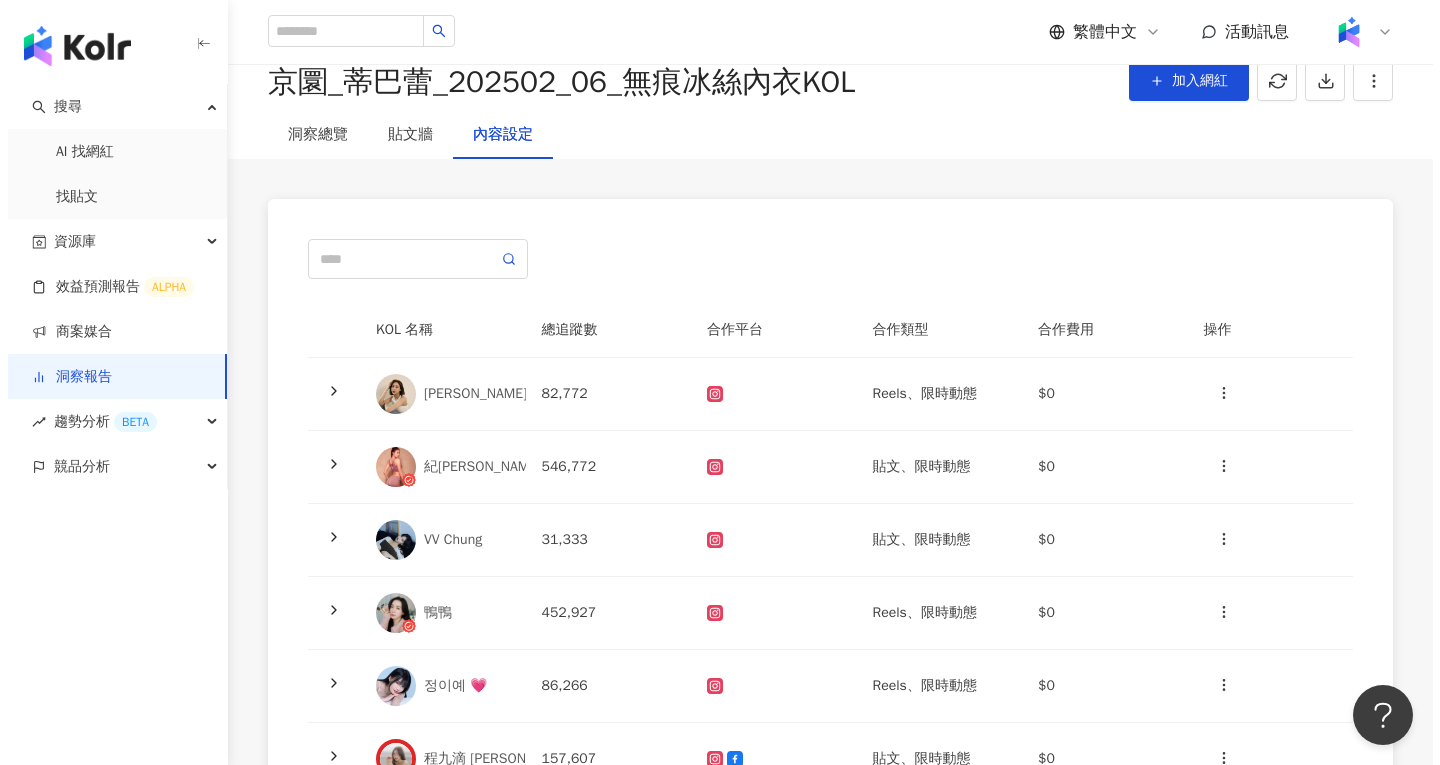 scroll, scrollTop: 64, scrollLeft: 0, axis: vertical 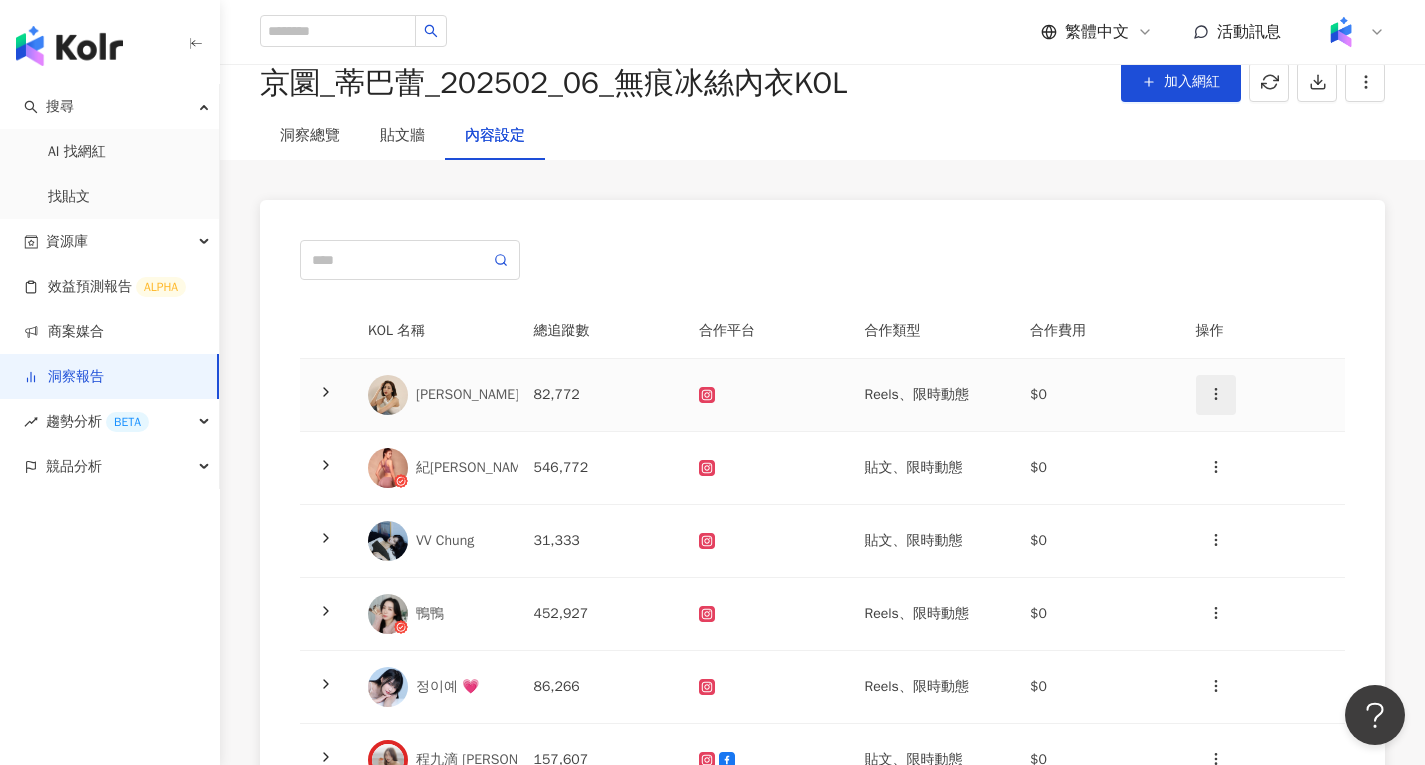 click 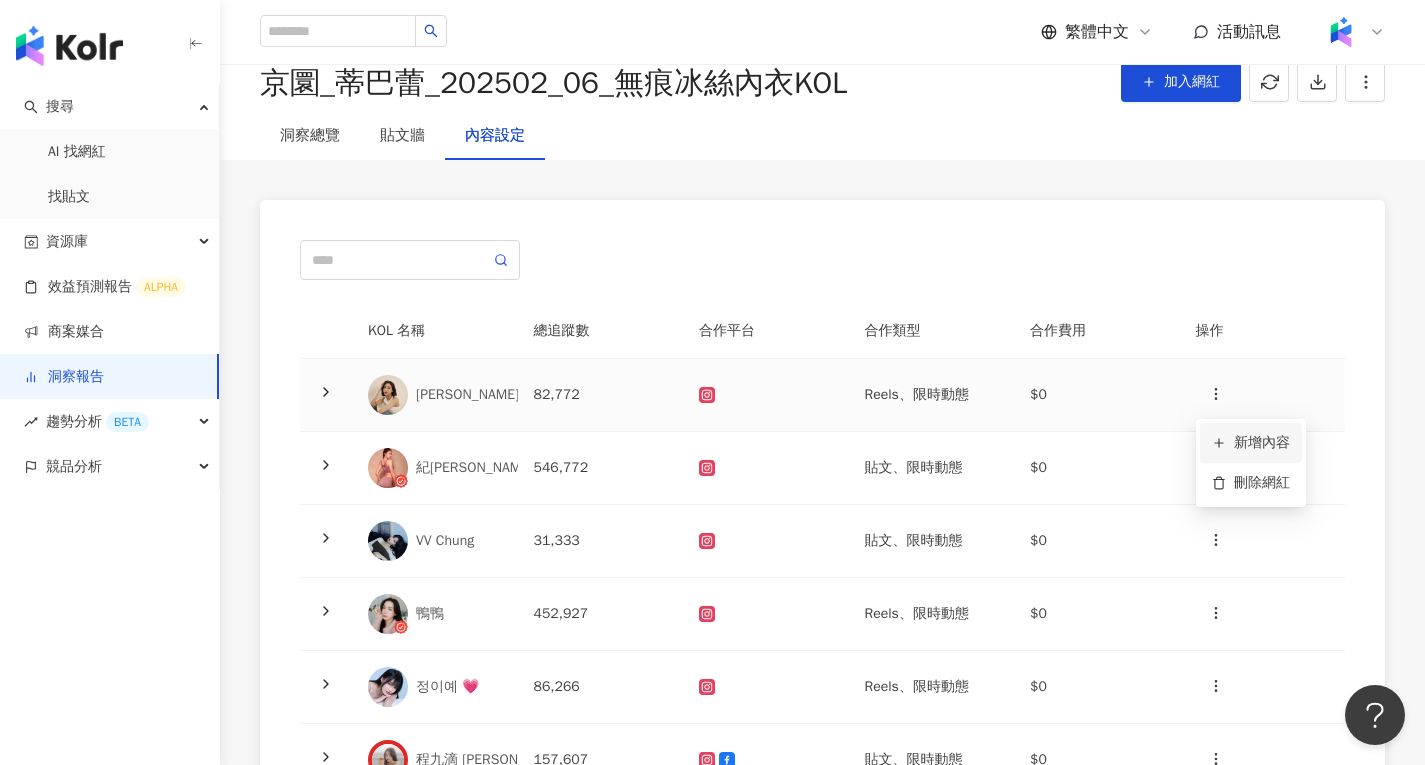 click on "新增內容" at bounding box center (1251, 443) 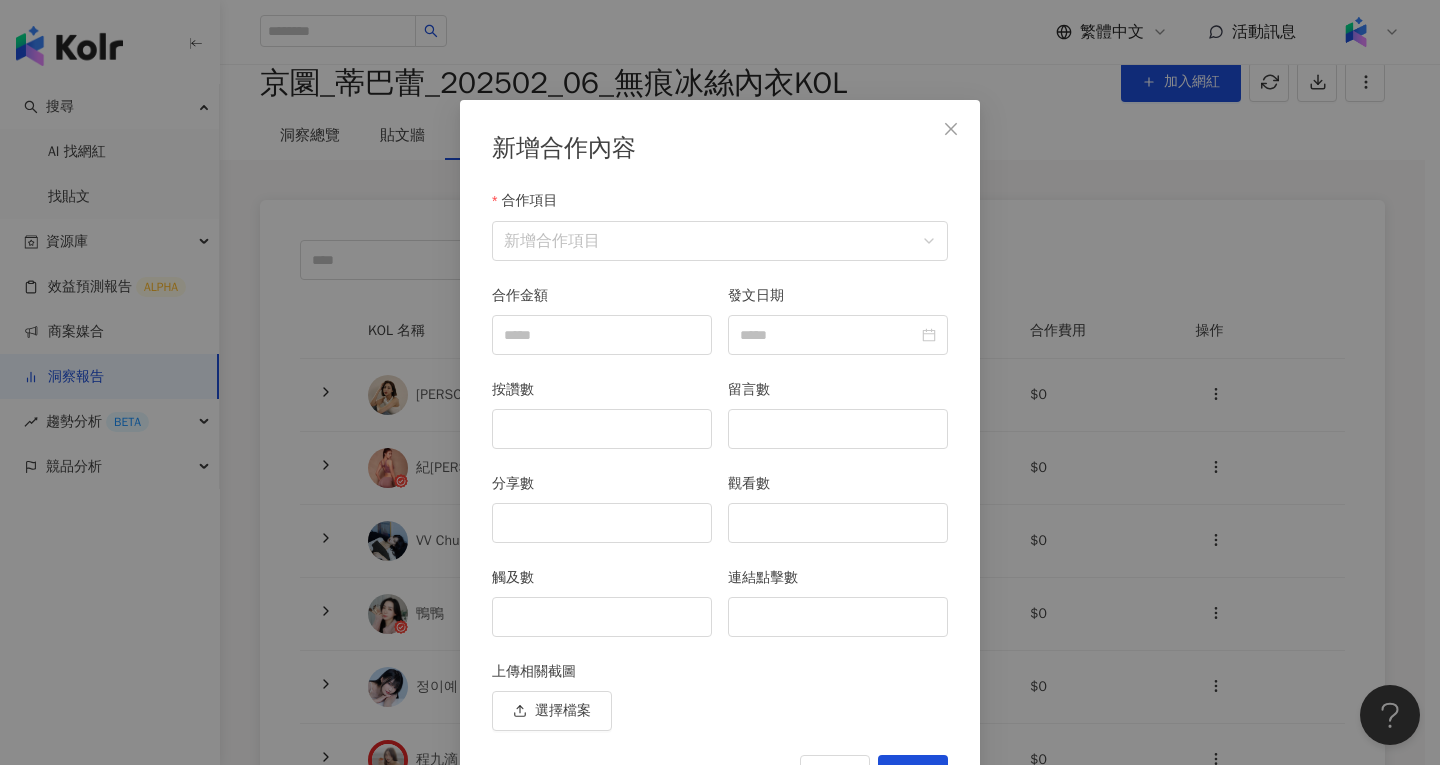 scroll, scrollTop: 53, scrollLeft: 0, axis: vertical 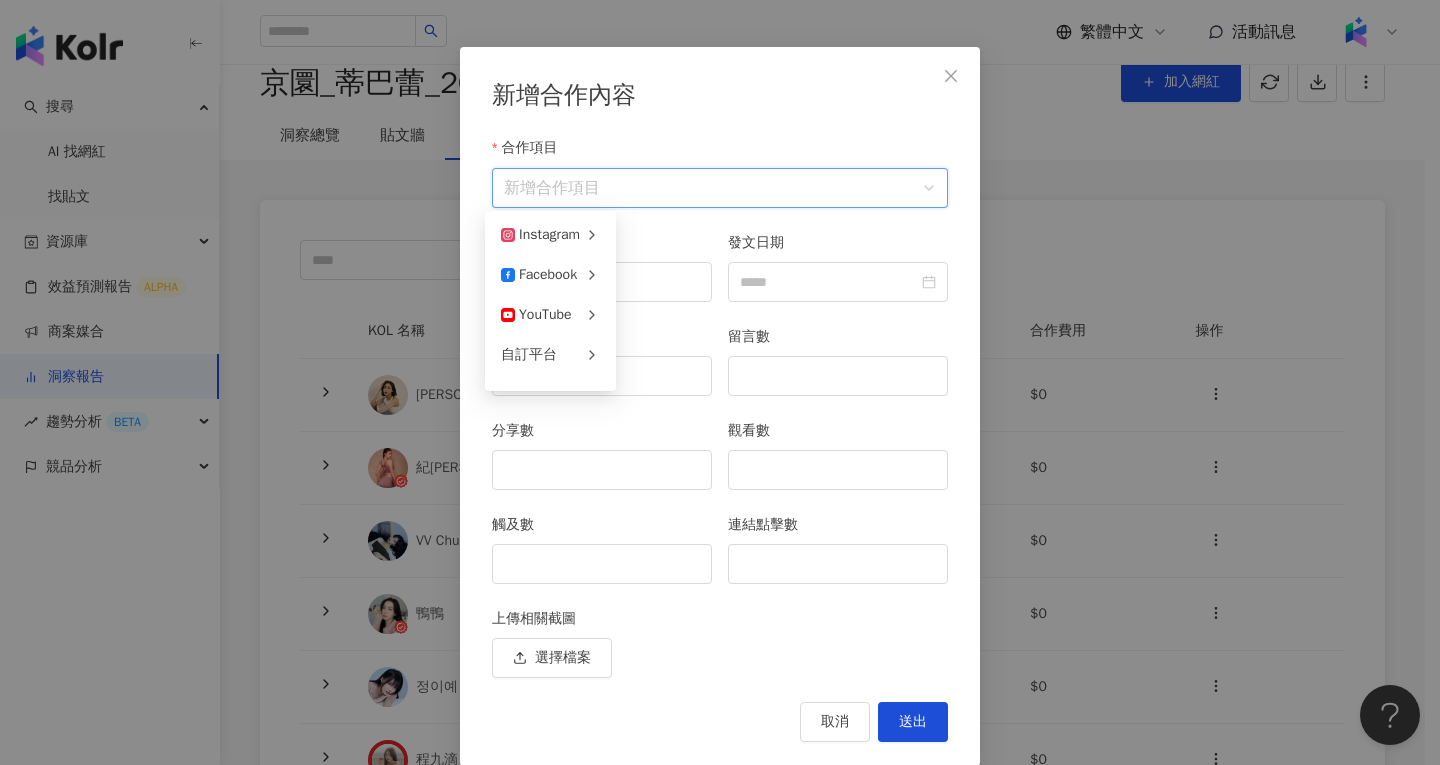 click on "合作項目" at bounding box center [720, 188] 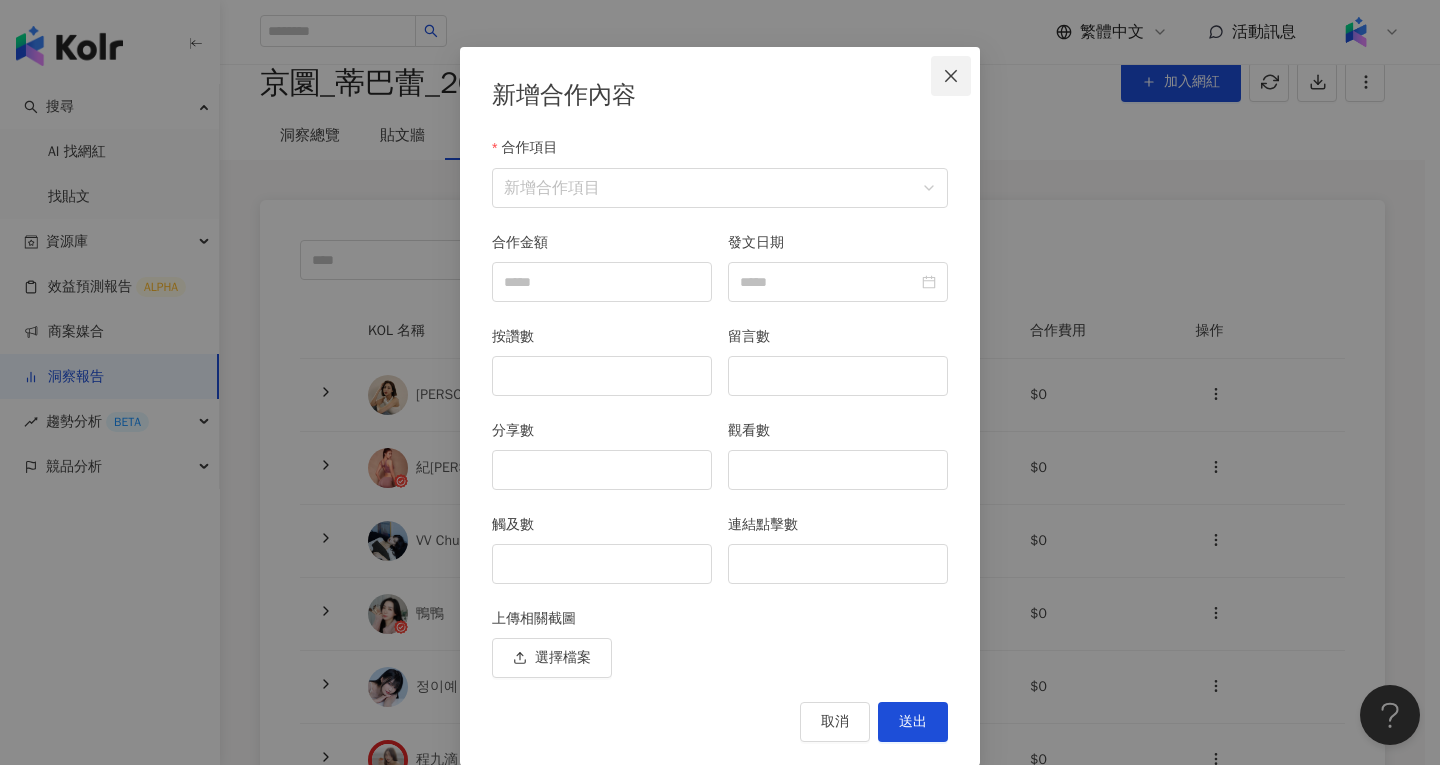 click 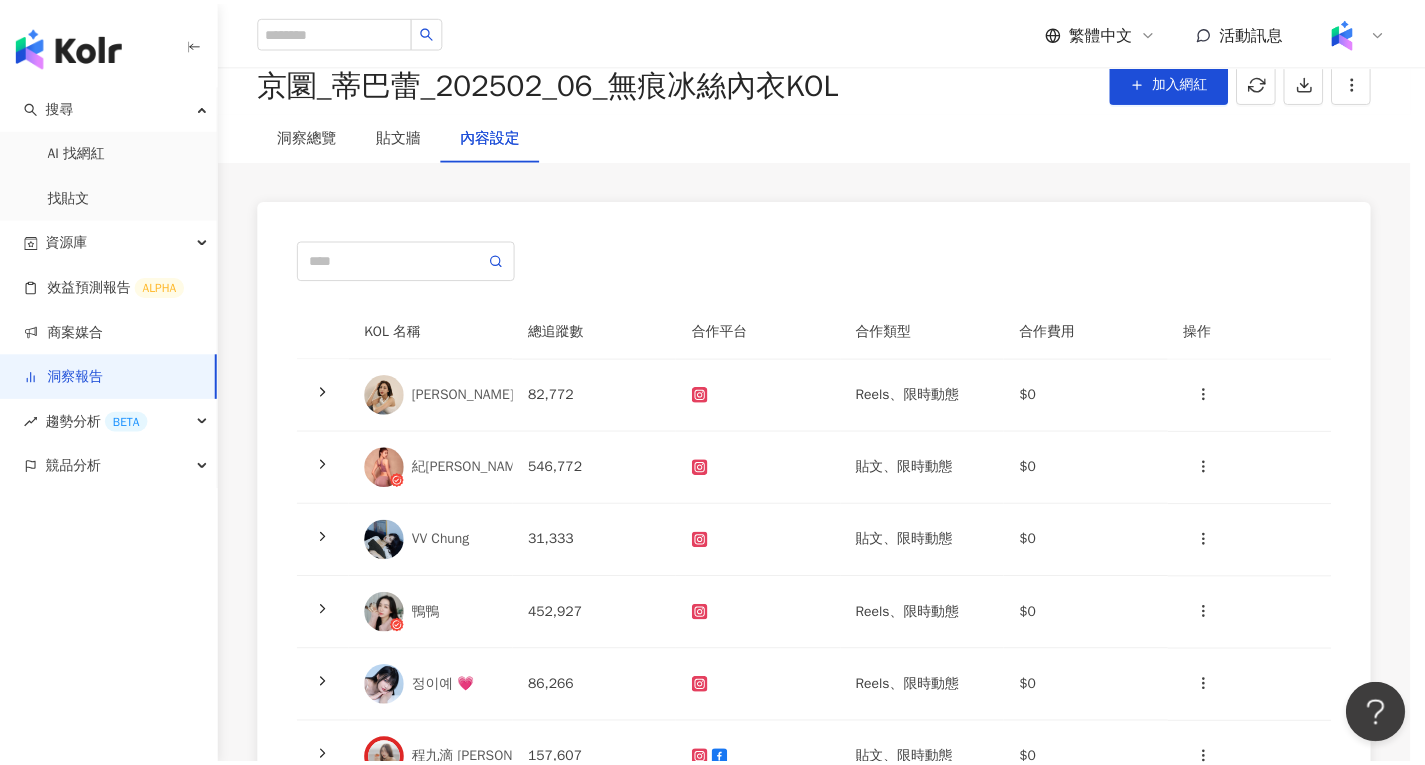 scroll, scrollTop: 0, scrollLeft: 0, axis: both 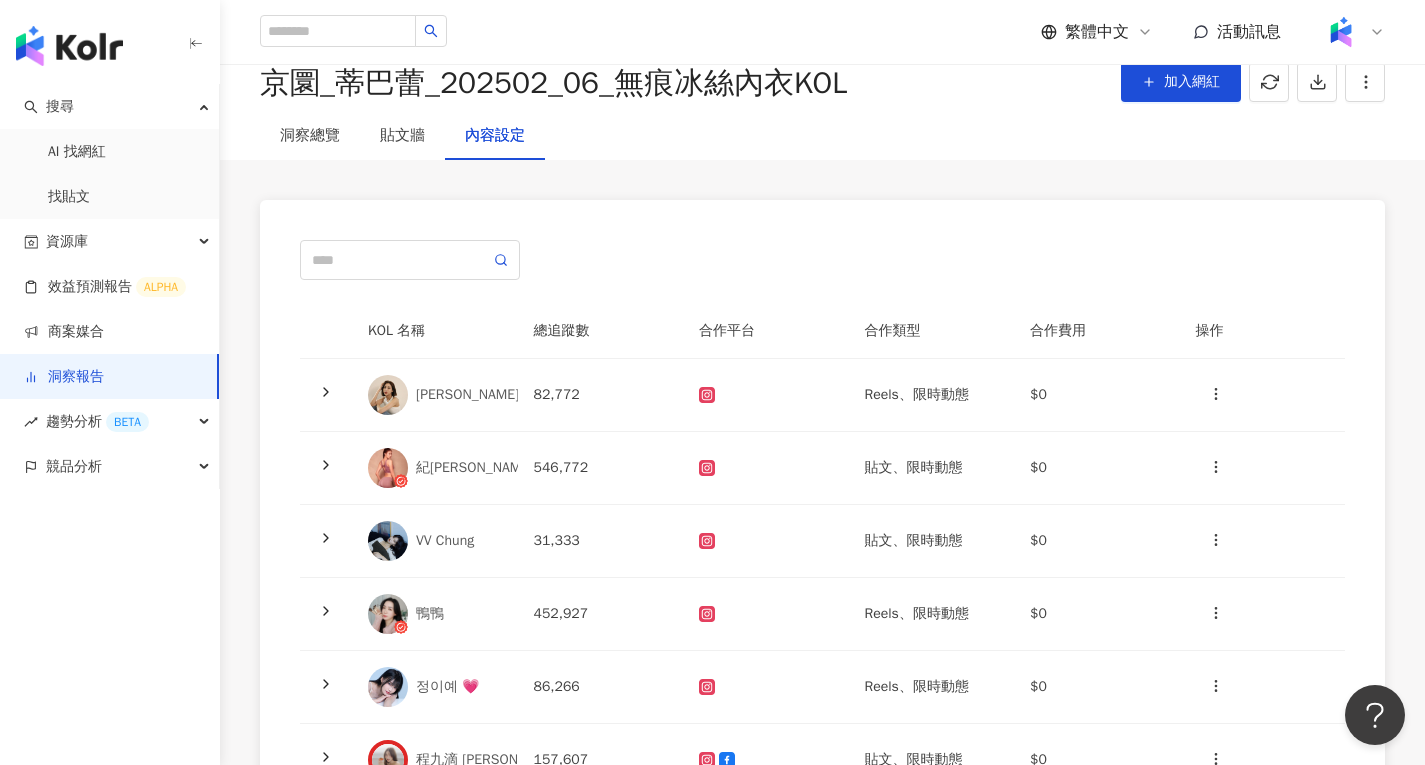 click on "洞察報告" at bounding box center [64, 377] 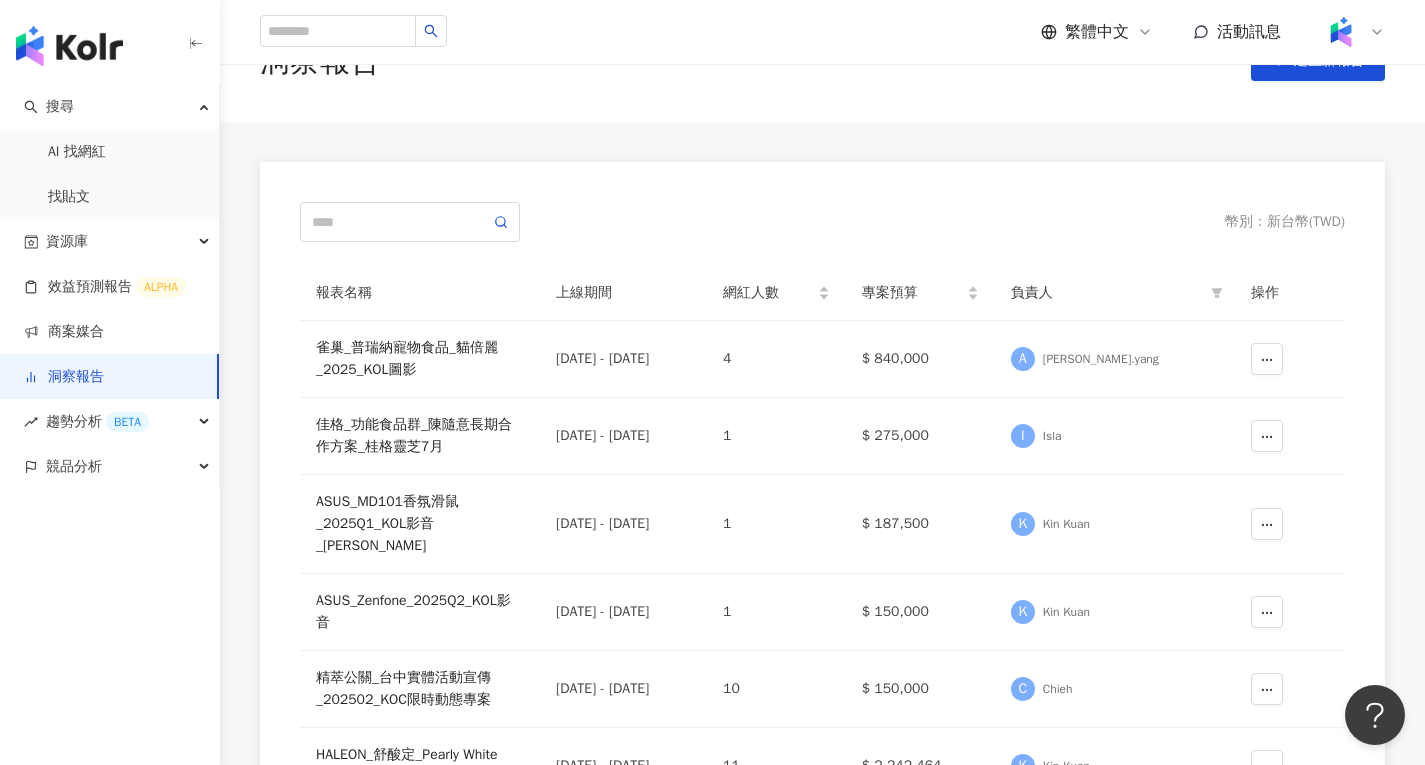 scroll, scrollTop: 0, scrollLeft: 0, axis: both 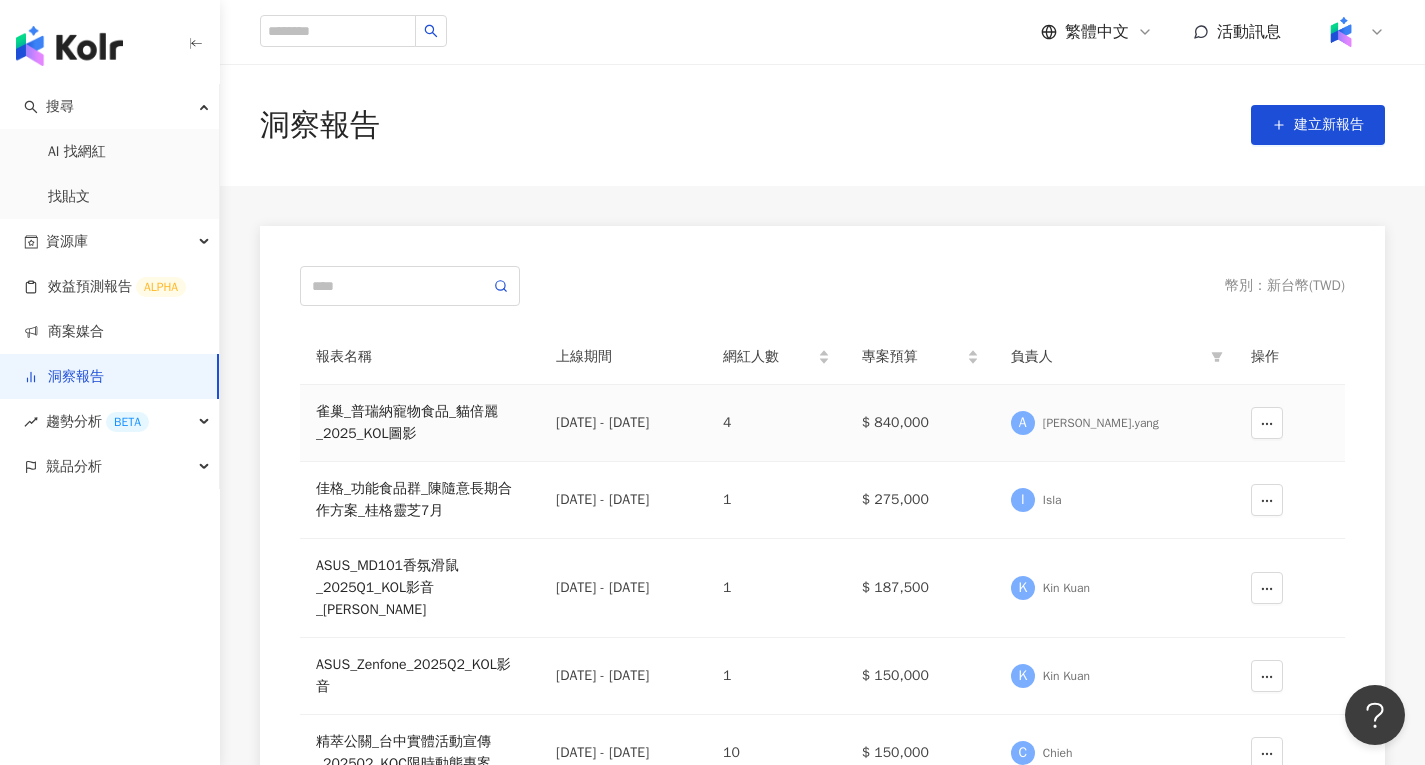 click on "雀巢_普瑞納寵物食品_貓倍麗_2025_KOL圖影" at bounding box center (420, 423) 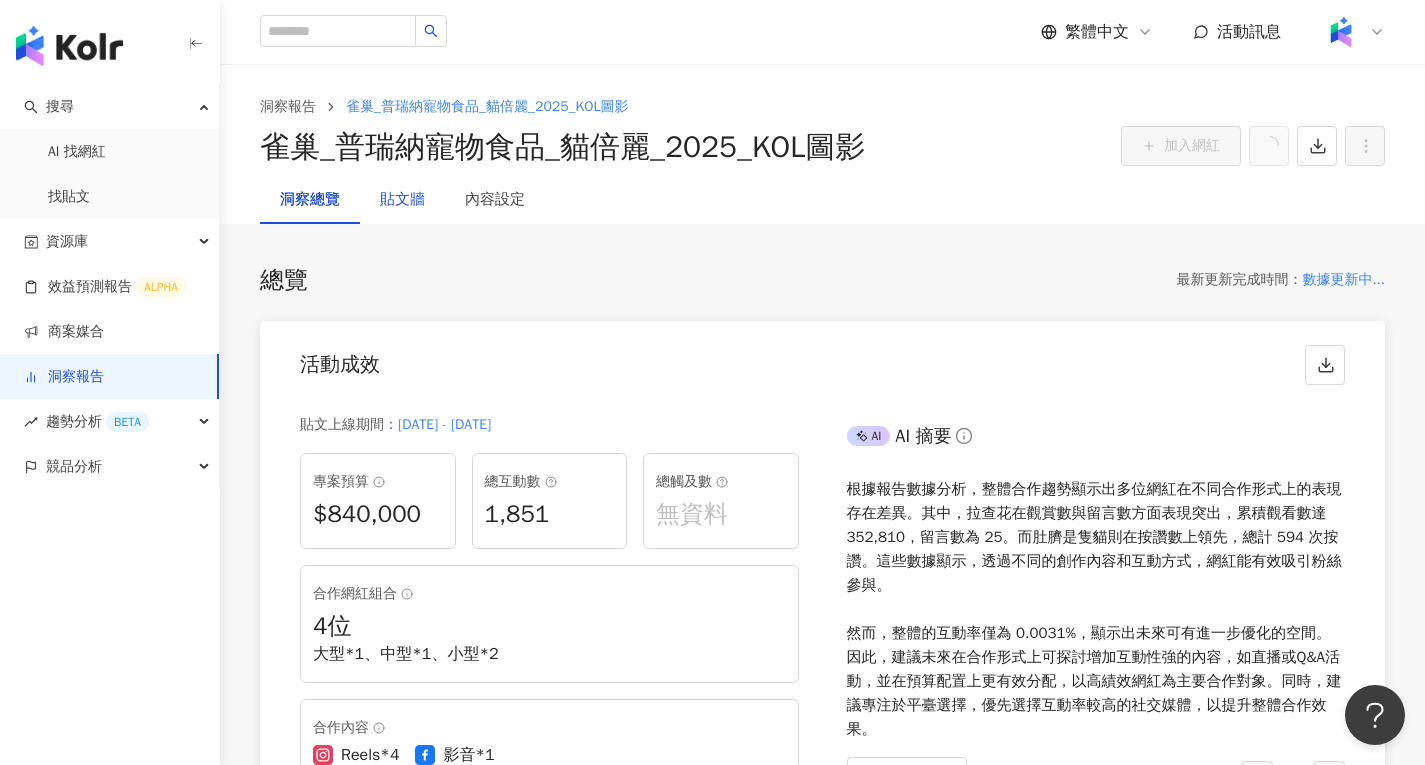 click on "貼文牆" at bounding box center (402, 200) 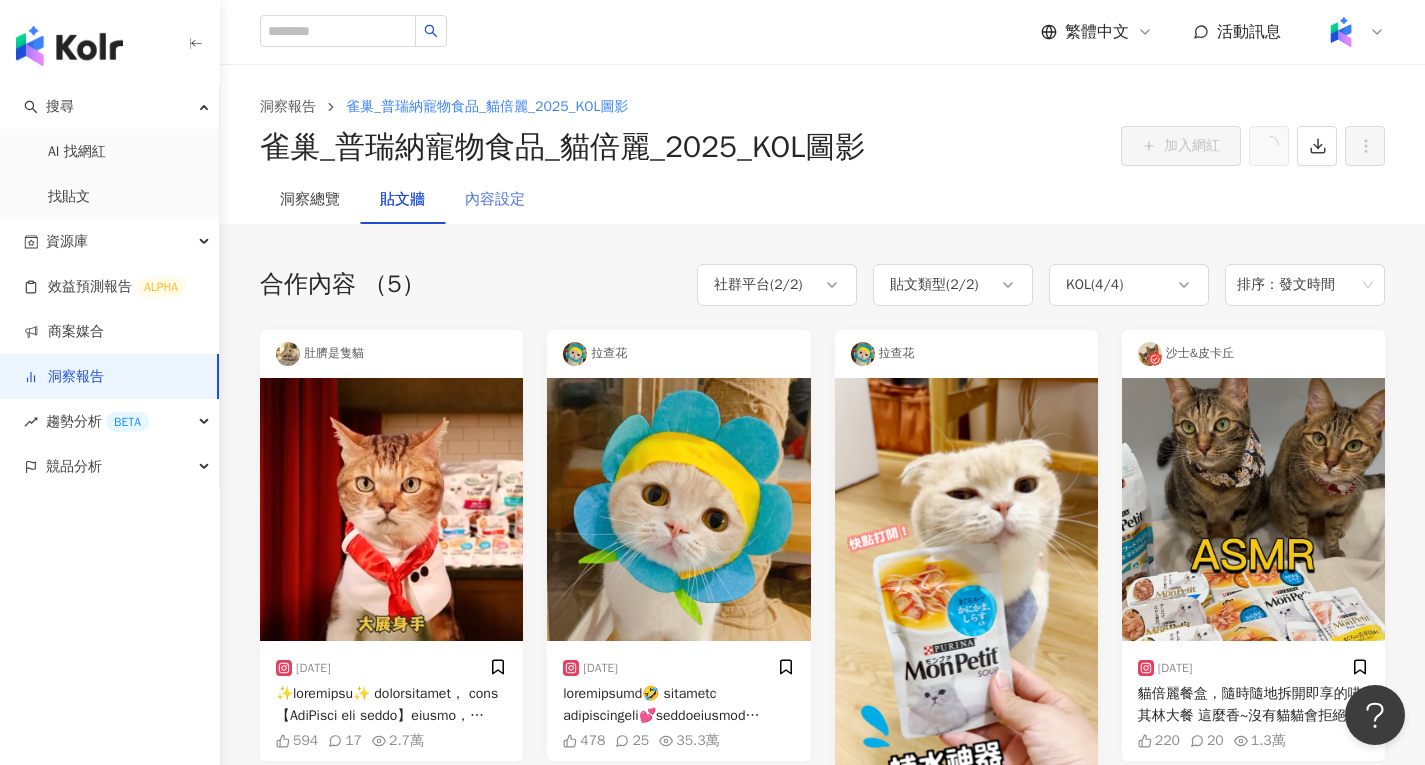 click on "內容設定" at bounding box center (495, 200) 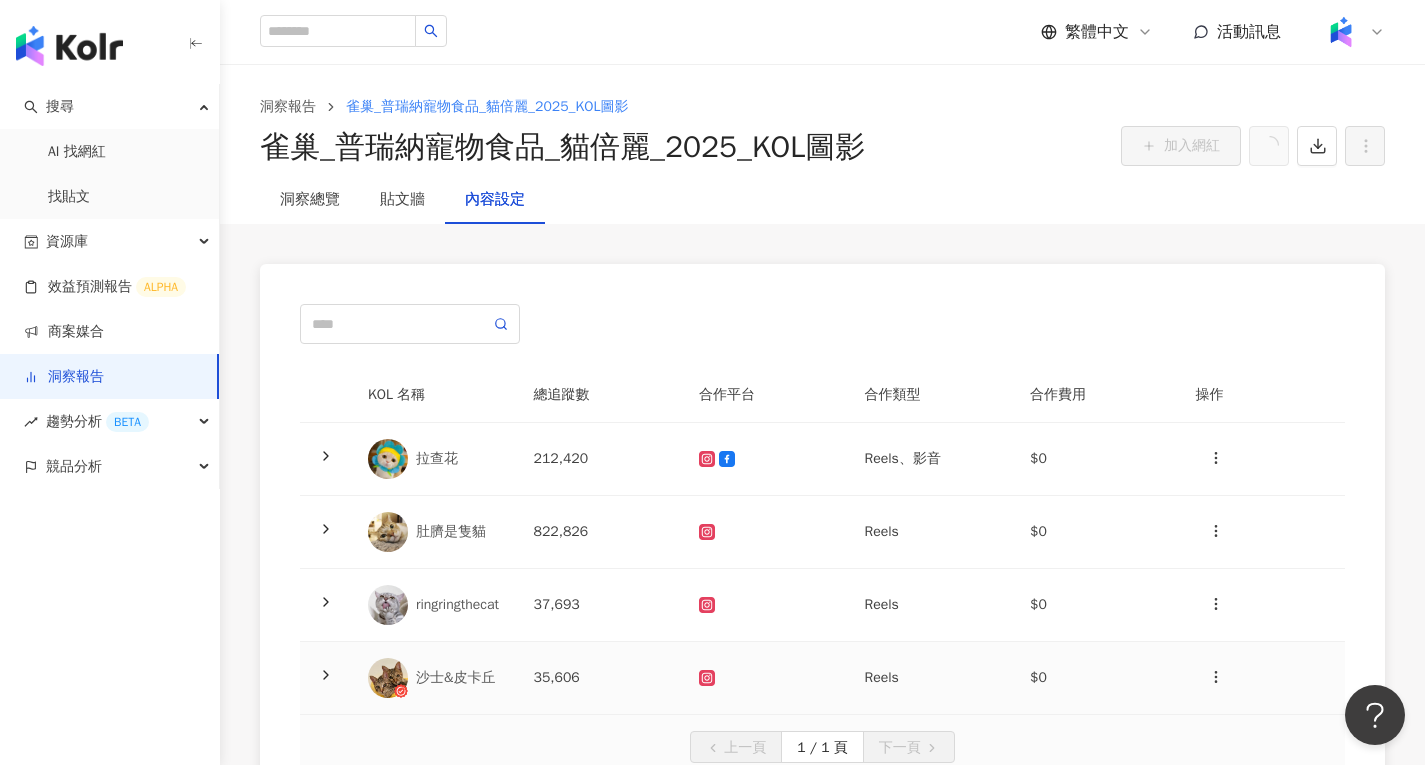 click on "沙士&皮卡丘" at bounding box center [459, 678] 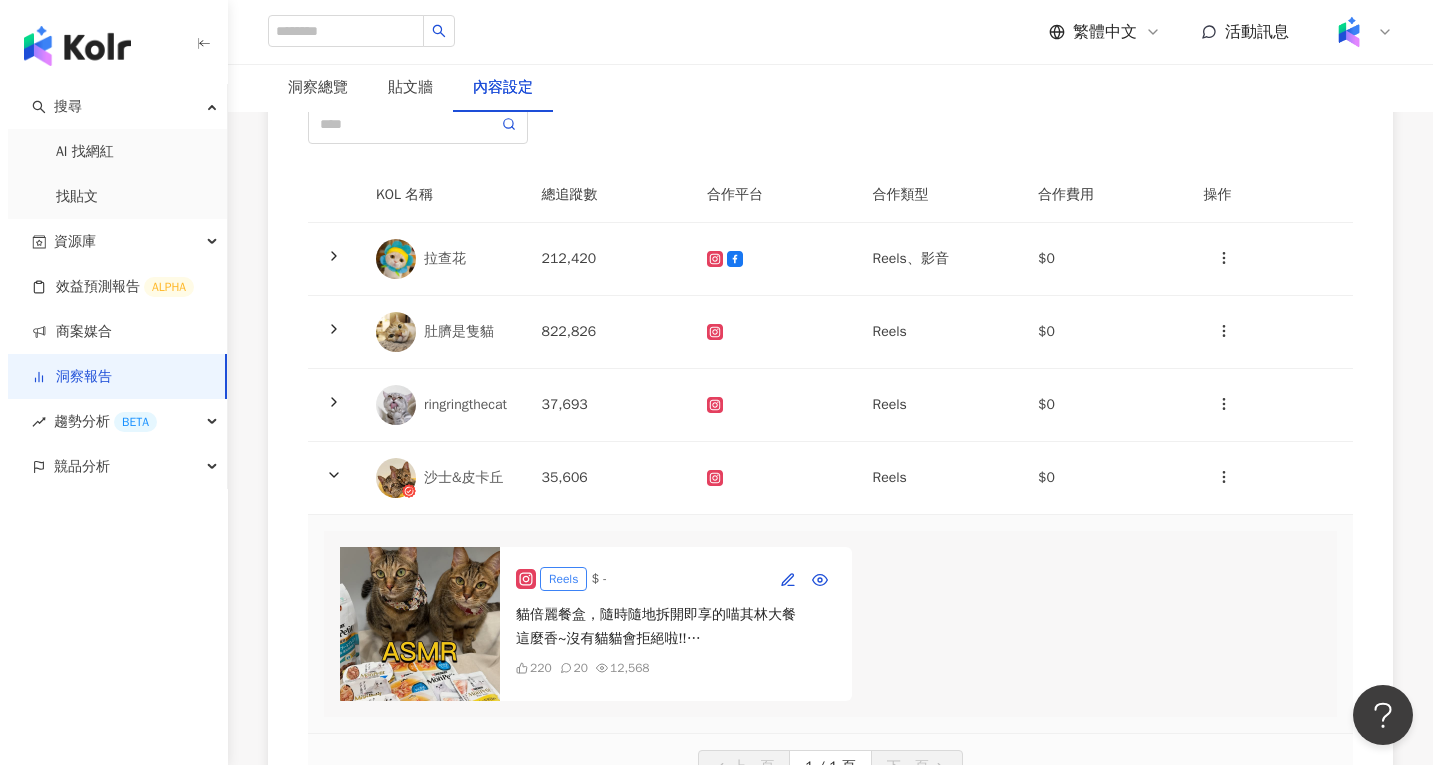 scroll, scrollTop: 300, scrollLeft: 0, axis: vertical 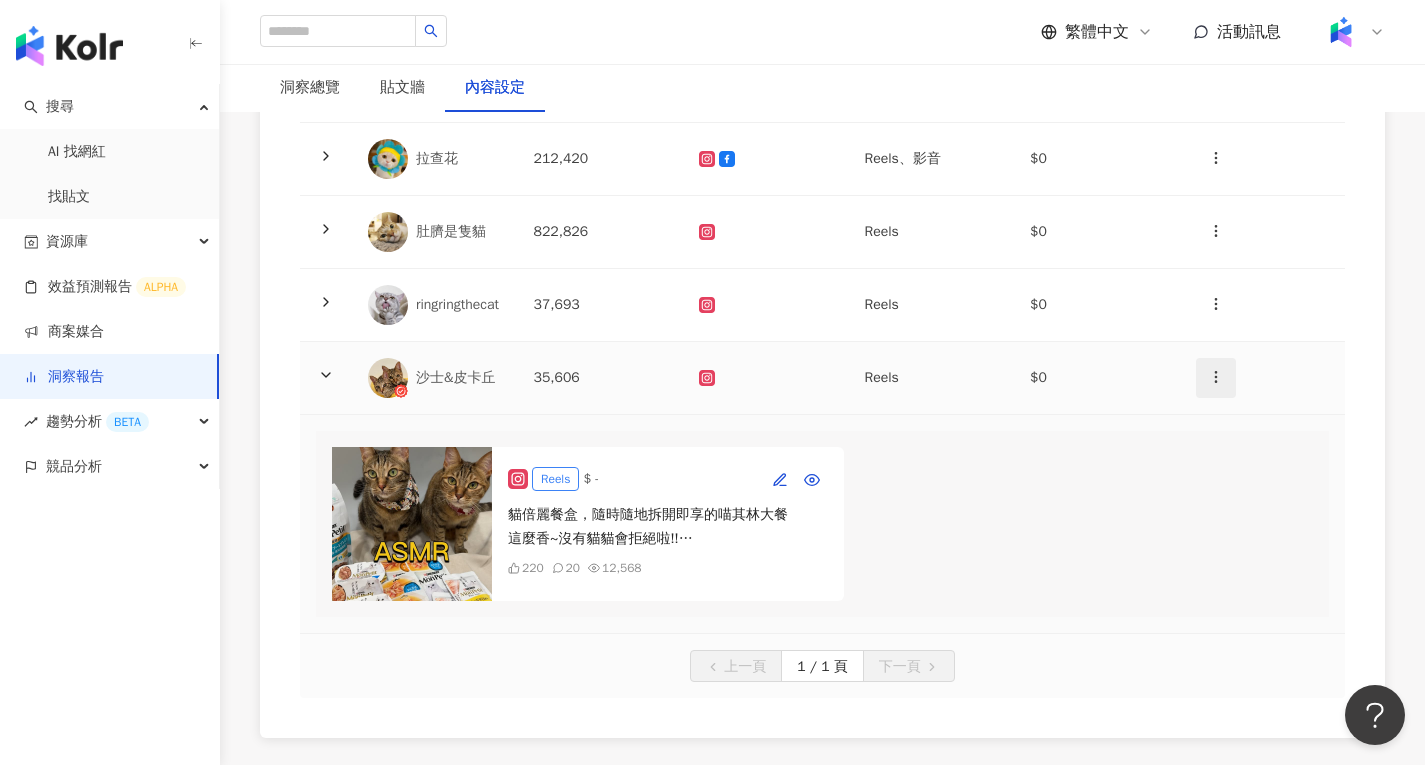 click 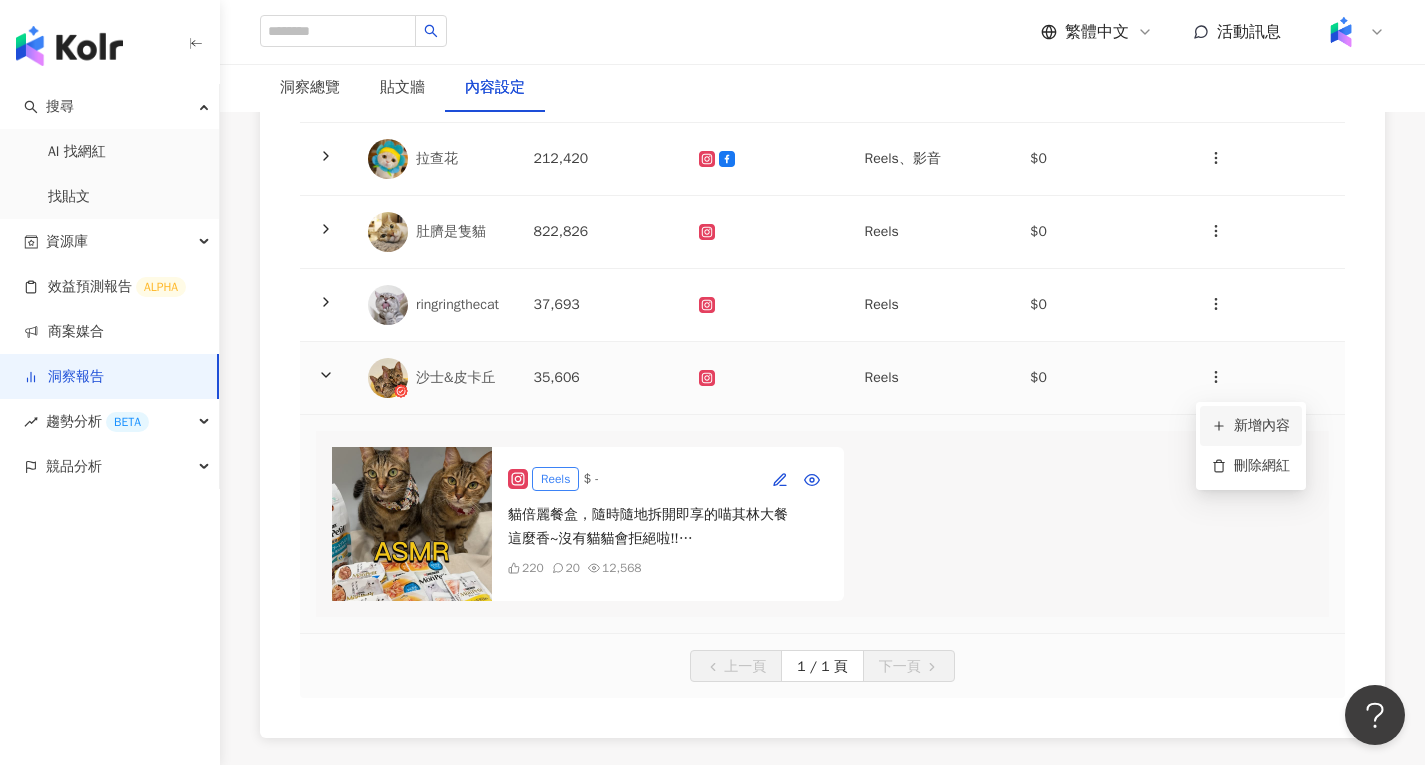 click on "新增內容" at bounding box center [1251, 426] 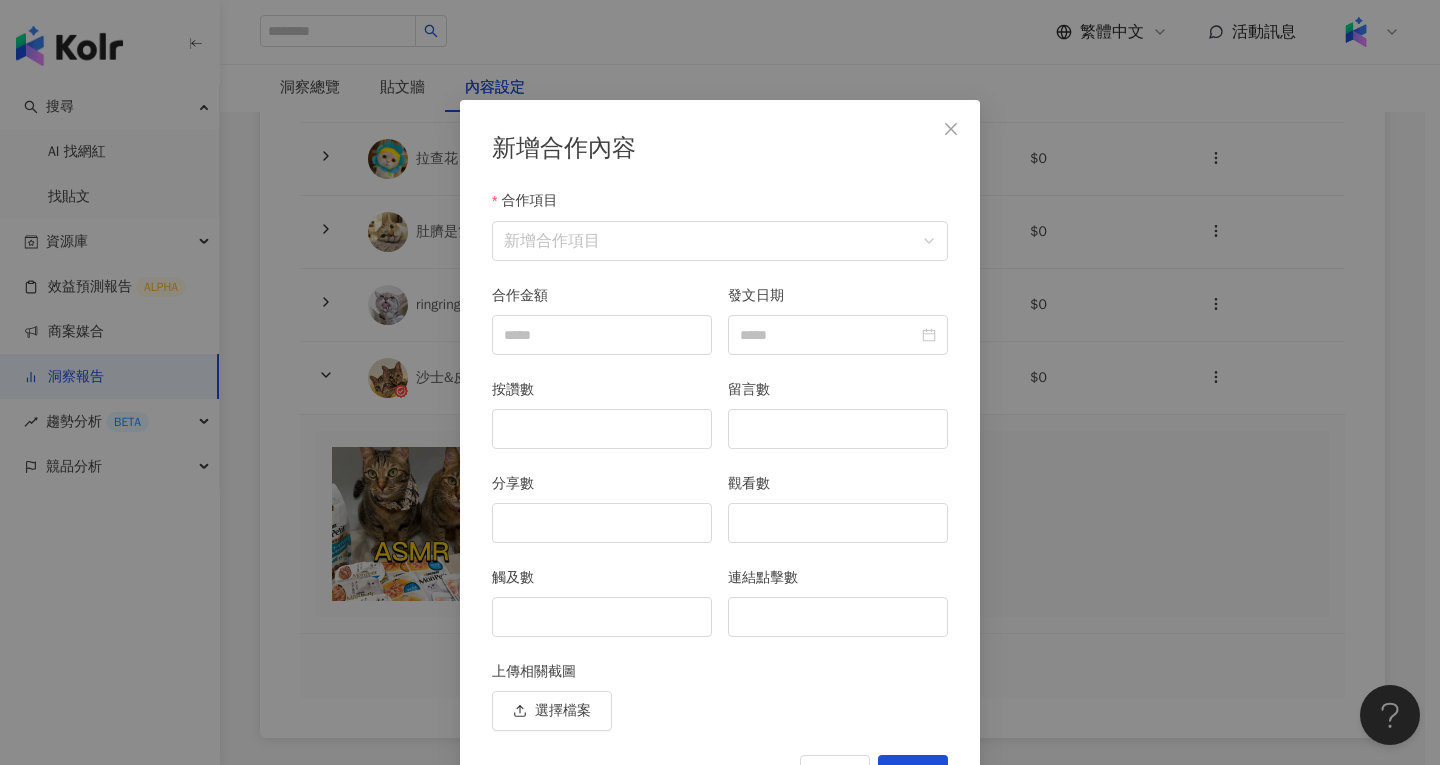 scroll, scrollTop: 53, scrollLeft: 0, axis: vertical 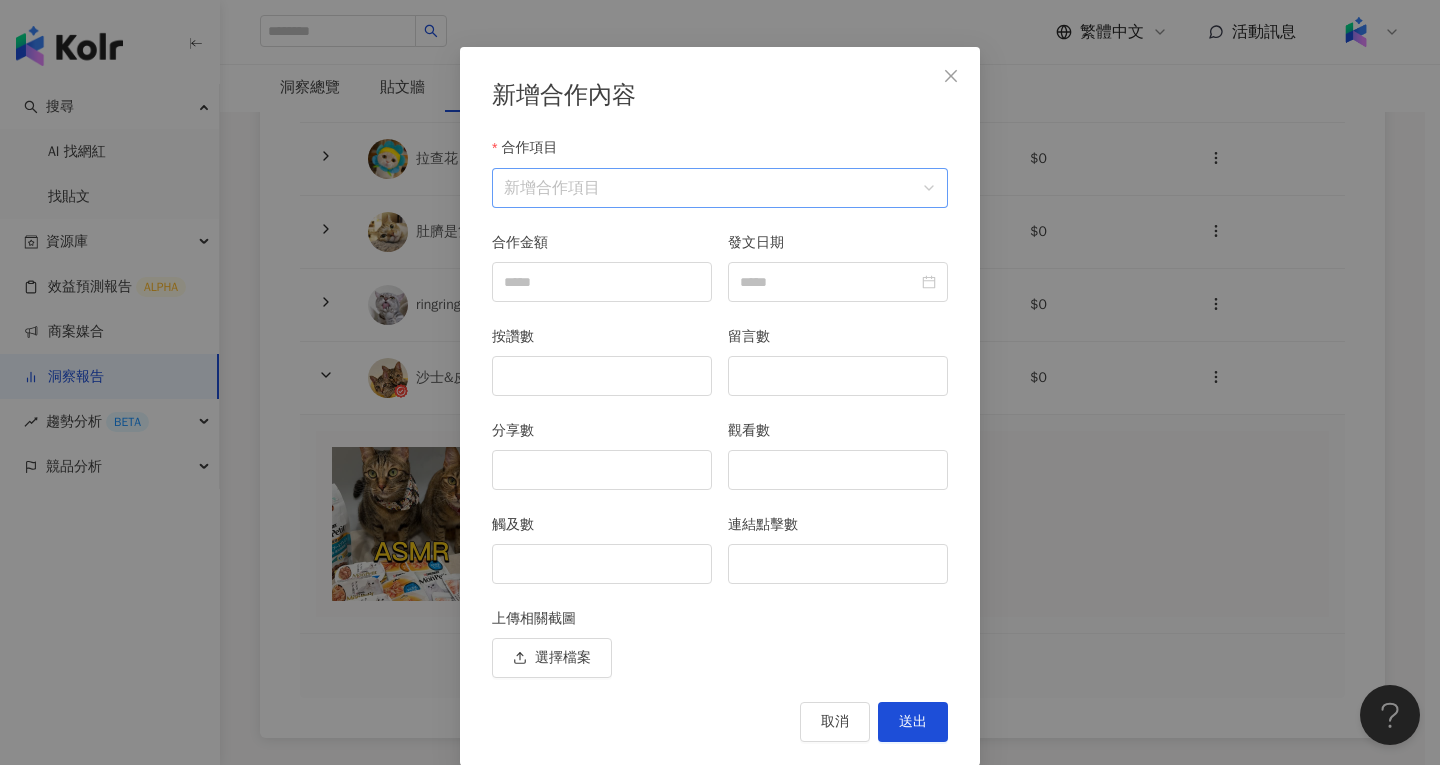 click on "合作項目" at bounding box center (720, 188) 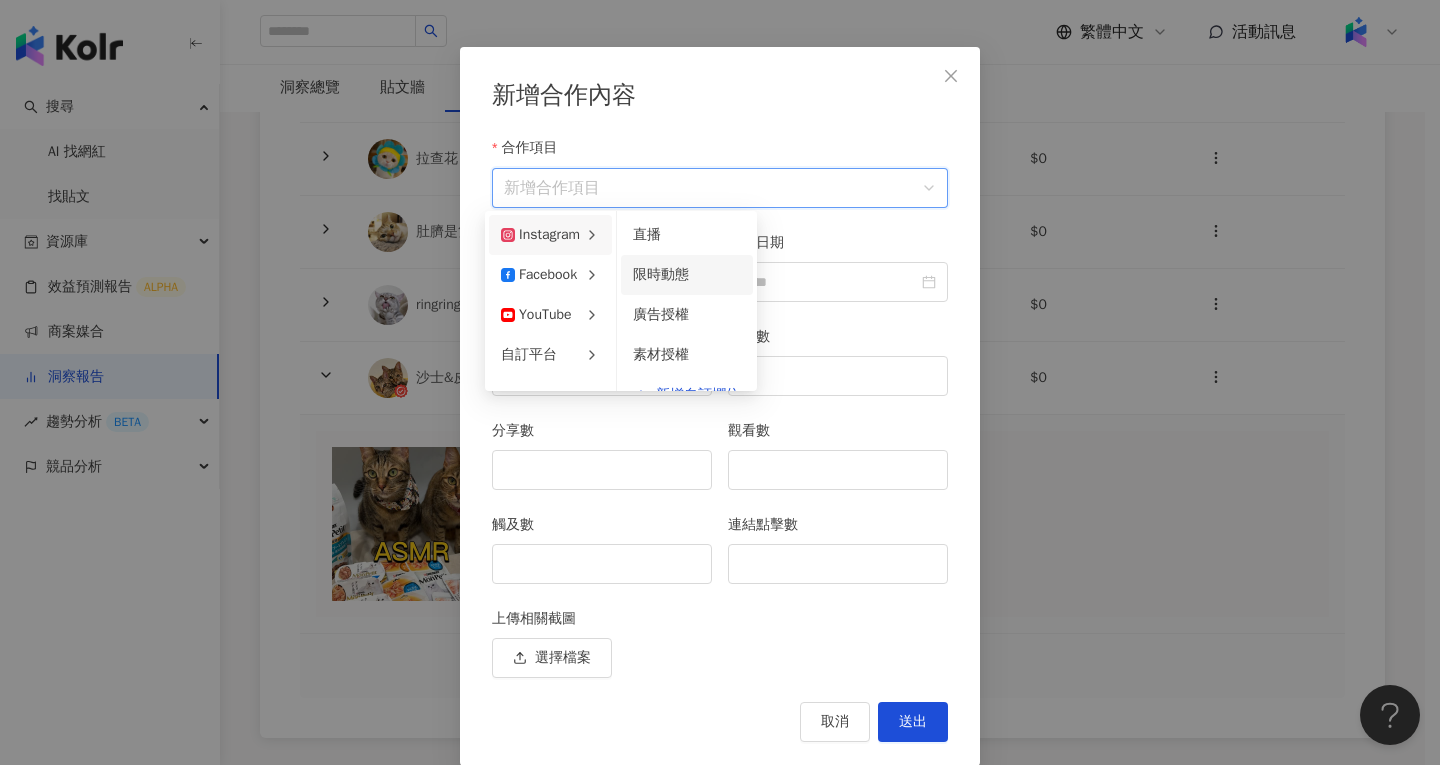 click on "限時動態" at bounding box center (661, 274) 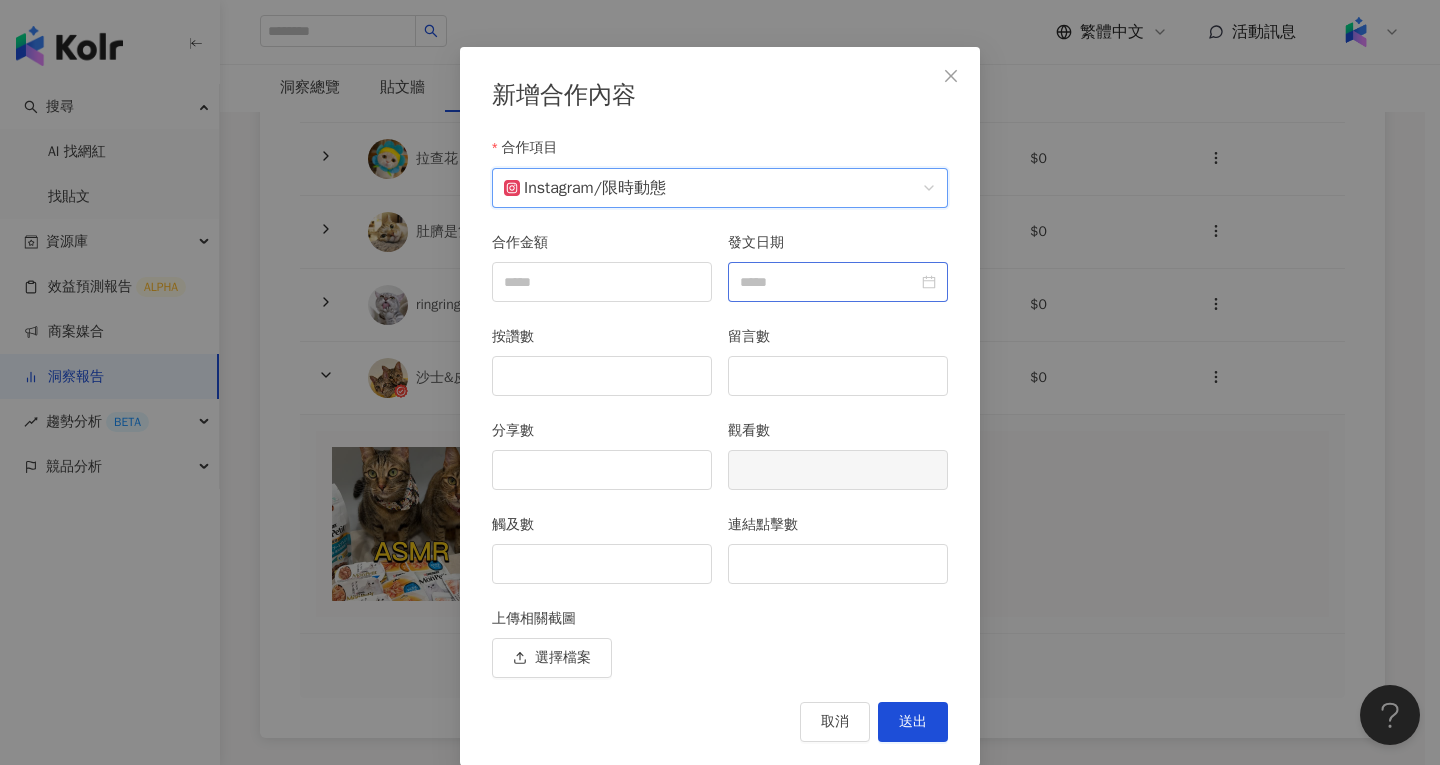 click at bounding box center (838, 282) 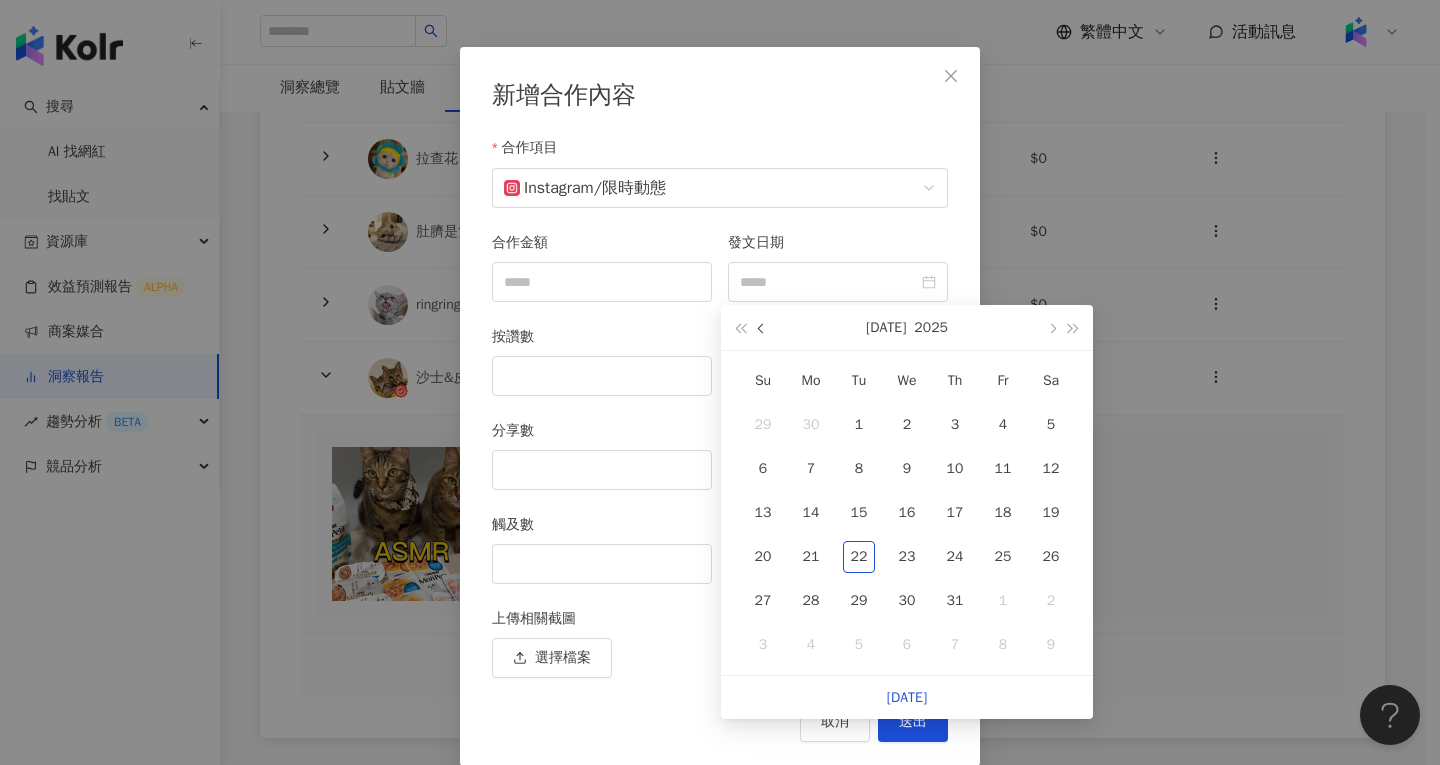 click at bounding box center [762, 327] 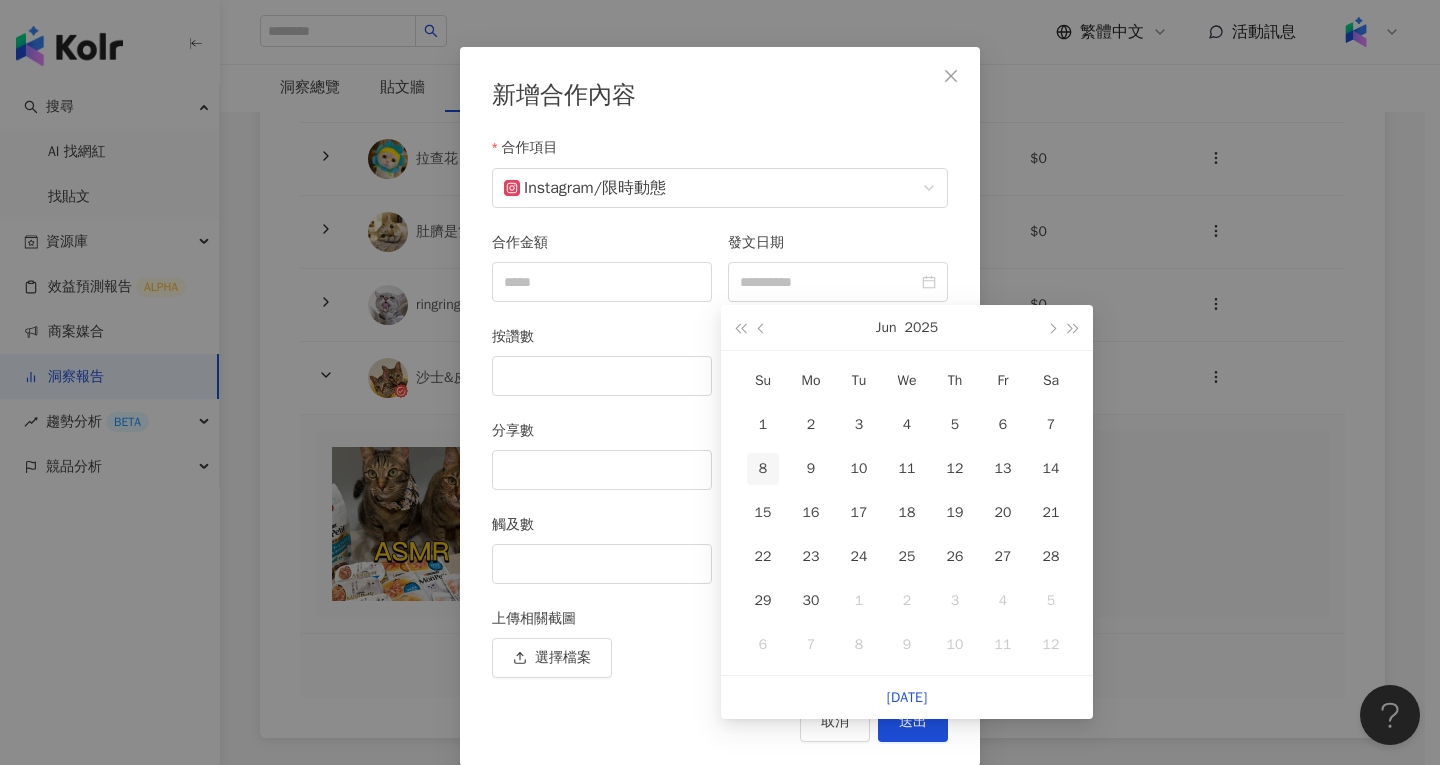 type on "**********" 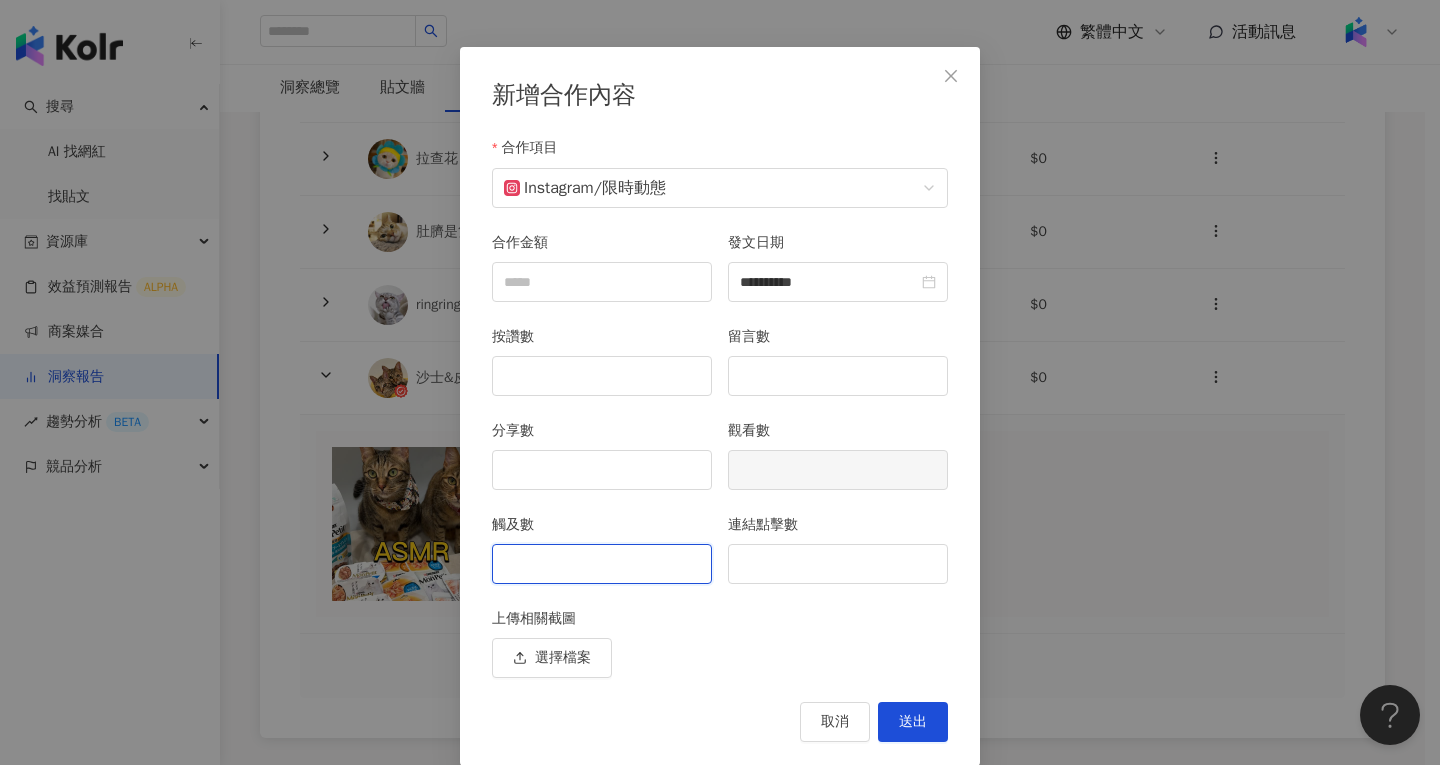 click on "觸及數" at bounding box center (602, 564) 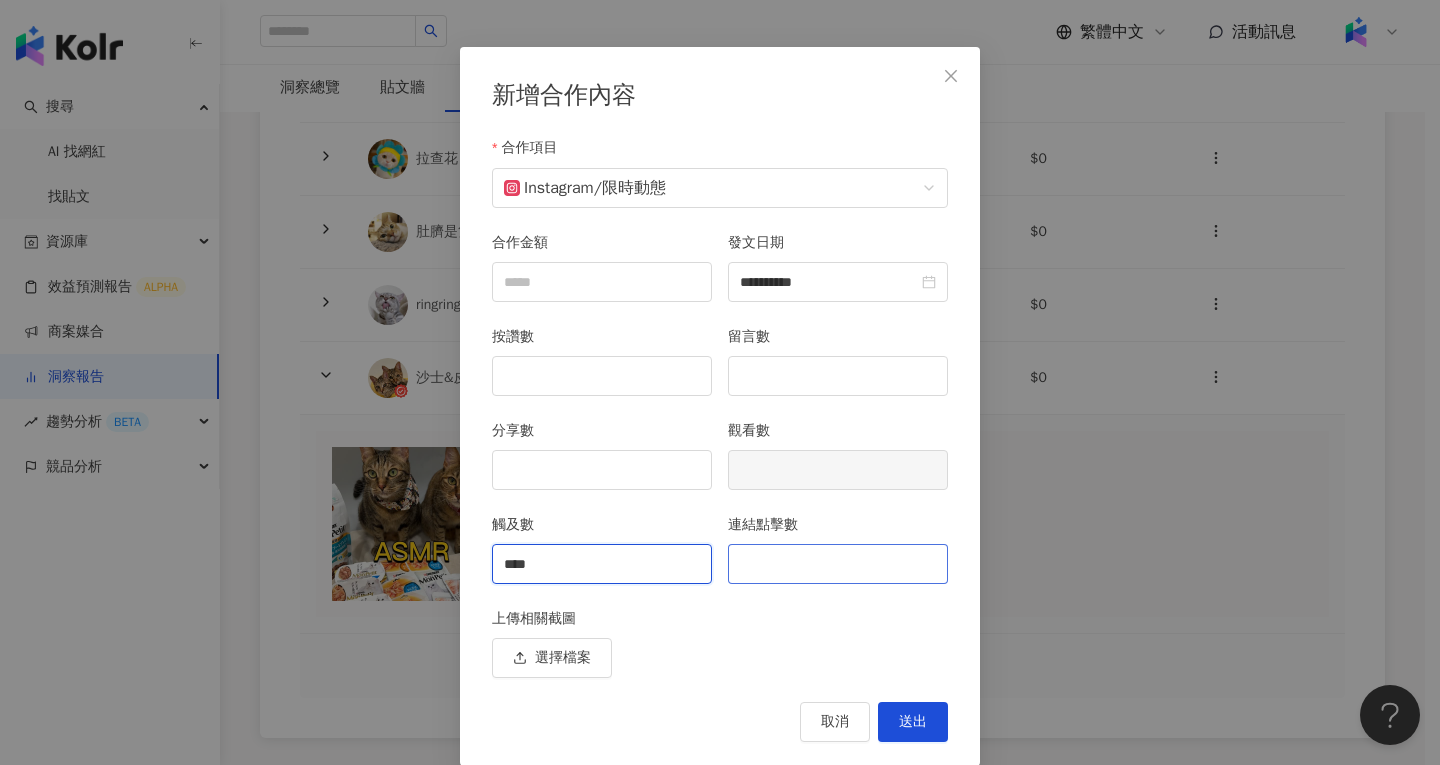 type on "****" 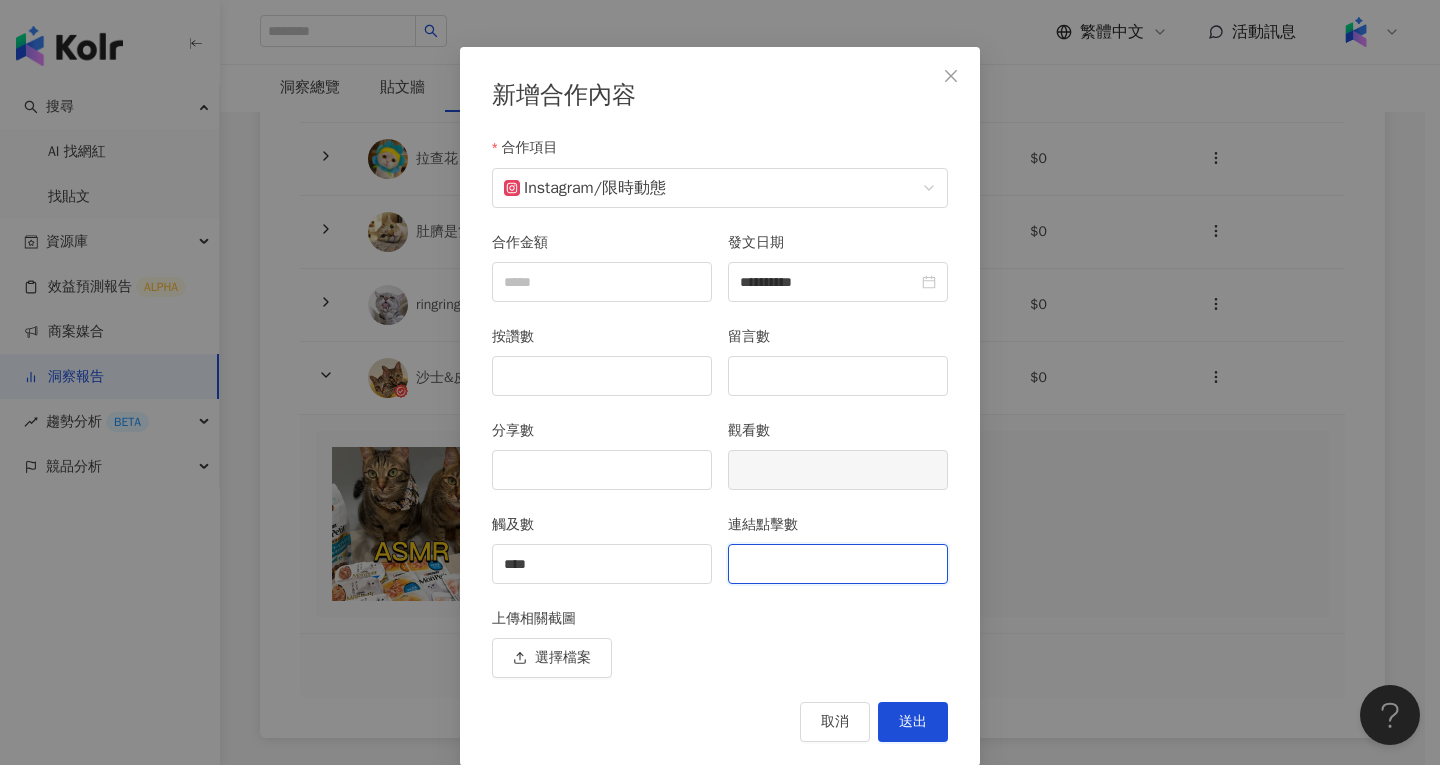 click on "連結點擊數" at bounding box center (838, 564) 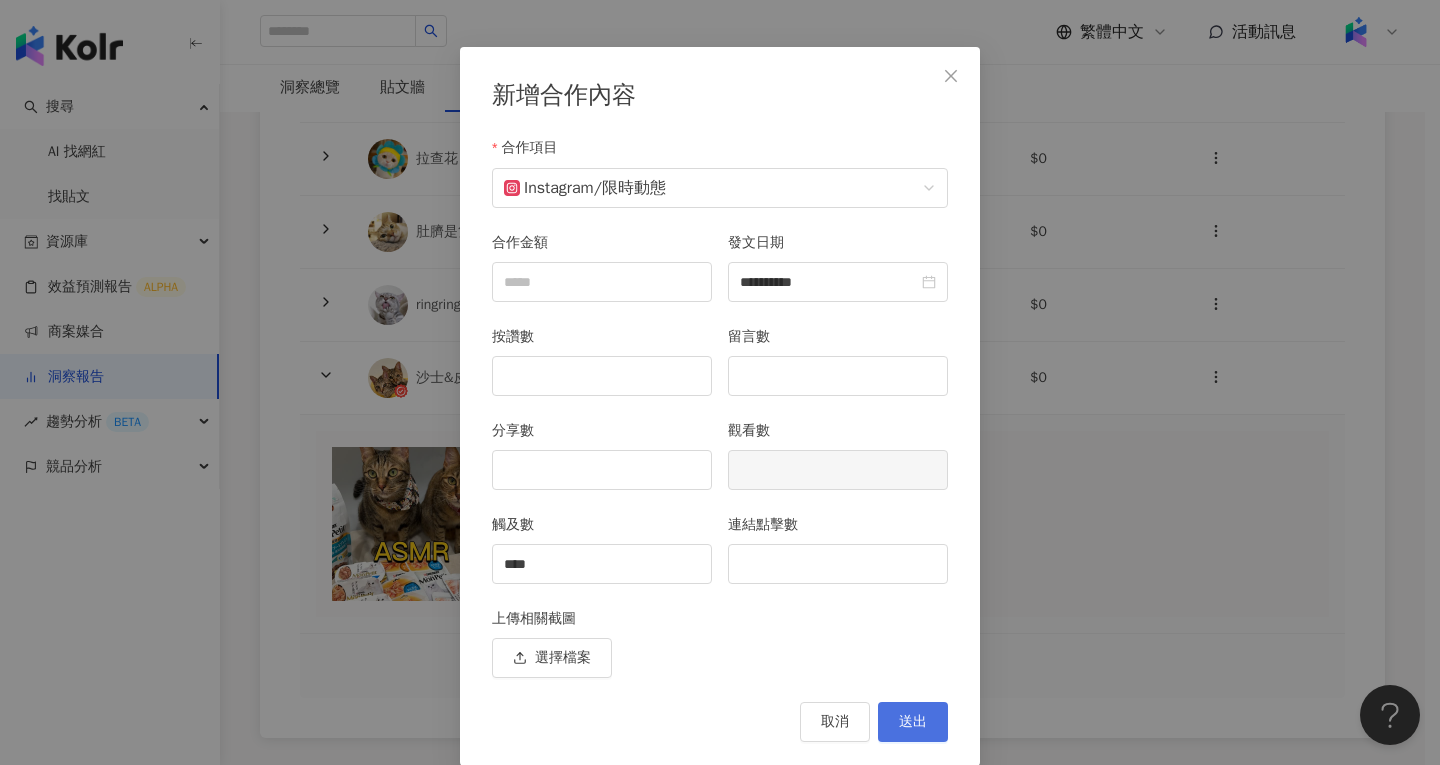 click on "送出" at bounding box center [913, 722] 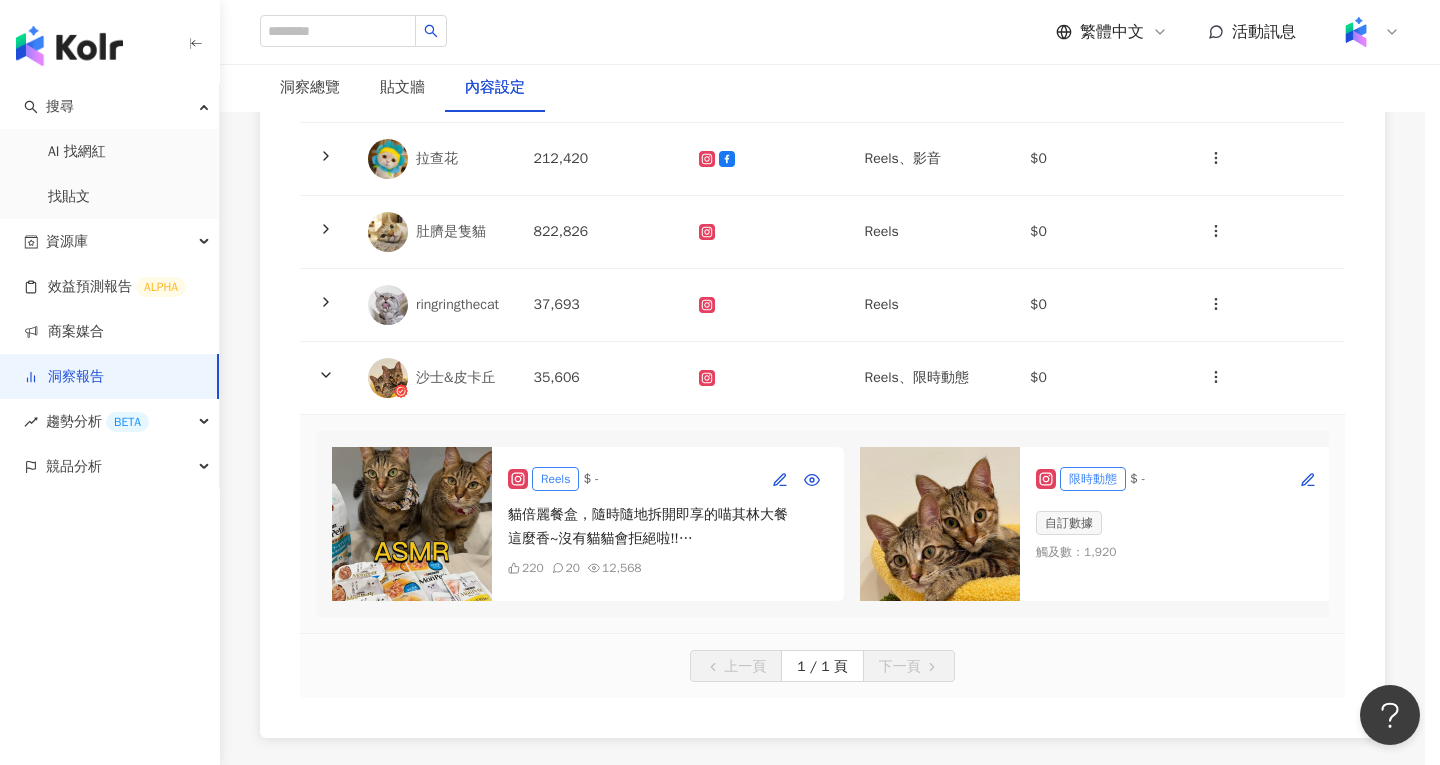 scroll, scrollTop: 0, scrollLeft: 0, axis: both 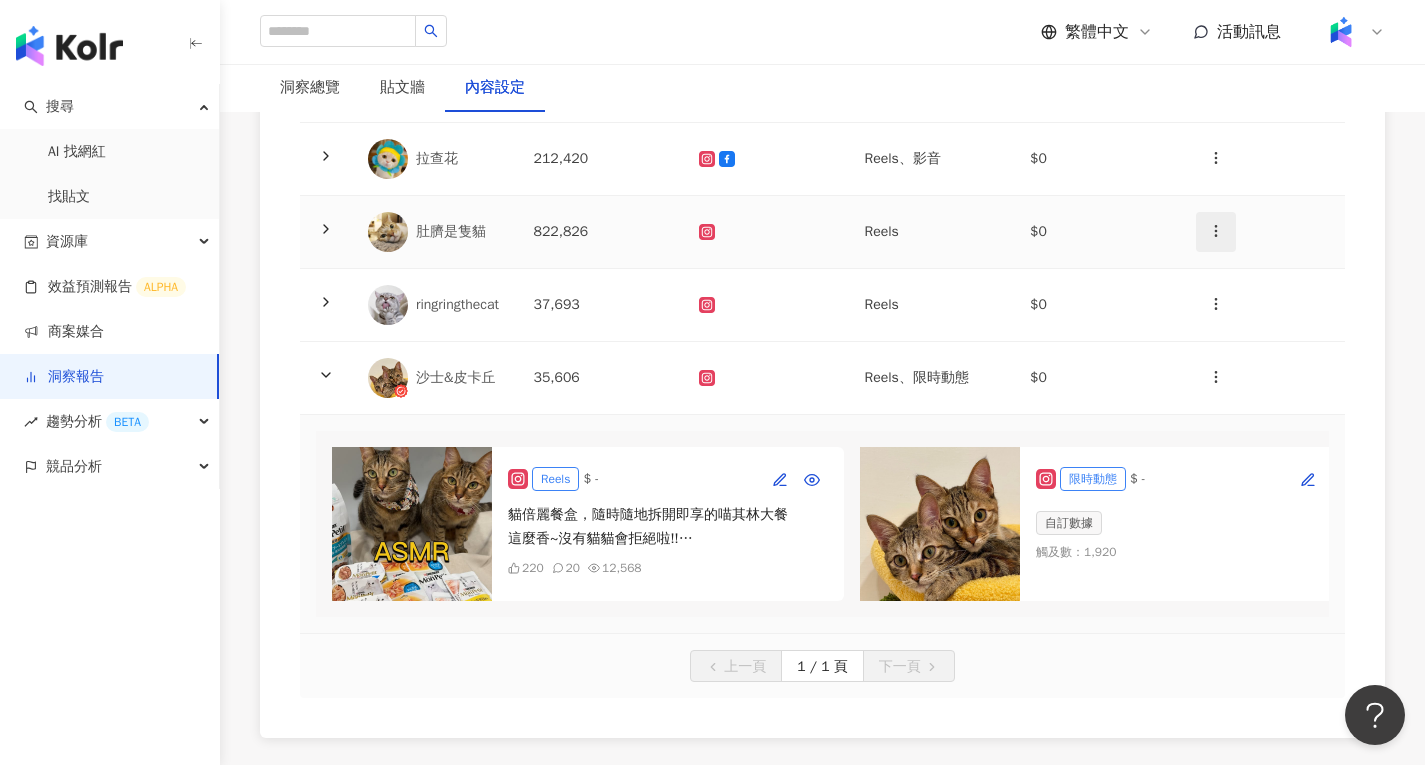click 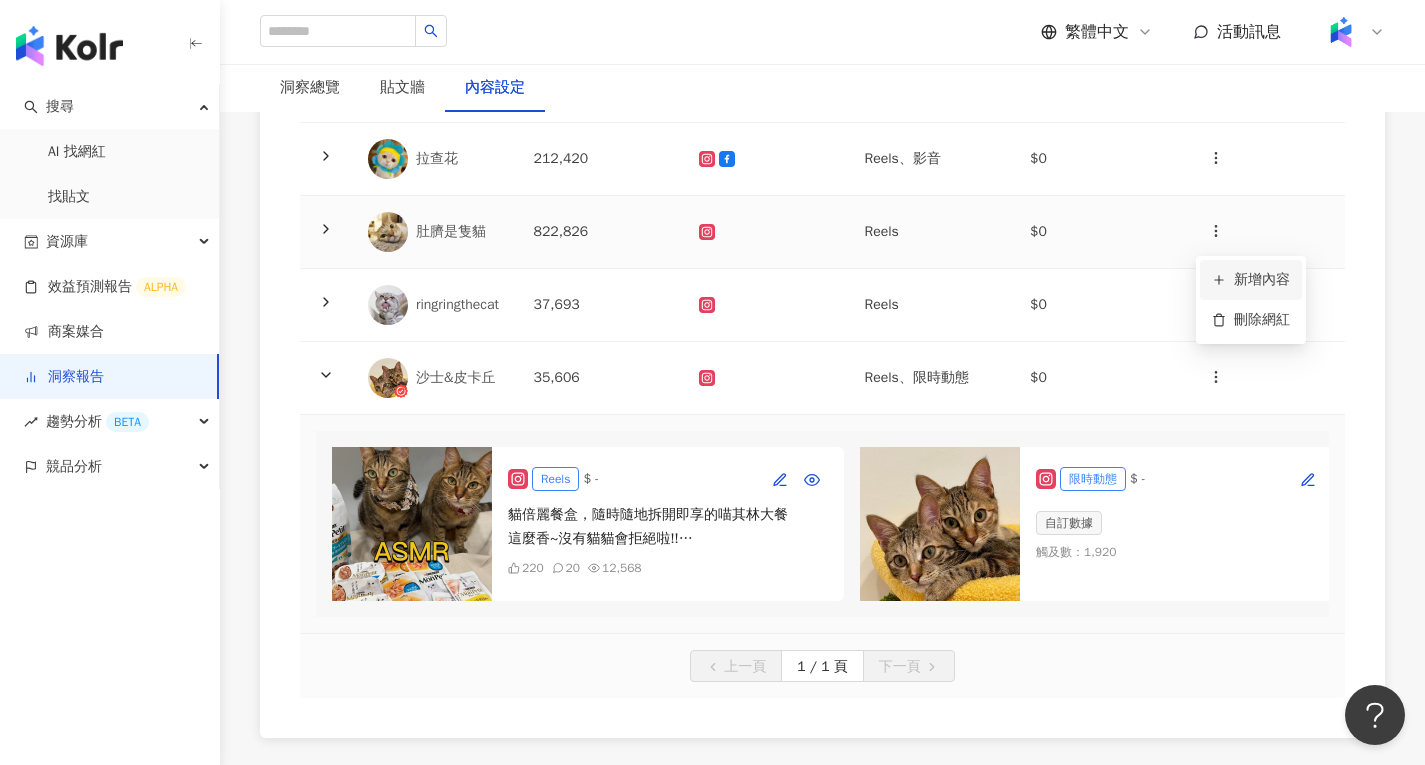 click on "新增內容" at bounding box center (1251, 280) 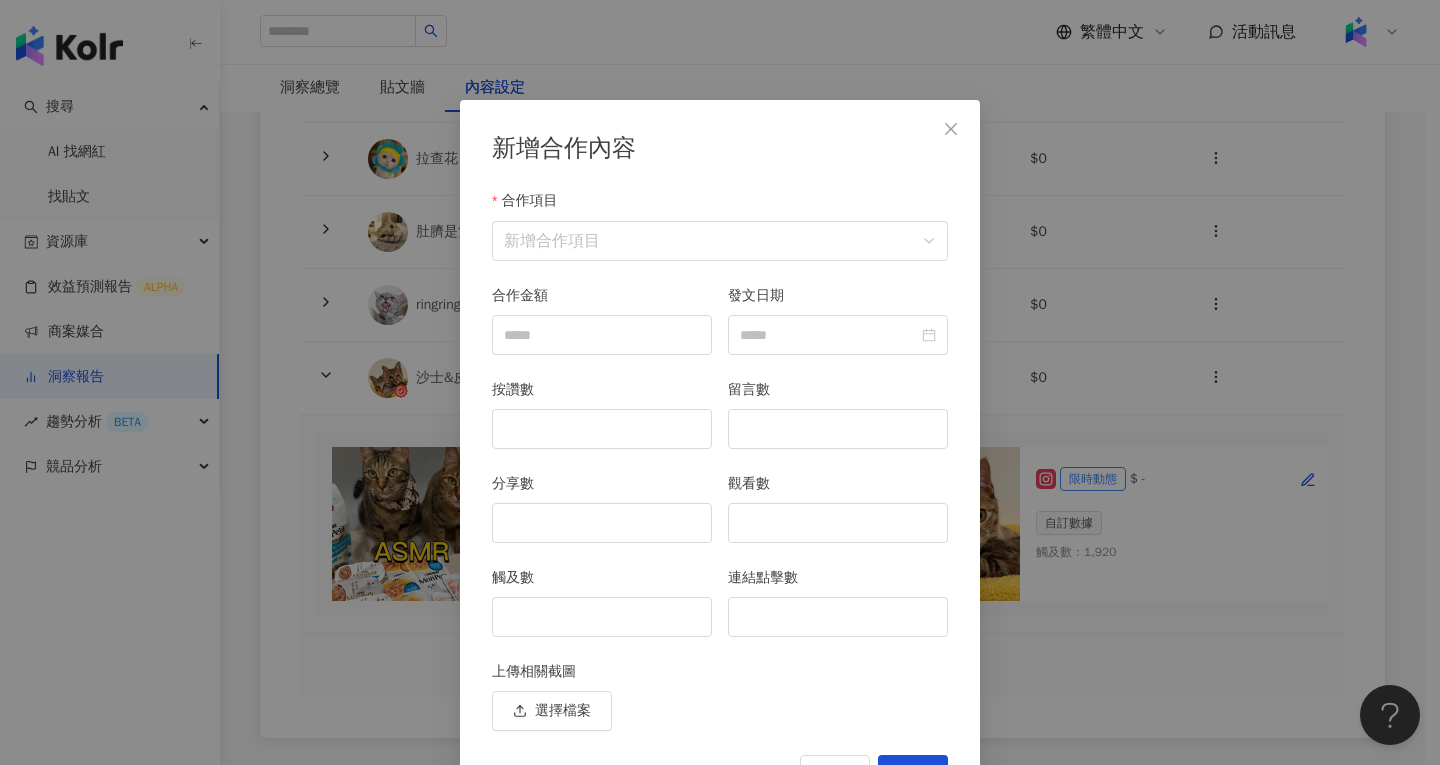 scroll, scrollTop: 53, scrollLeft: 0, axis: vertical 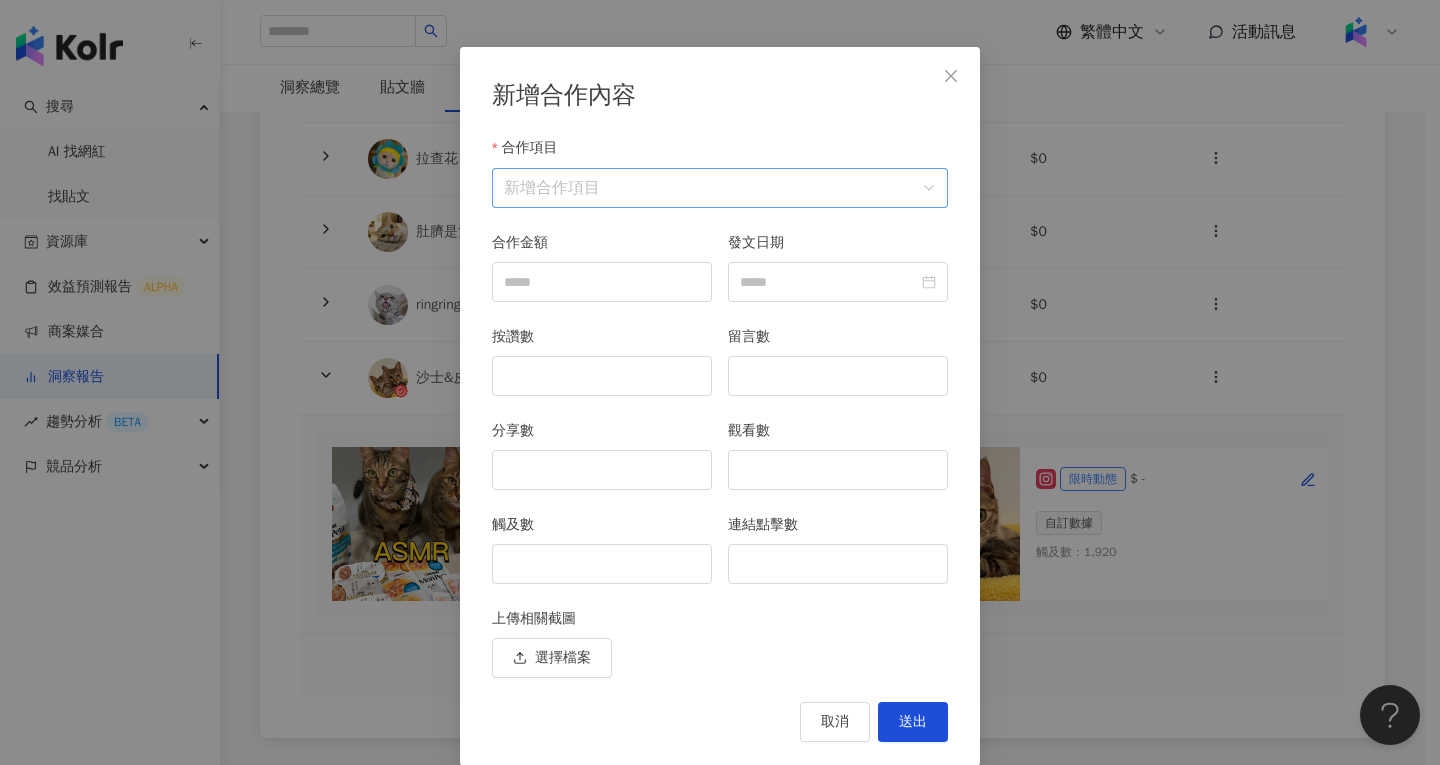 click on "合作項目" at bounding box center [720, 188] 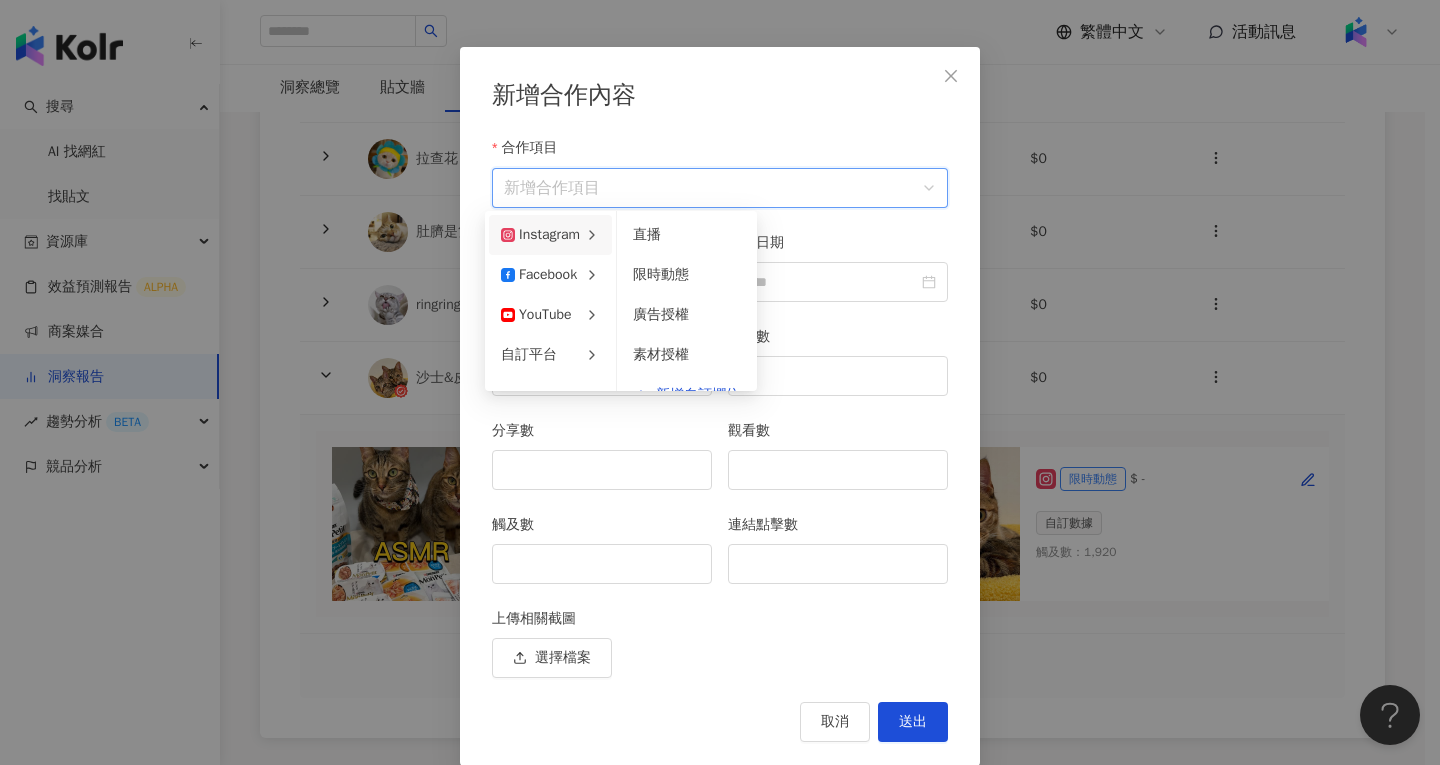 click 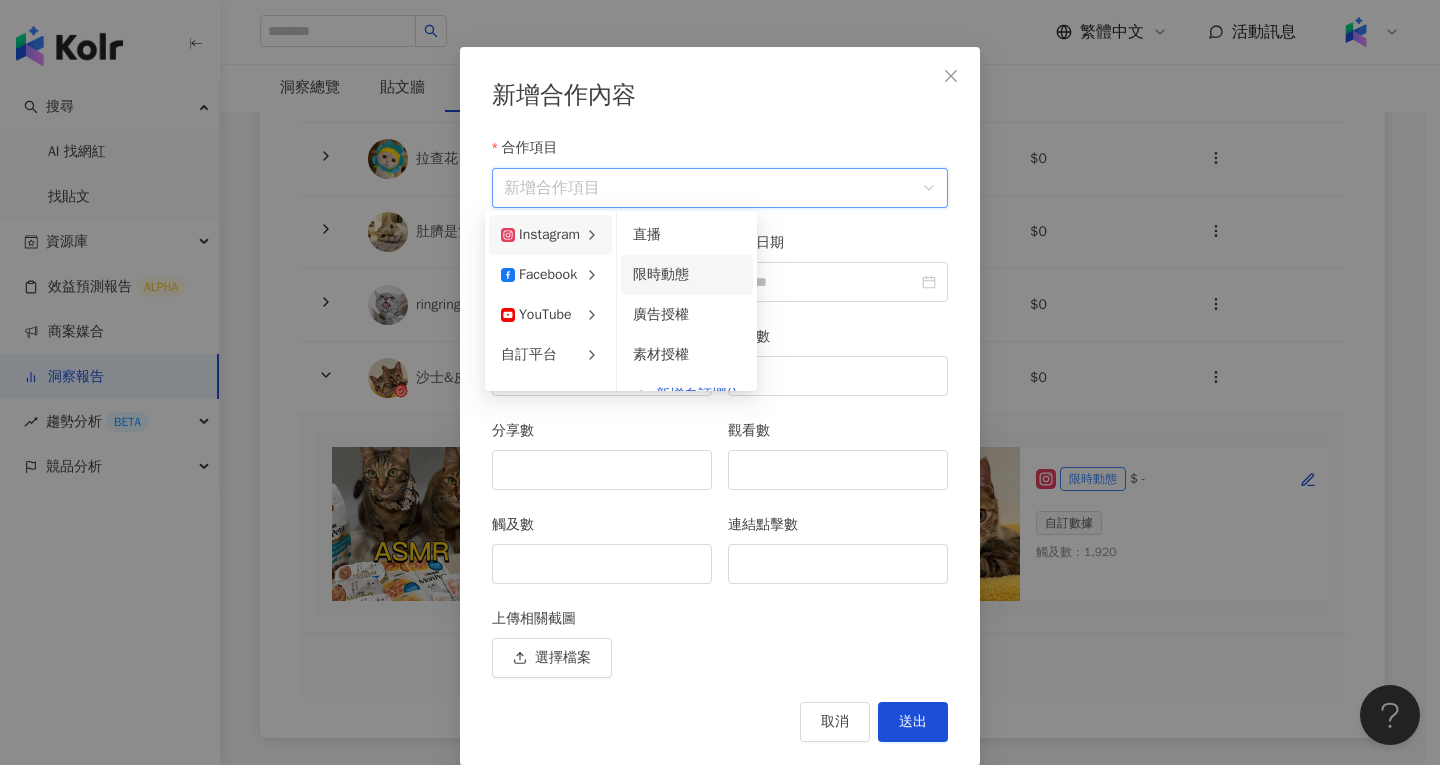 click on "限時動態" at bounding box center [661, 274] 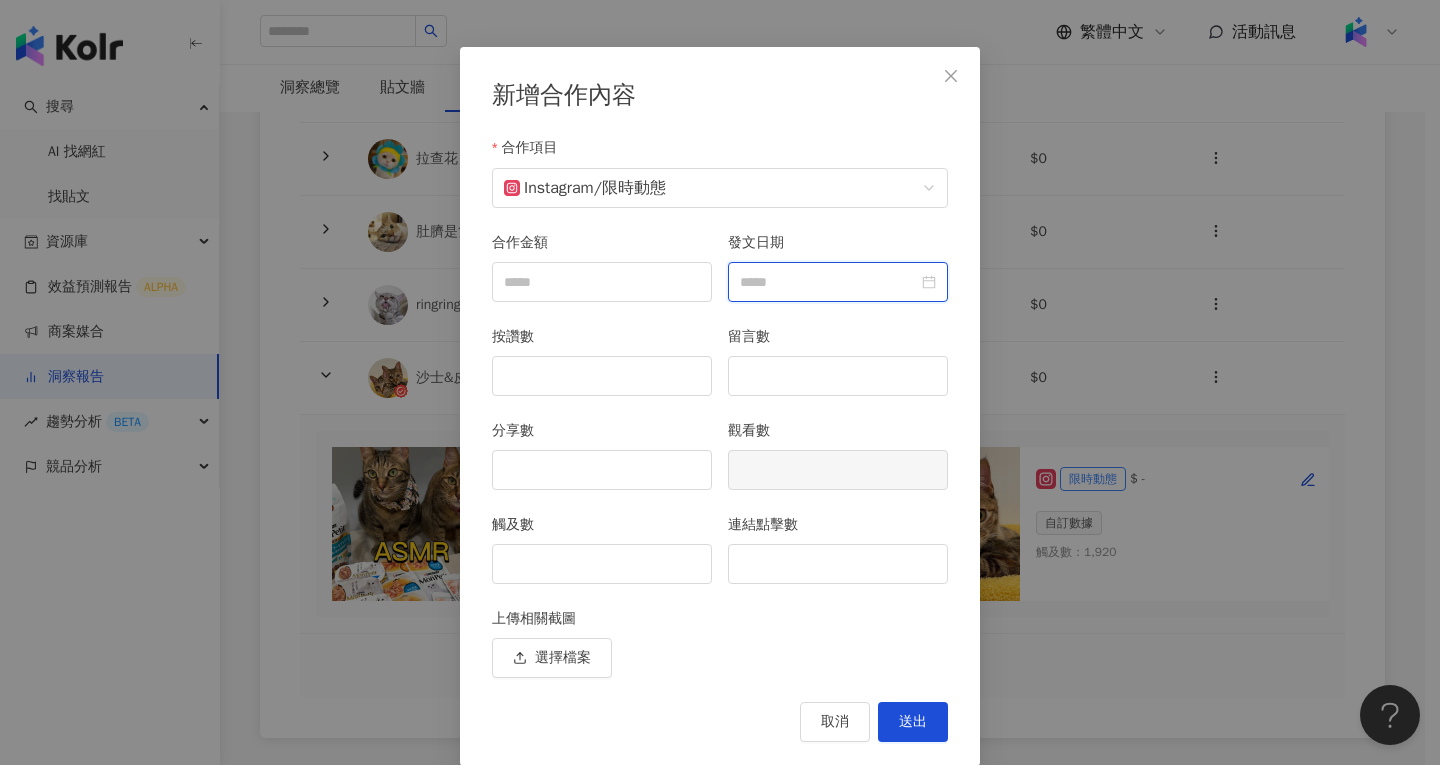click on "發文日期" at bounding box center [829, 282] 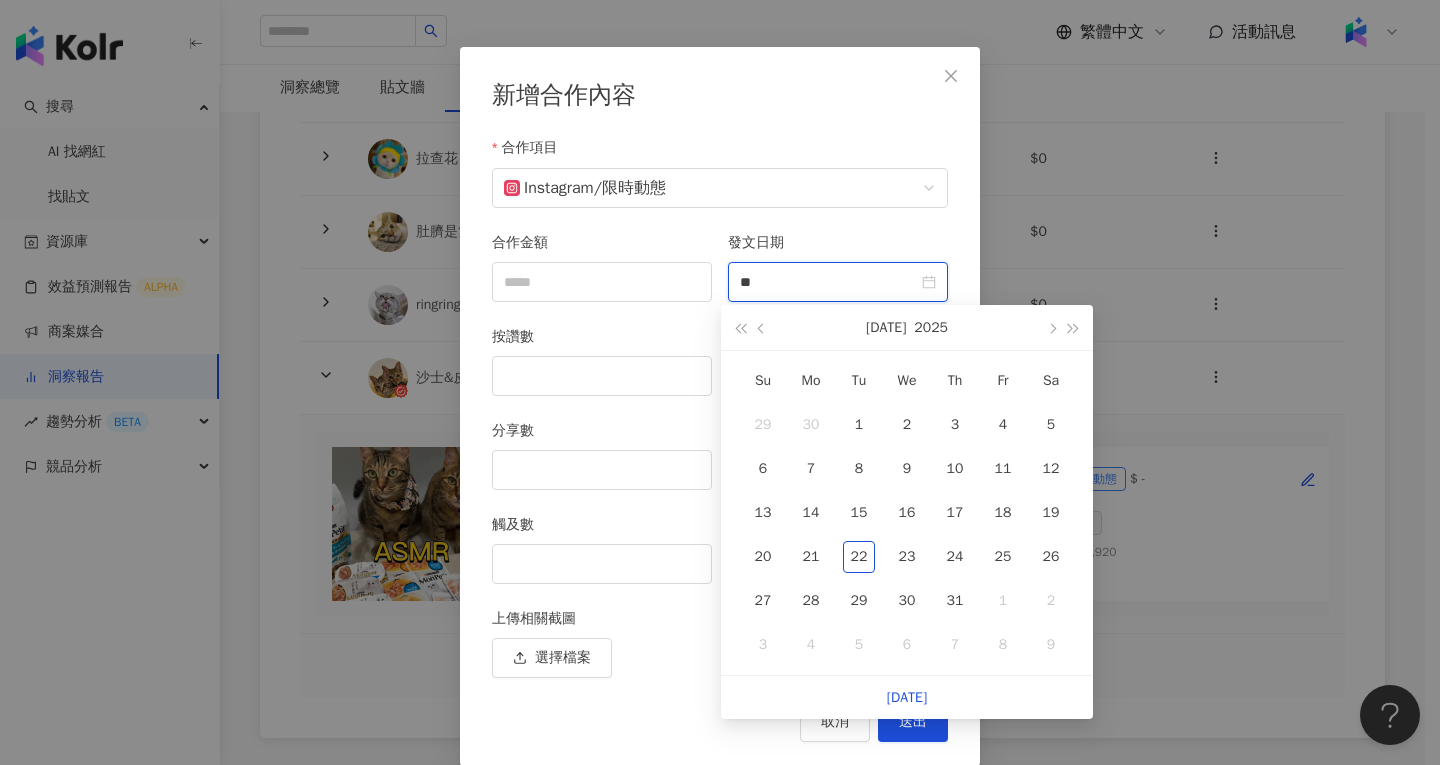 type on "*" 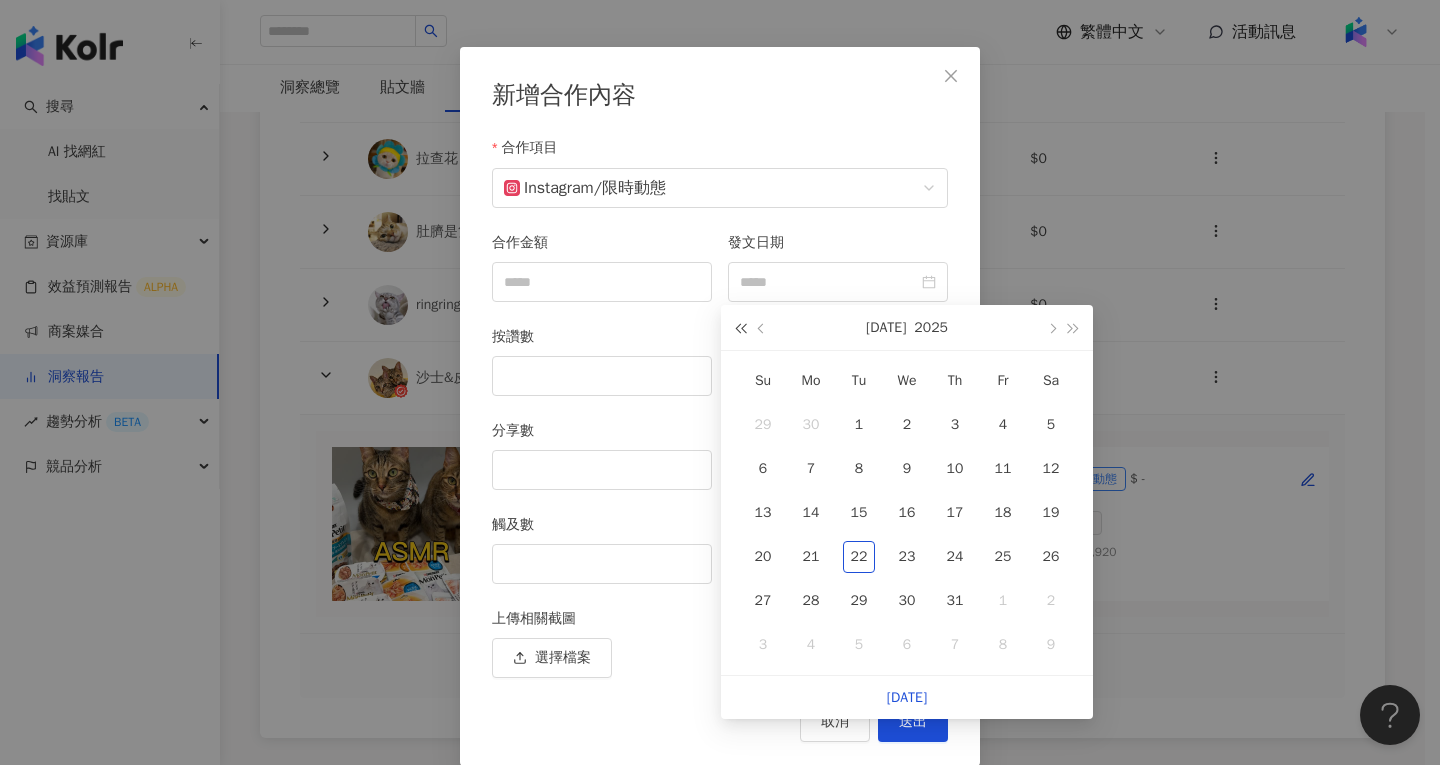 click at bounding box center [740, 327] 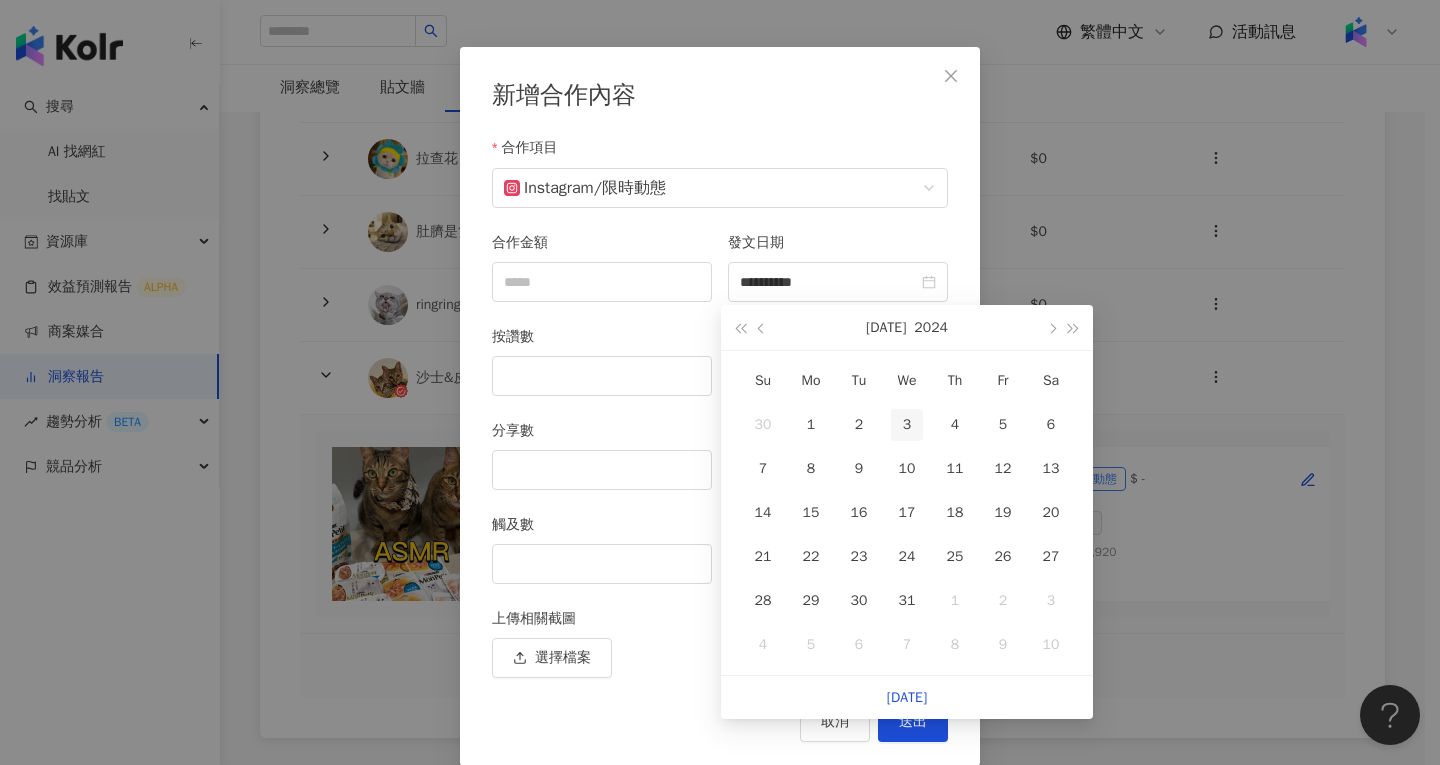 type on "**********" 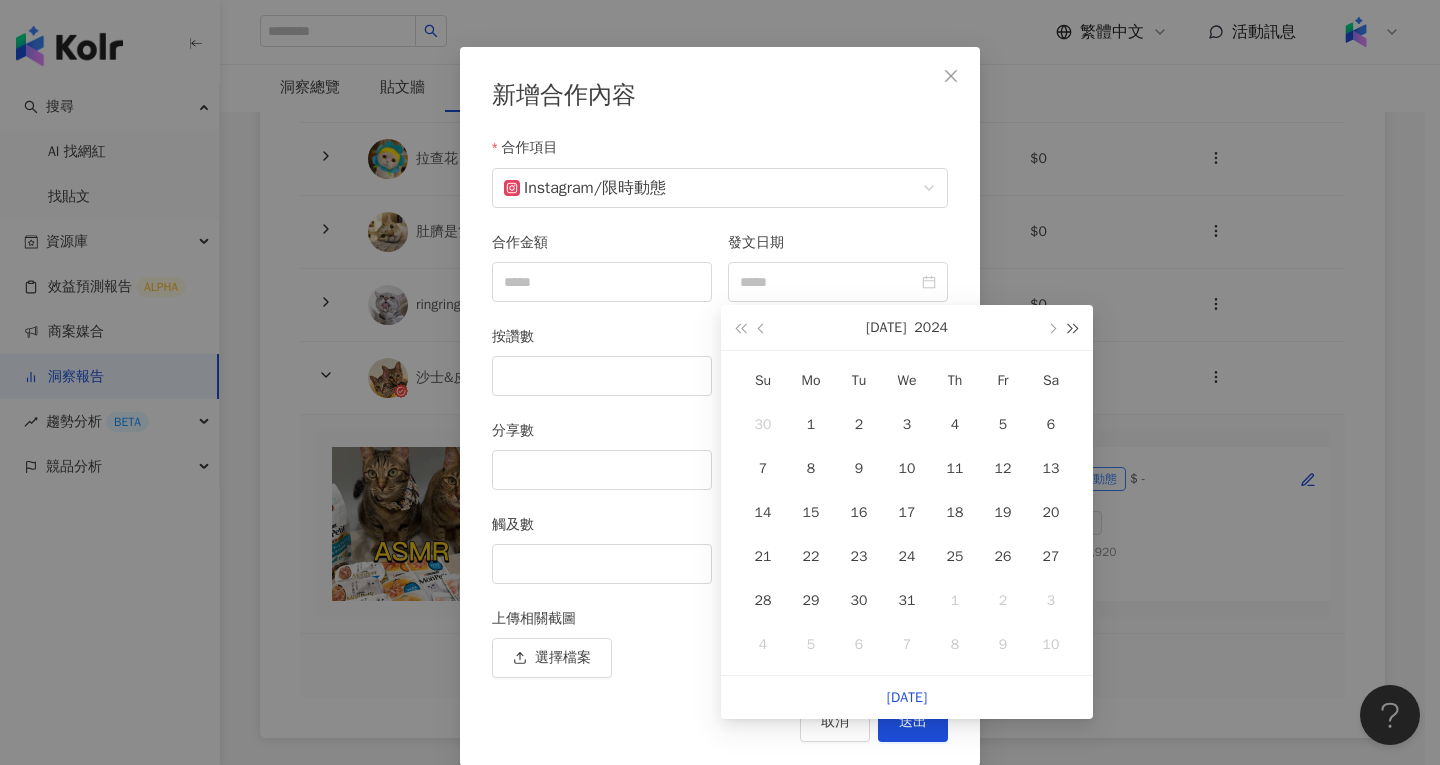 click at bounding box center (1074, 329) 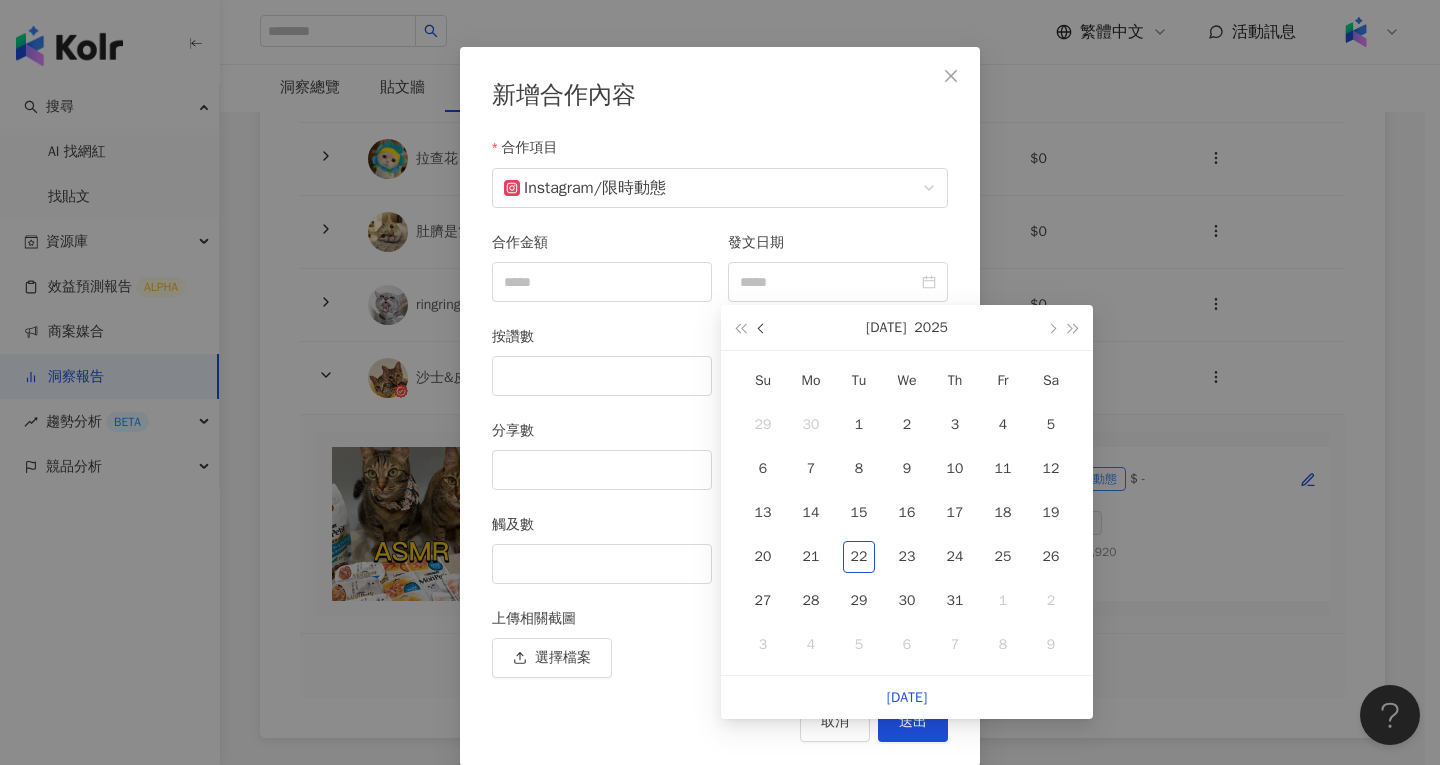 click at bounding box center [762, 327] 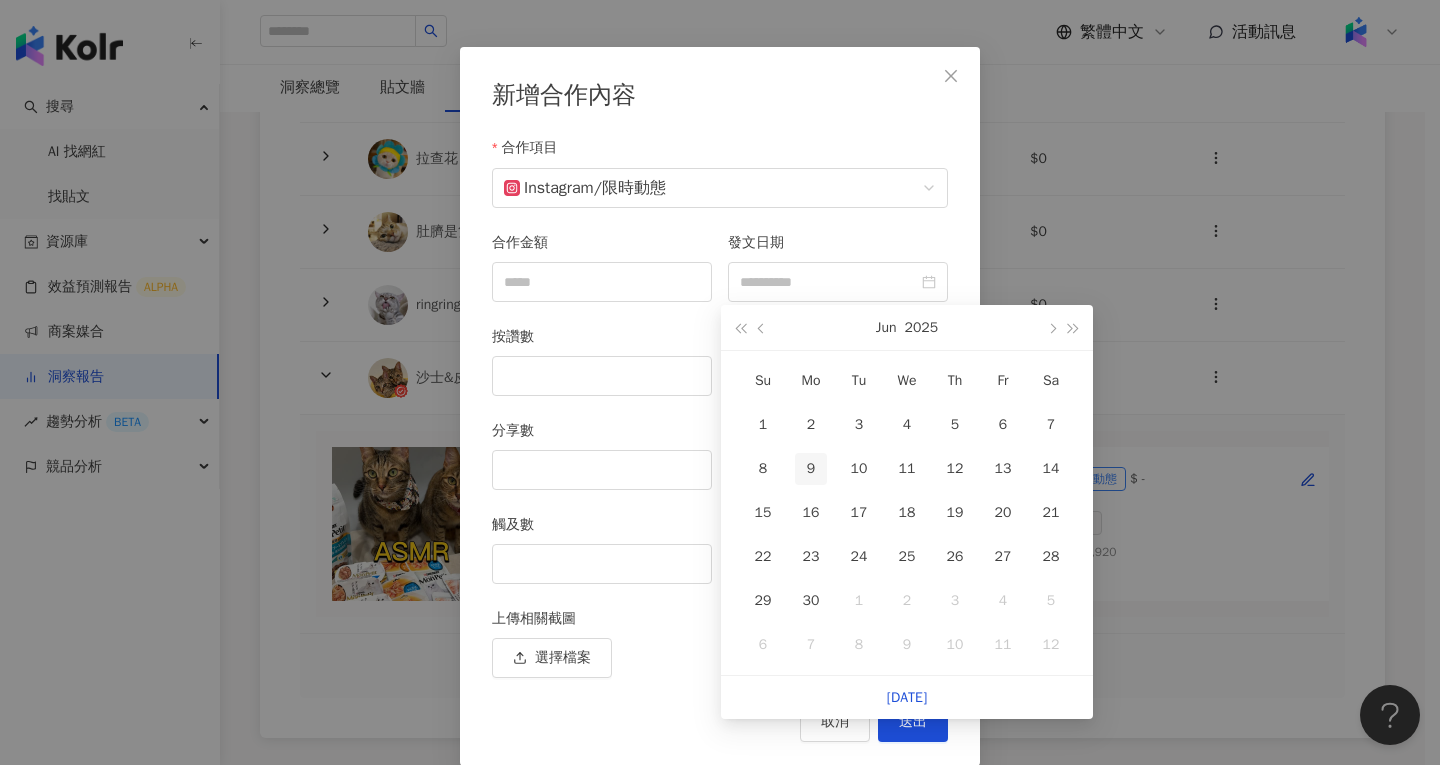 type on "**********" 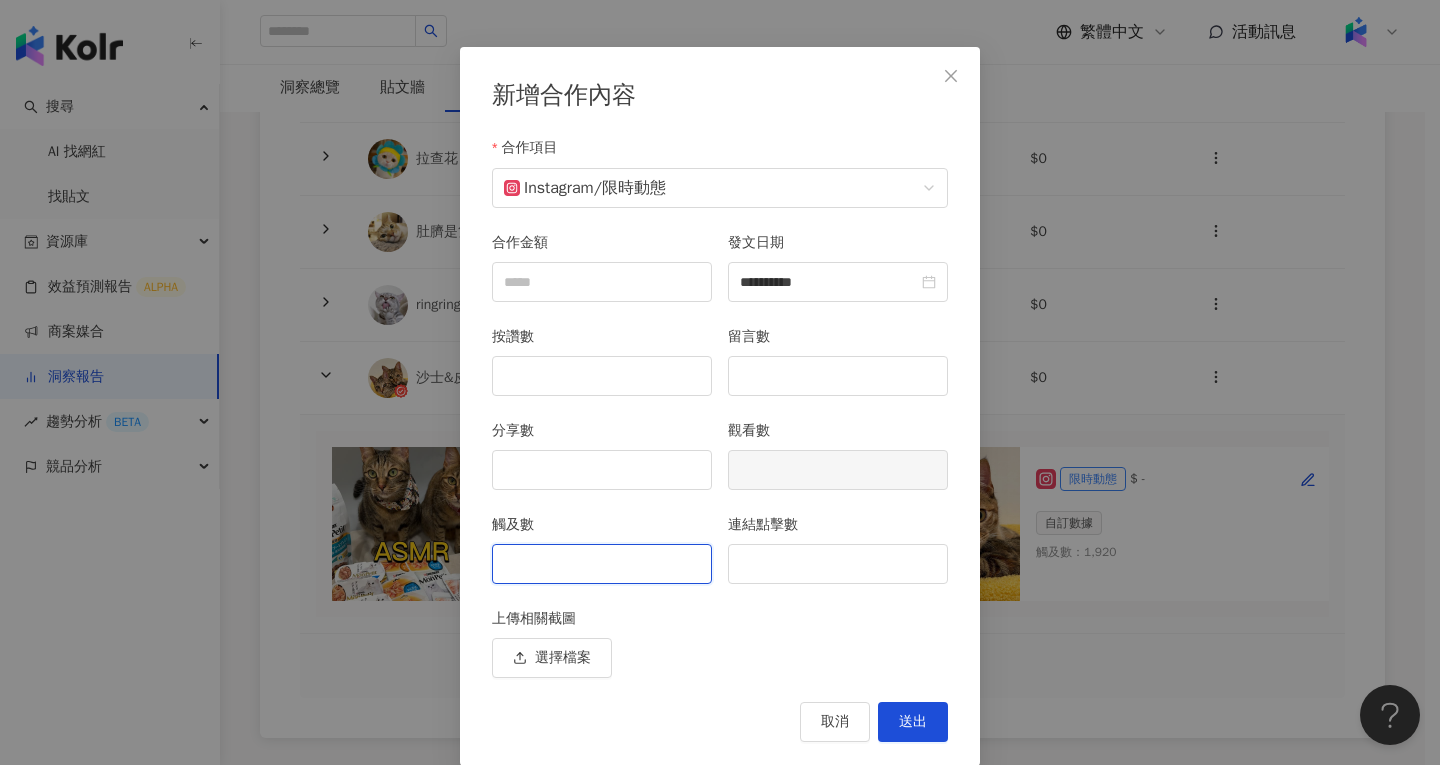 click on "觸及數" at bounding box center (602, 564) 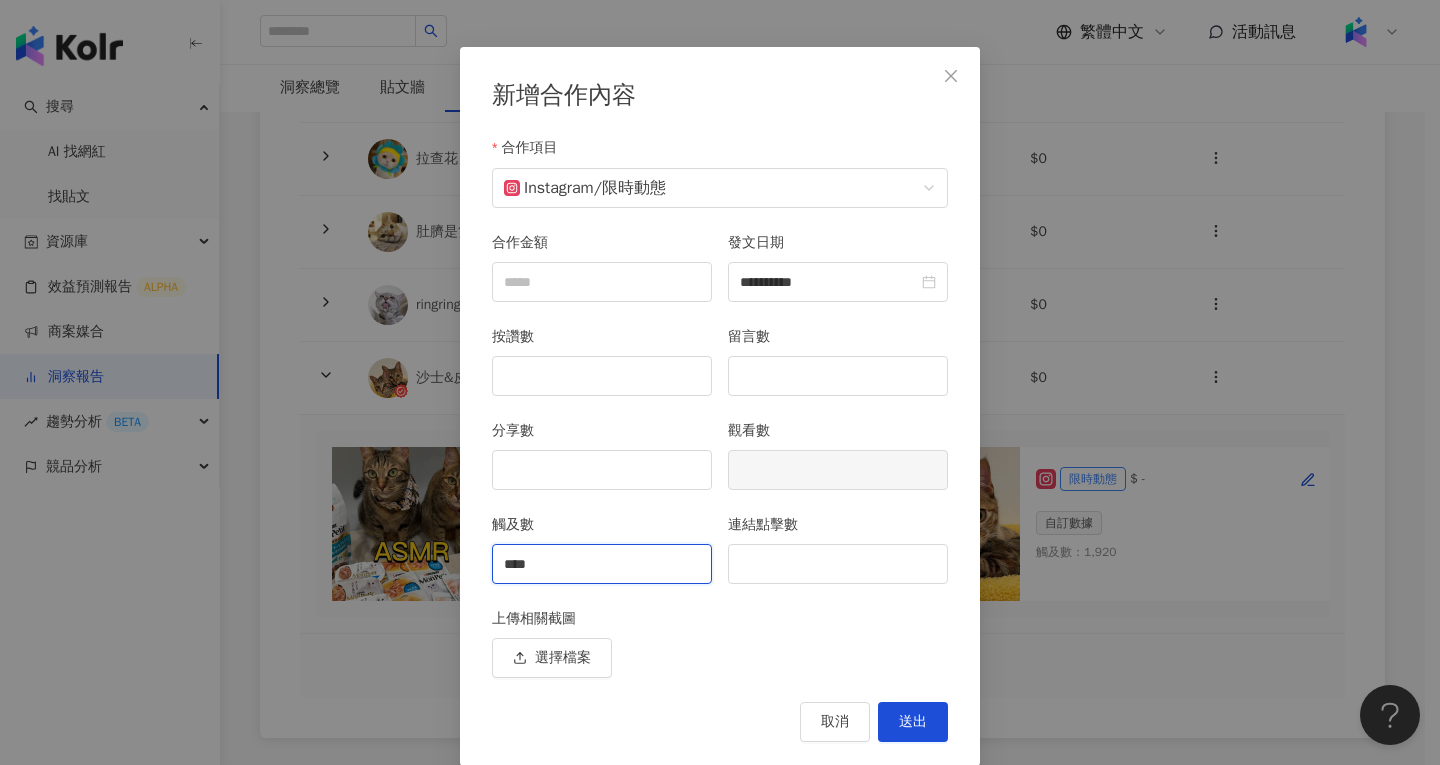 drag, startPoint x: 549, startPoint y: 576, endPoint x: 502, endPoint y: 561, distance: 49.335587 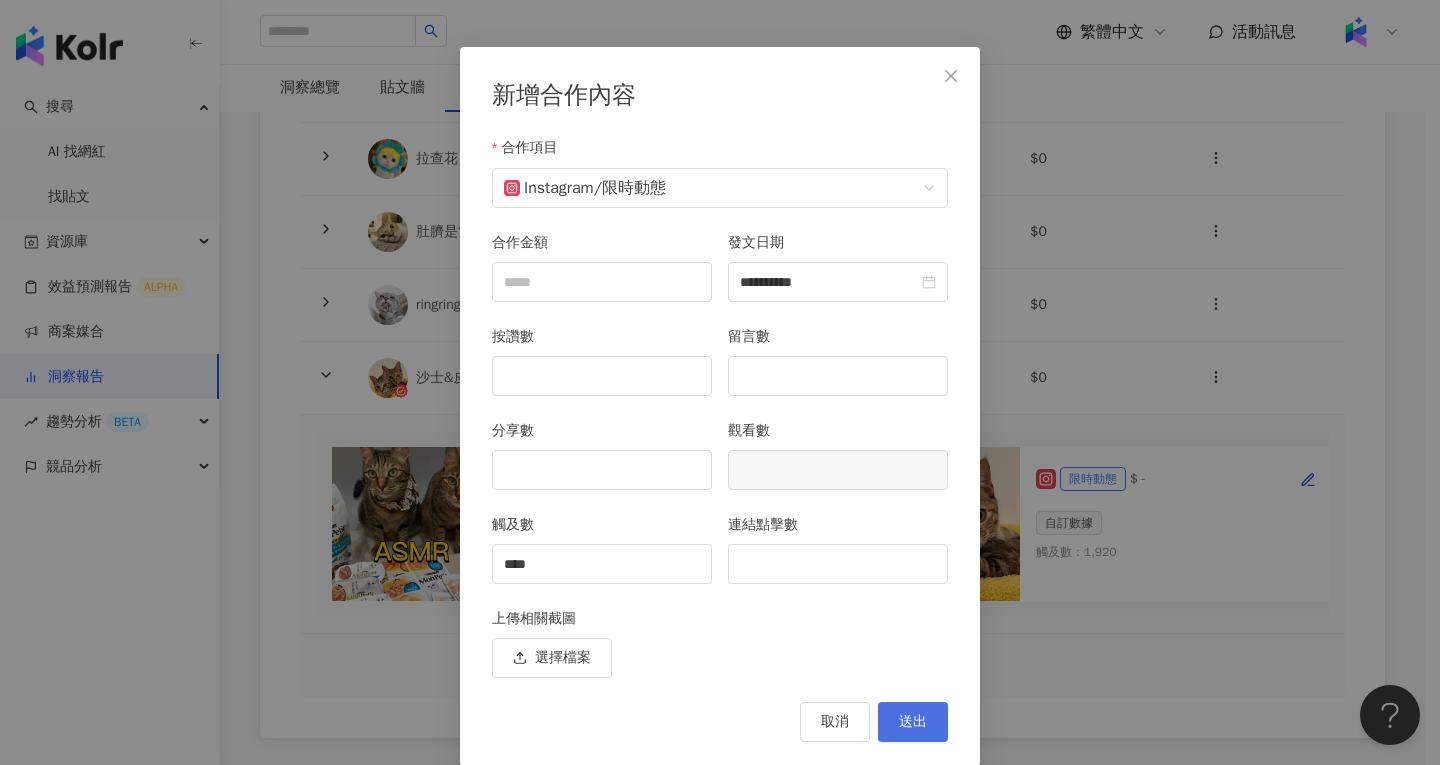 click on "送出" at bounding box center (913, 722) 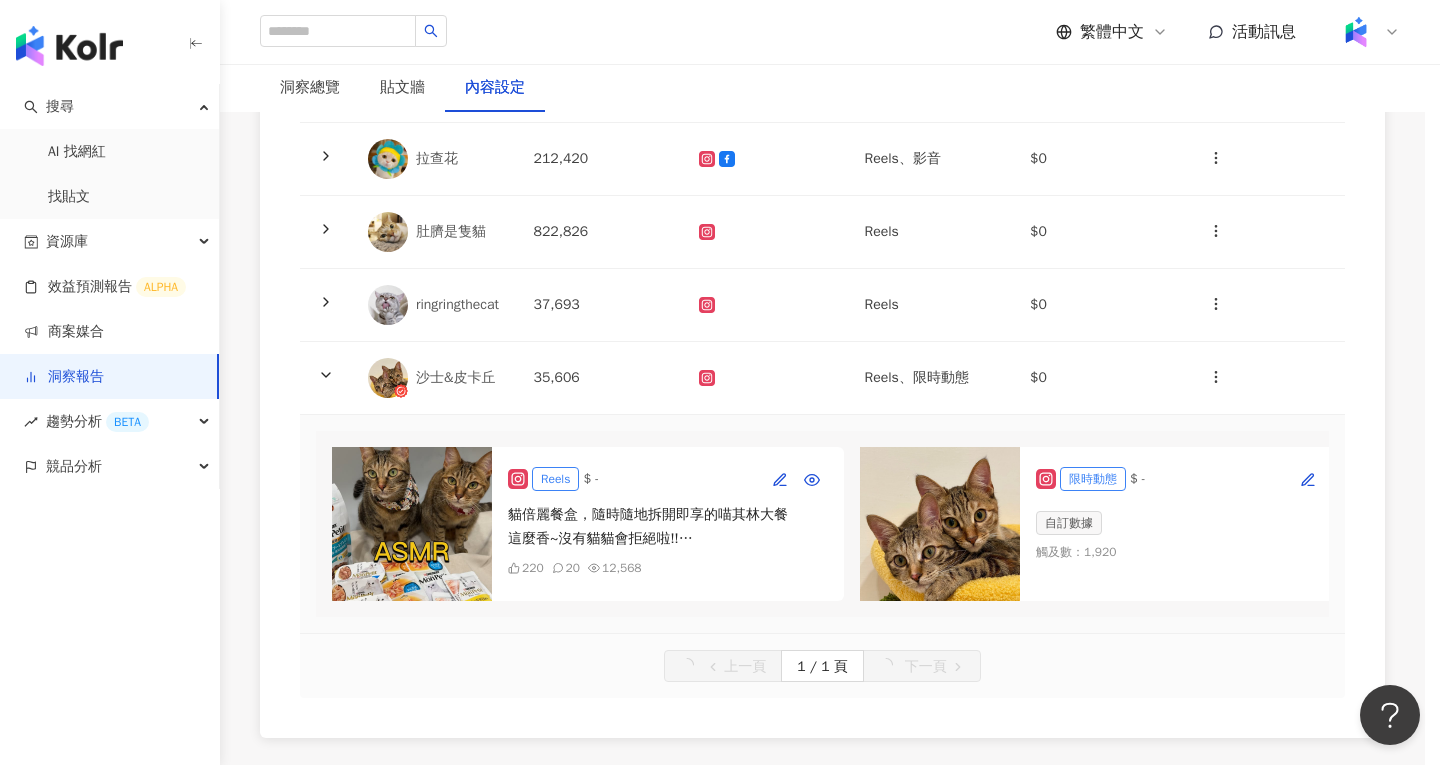 scroll, scrollTop: 0, scrollLeft: 0, axis: both 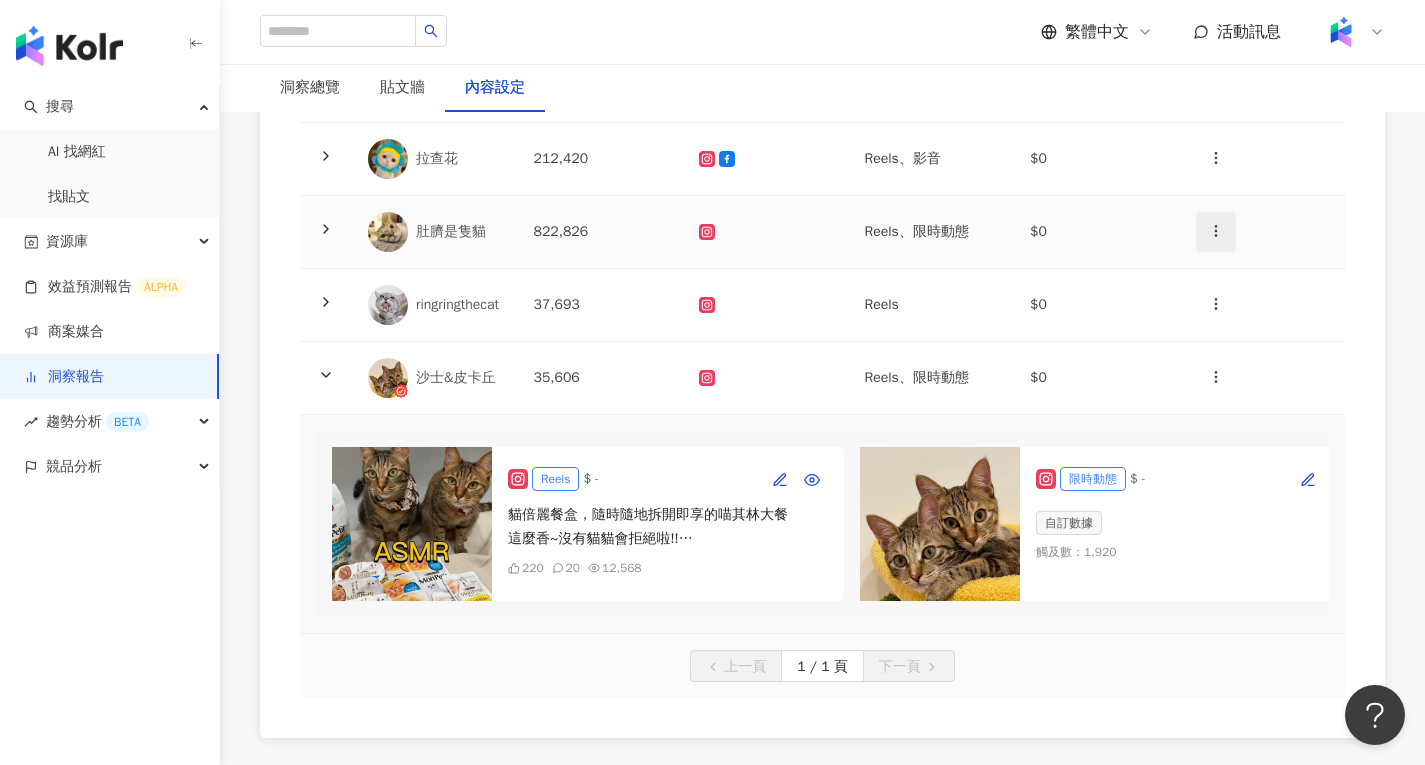 click 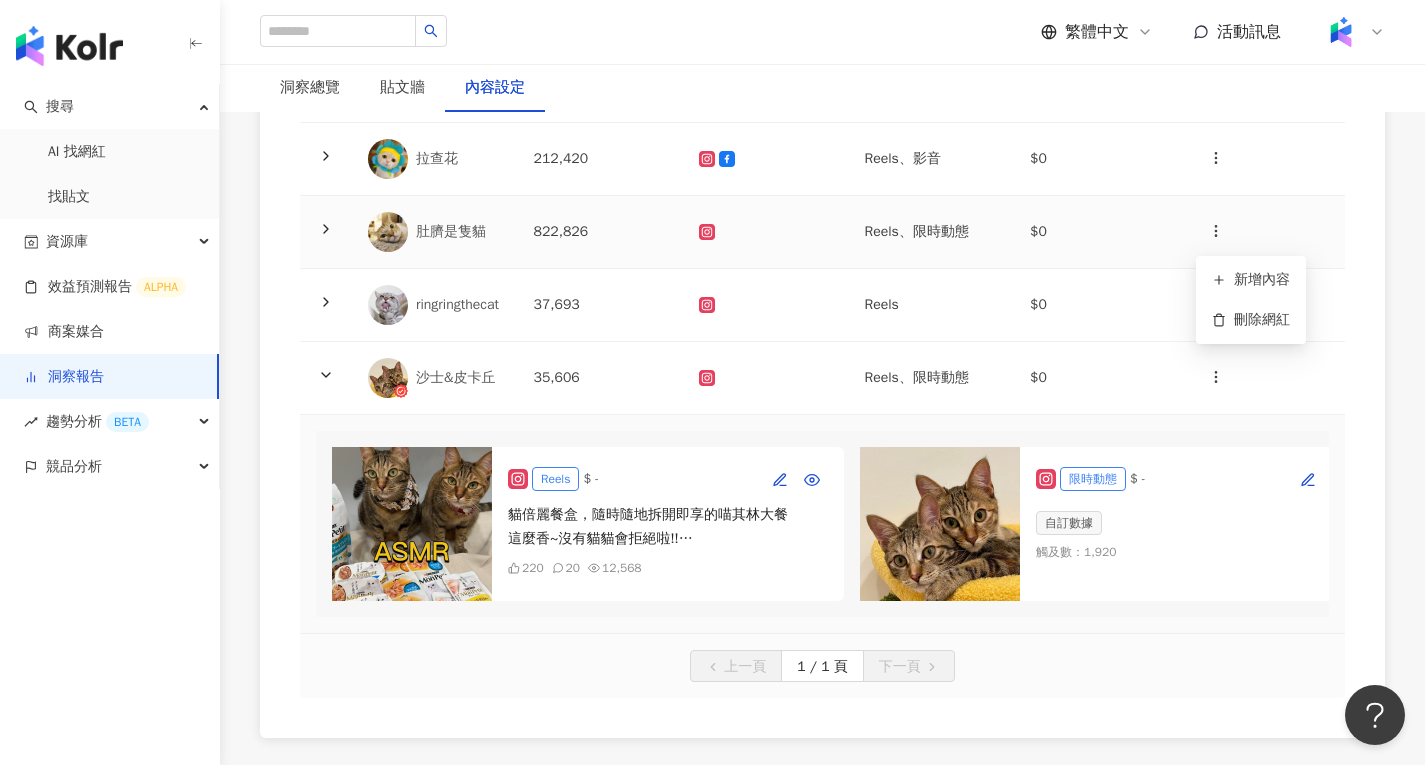 click on "Reels、限時動態" at bounding box center [932, 232] 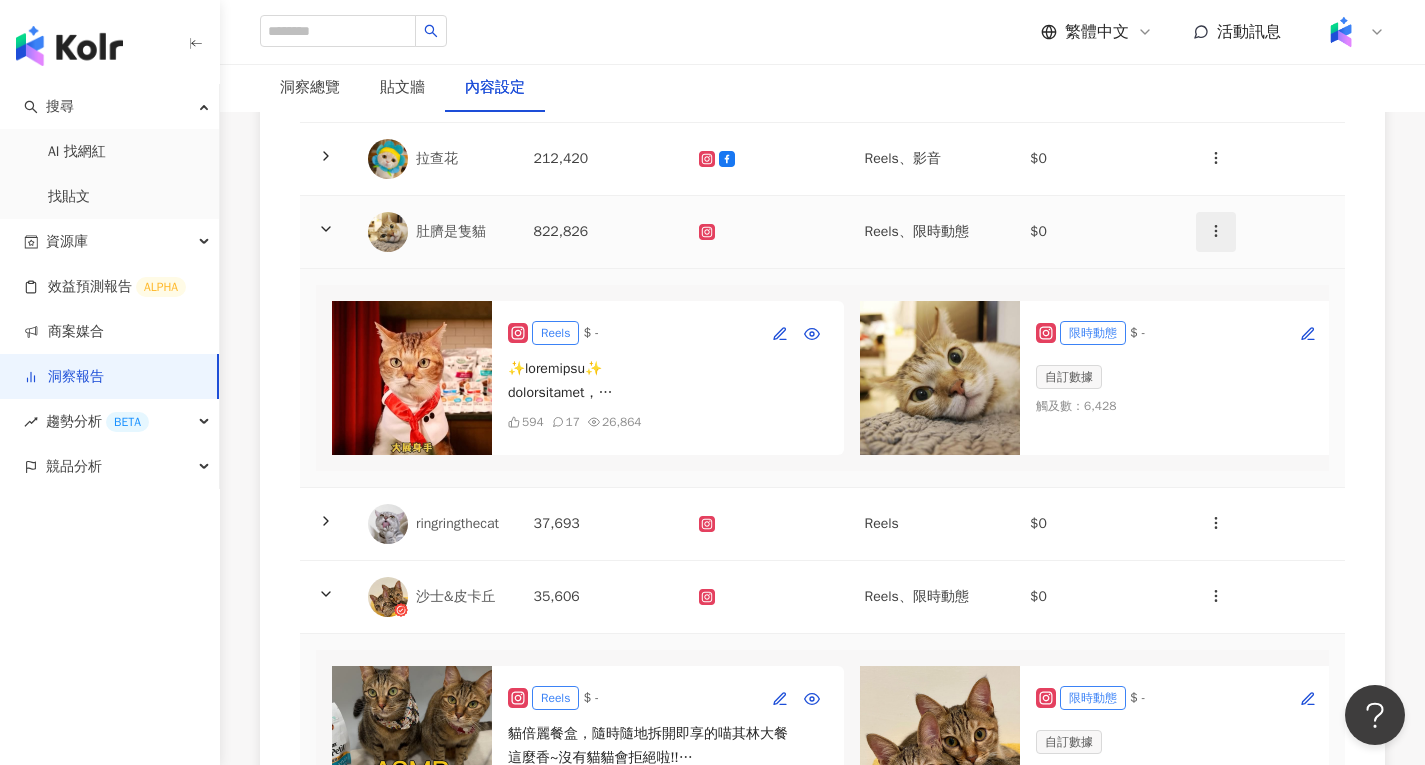 click 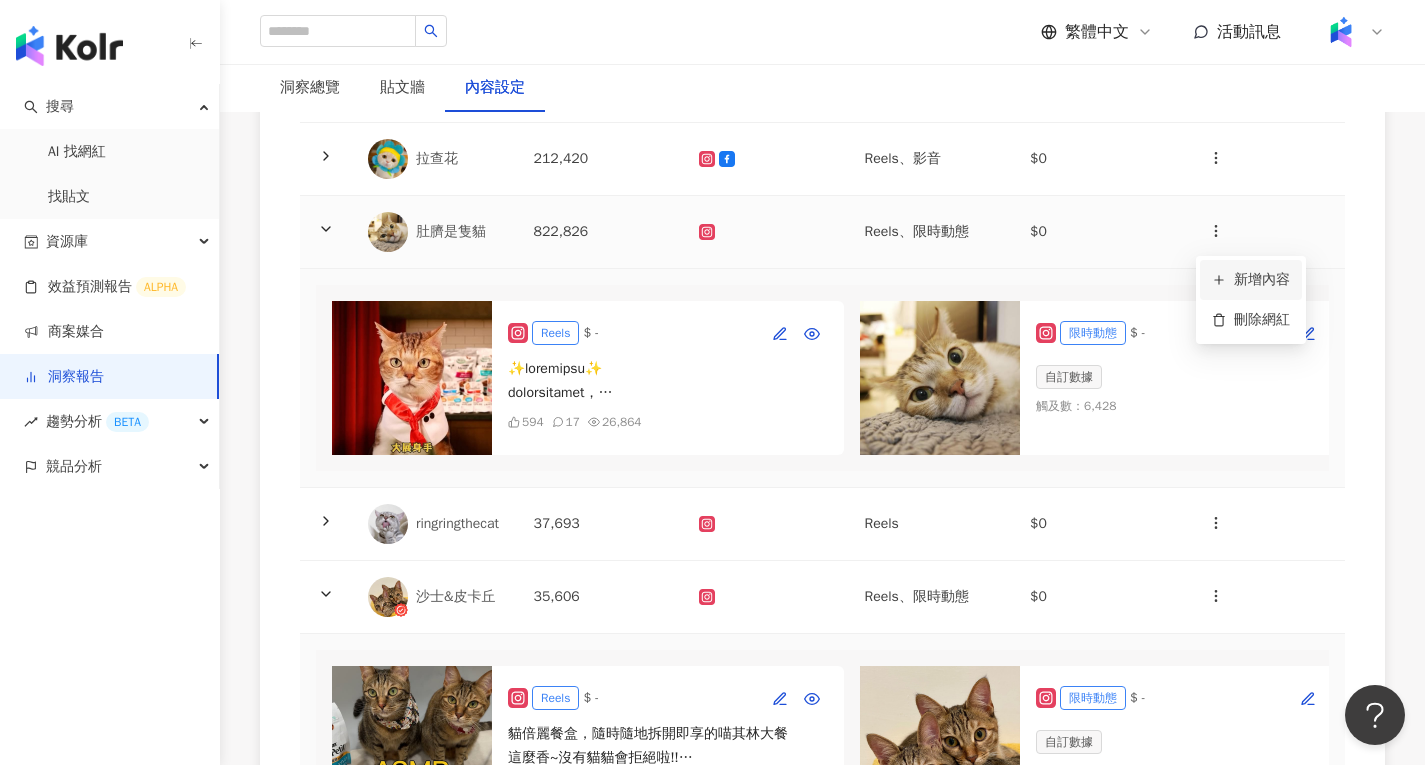 click on "新增內容" at bounding box center (1251, 280) 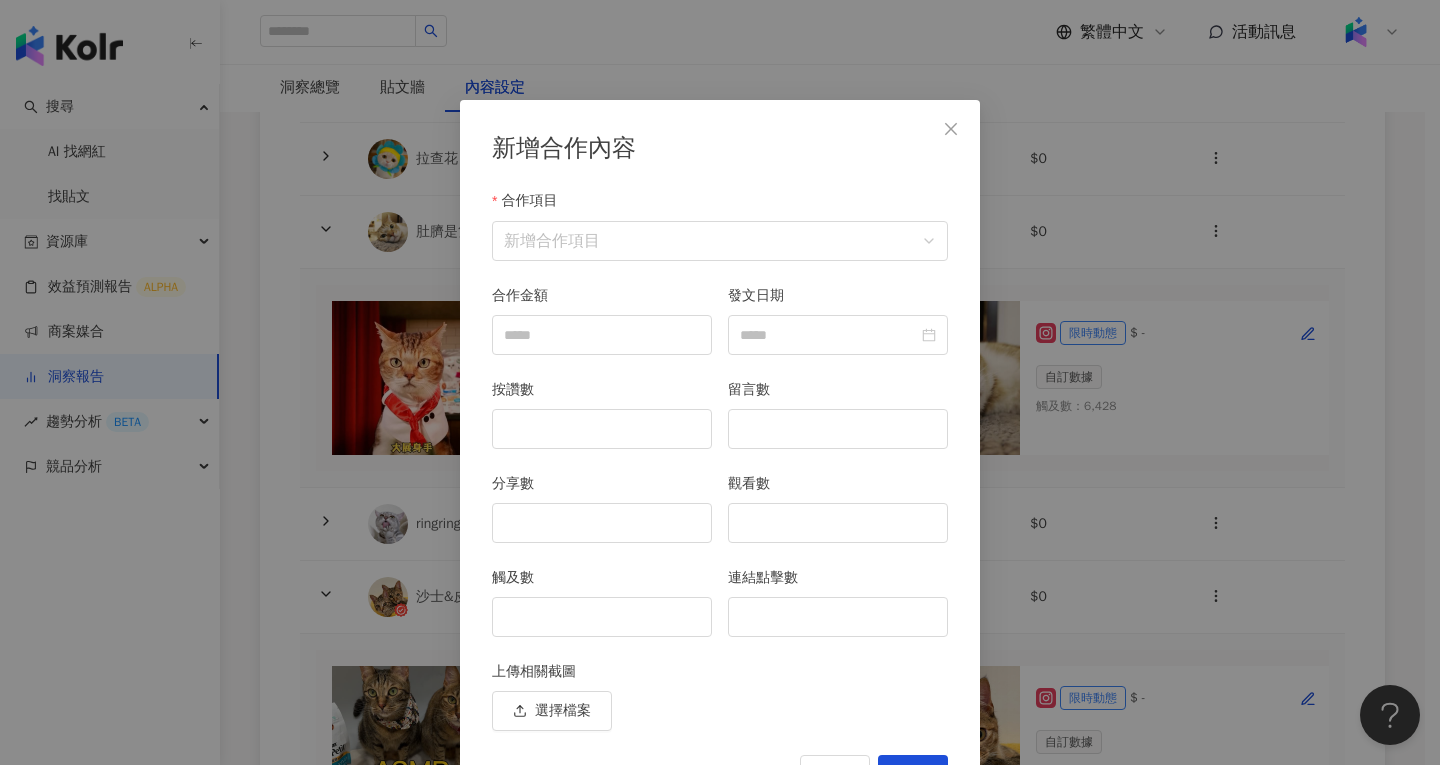 scroll, scrollTop: 53, scrollLeft: 0, axis: vertical 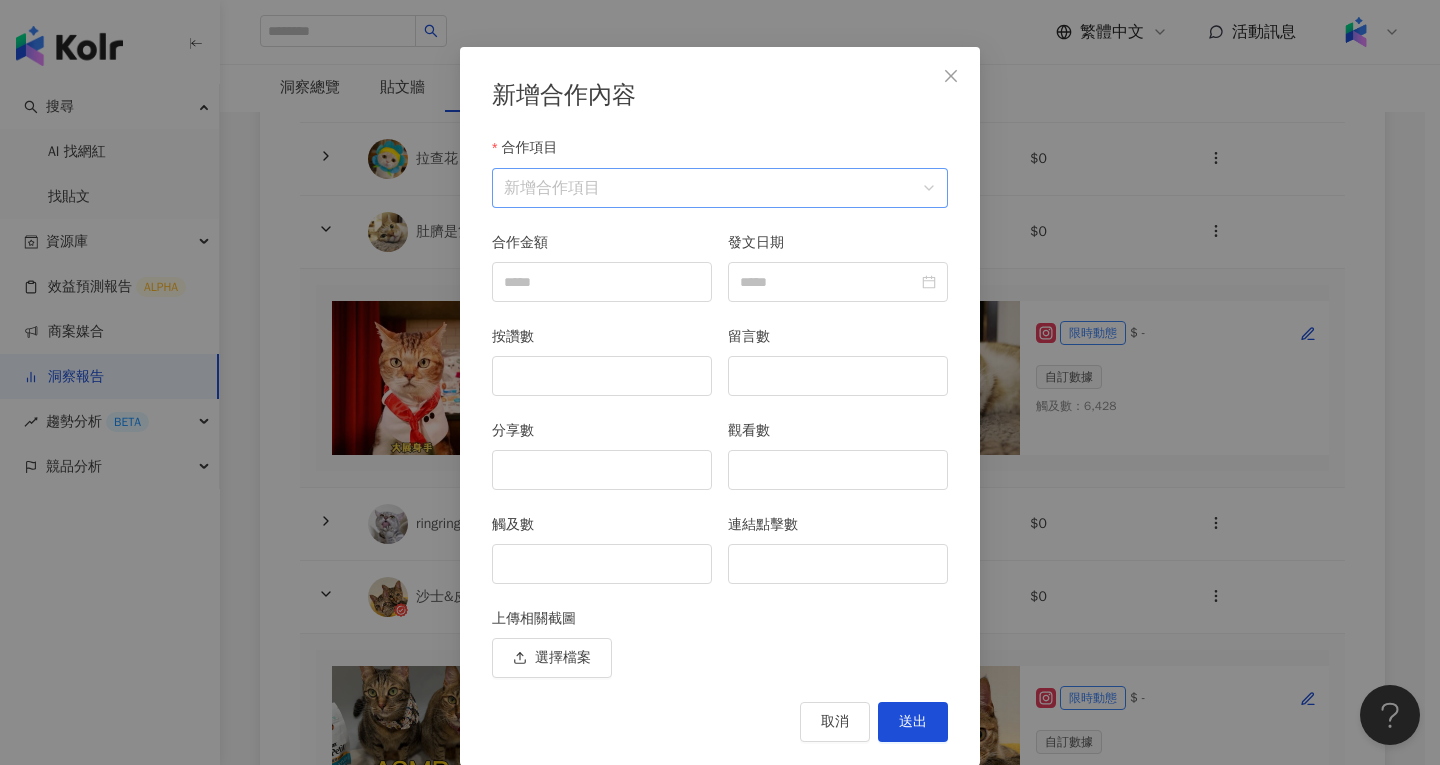 click on "合作項目" at bounding box center [720, 188] 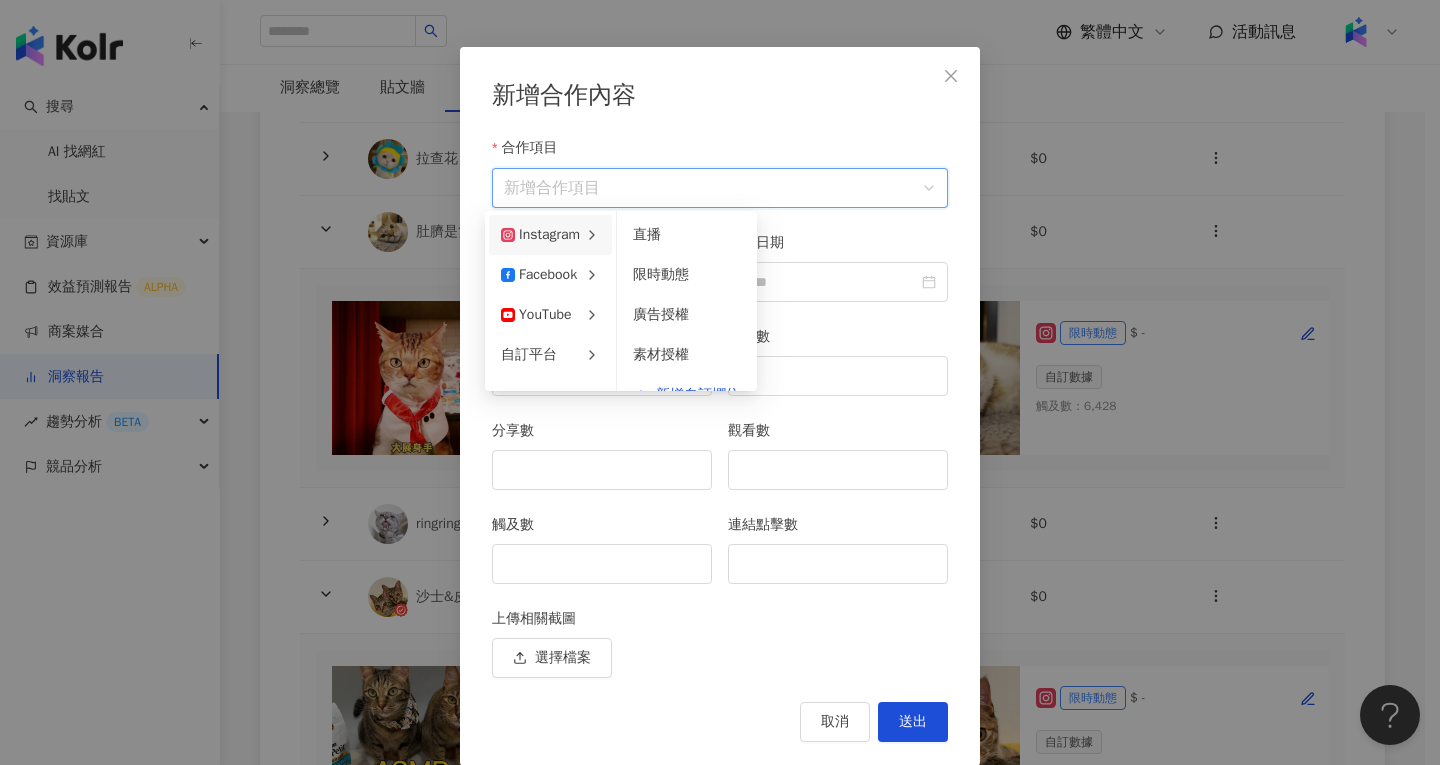 click on "Instagram" at bounding box center (540, 235) 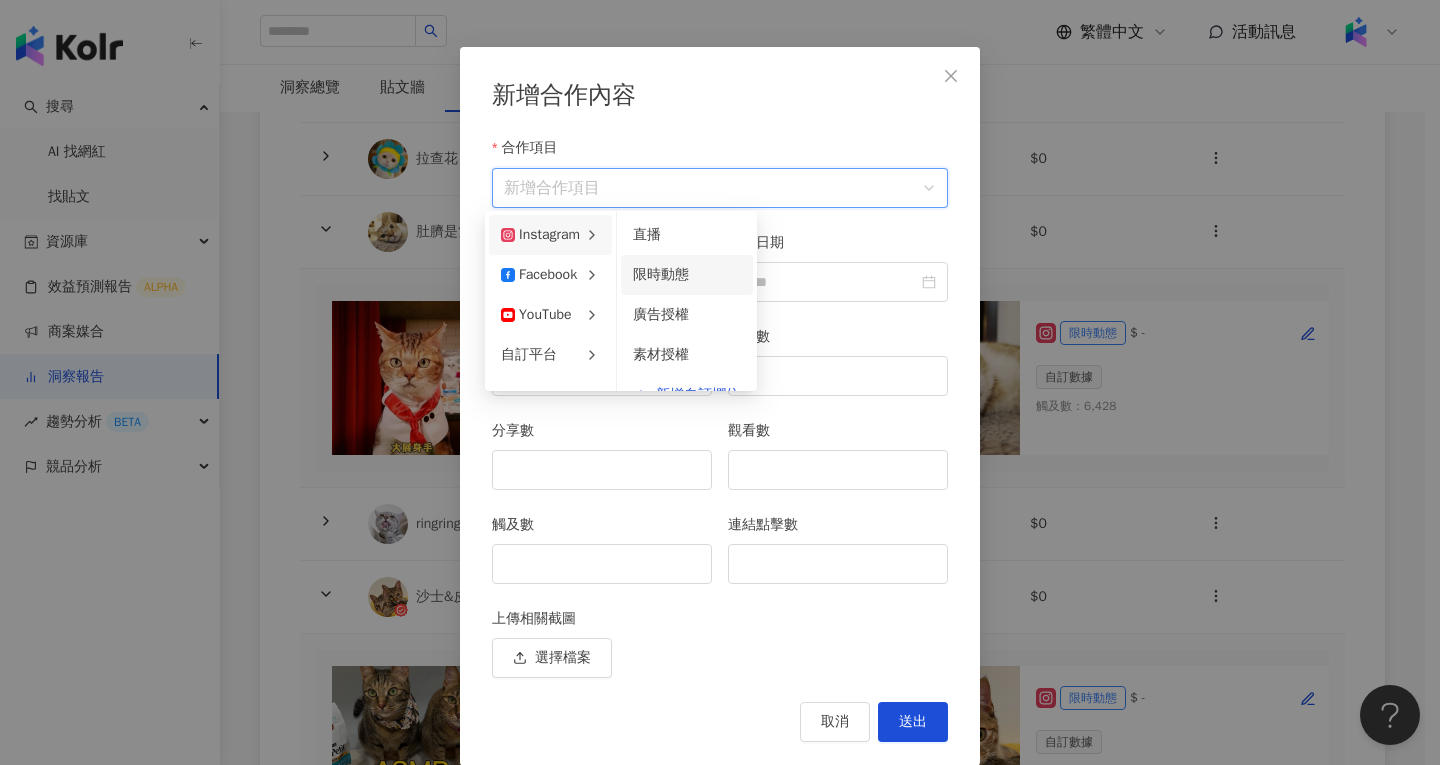 click on "限時動態" at bounding box center (687, 275) 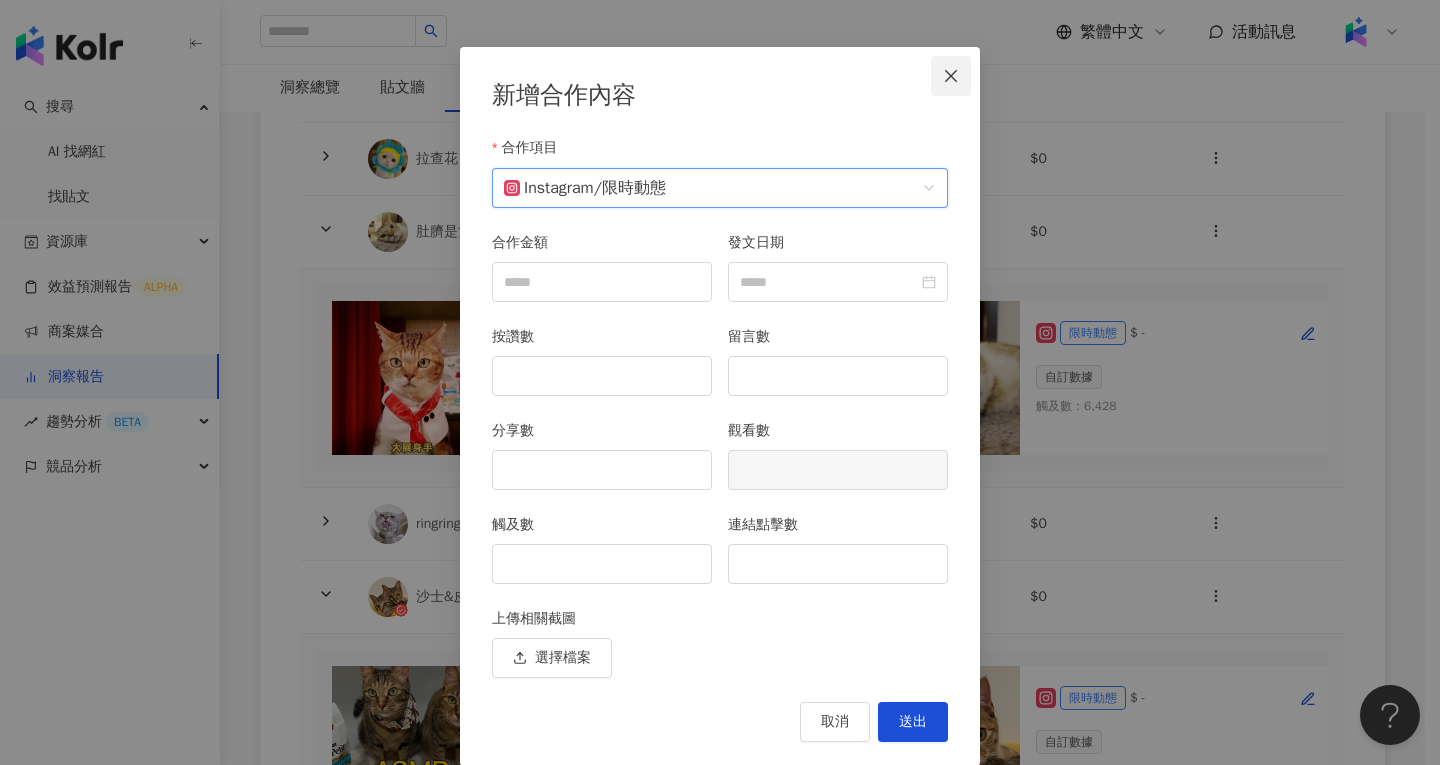 click 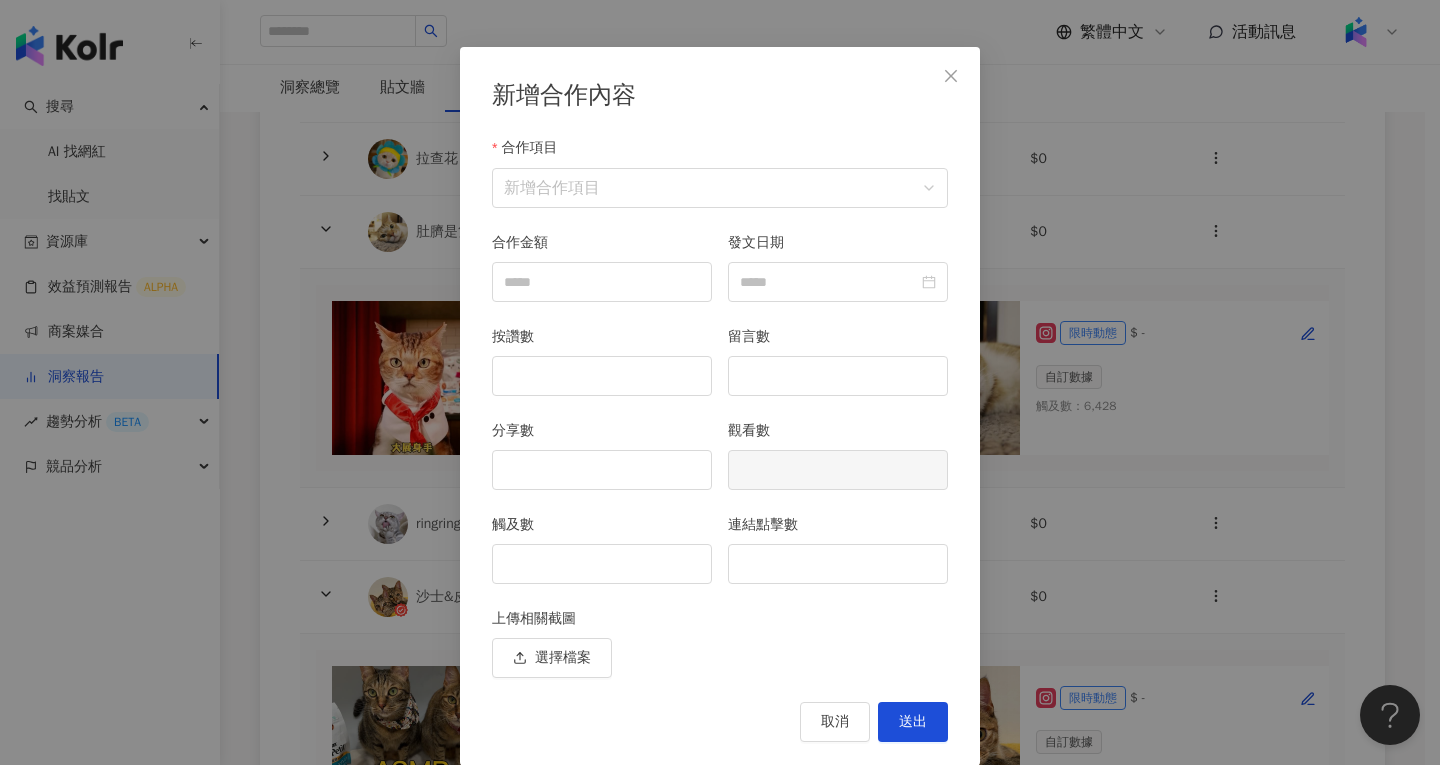 scroll, scrollTop: 0, scrollLeft: 0, axis: both 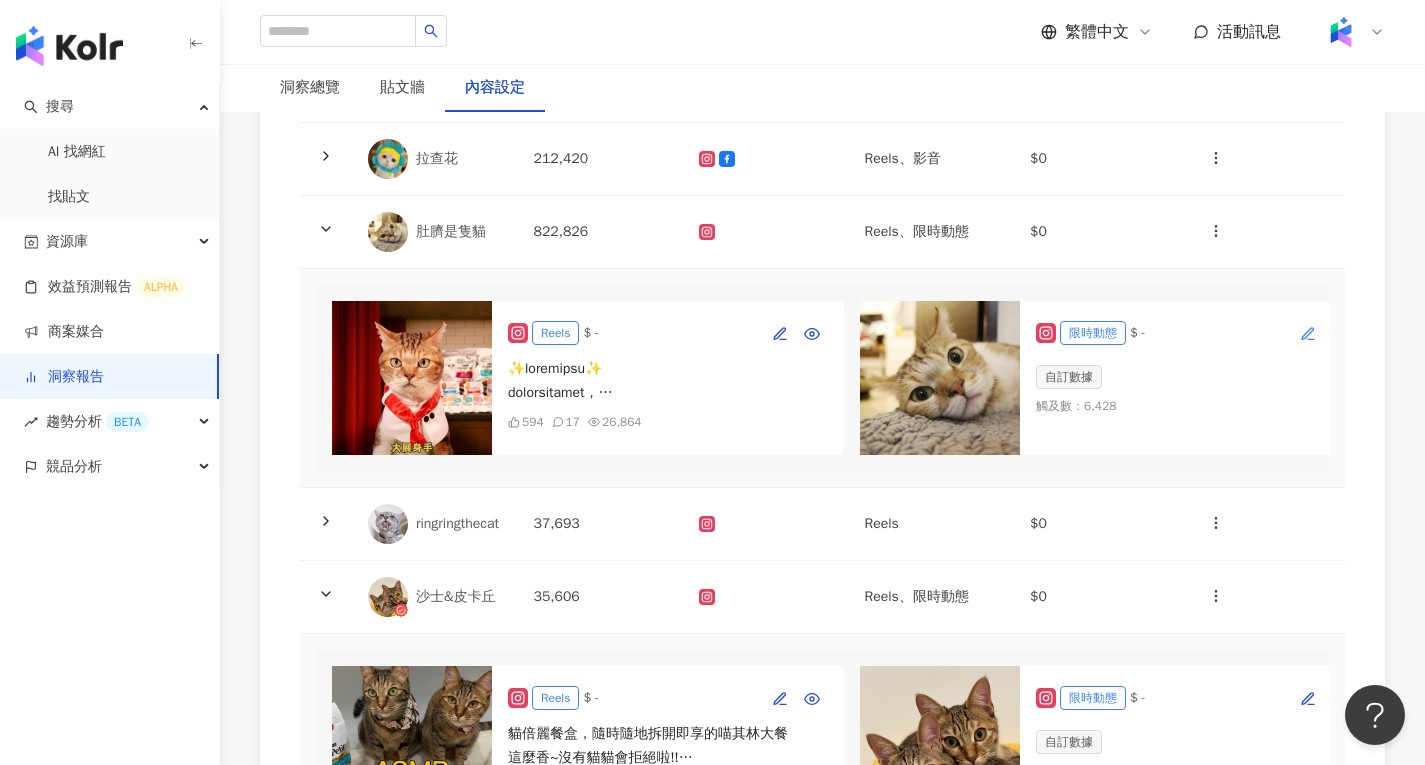 click 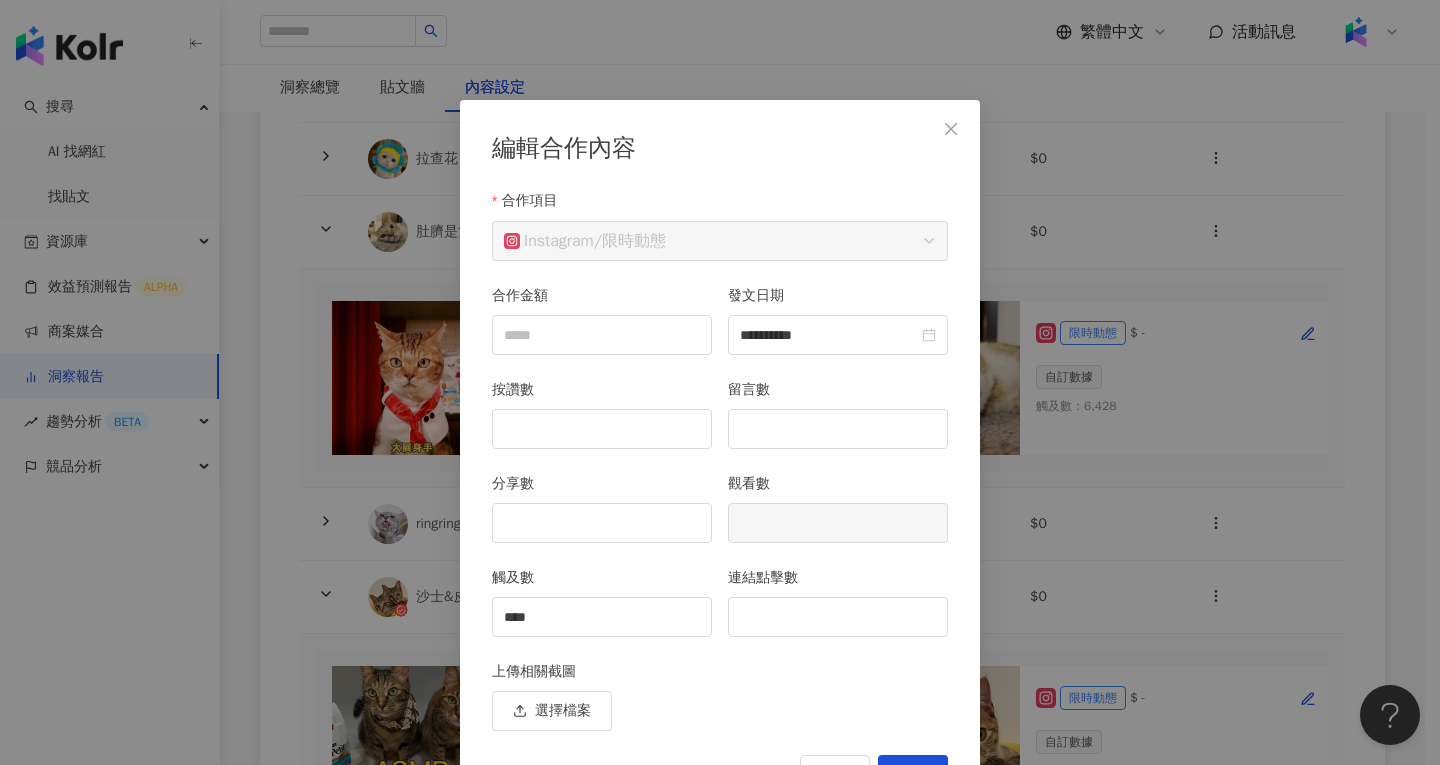 scroll, scrollTop: 53, scrollLeft: 0, axis: vertical 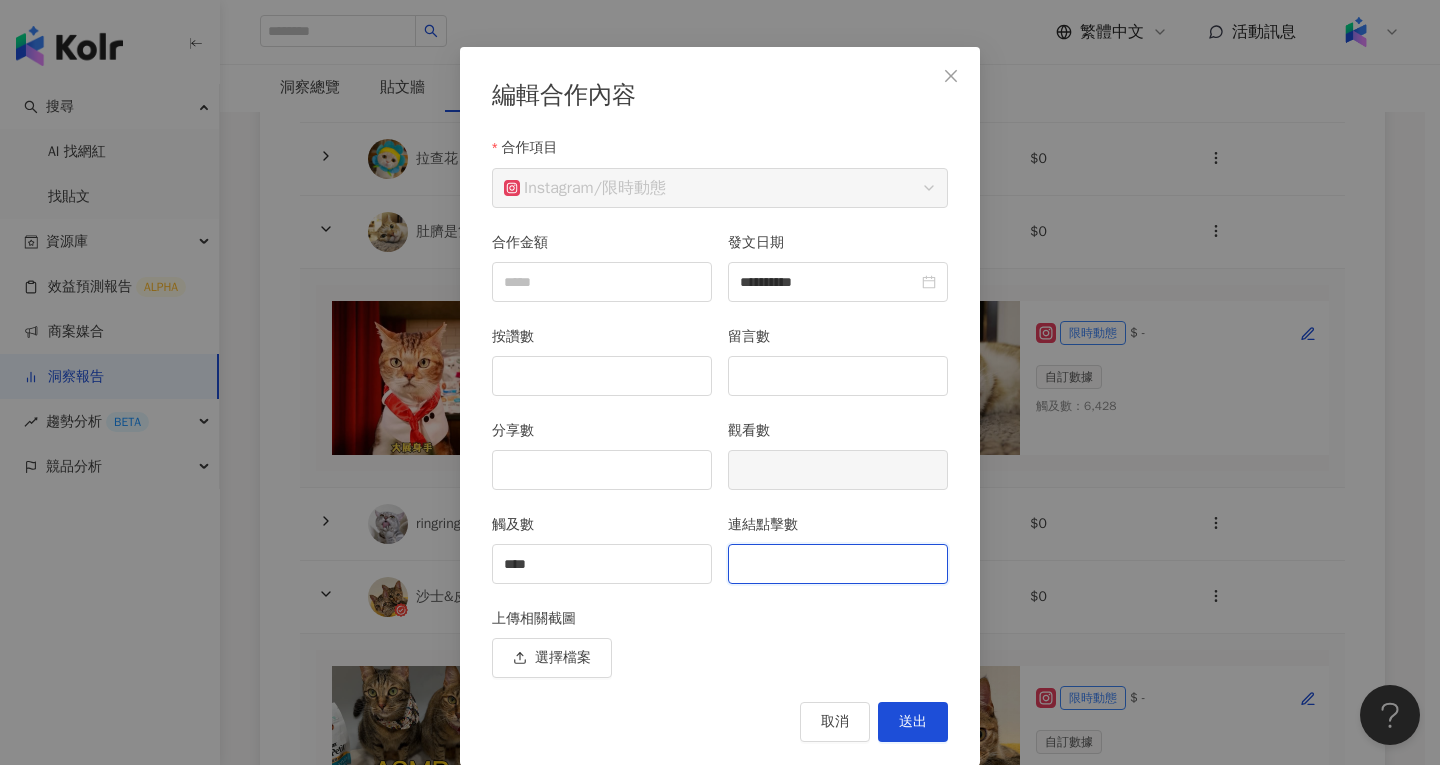 click on "連結點擊數" at bounding box center [838, 564] 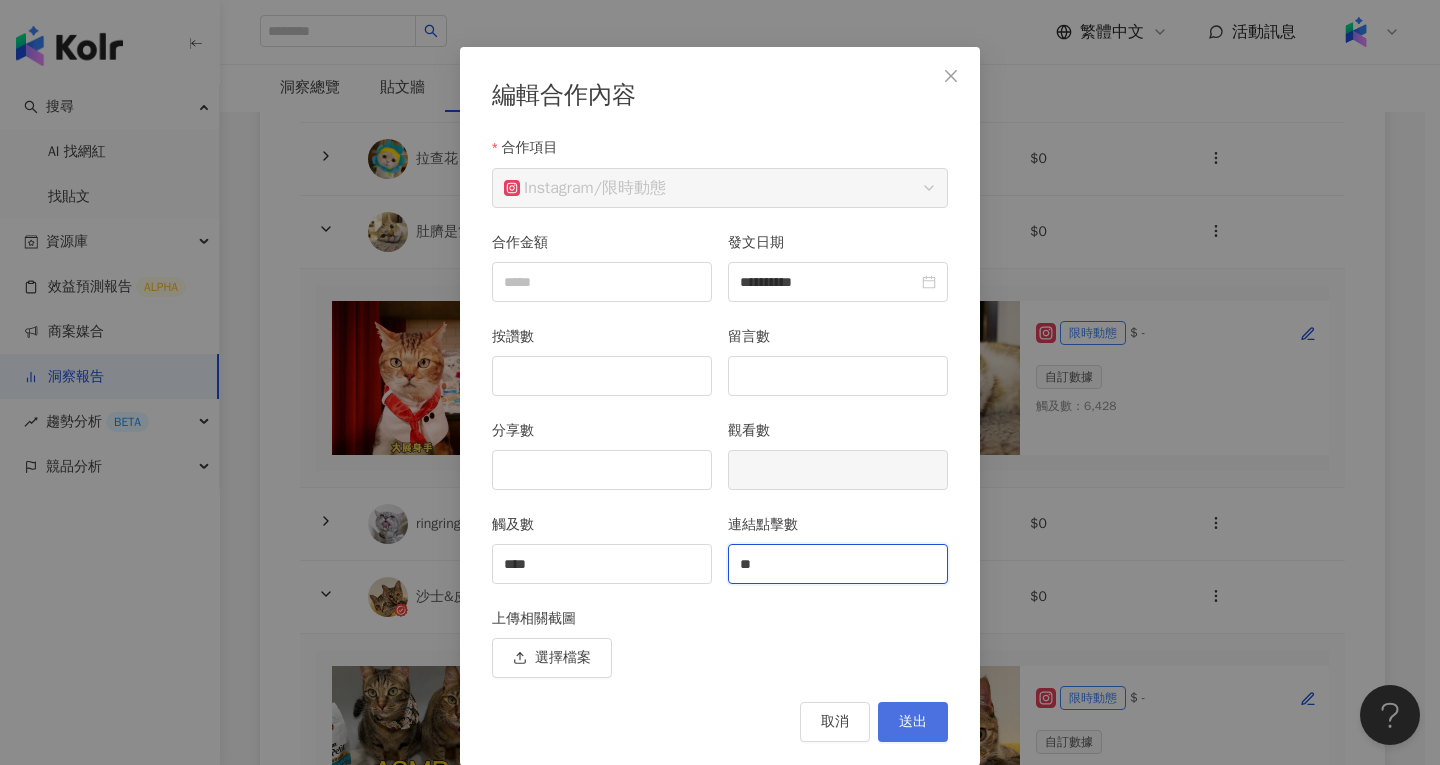 type on "**" 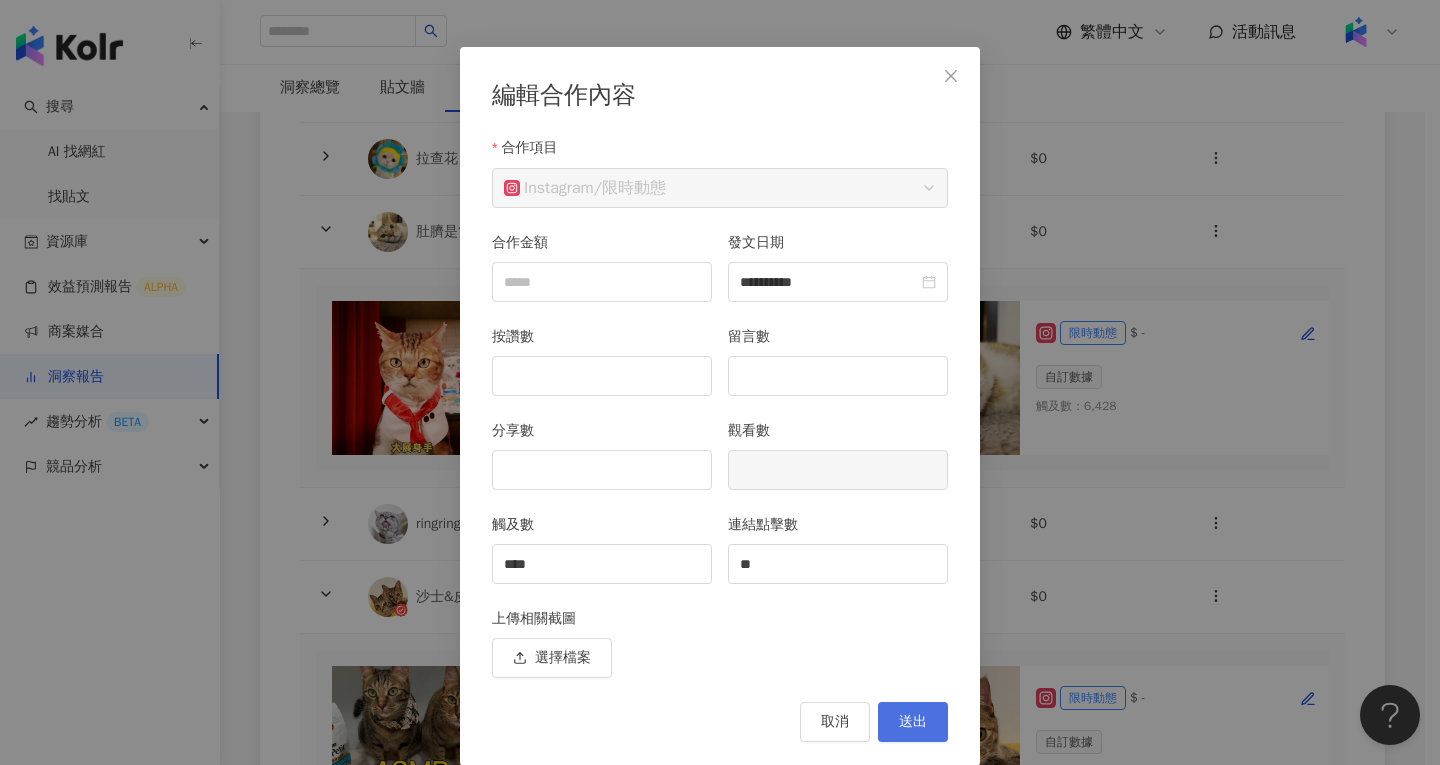 click on "送出" at bounding box center (913, 722) 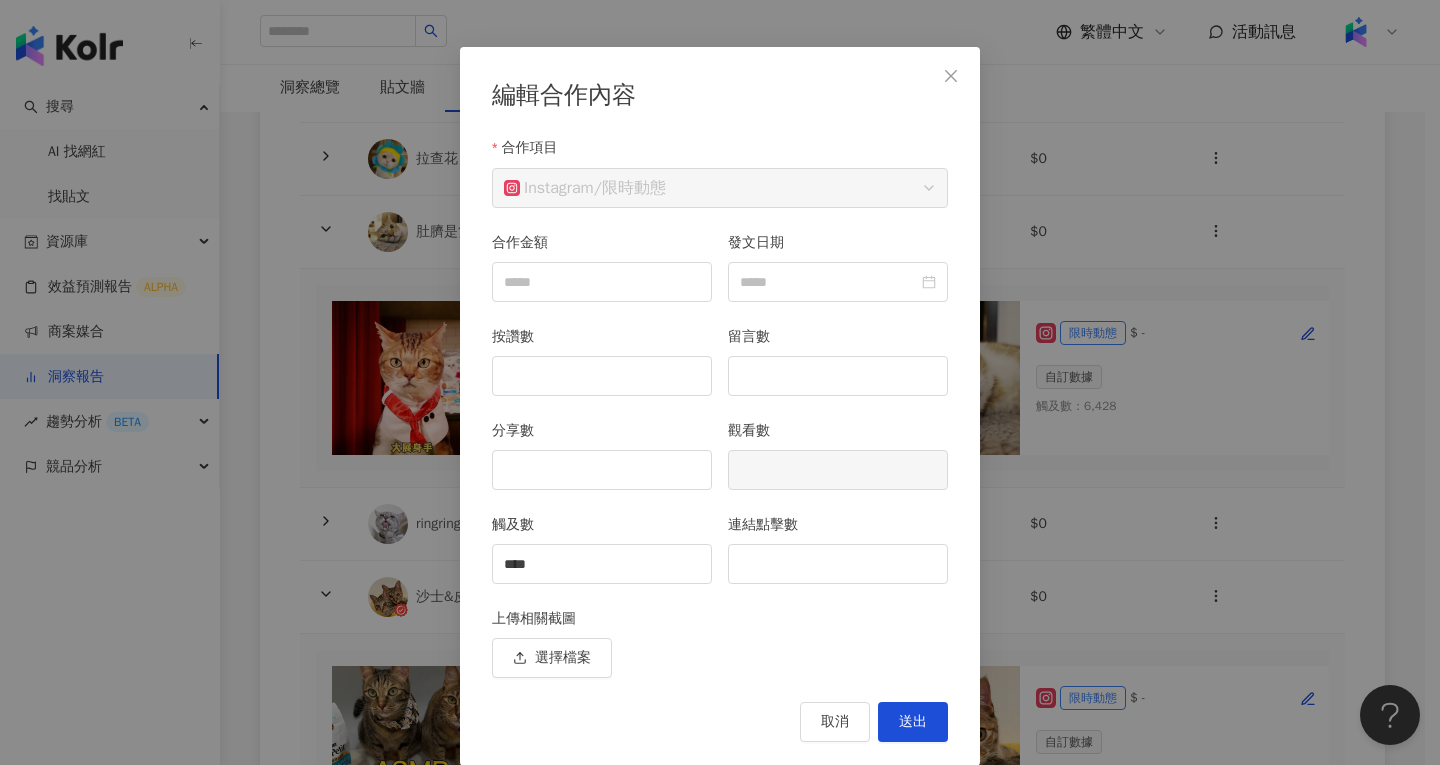 type on "**********" 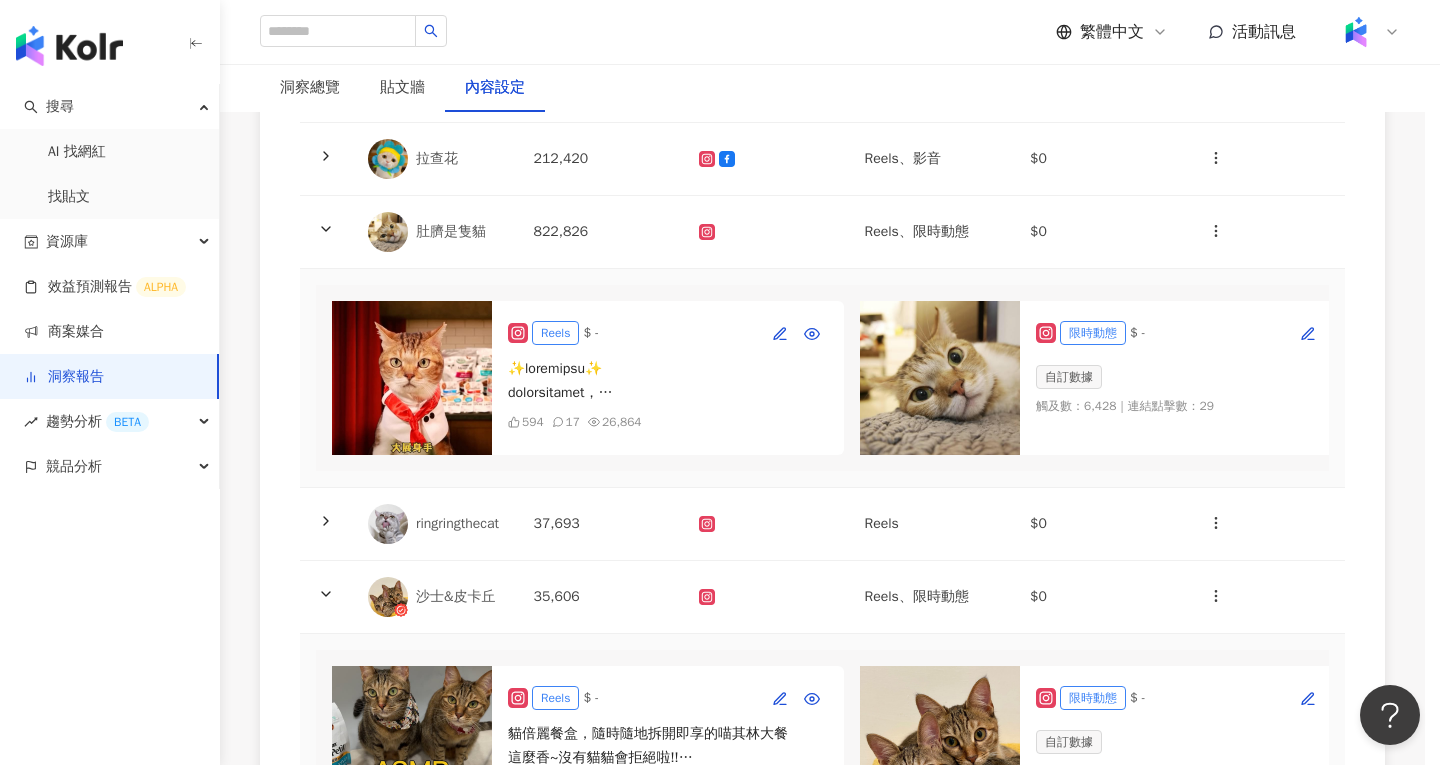 scroll, scrollTop: 0, scrollLeft: 0, axis: both 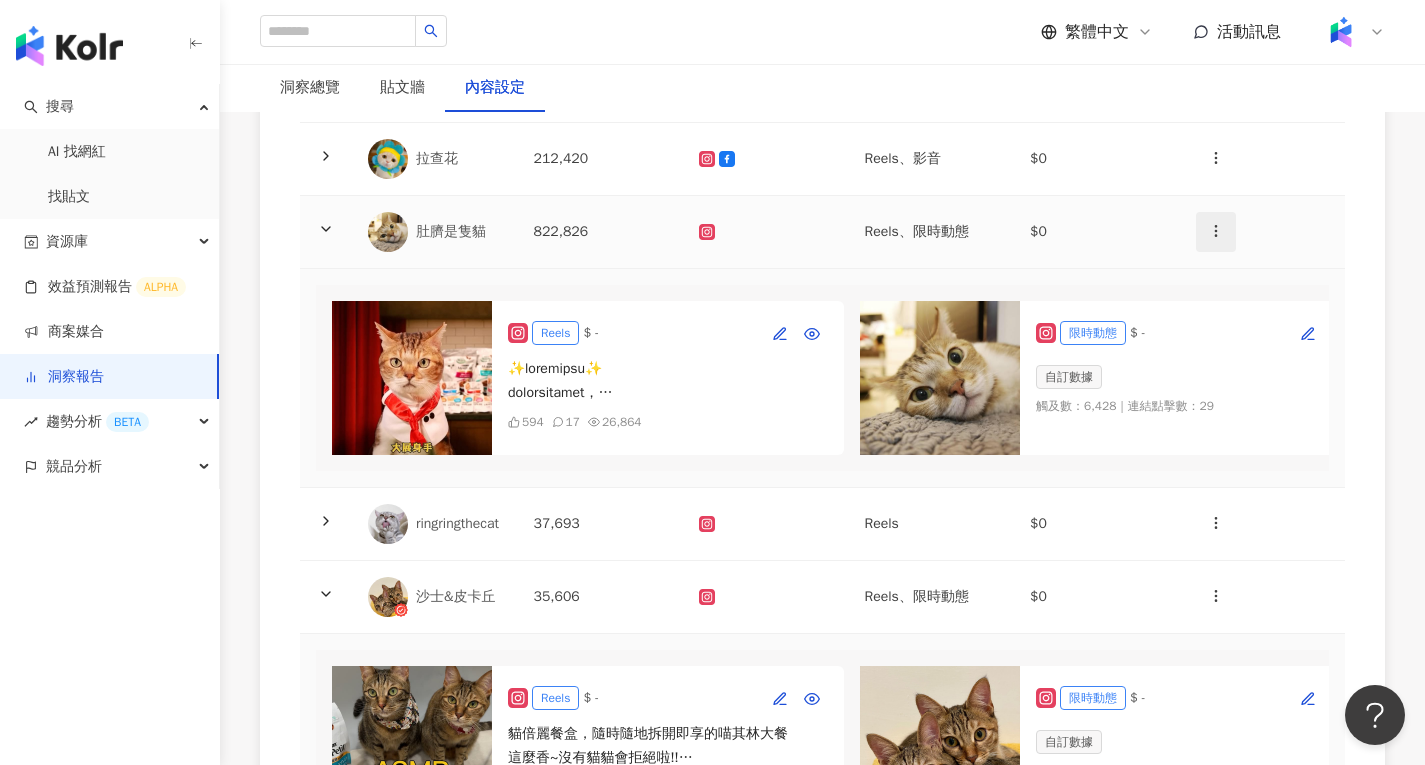click 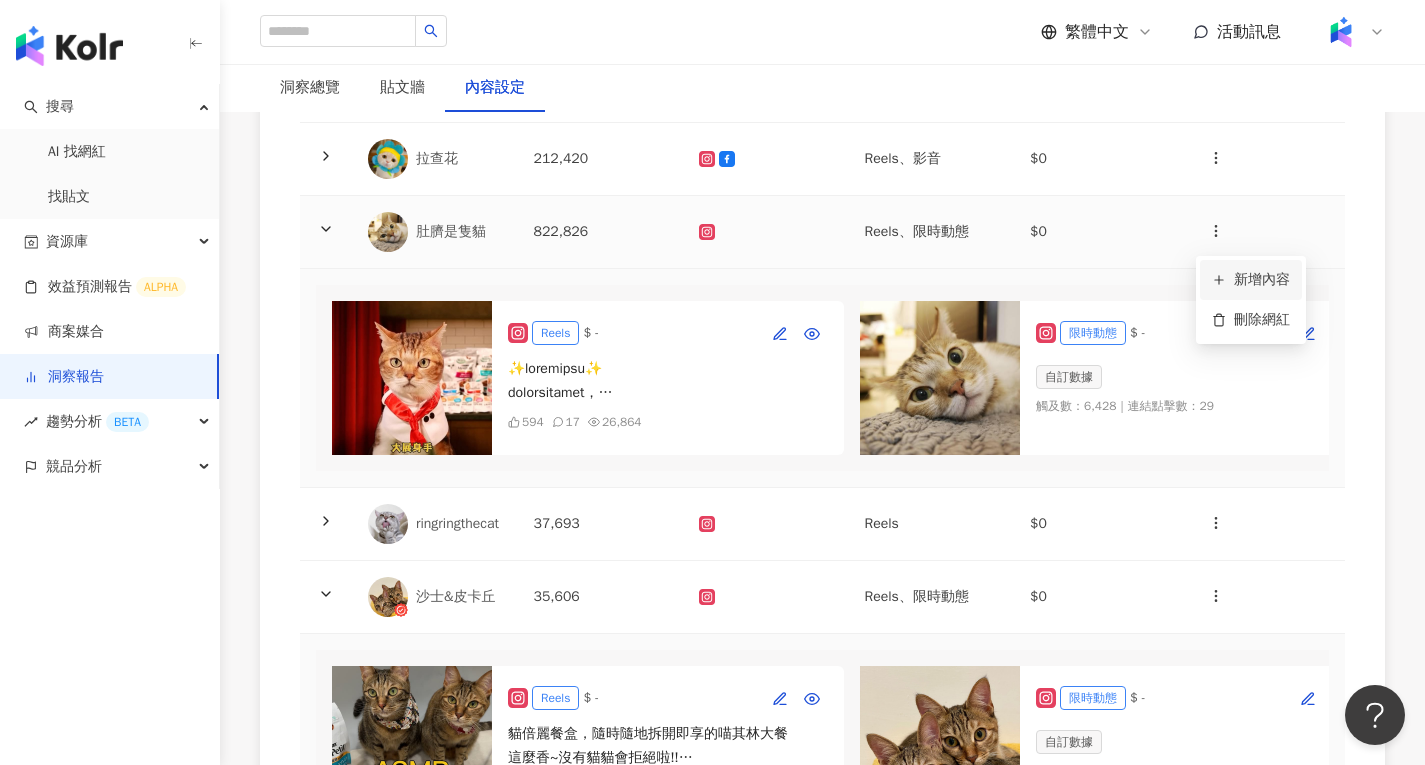 click on "新增內容" at bounding box center (1251, 280) 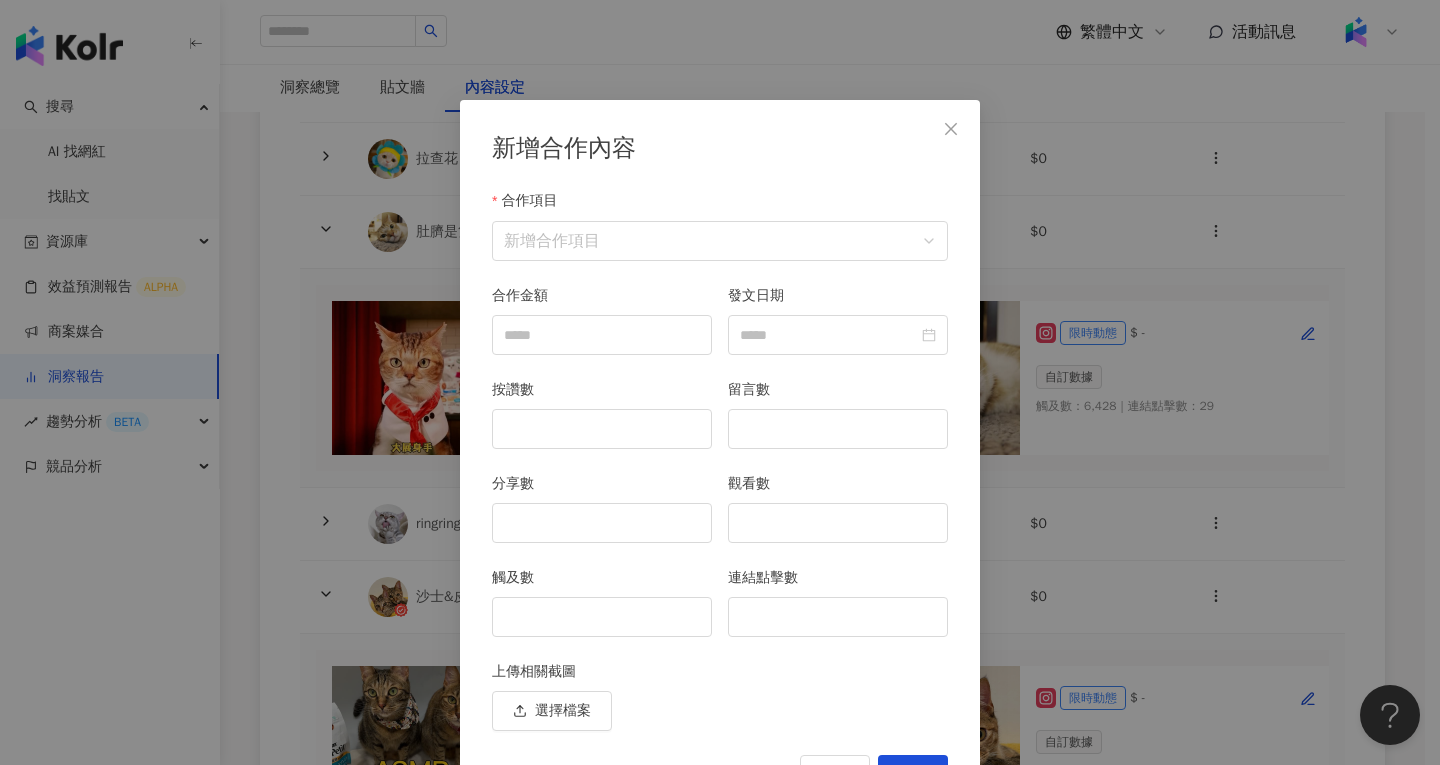 scroll, scrollTop: 53, scrollLeft: 0, axis: vertical 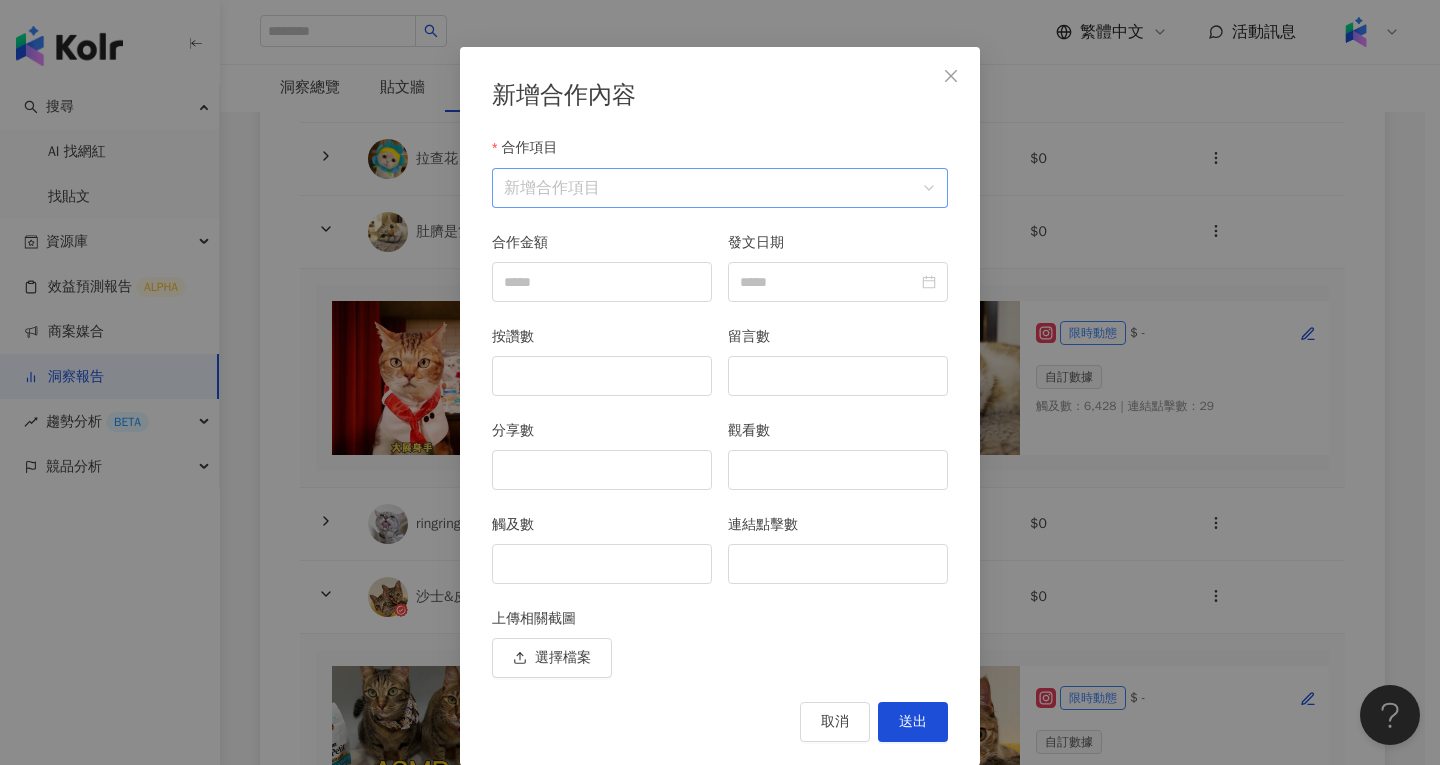 click on "合作項目" at bounding box center [720, 188] 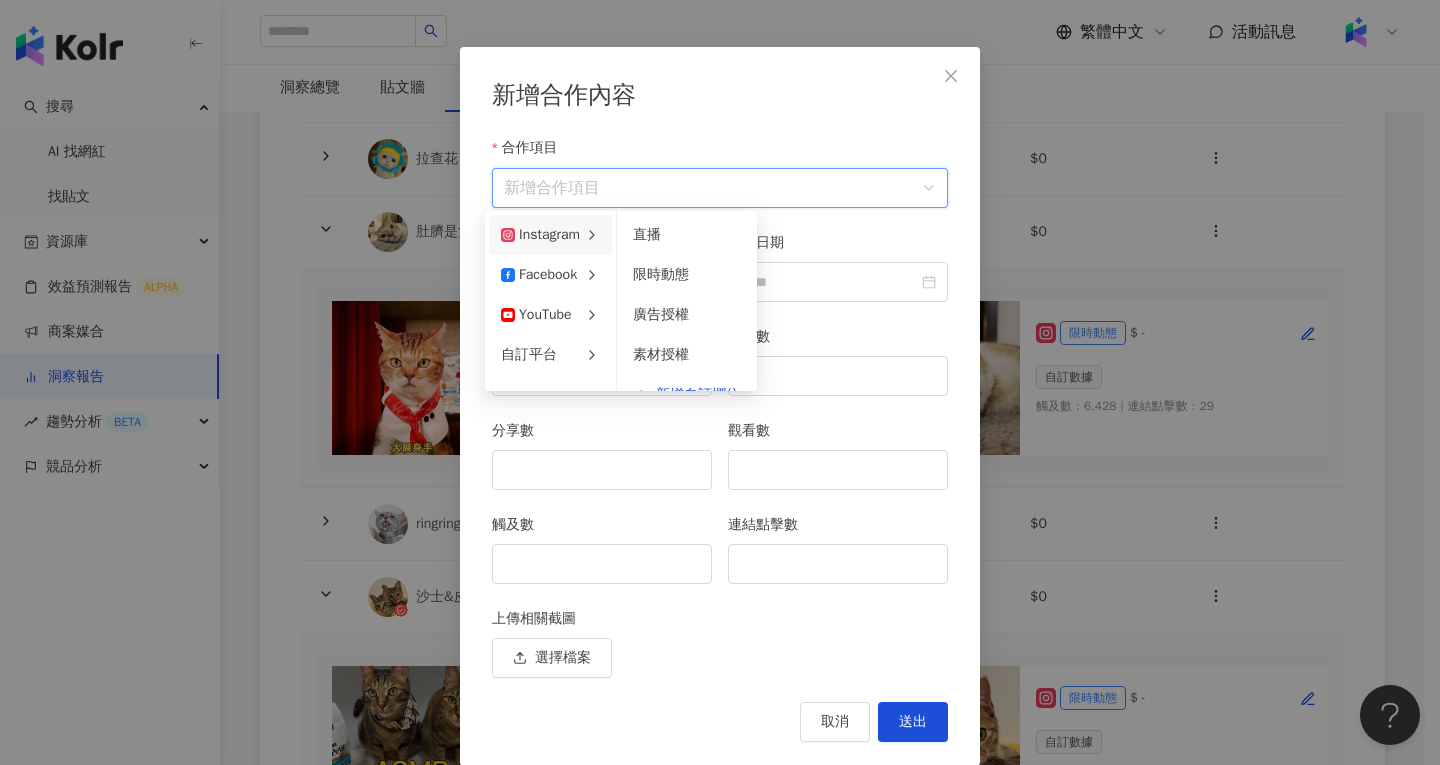 click on "Instagram" at bounding box center [540, 235] 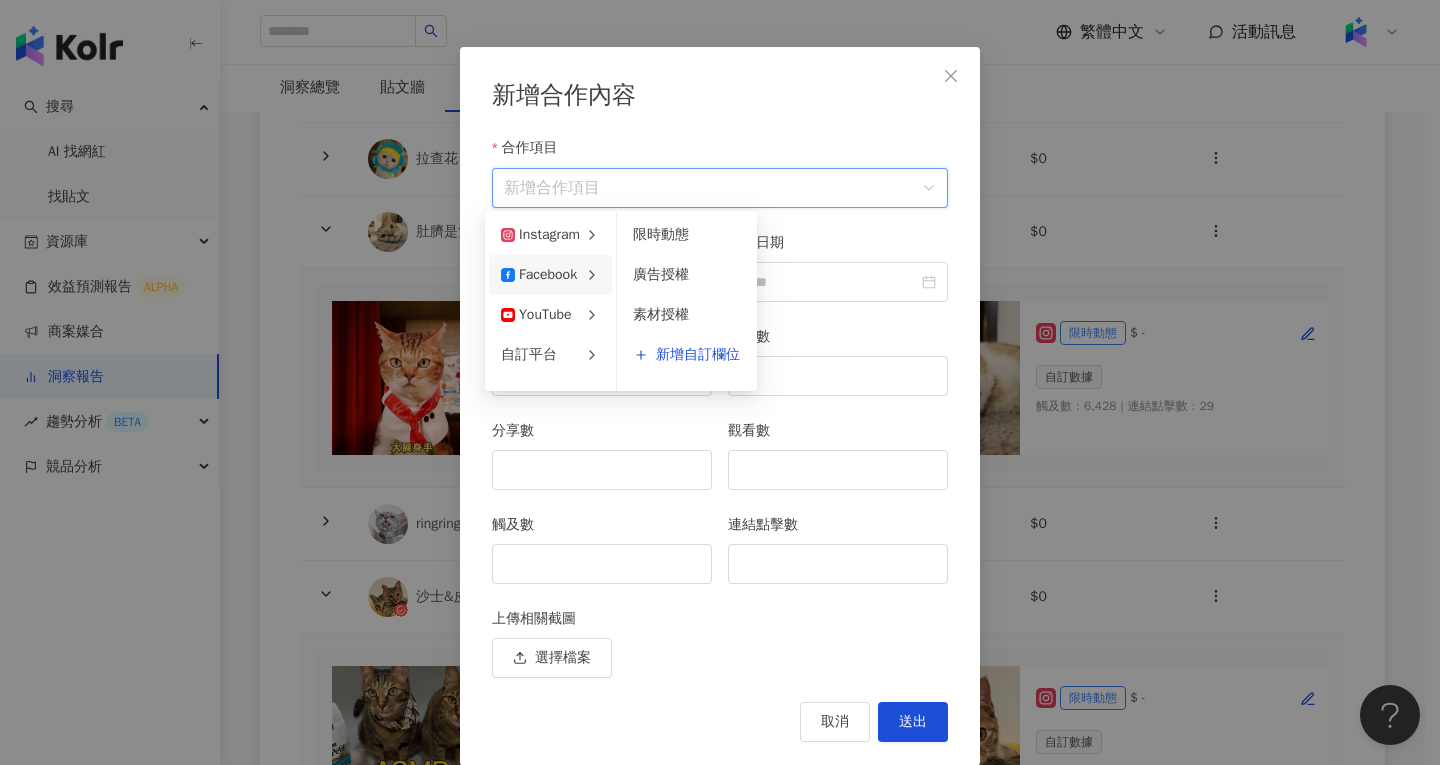 click on "廣告授權" at bounding box center [687, 275] 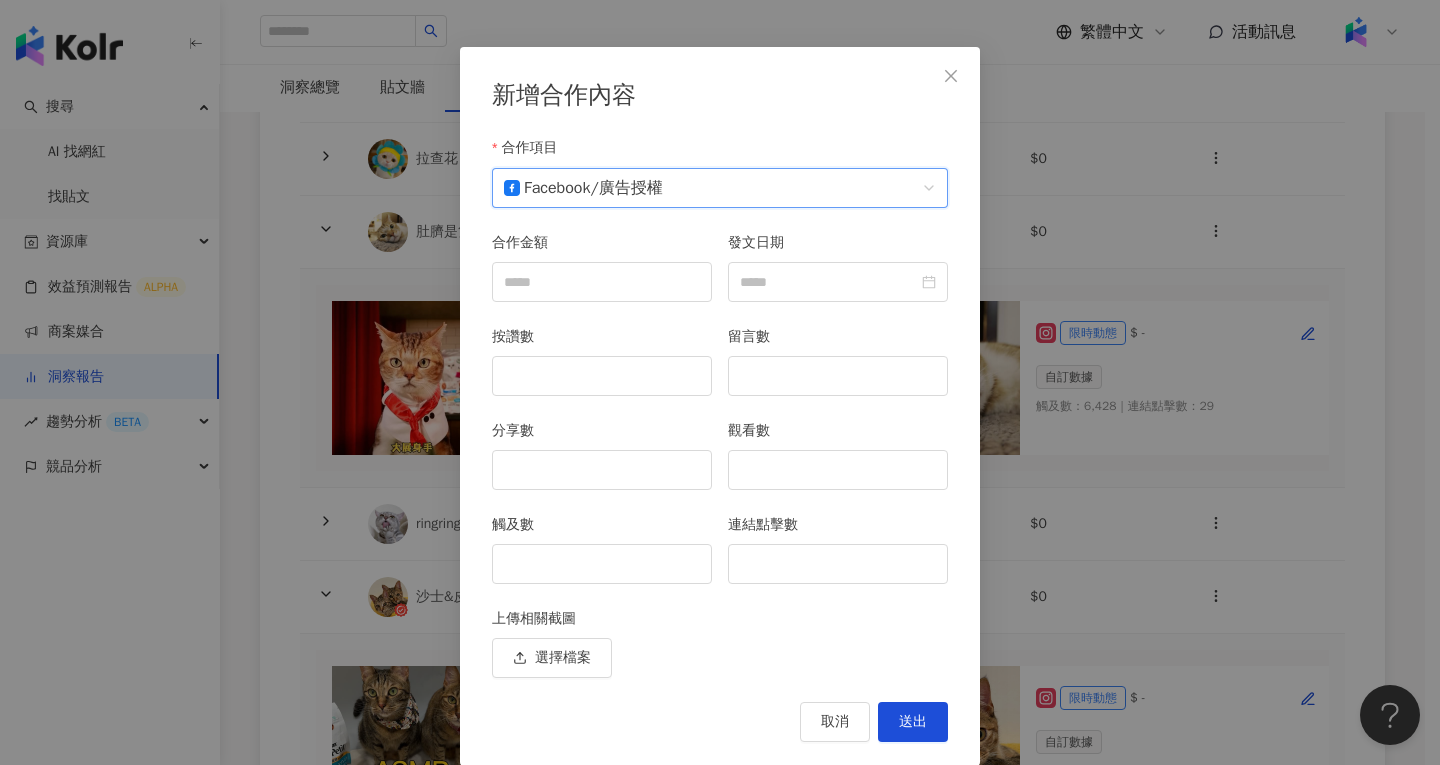 click on "廣告授權" at bounding box center [631, 188] 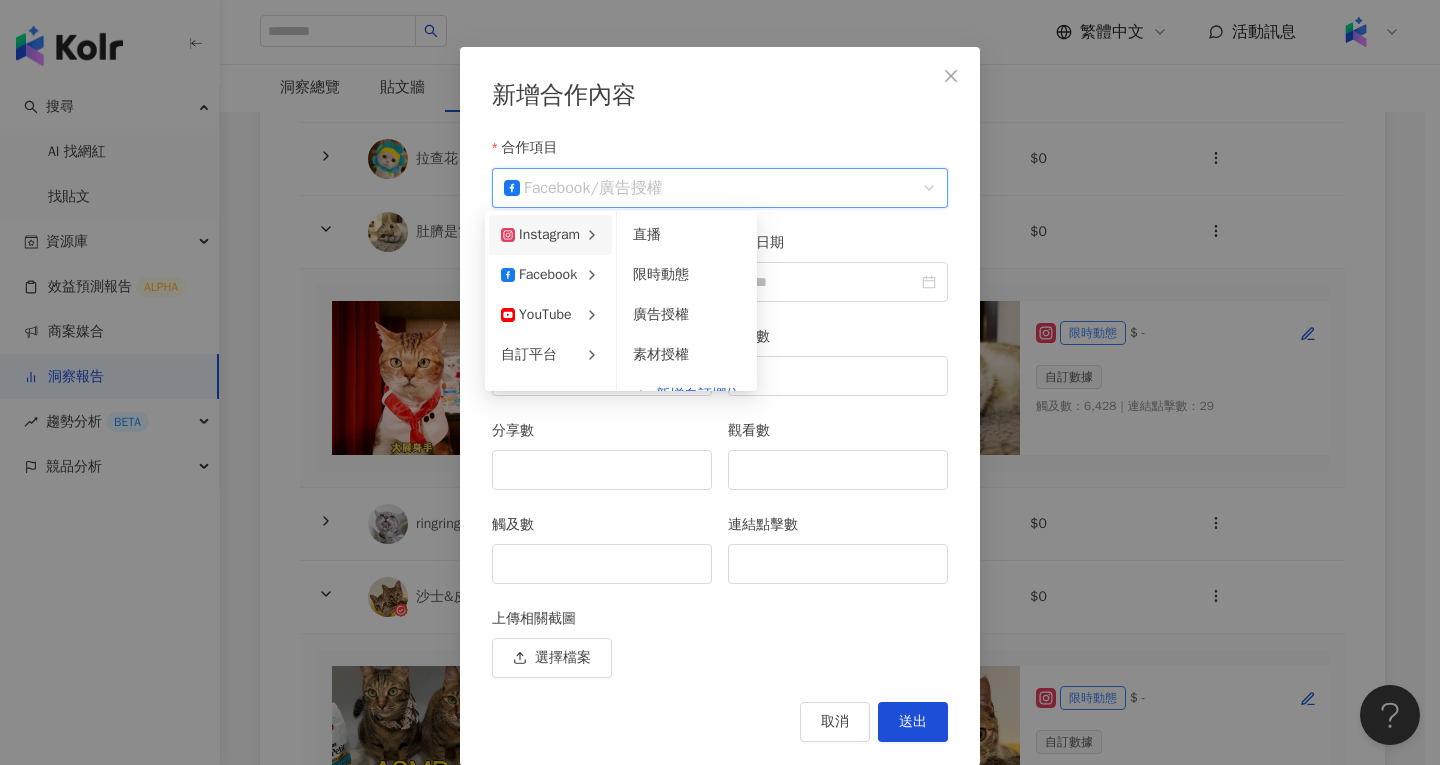 click on "Instagram" at bounding box center (540, 235) 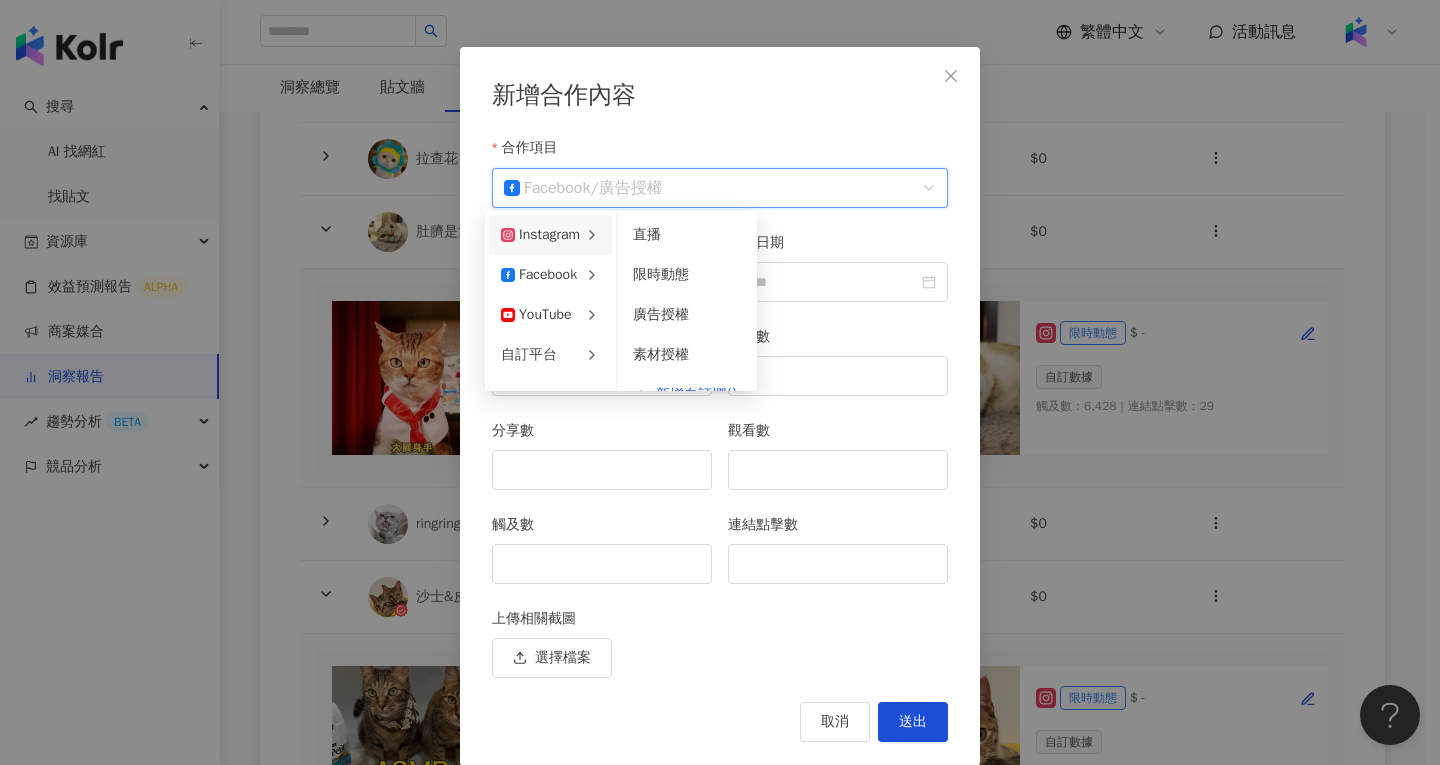 click 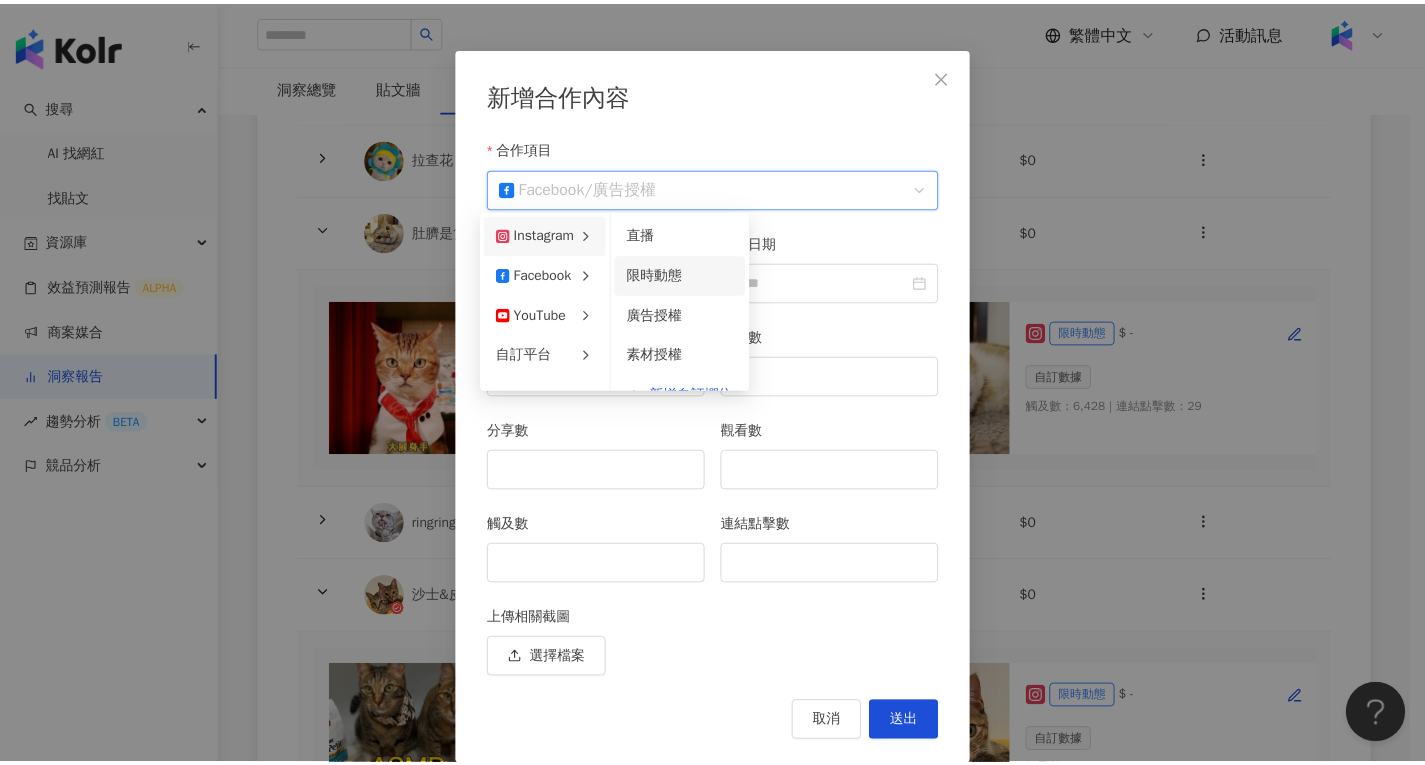 scroll, scrollTop: 0, scrollLeft: 0, axis: both 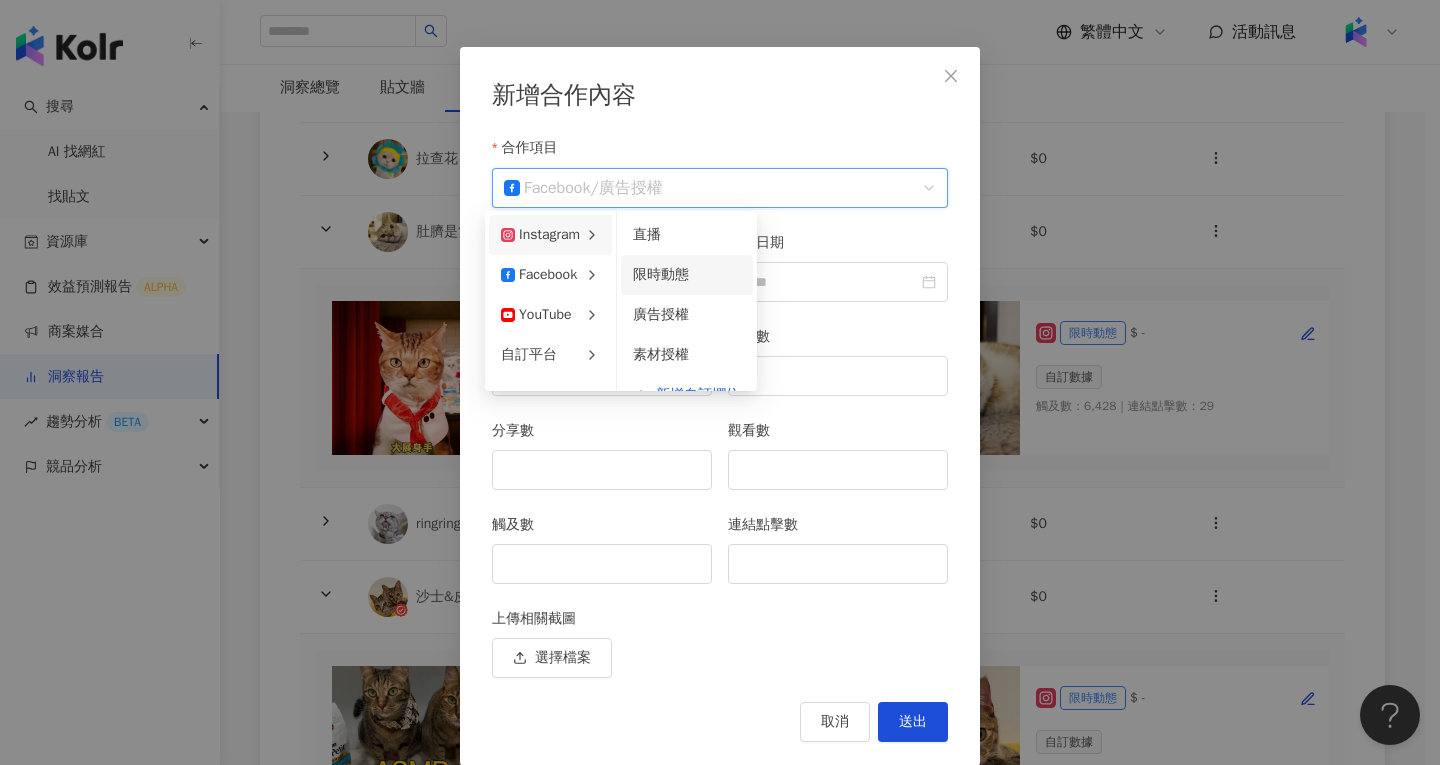 click on "限時動態" at bounding box center (687, 275) 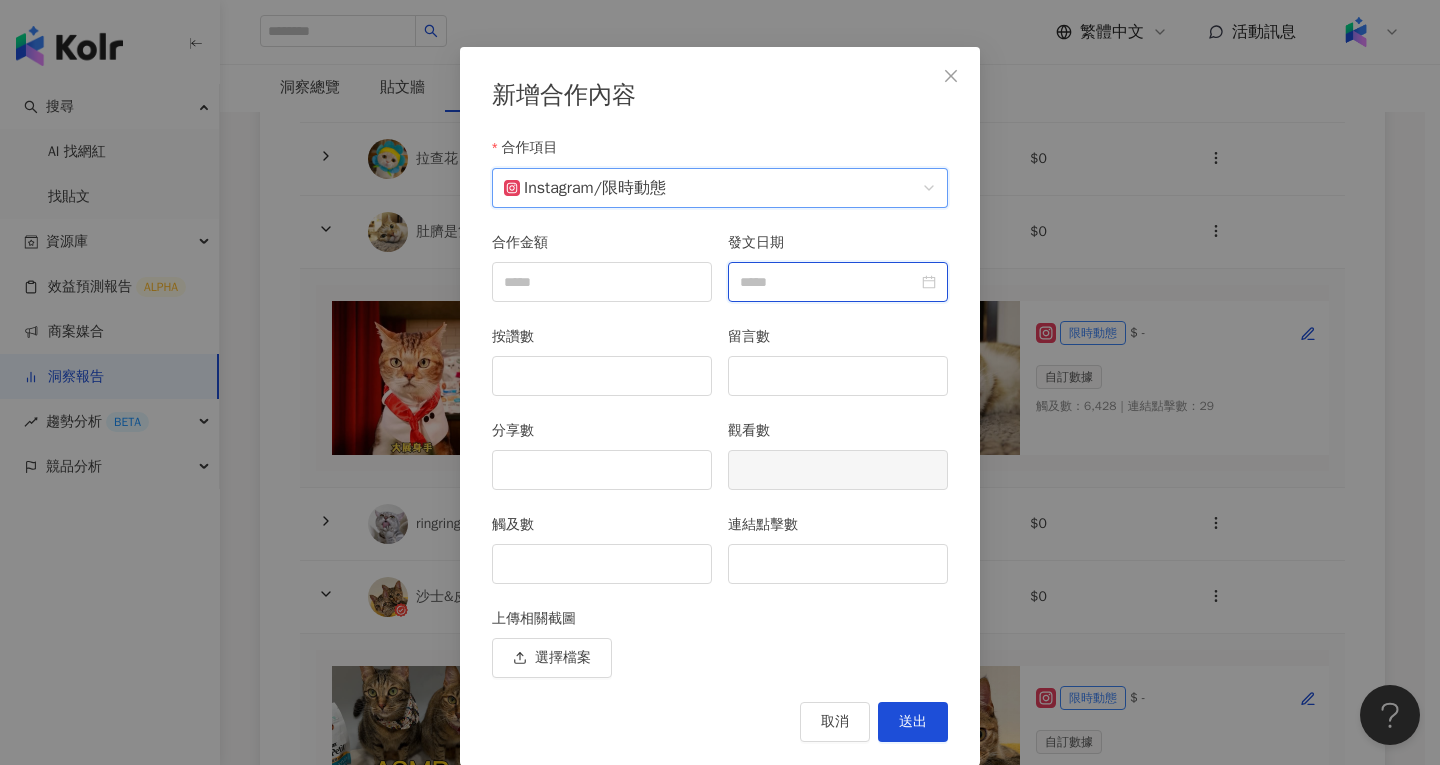 click on "發文日期" at bounding box center [829, 282] 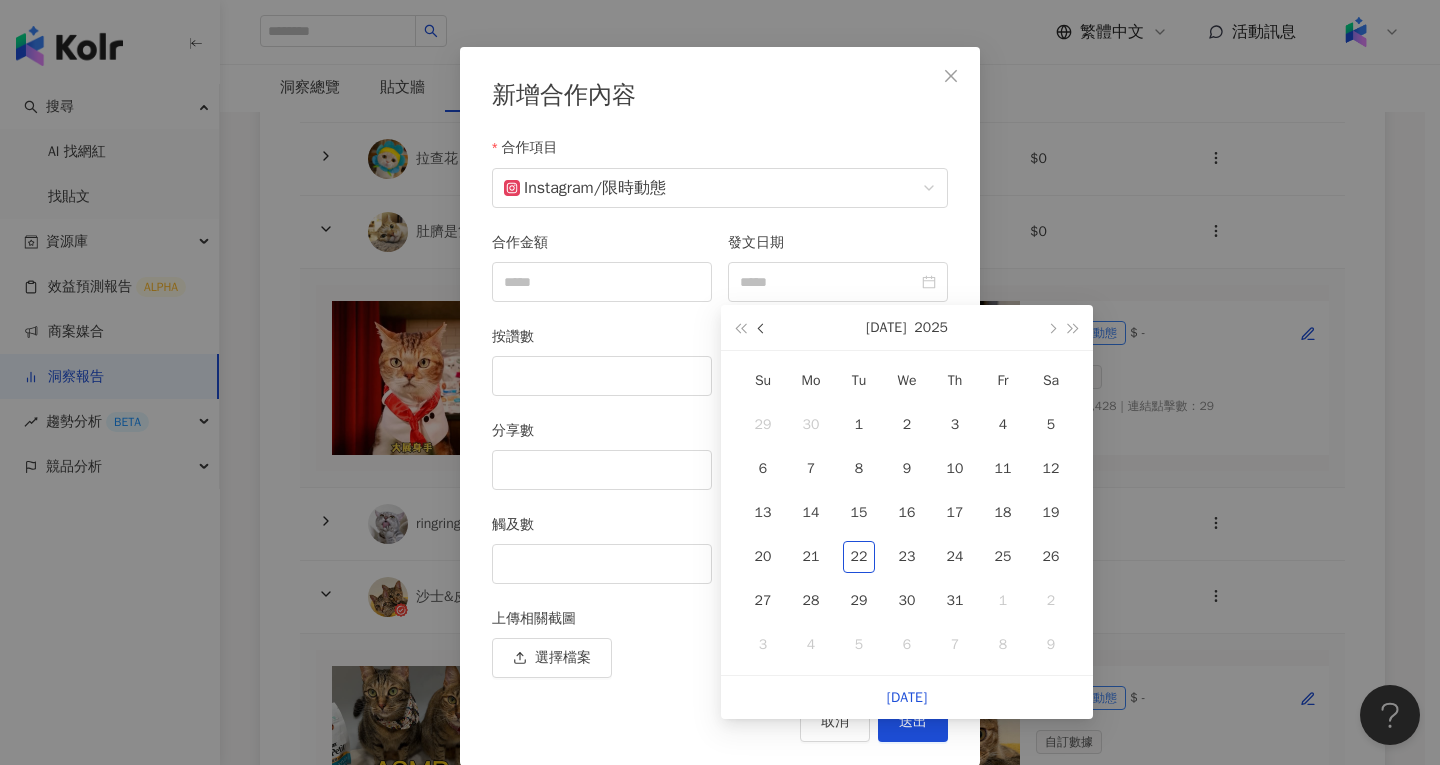 click at bounding box center (762, 327) 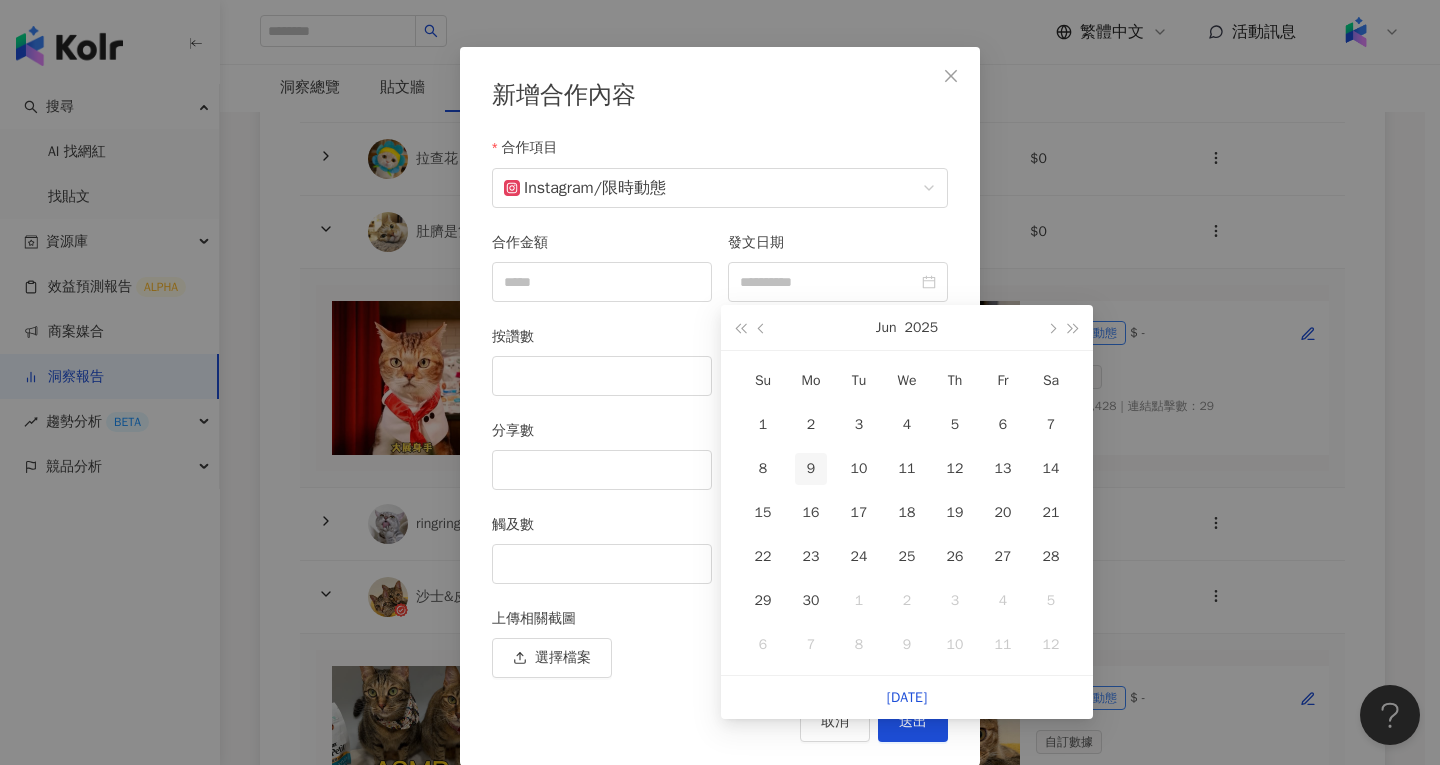 type on "**********" 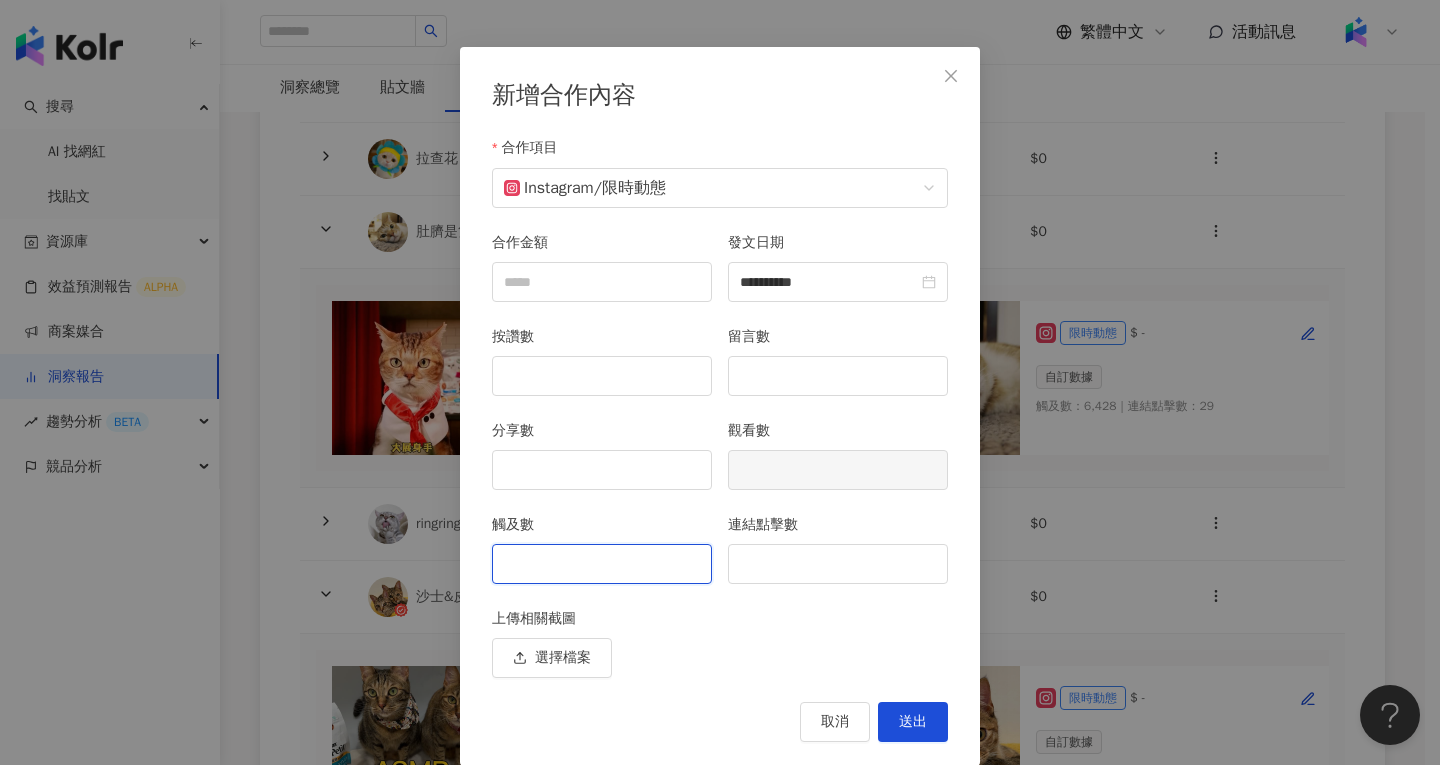 click on "觸及數" at bounding box center (602, 564) 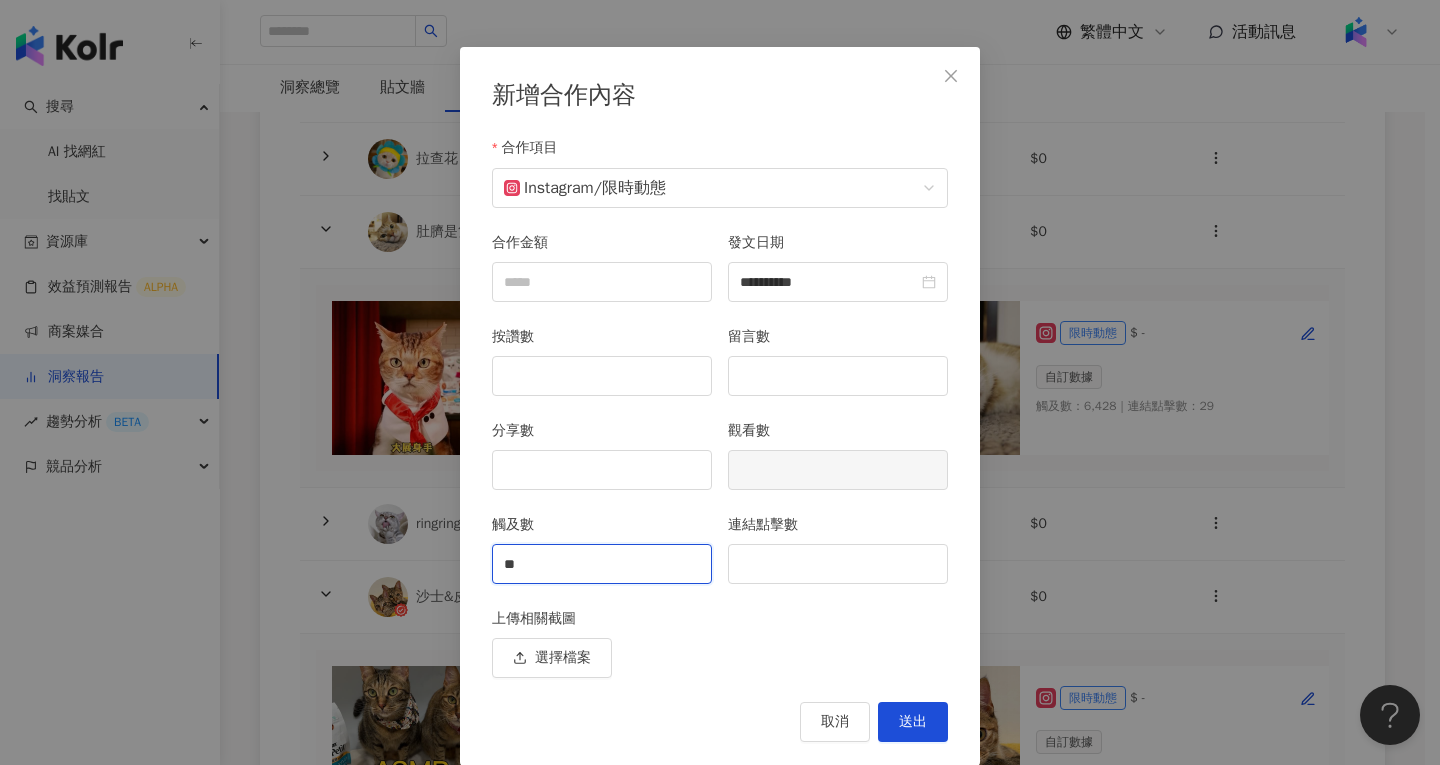 type on "*" 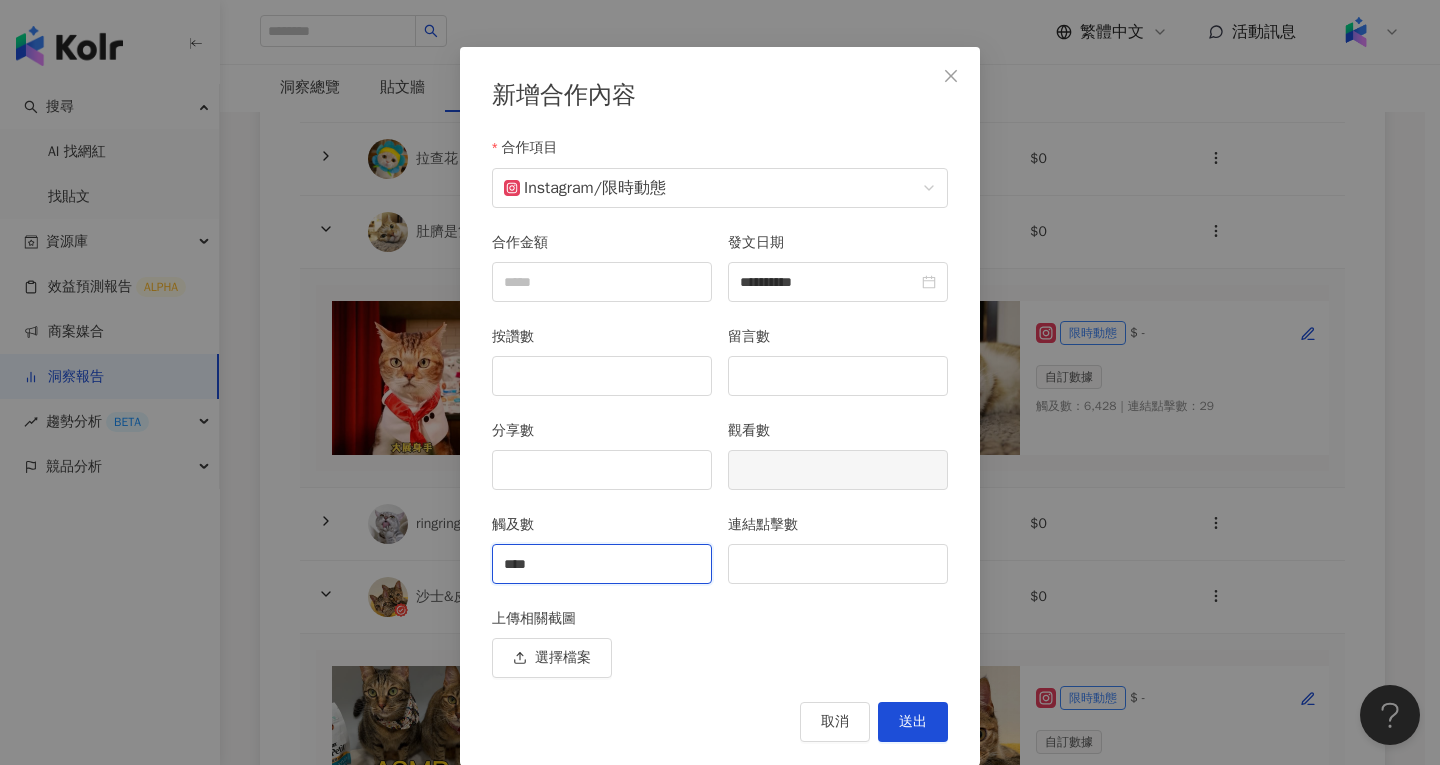 type on "****" 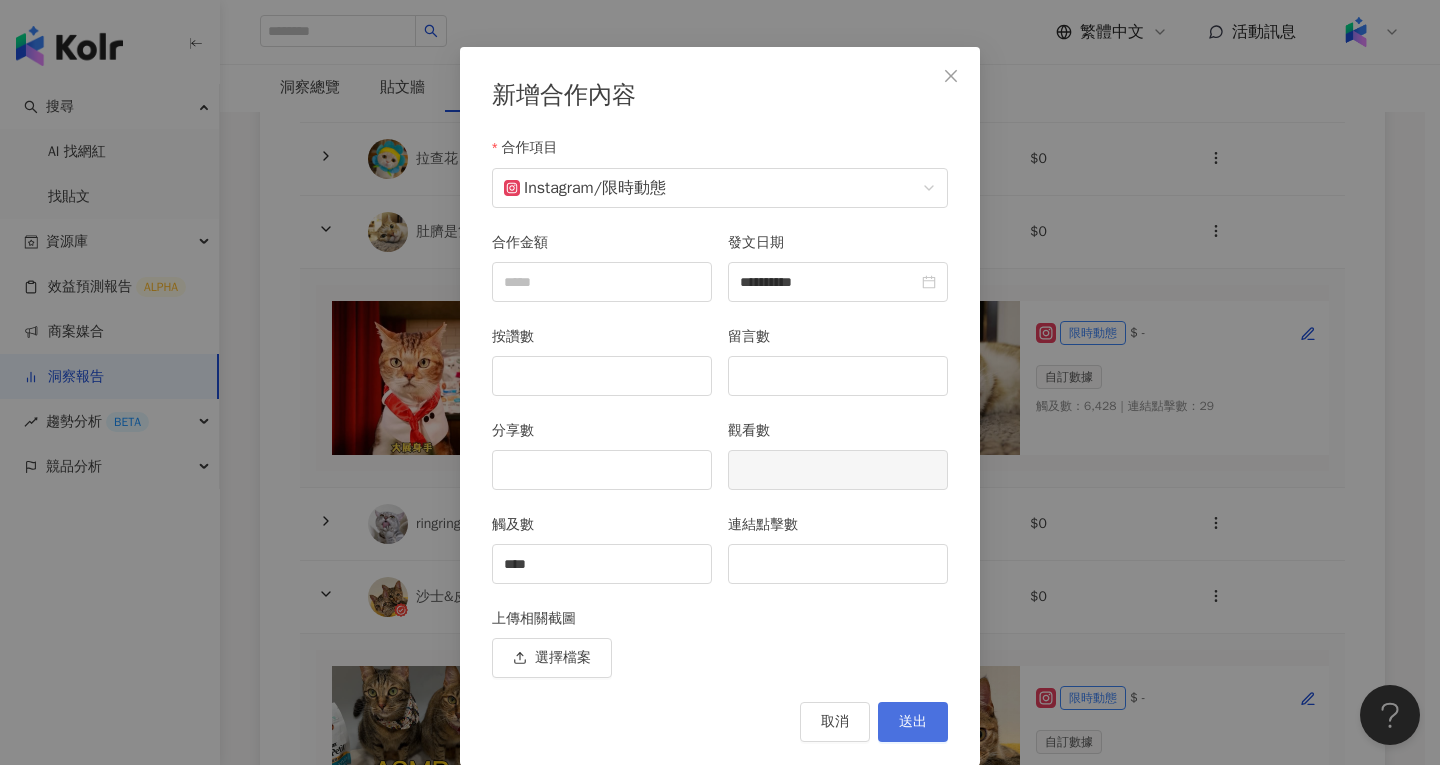 click on "送出" at bounding box center (913, 722) 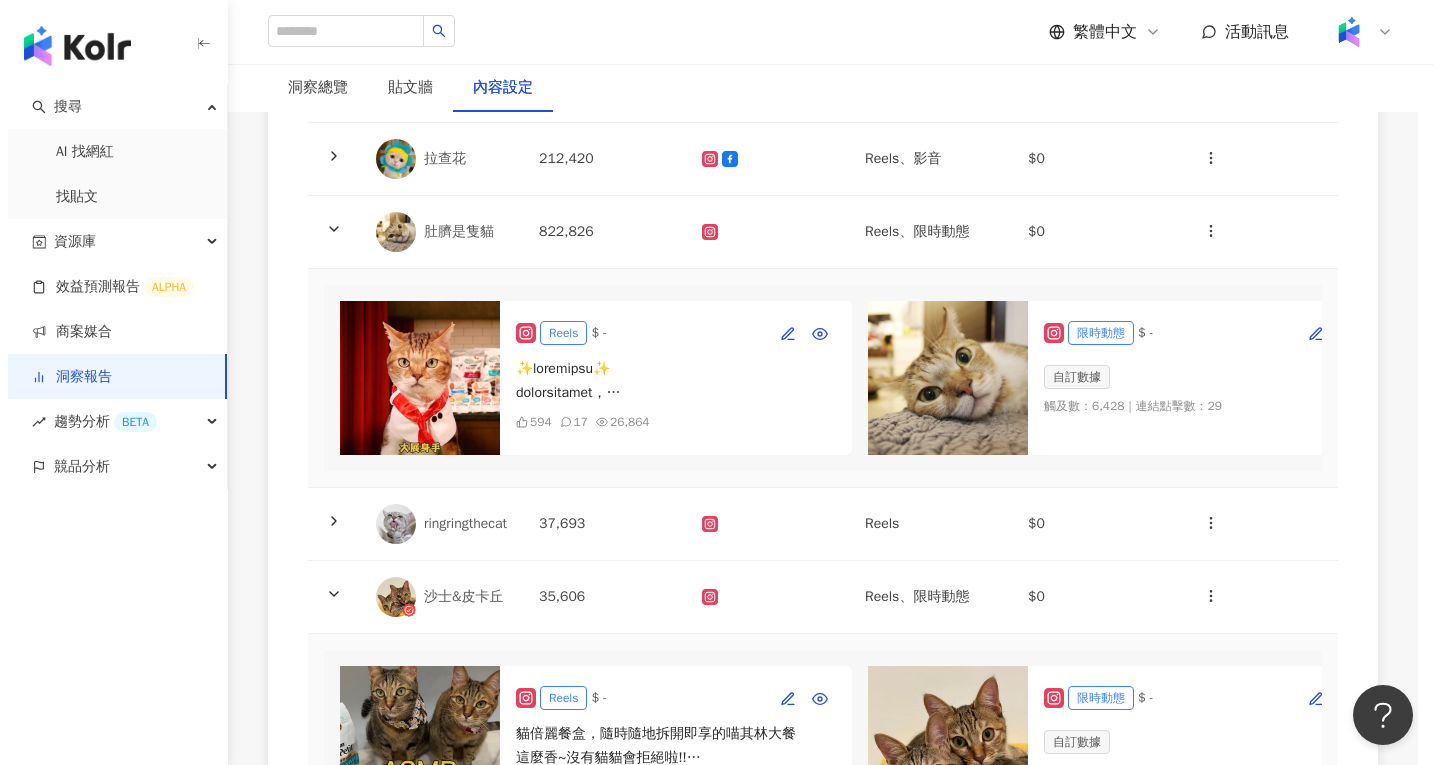 scroll, scrollTop: 0, scrollLeft: 0, axis: both 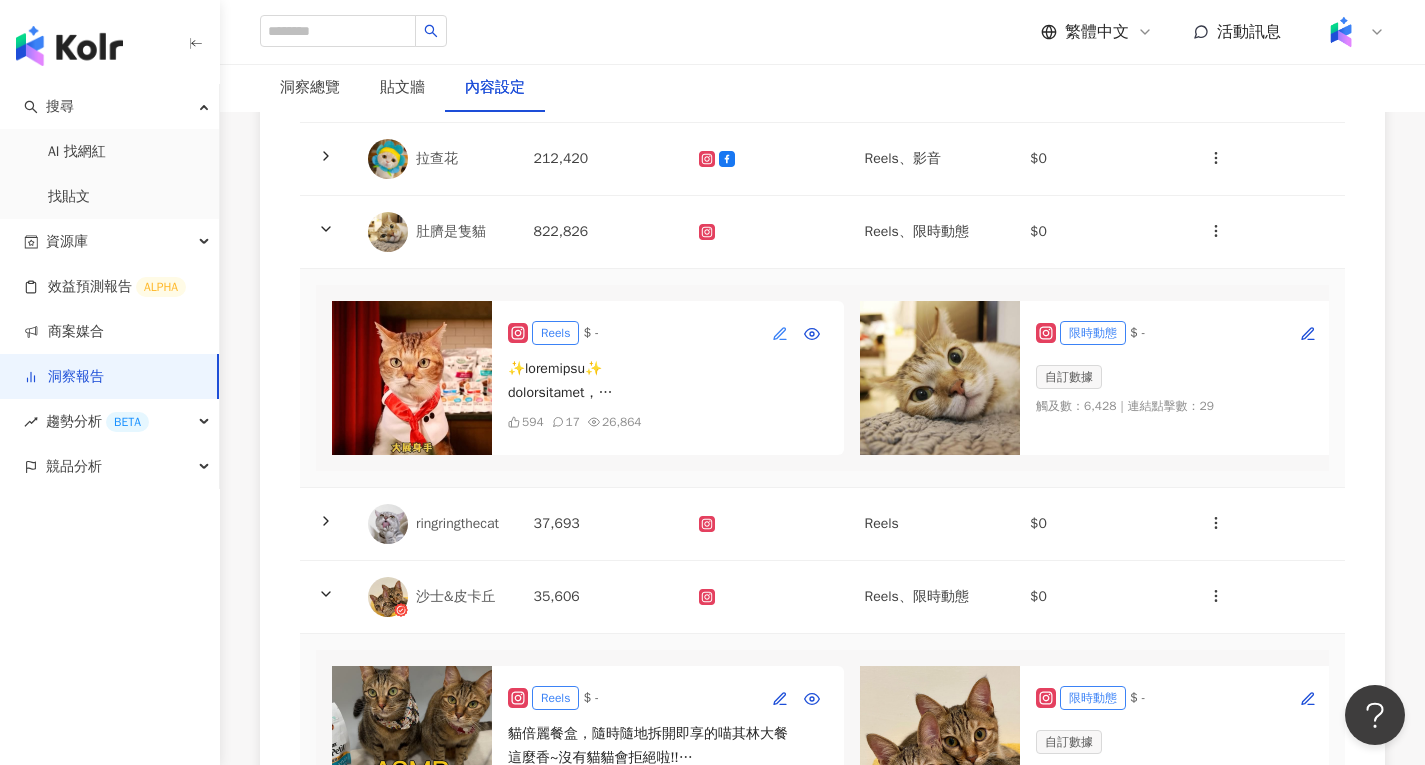 click 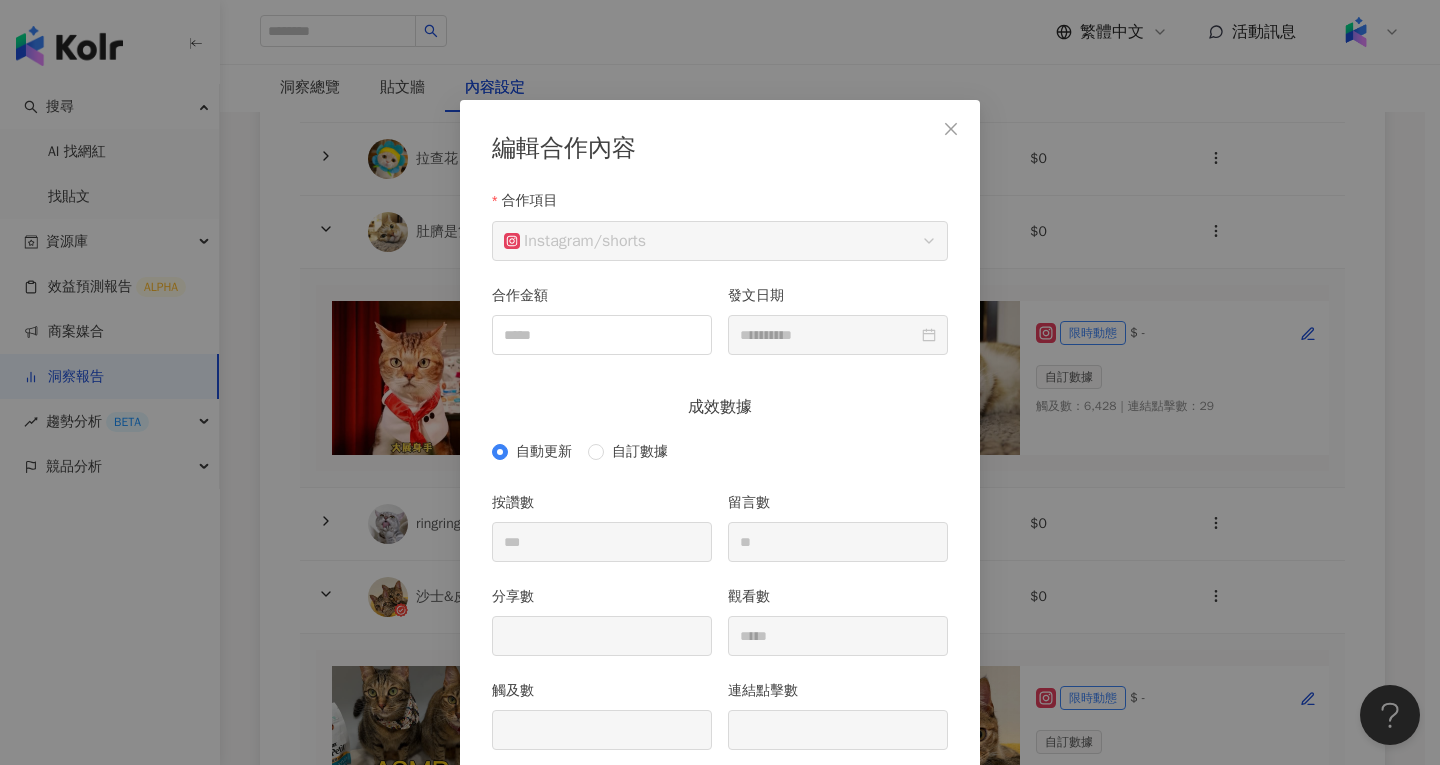 scroll, scrollTop: 96, scrollLeft: 0, axis: vertical 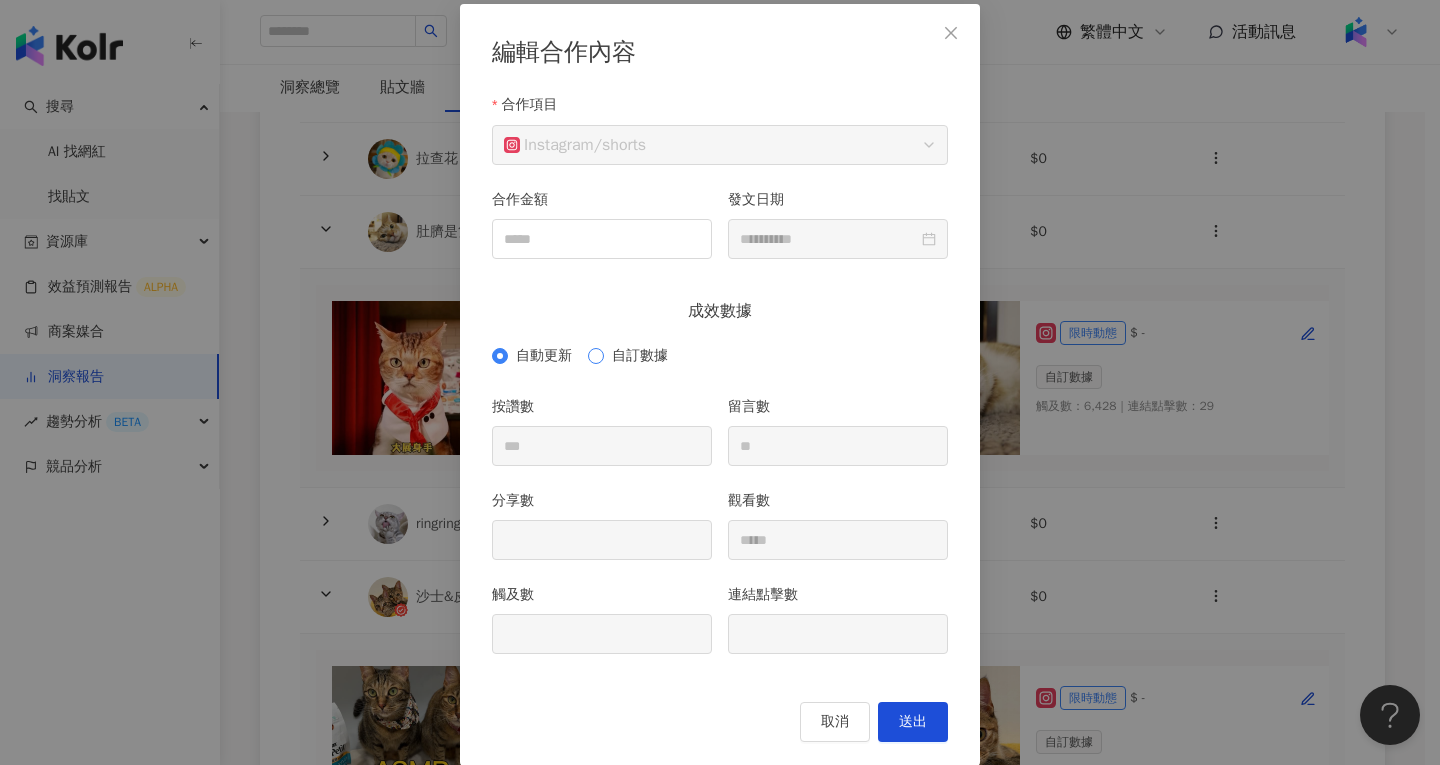 click on "自訂數據" at bounding box center (640, 356) 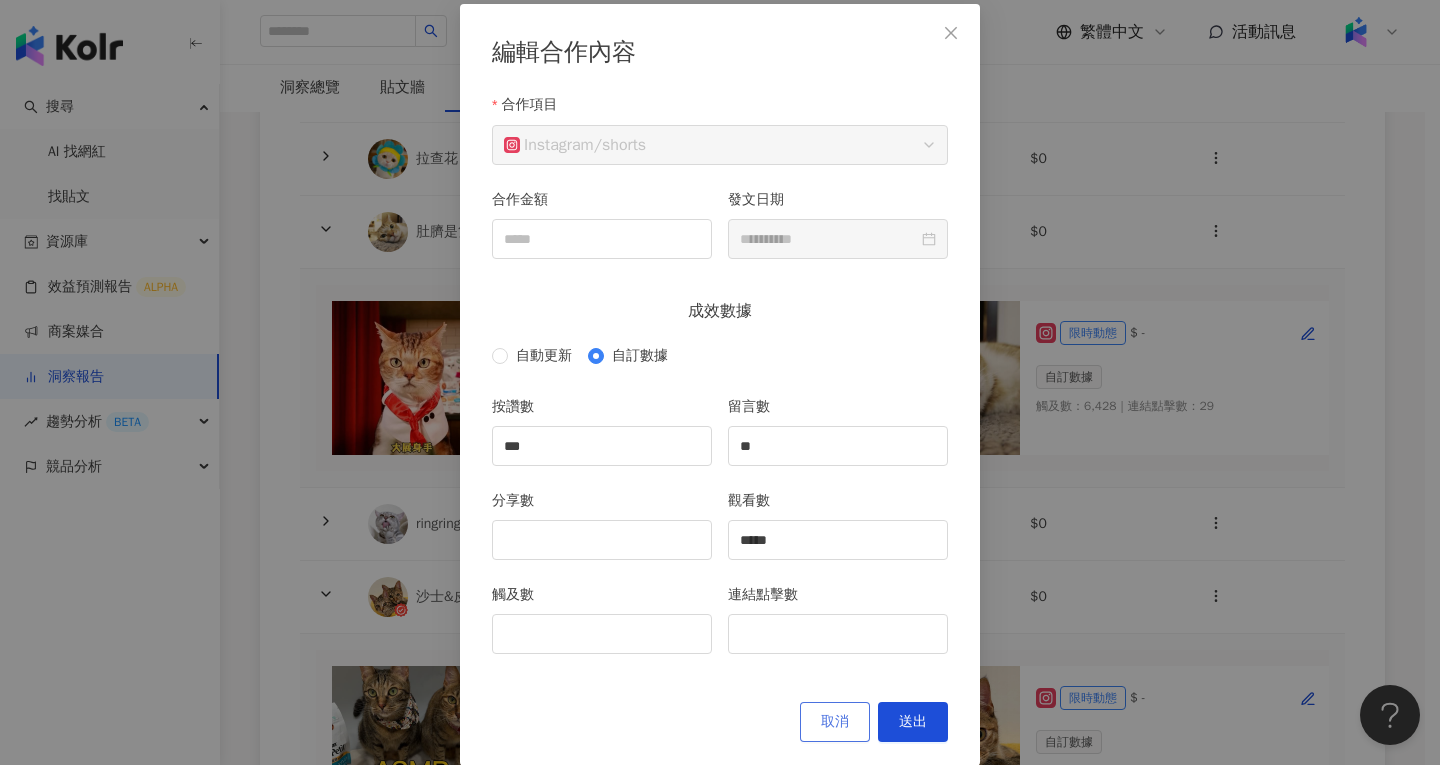 click on "取消" at bounding box center [835, 722] 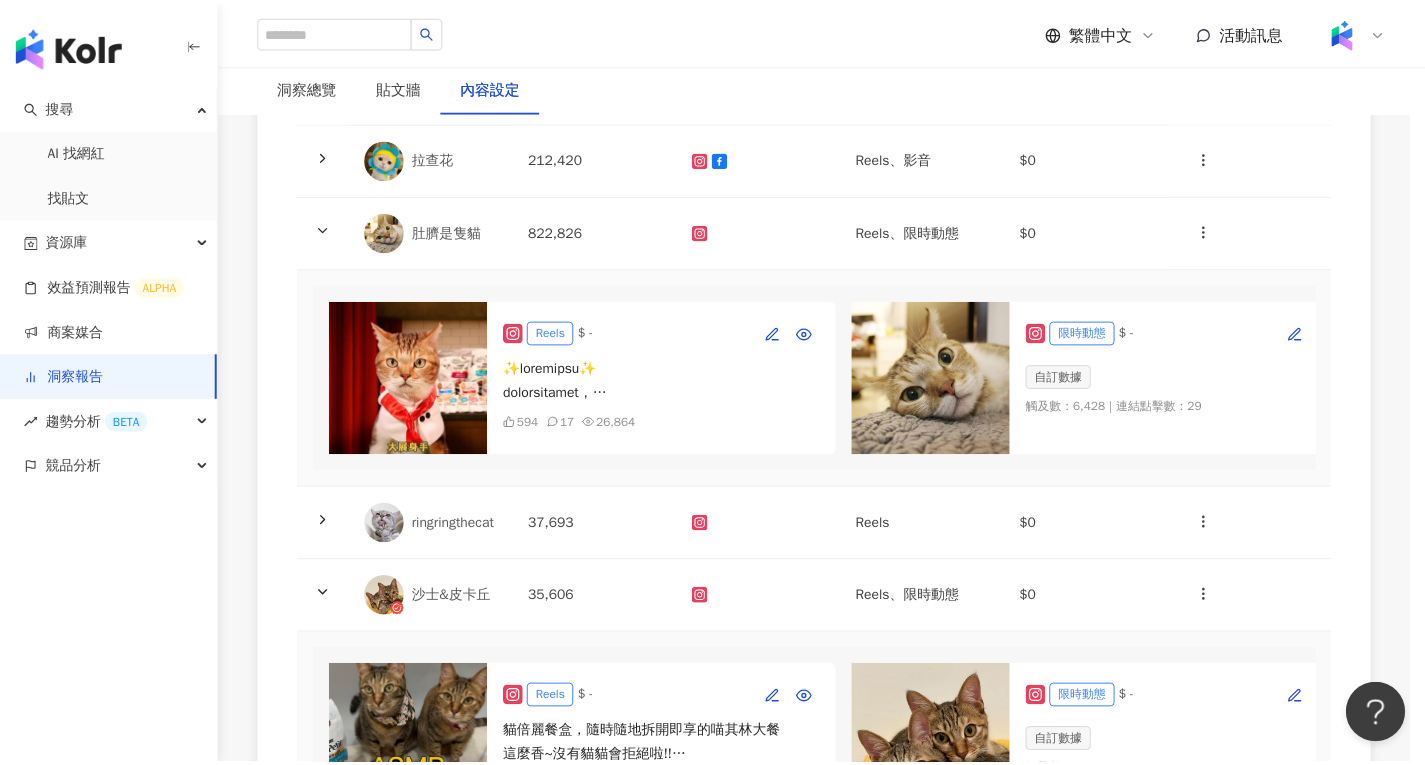 scroll, scrollTop: 20, scrollLeft: 0, axis: vertical 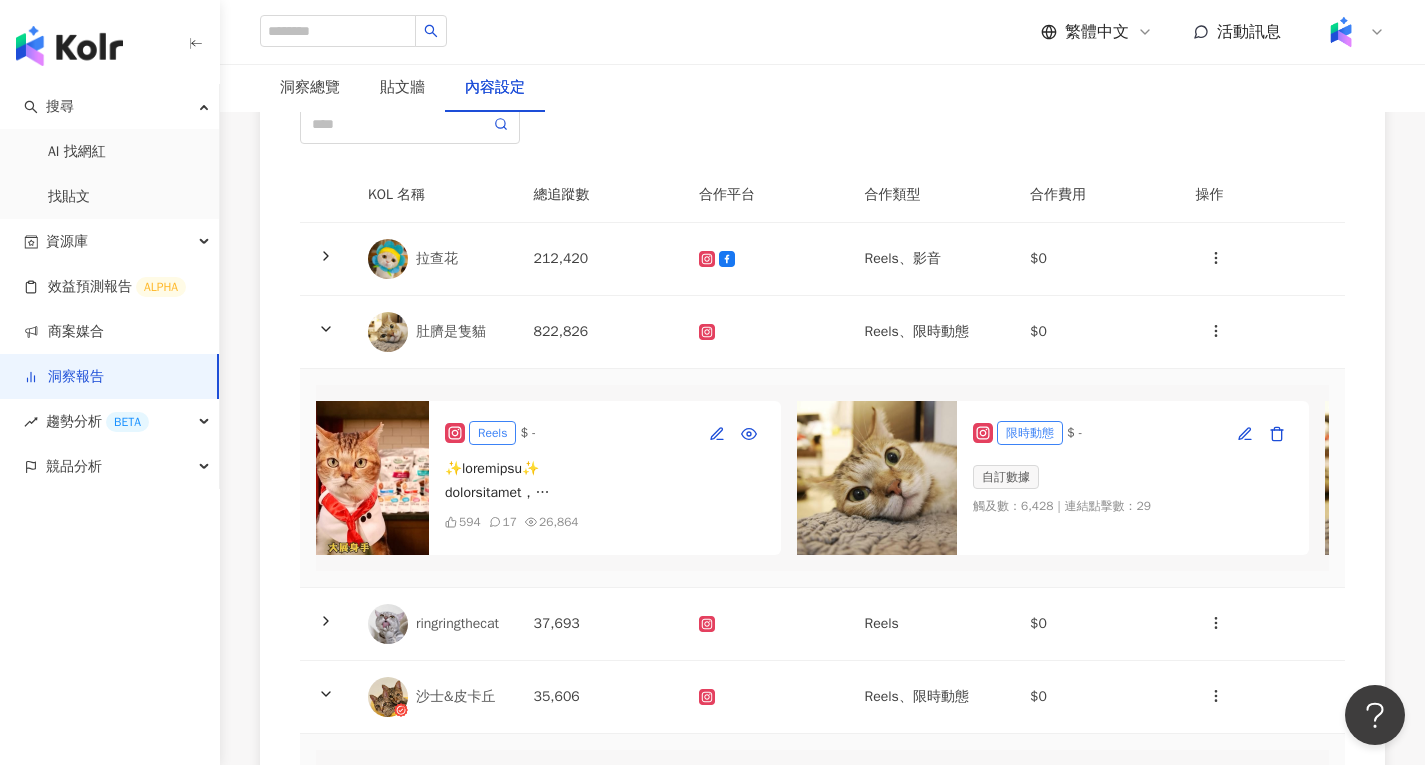 click at bounding box center [349, 478] 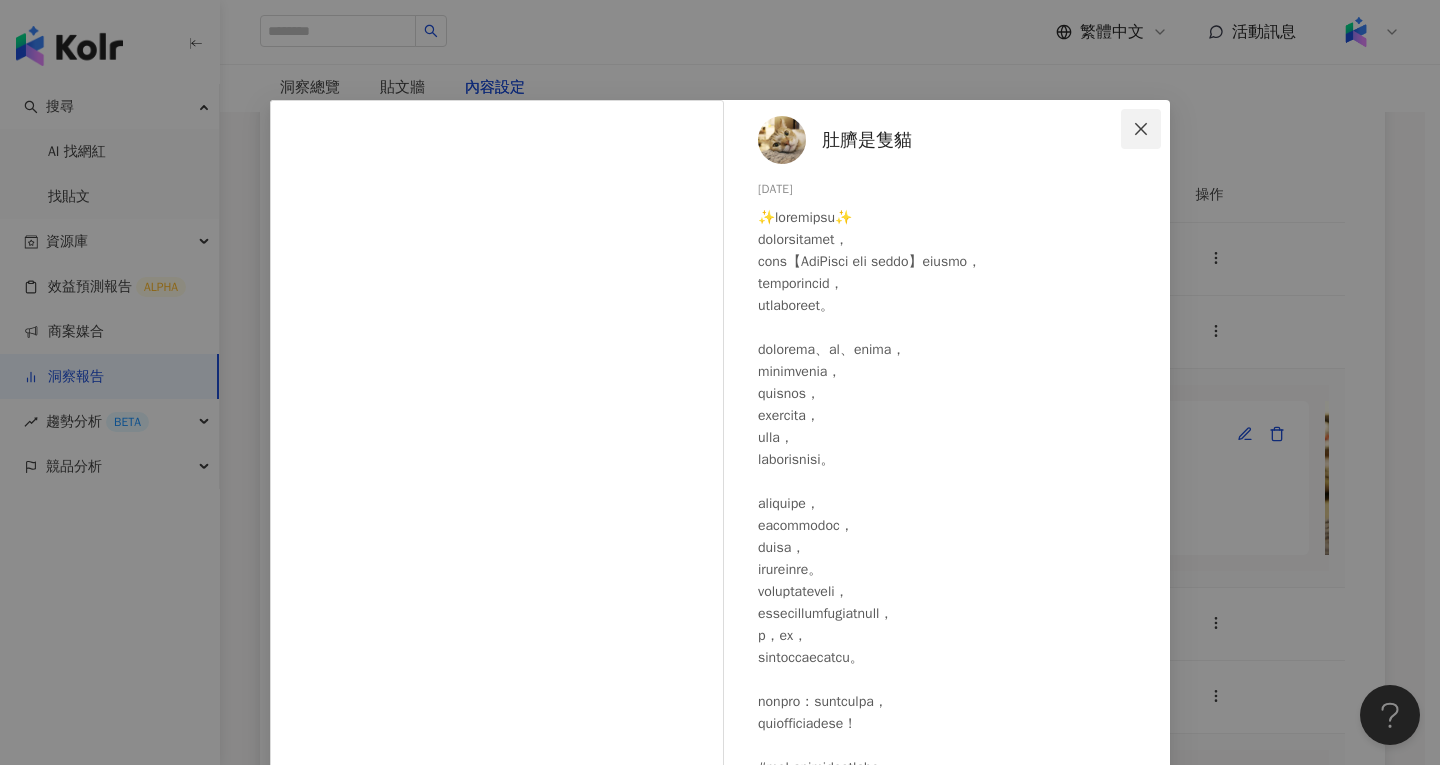 click 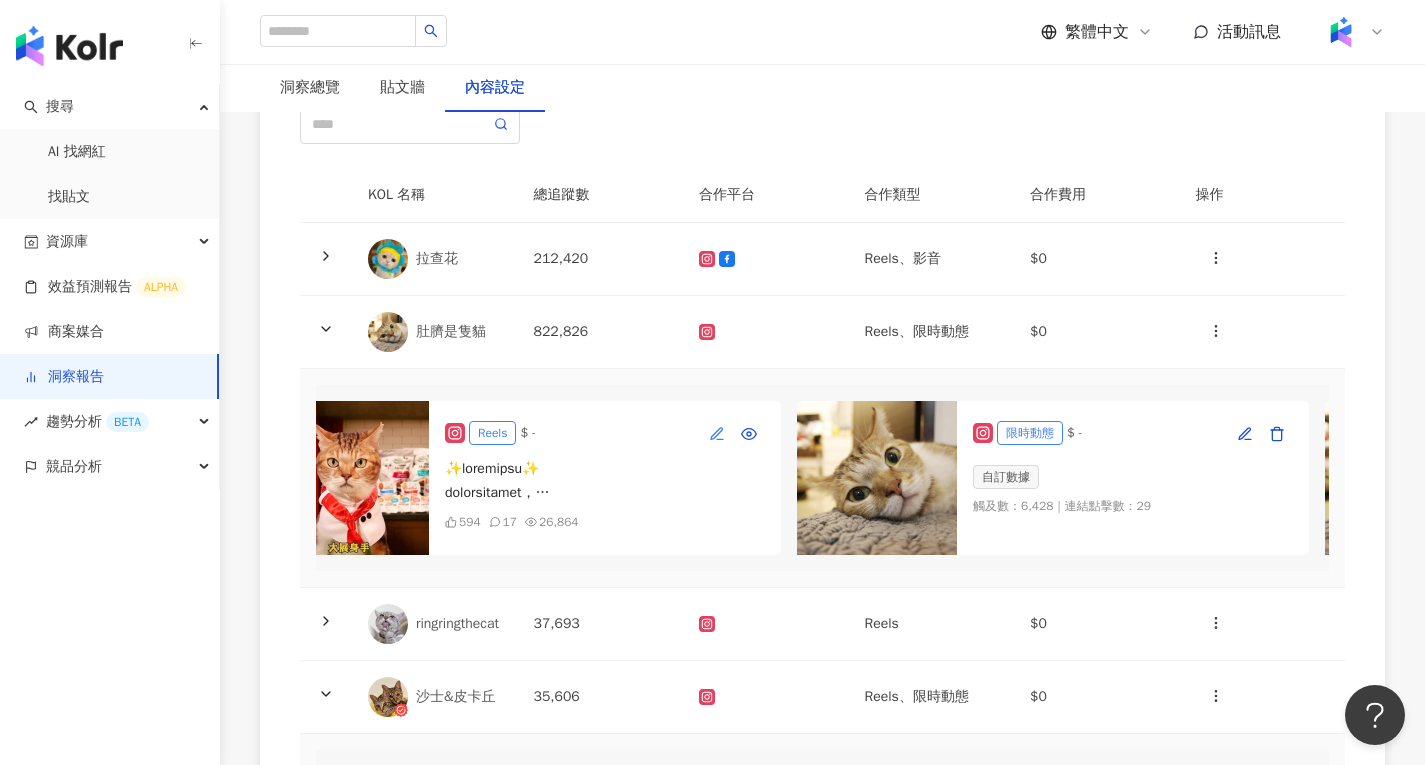click at bounding box center (717, 433) 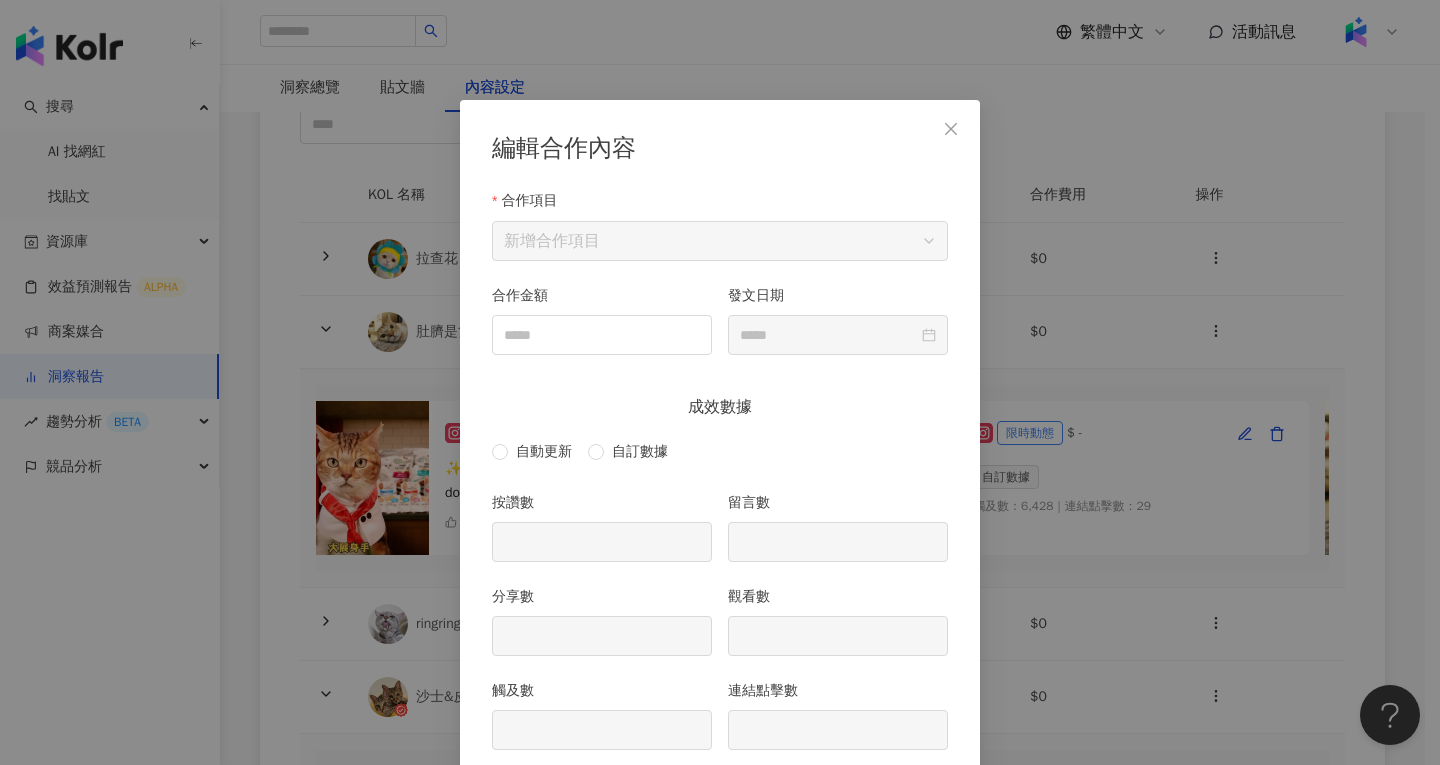 scroll, scrollTop: 96, scrollLeft: 0, axis: vertical 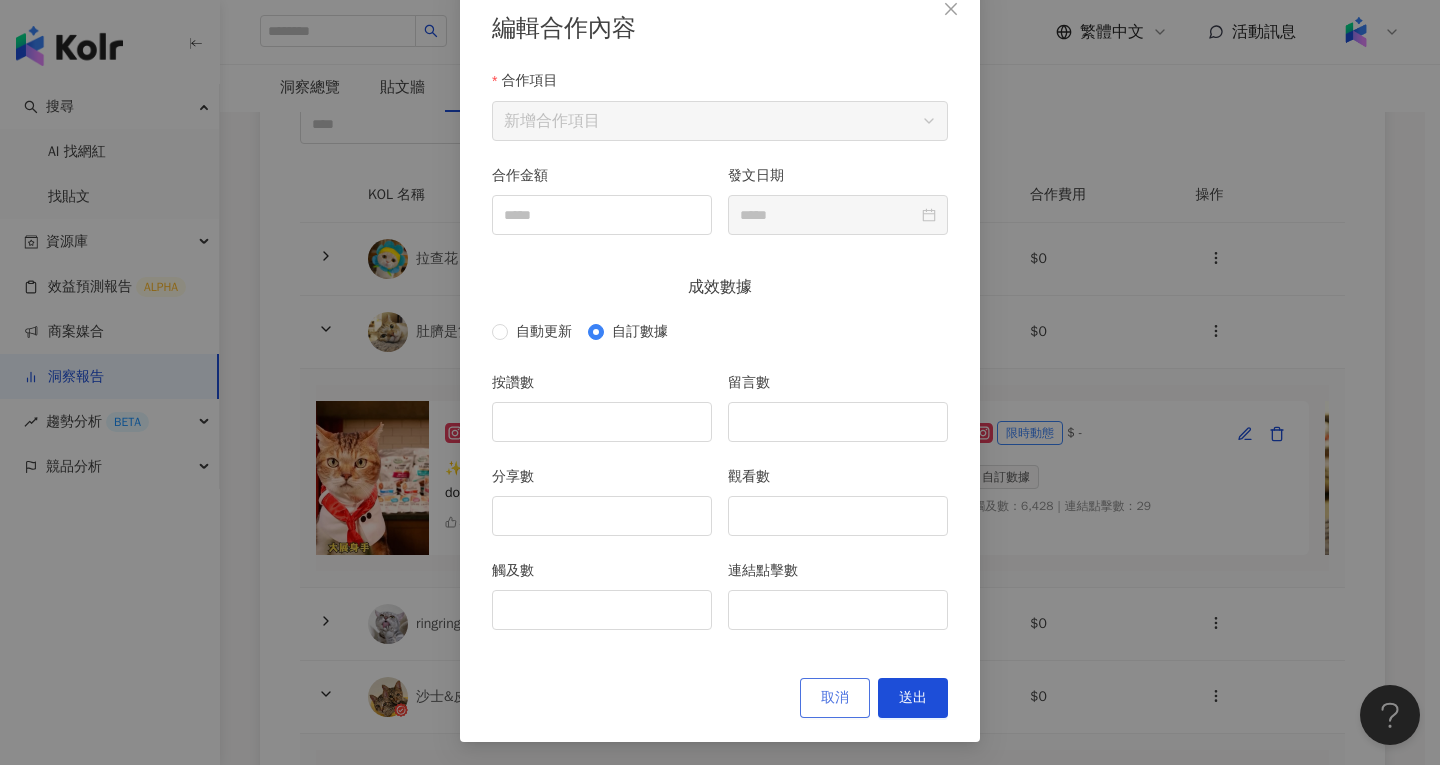 click on "取消" at bounding box center [835, 698] 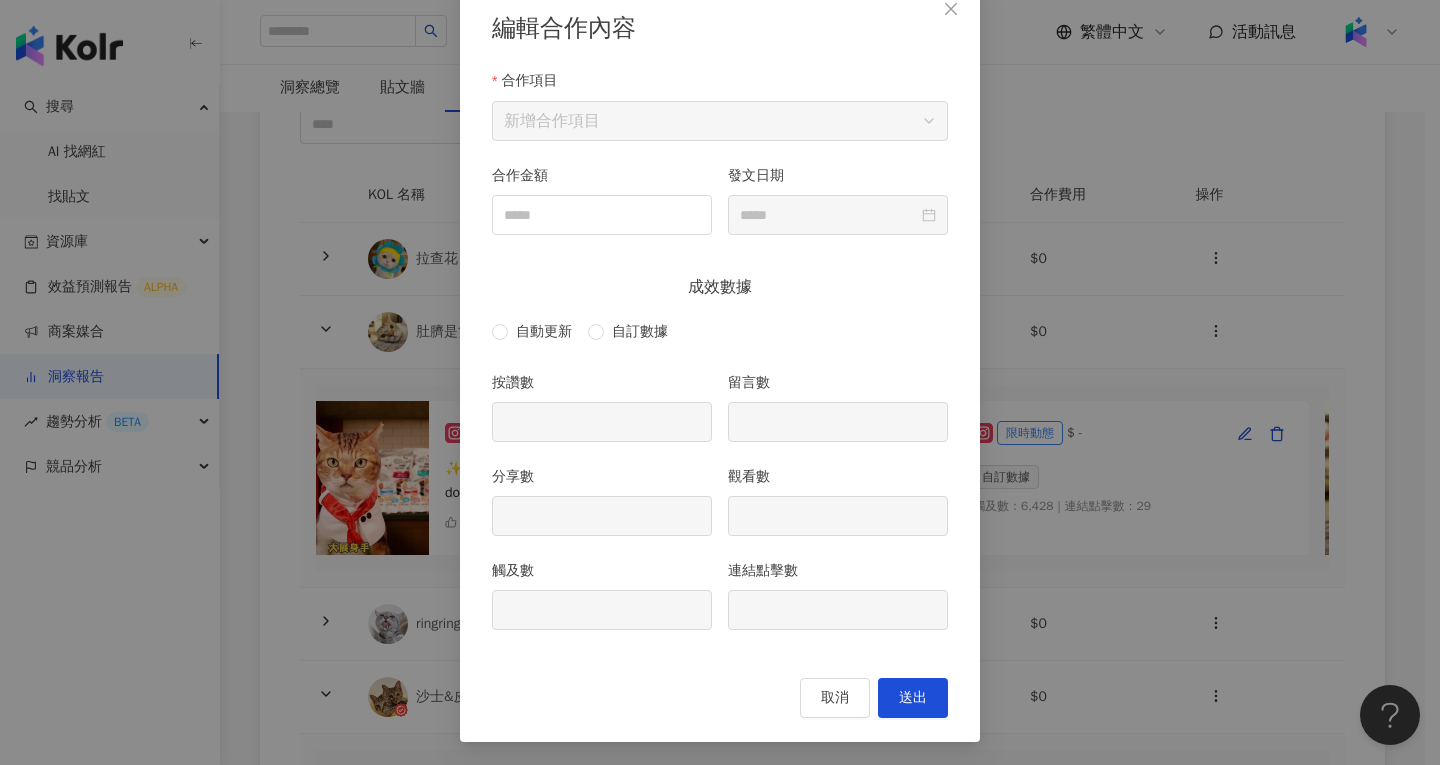 scroll, scrollTop: 20, scrollLeft: 0, axis: vertical 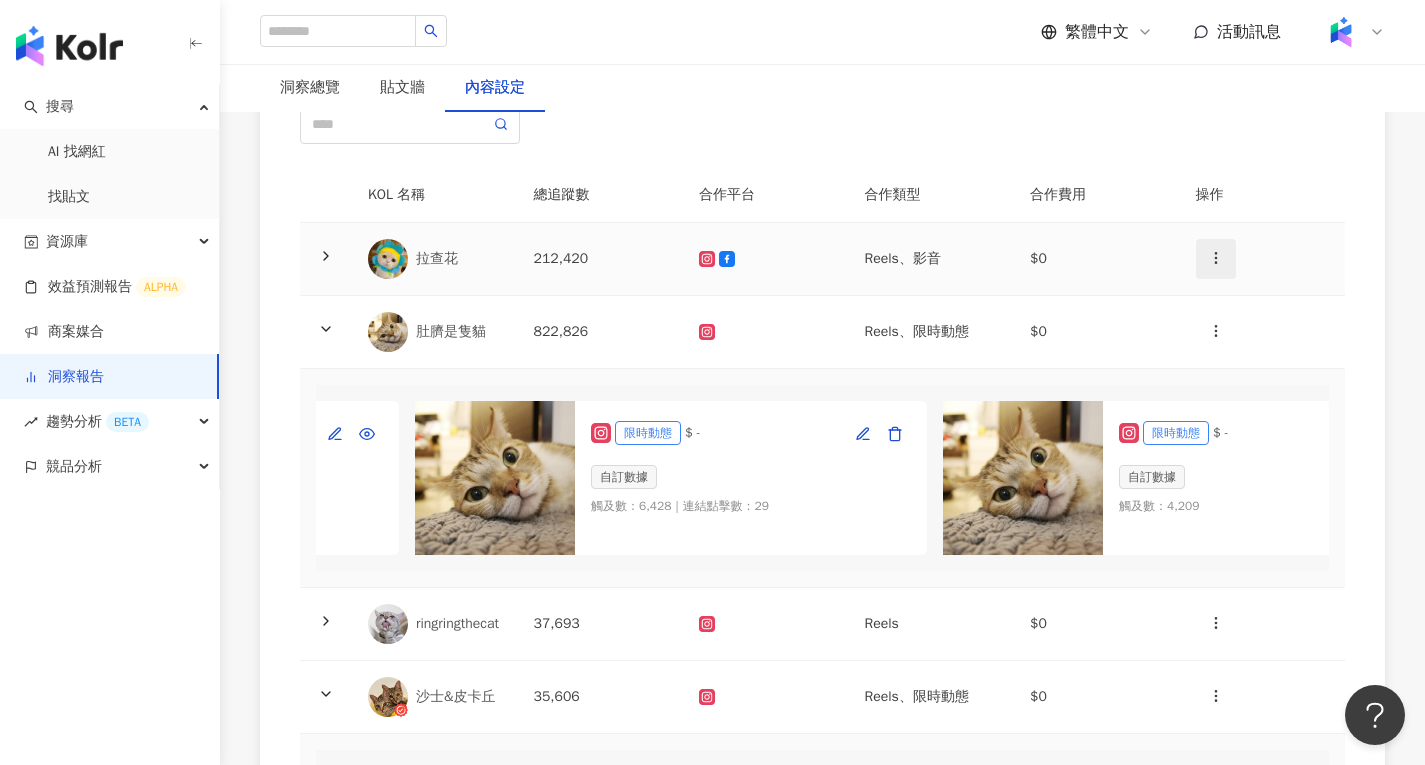 click 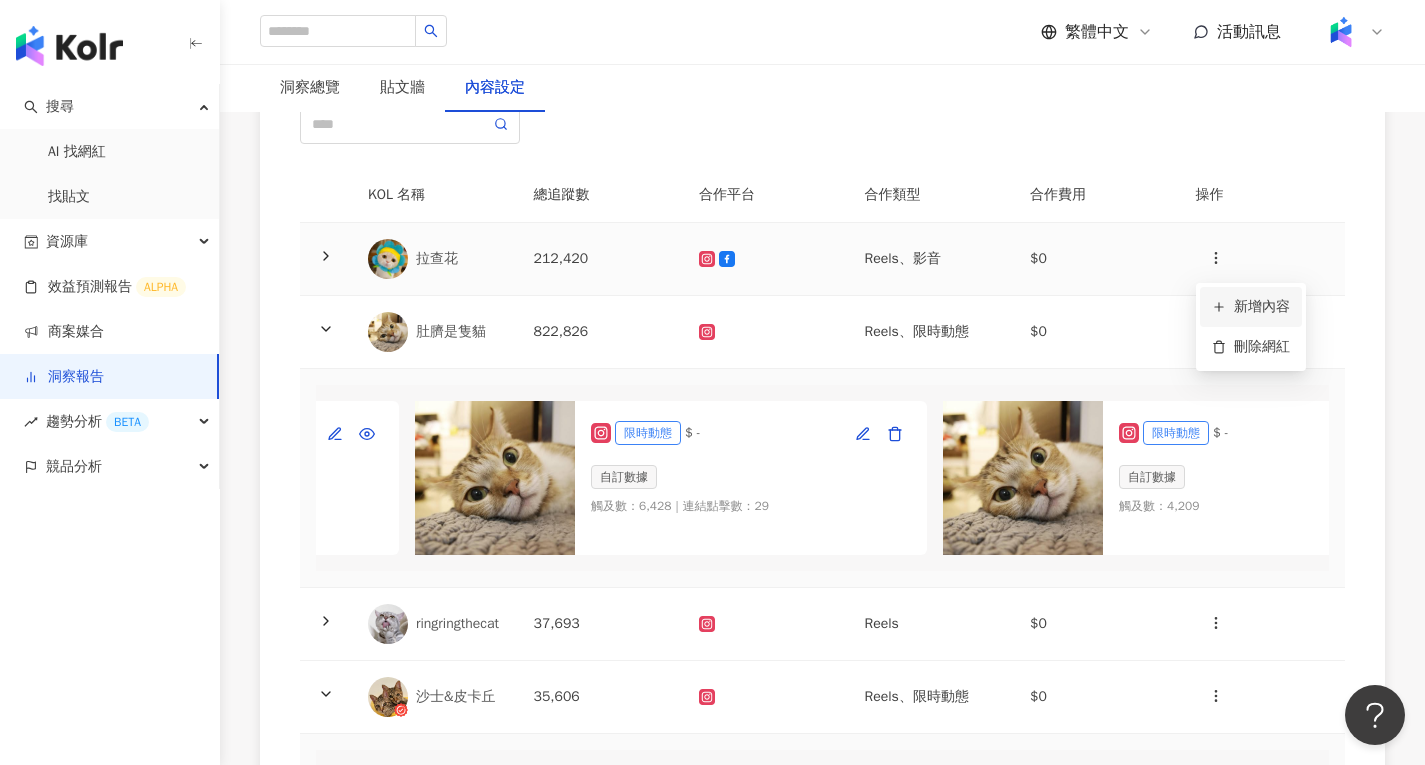 click on "新增內容" at bounding box center (1251, 307) 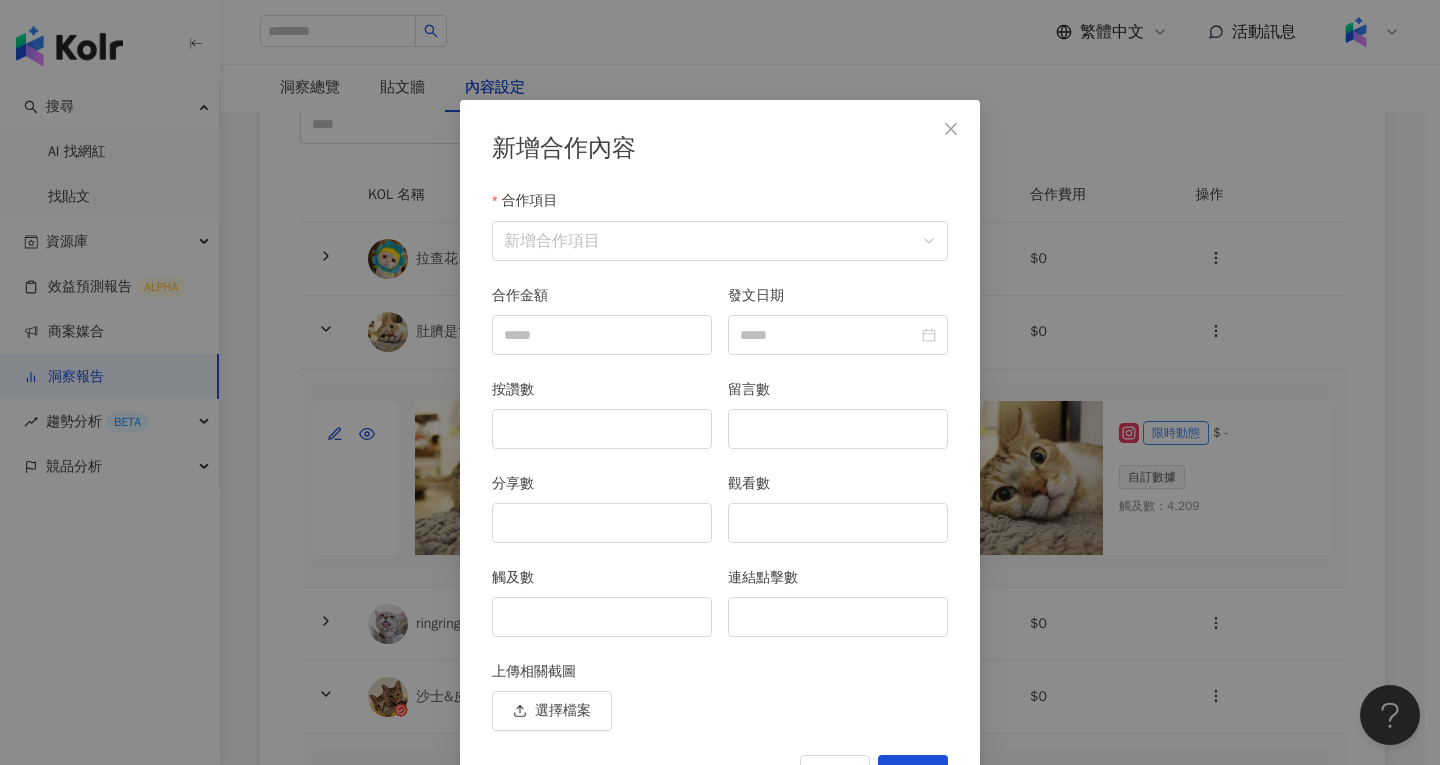 scroll, scrollTop: 53, scrollLeft: 0, axis: vertical 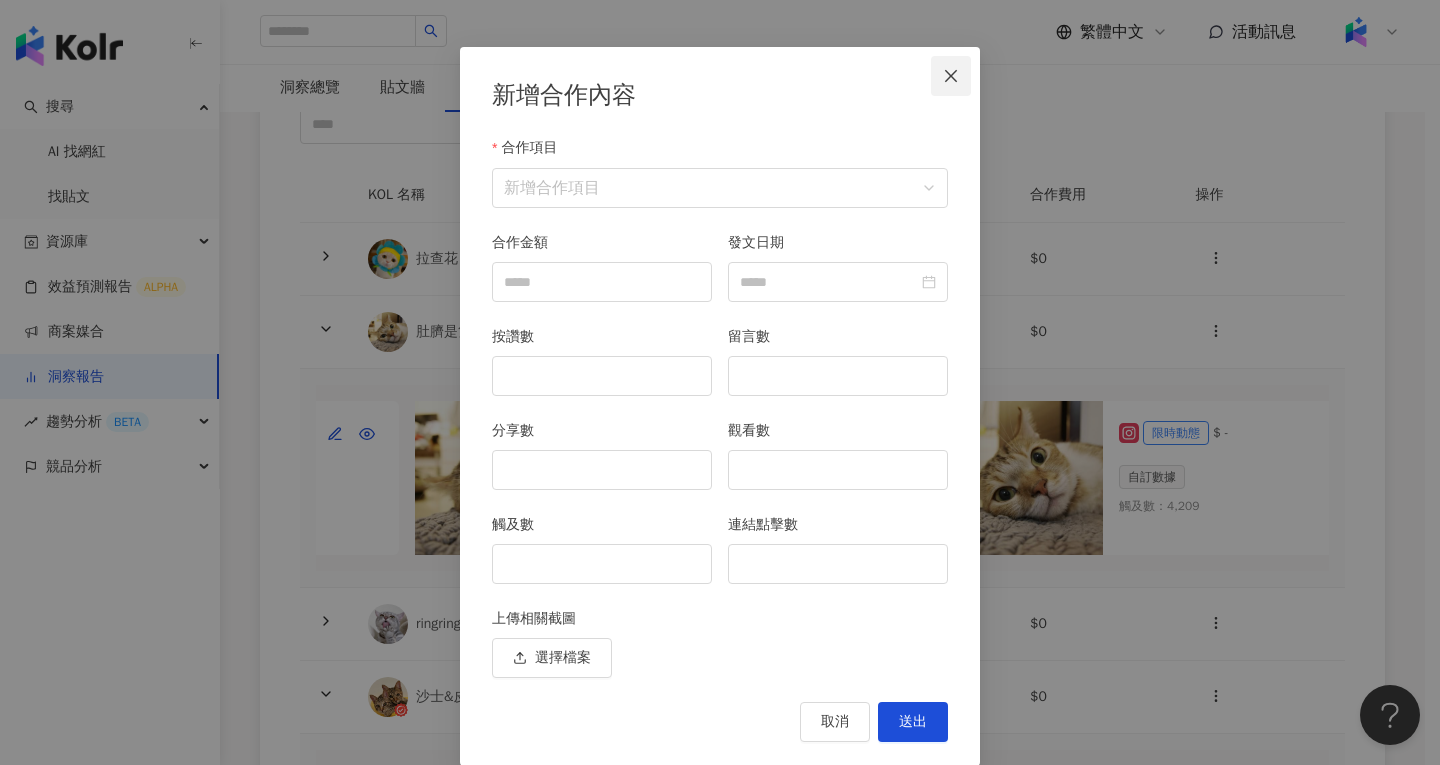 click 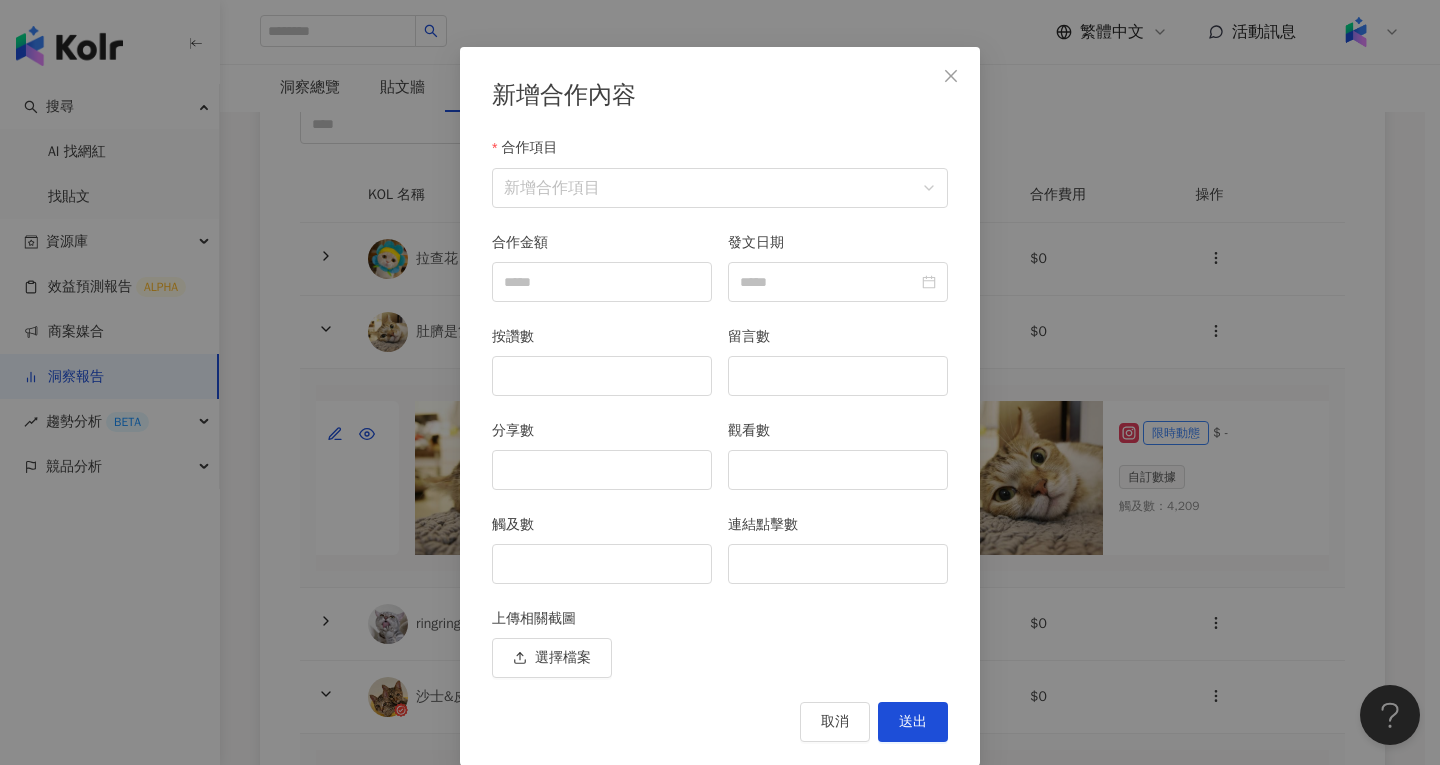 scroll, scrollTop: 0, scrollLeft: 0, axis: both 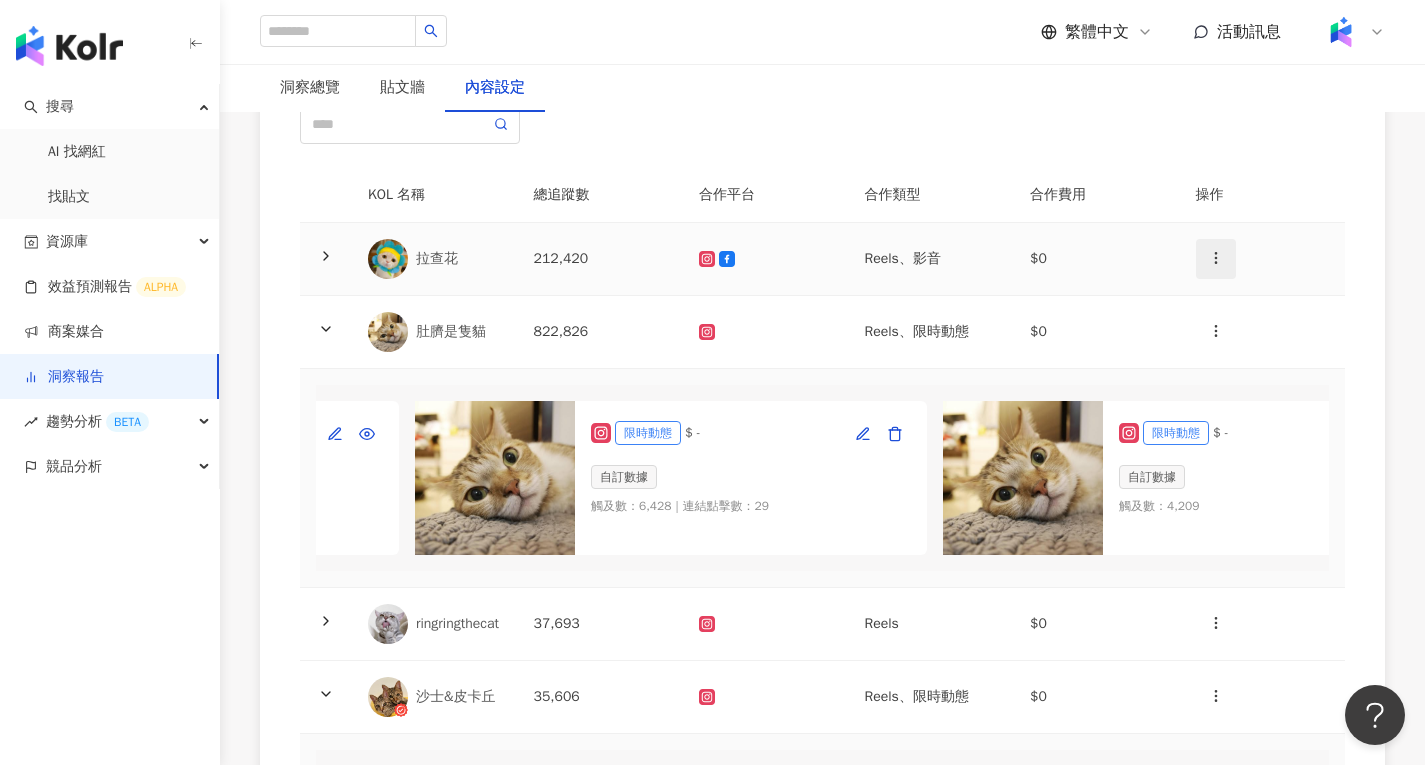 click 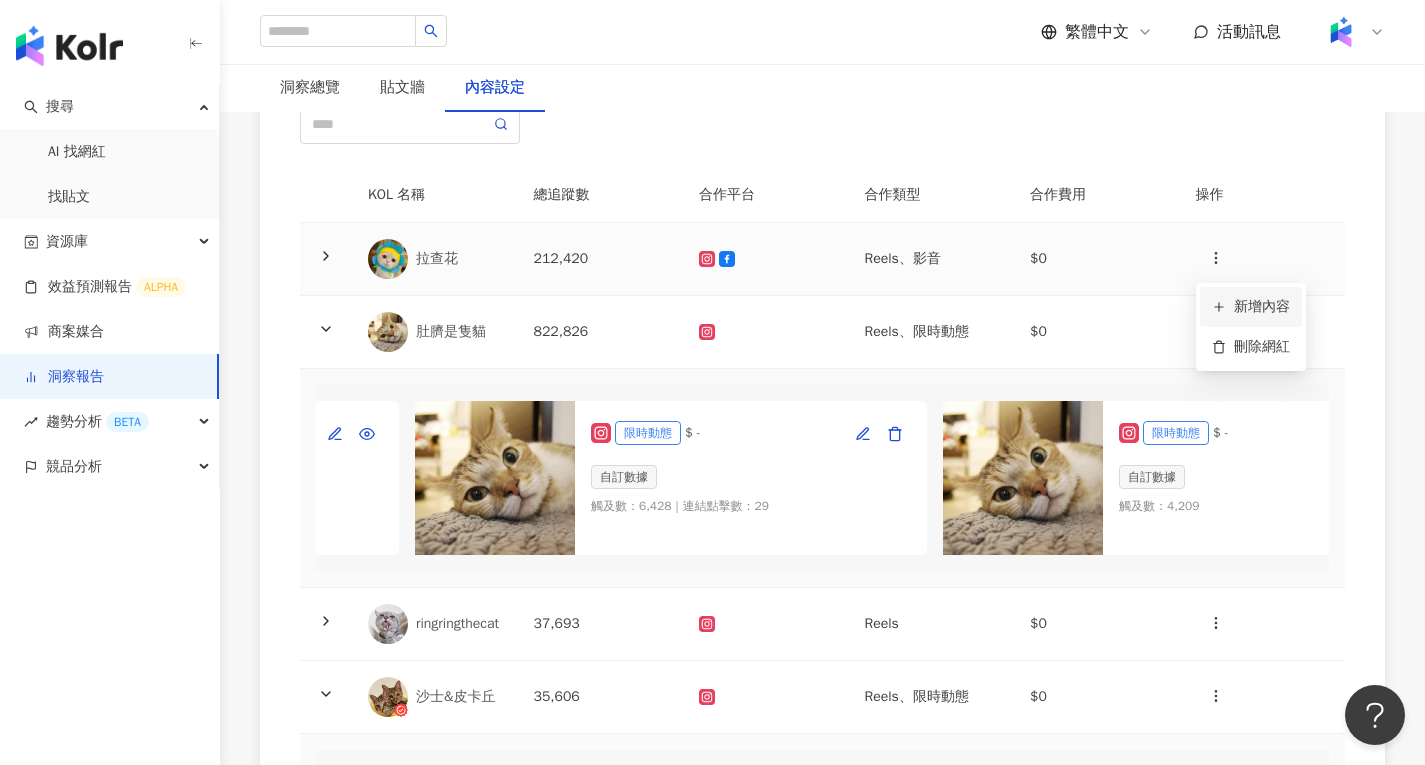 click 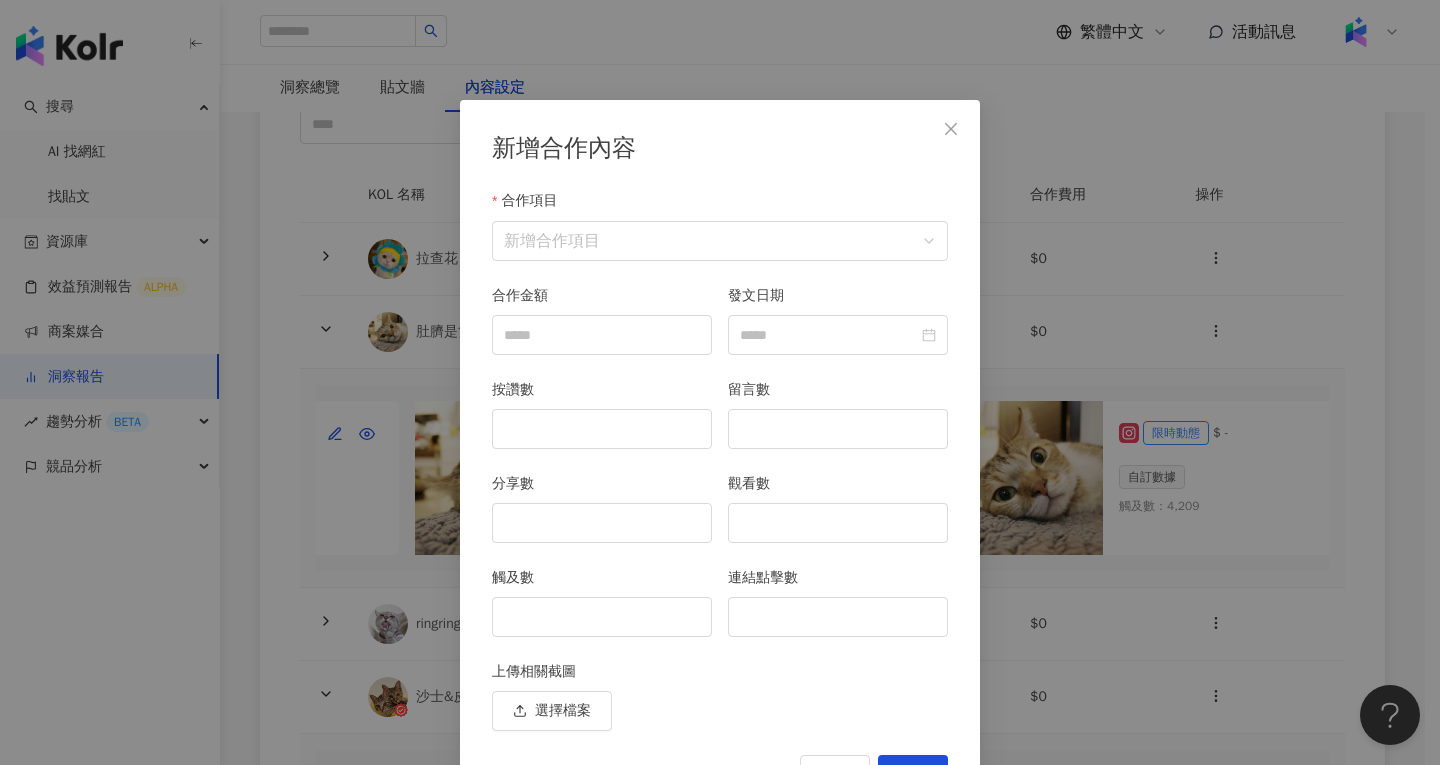 scroll, scrollTop: 53, scrollLeft: 0, axis: vertical 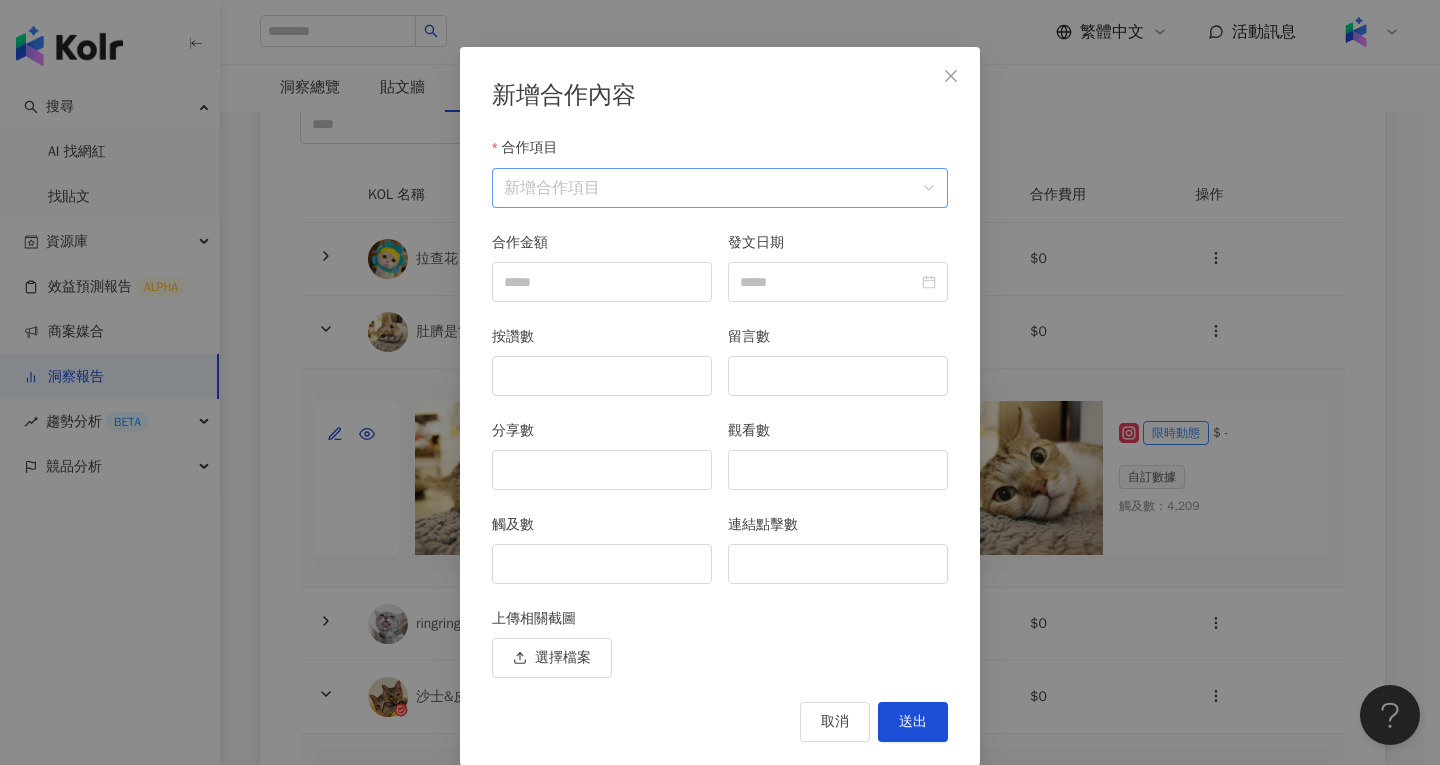 click on "合作項目" at bounding box center (720, 188) 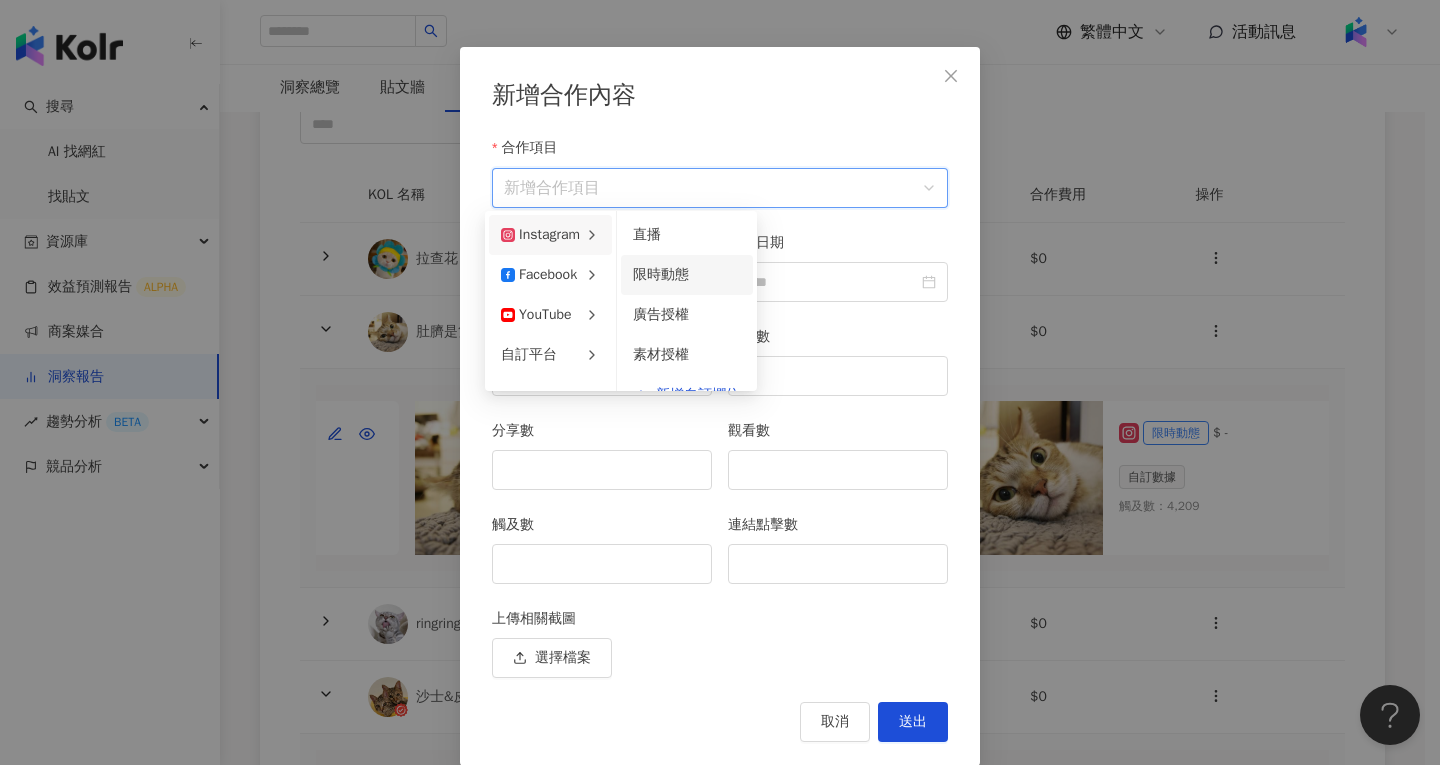 click on "限時動態" at bounding box center [687, 275] 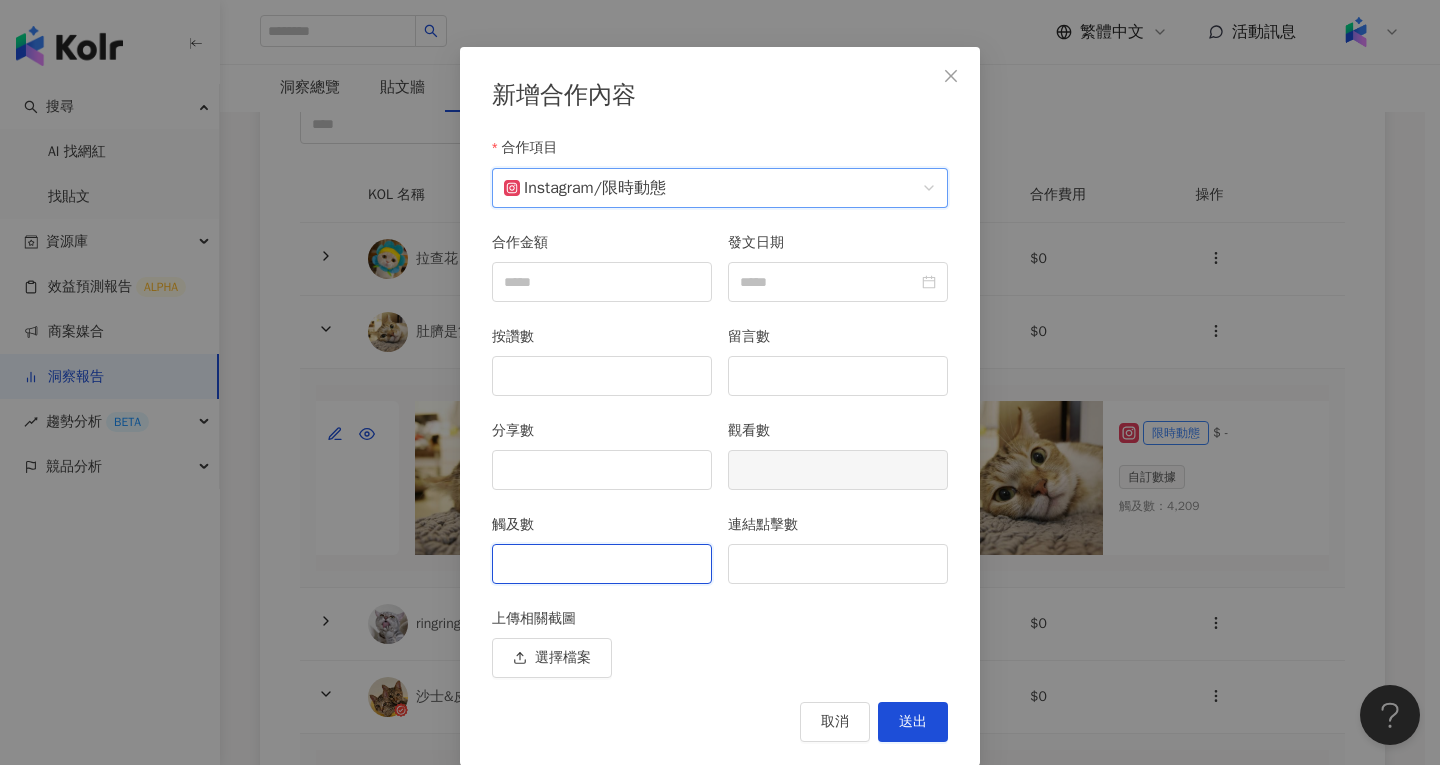click on "觸及數" at bounding box center [602, 564] 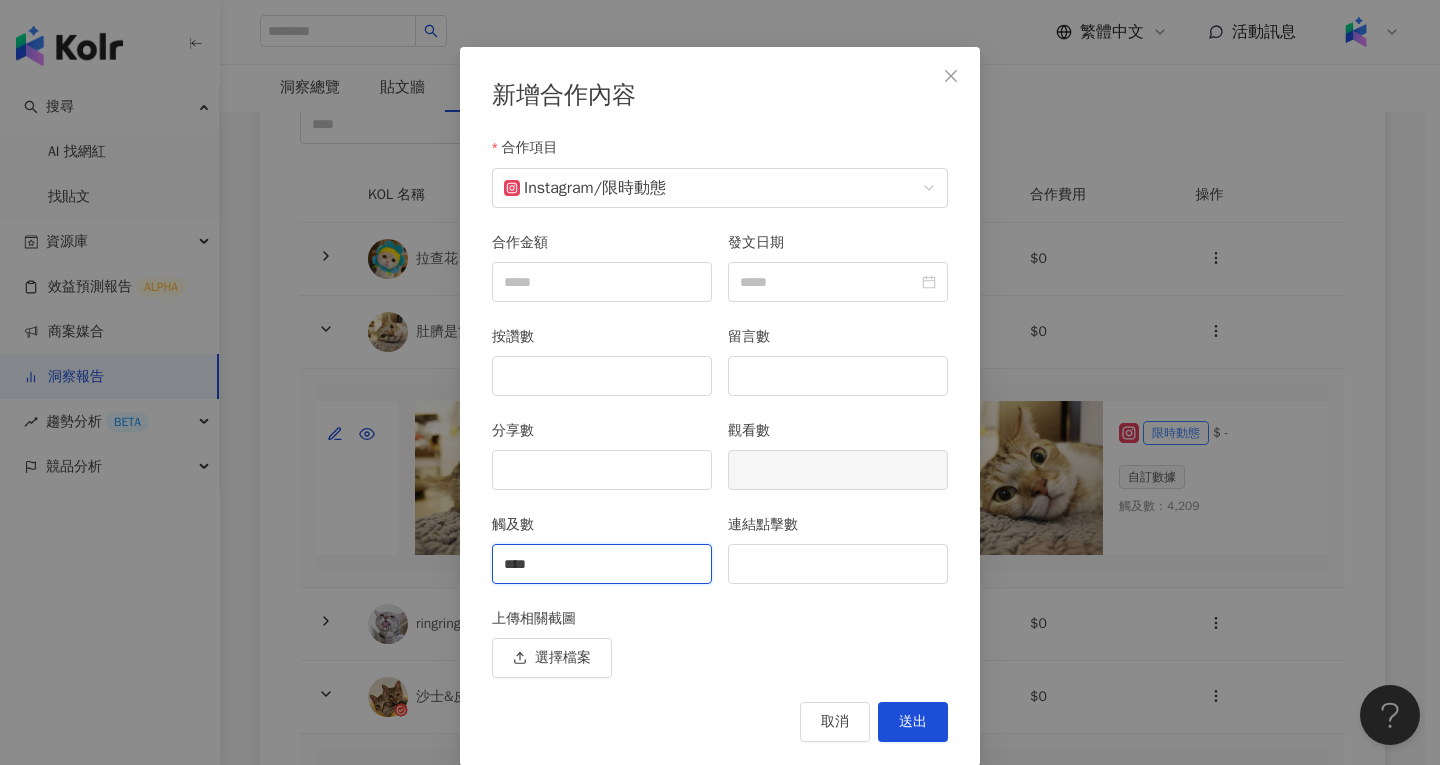 type on "****" 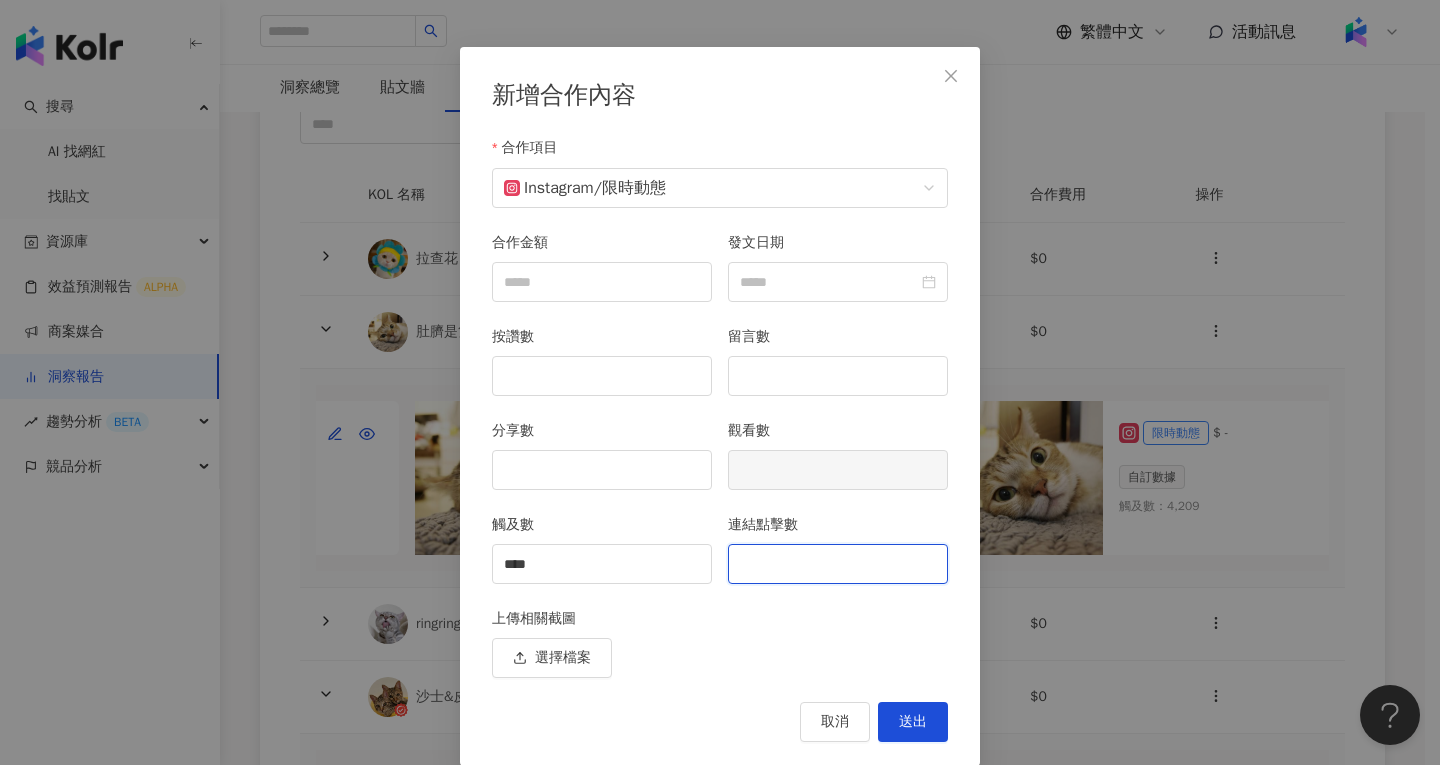 click on "連結點擊數" at bounding box center (838, 564) 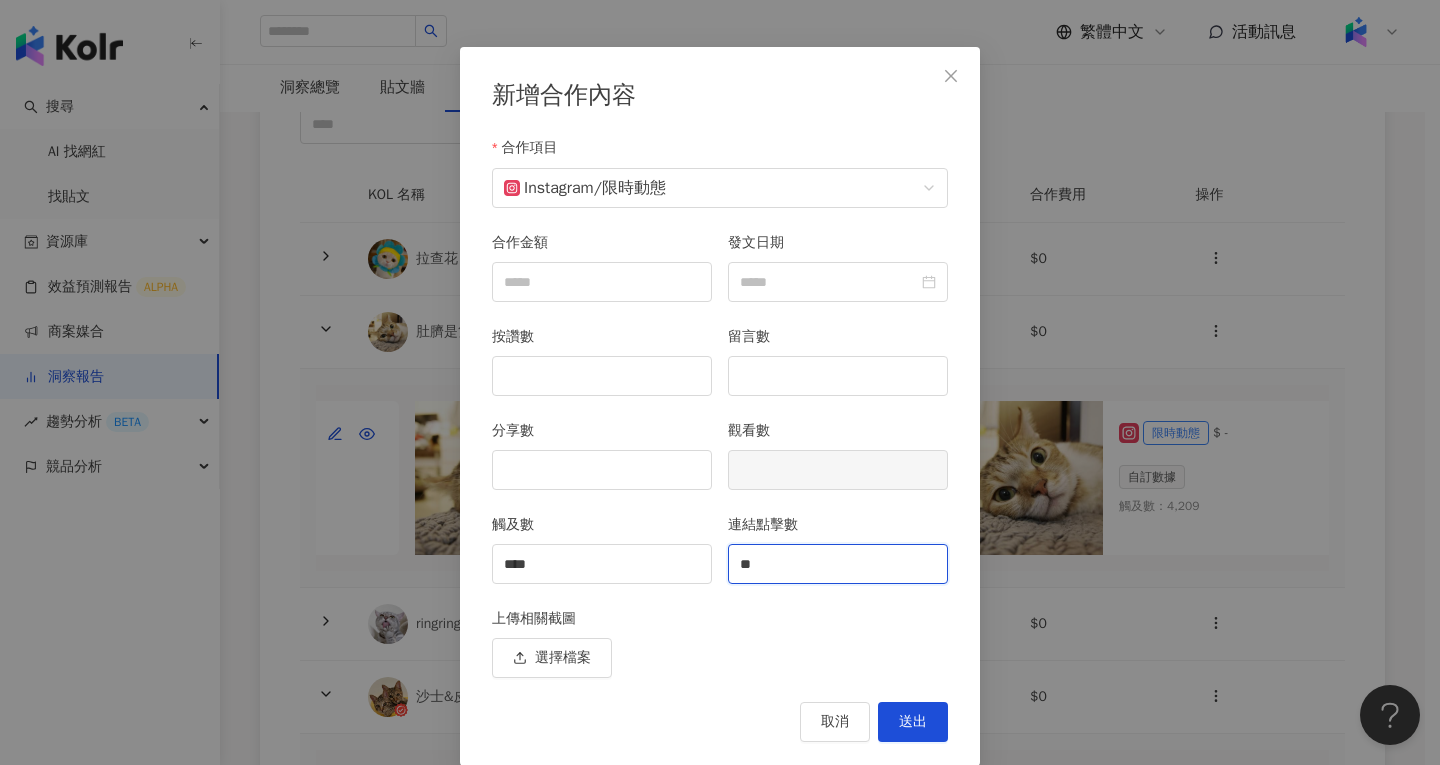 type on "**" 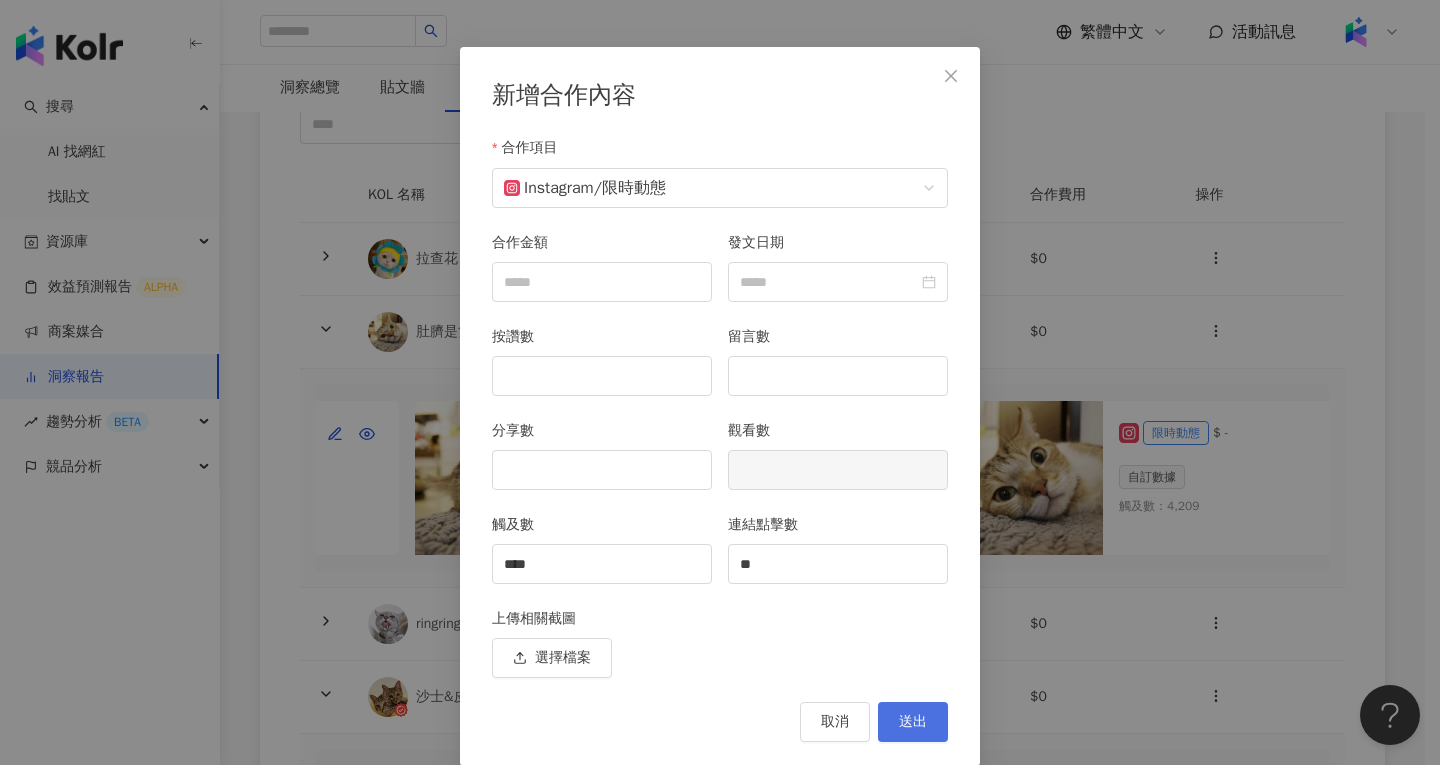 click on "送出" at bounding box center (913, 722) 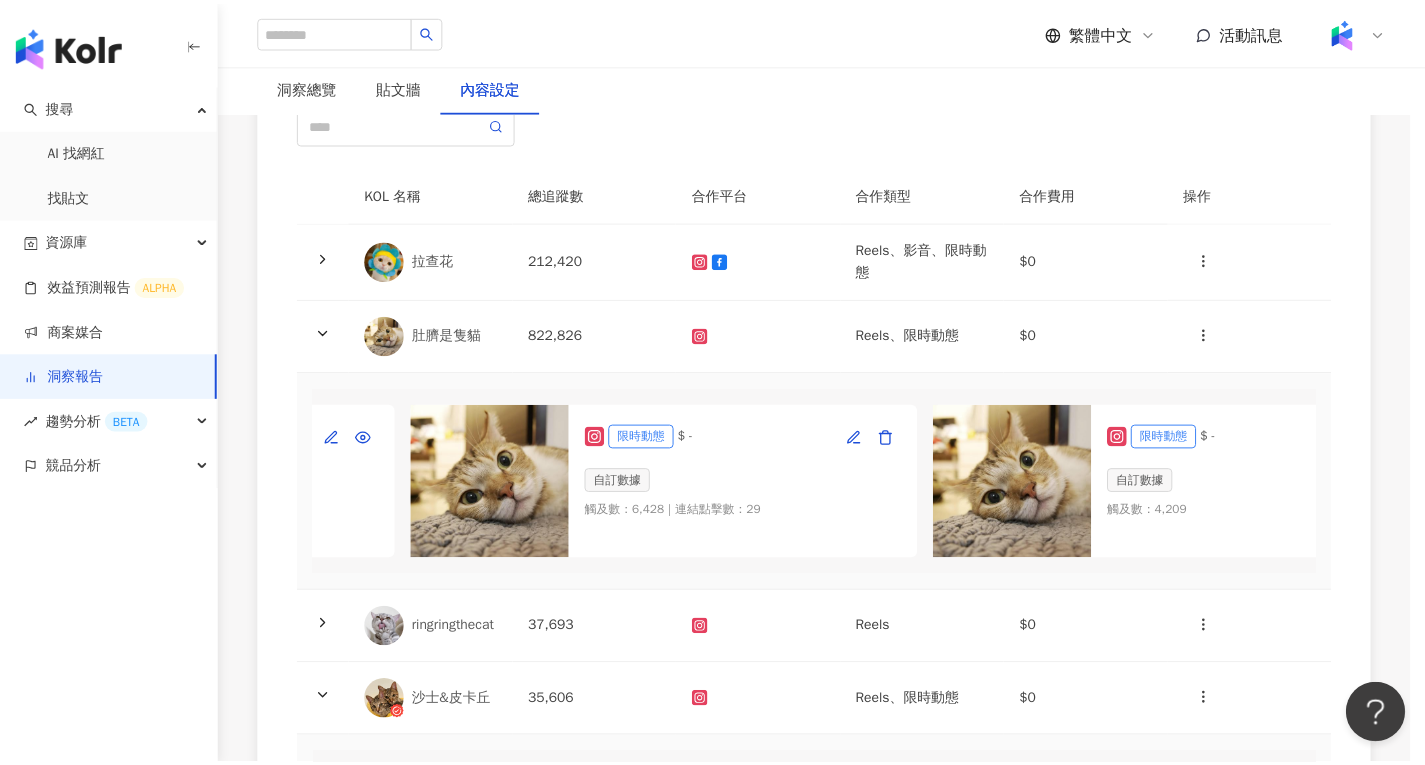 scroll, scrollTop: 0, scrollLeft: 0, axis: both 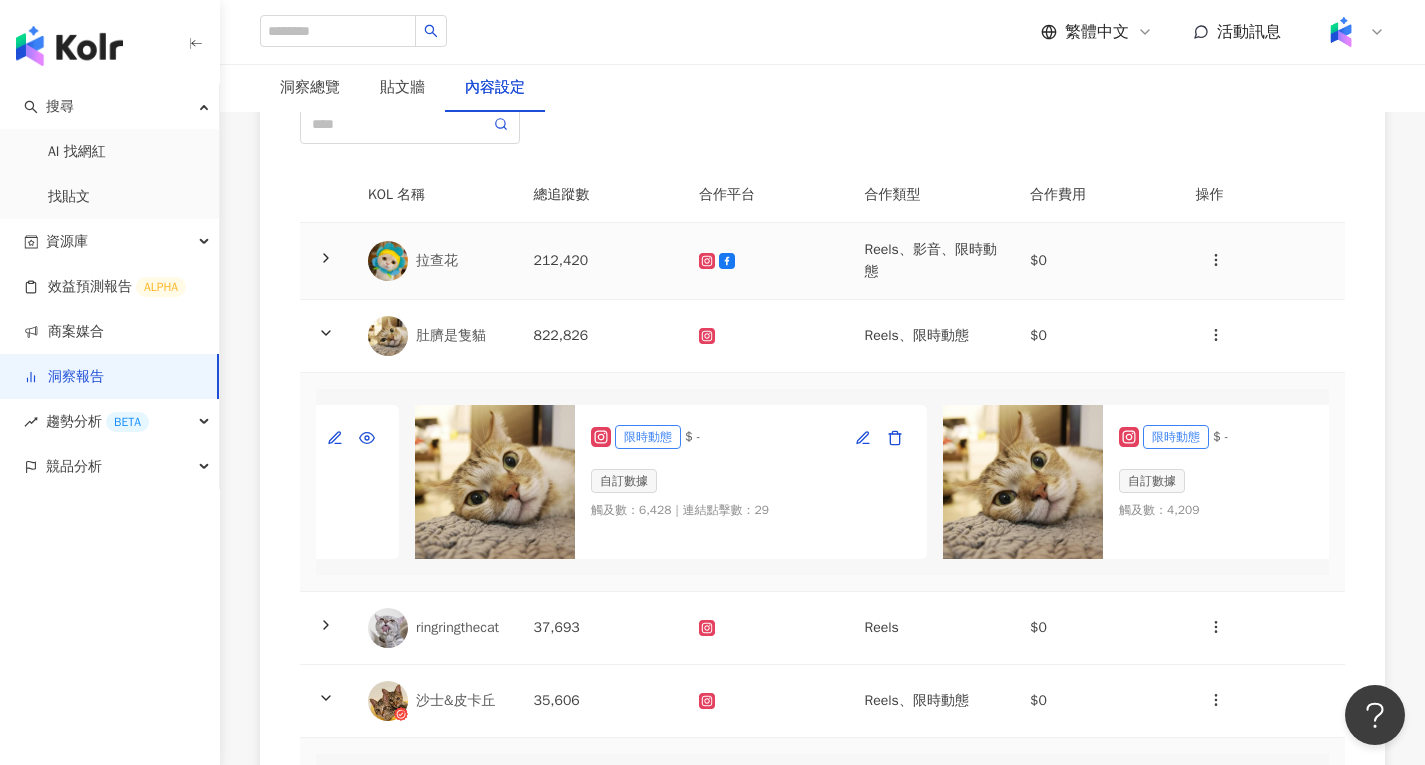 click on "Reels、影音、限時動態" at bounding box center (932, 261) 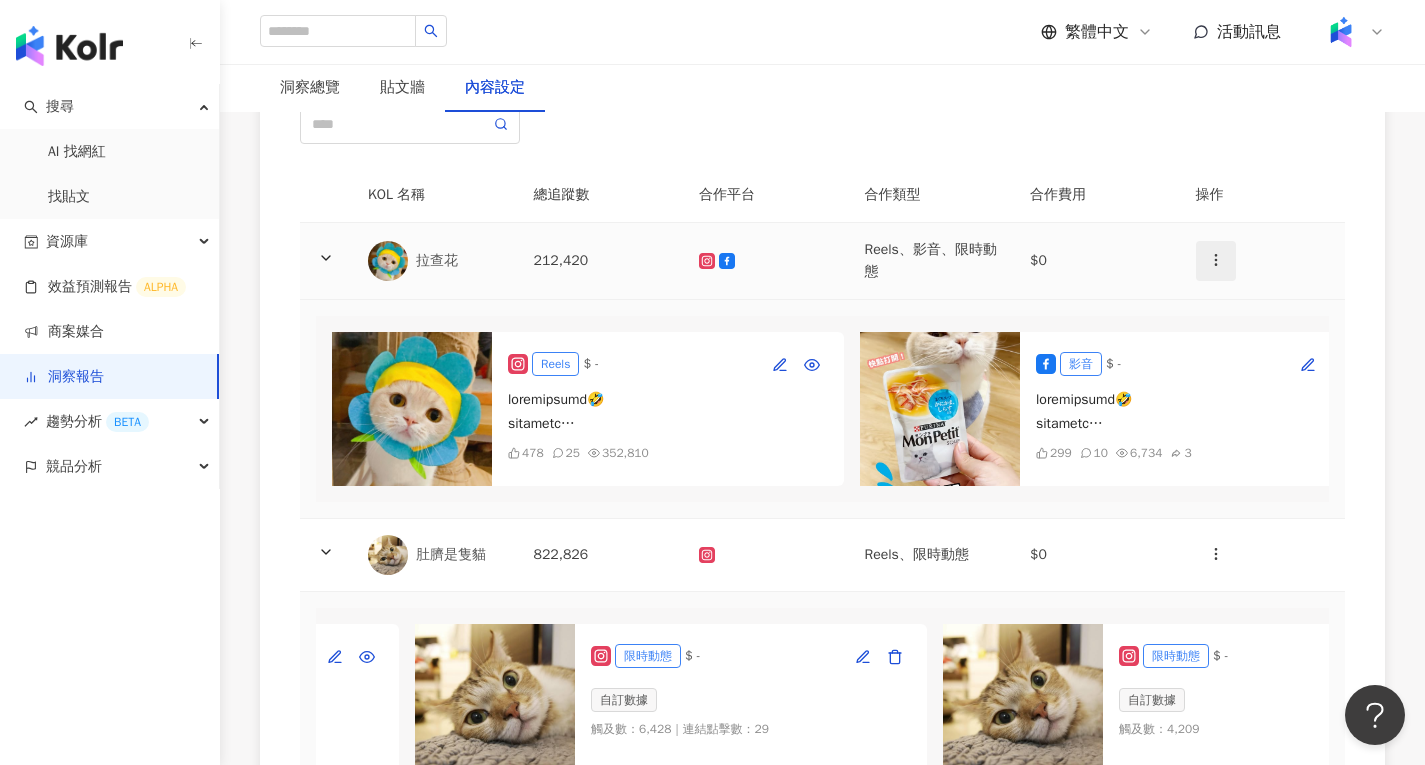 click 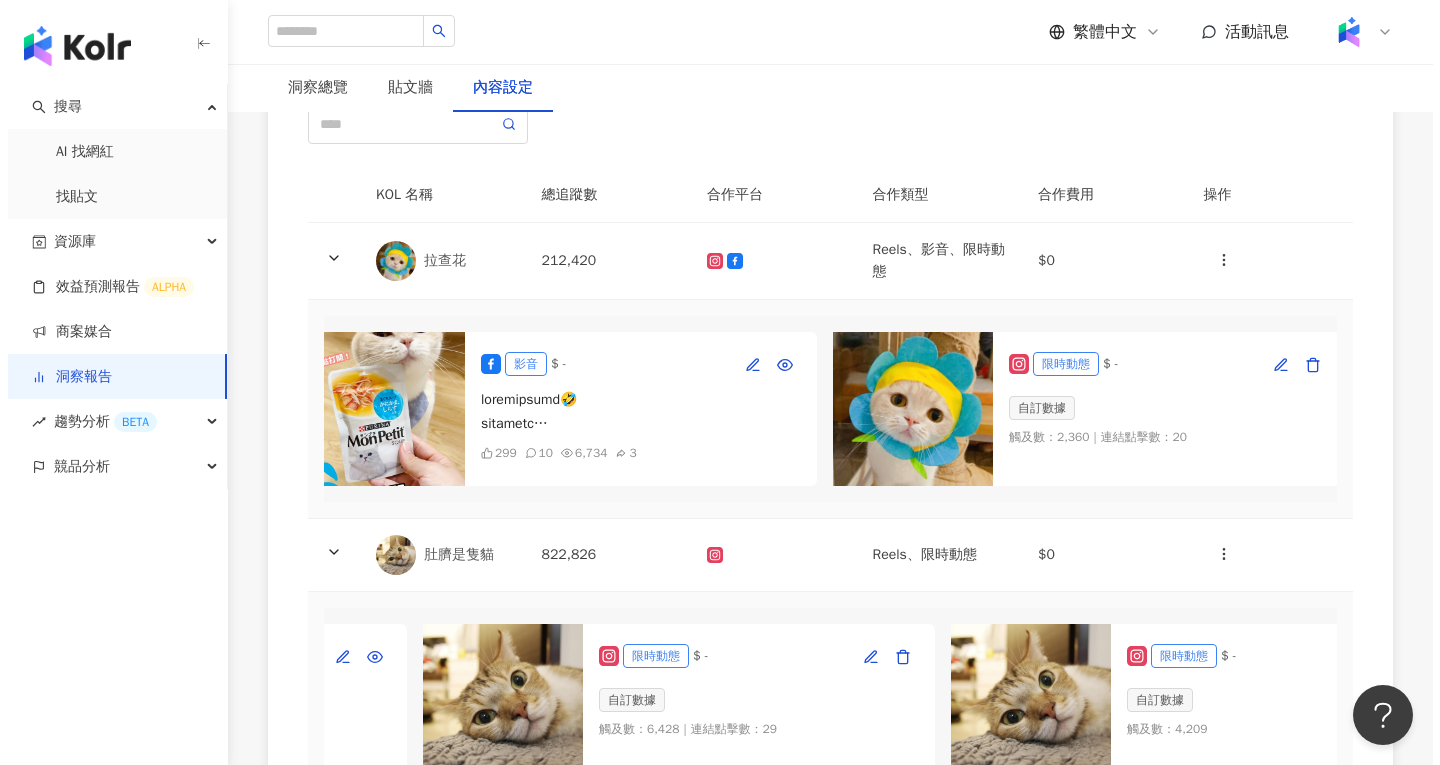 scroll, scrollTop: 0, scrollLeft: 602, axis: horizontal 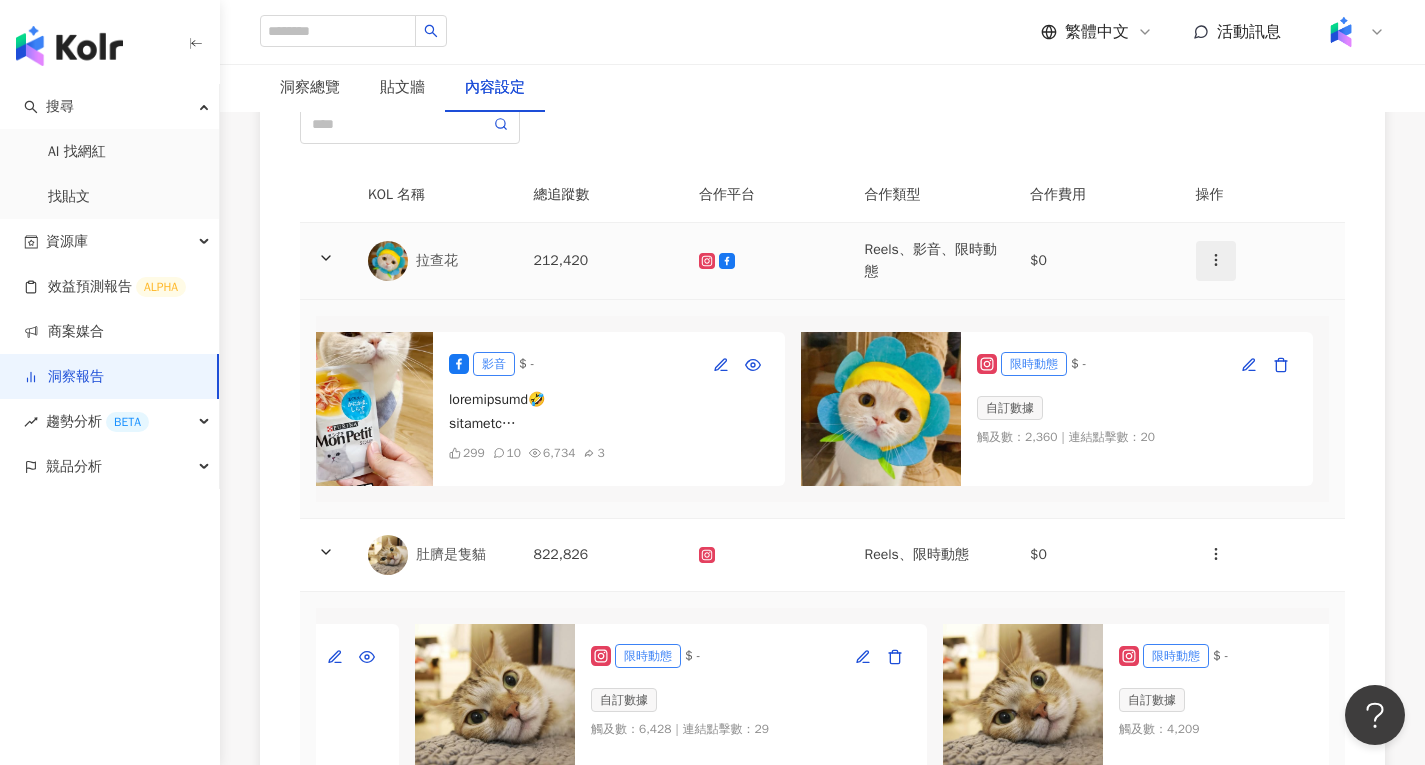 click at bounding box center [1216, 260] 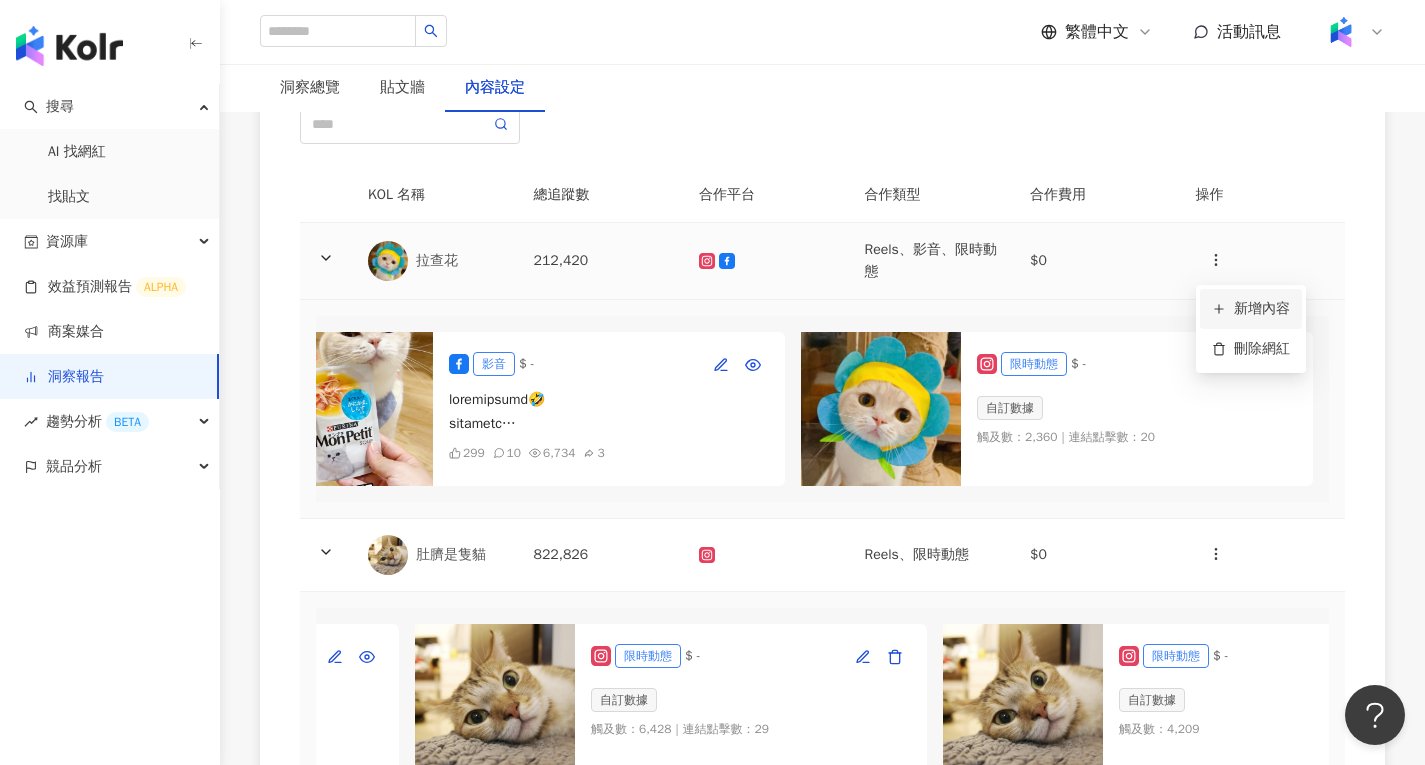 click on "新增內容" at bounding box center (1251, 309) 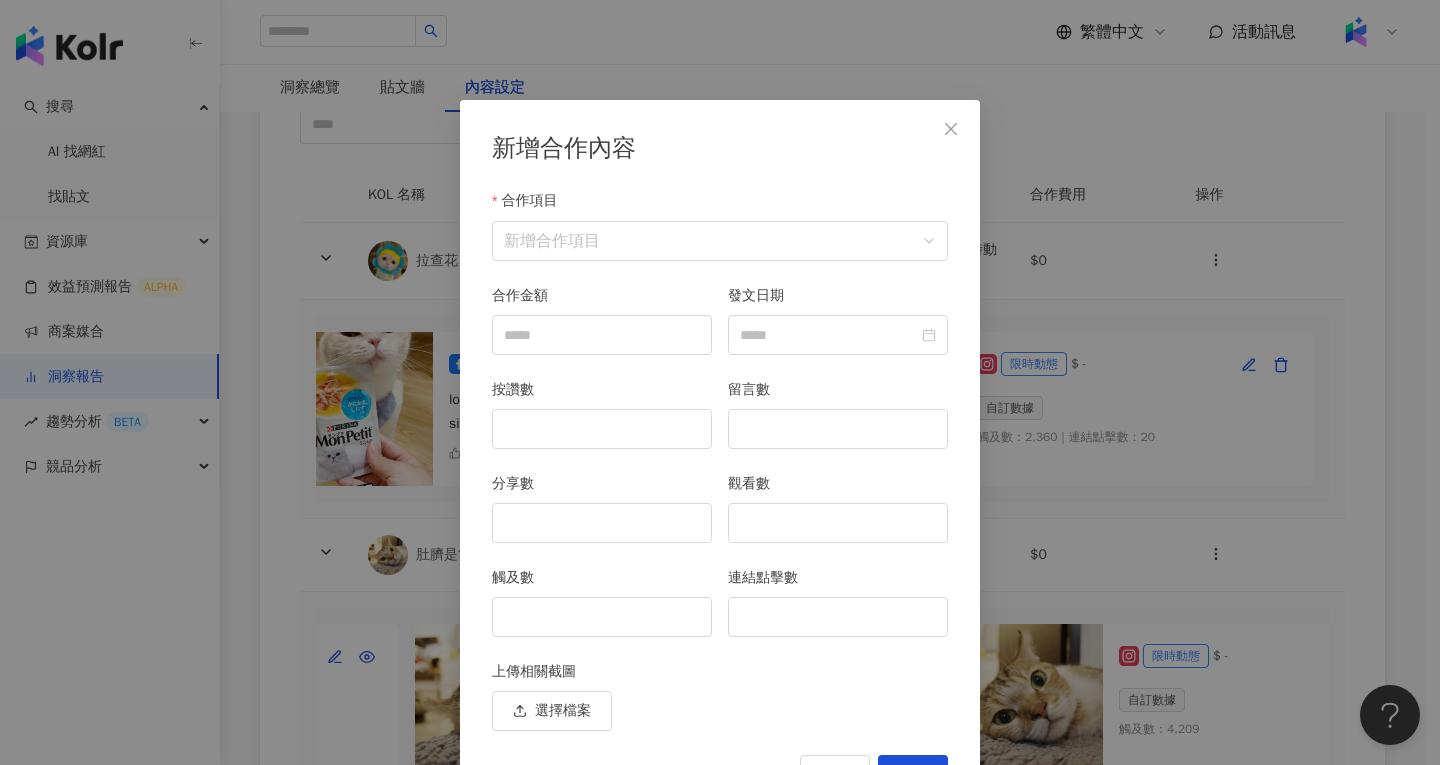 scroll, scrollTop: 53, scrollLeft: 0, axis: vertical 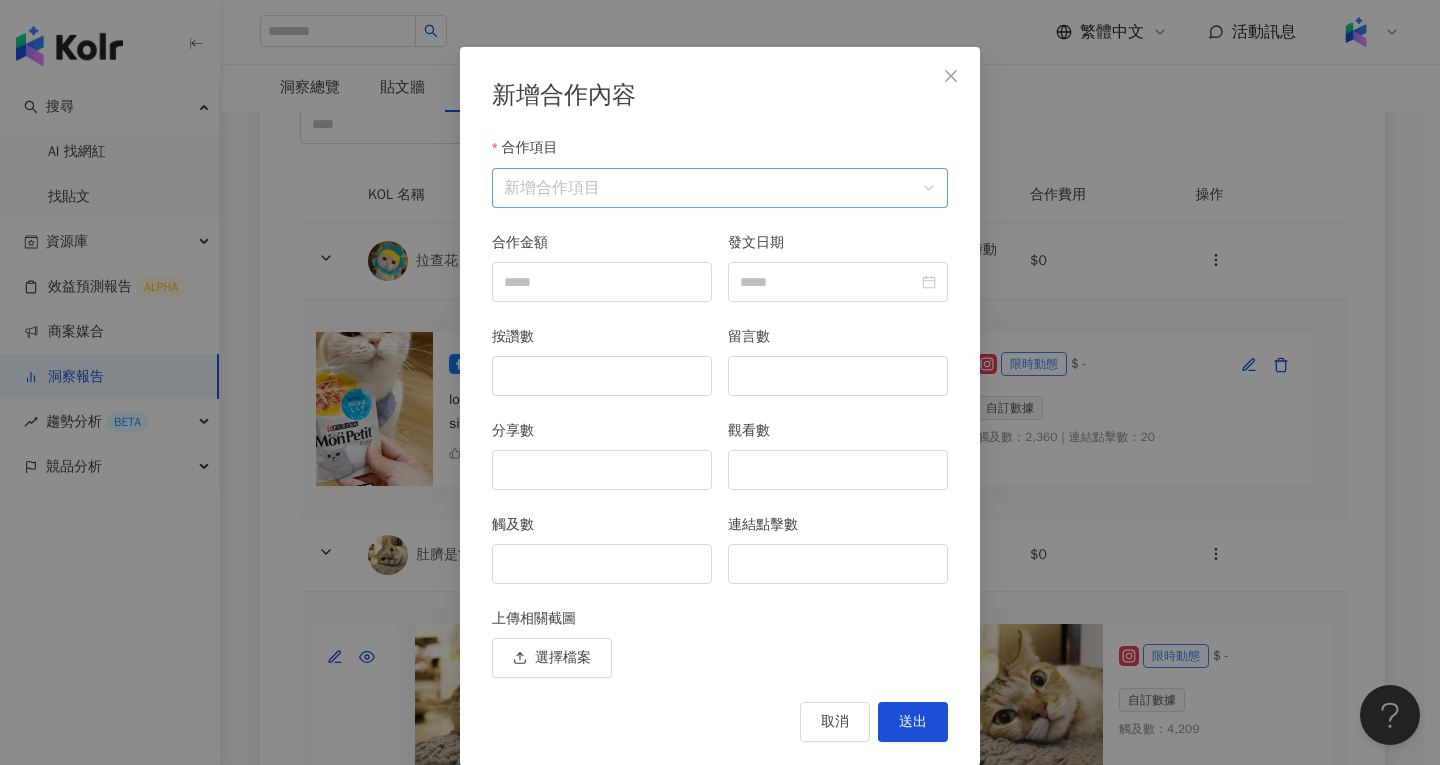 click on "合作項目" at bounding box center (720, 188) 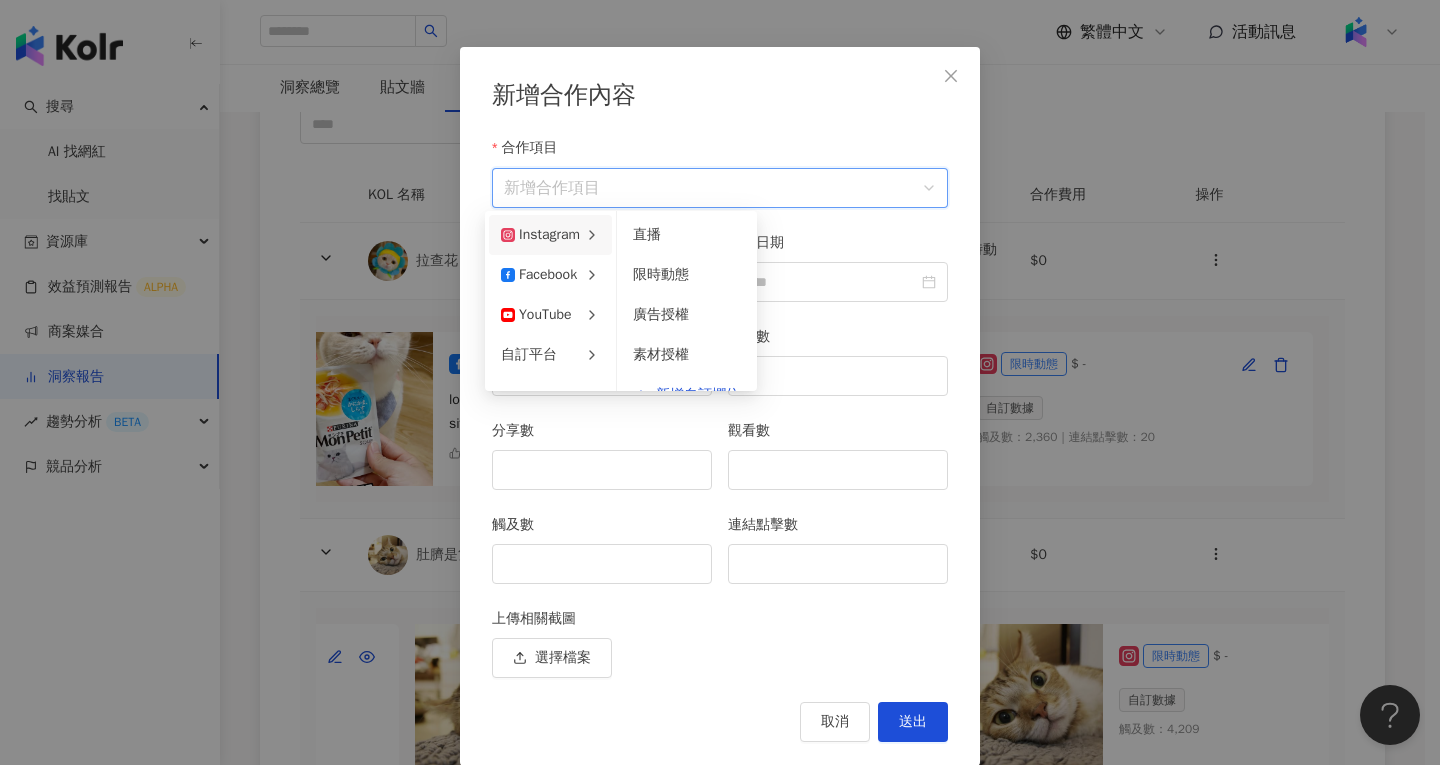 click 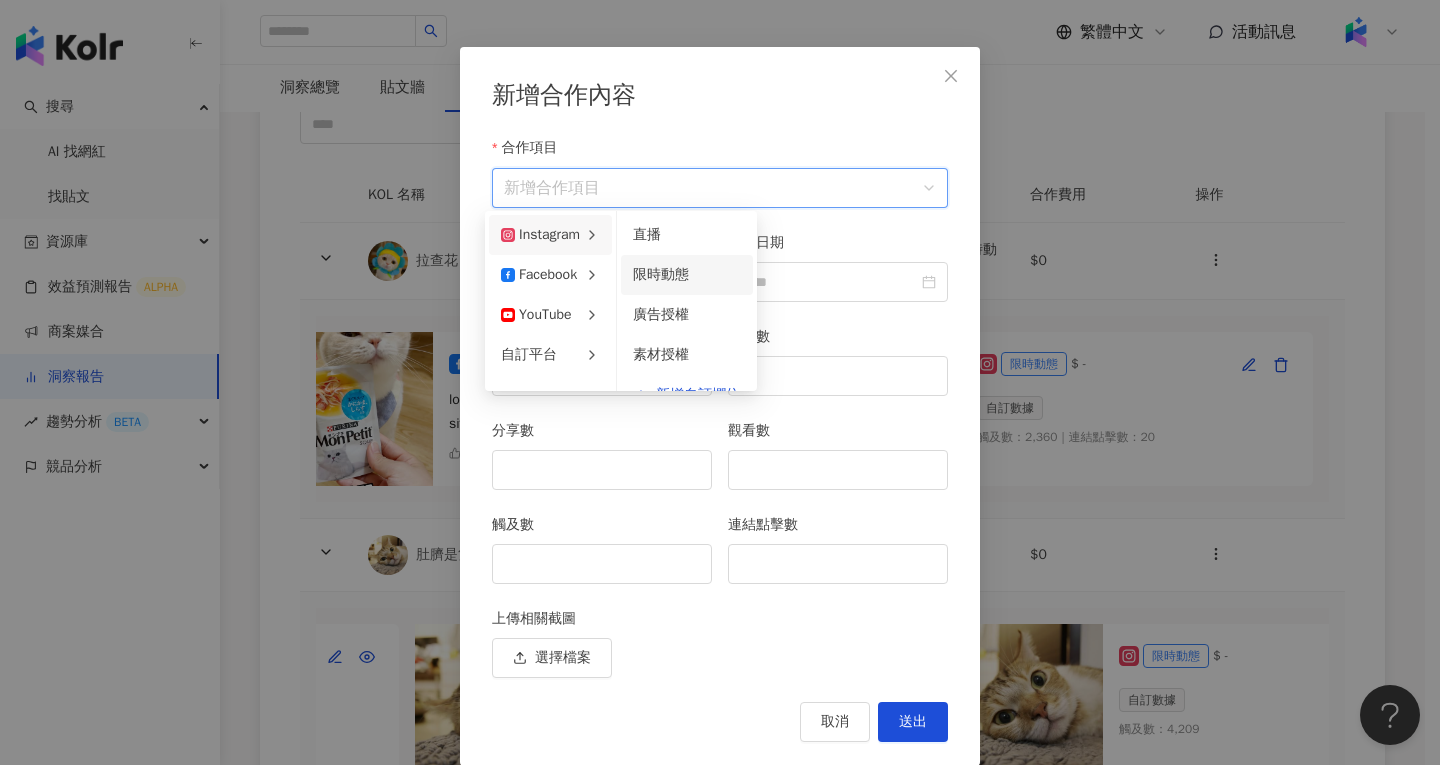 click on "限時動態" at bounding box center (661, 274) 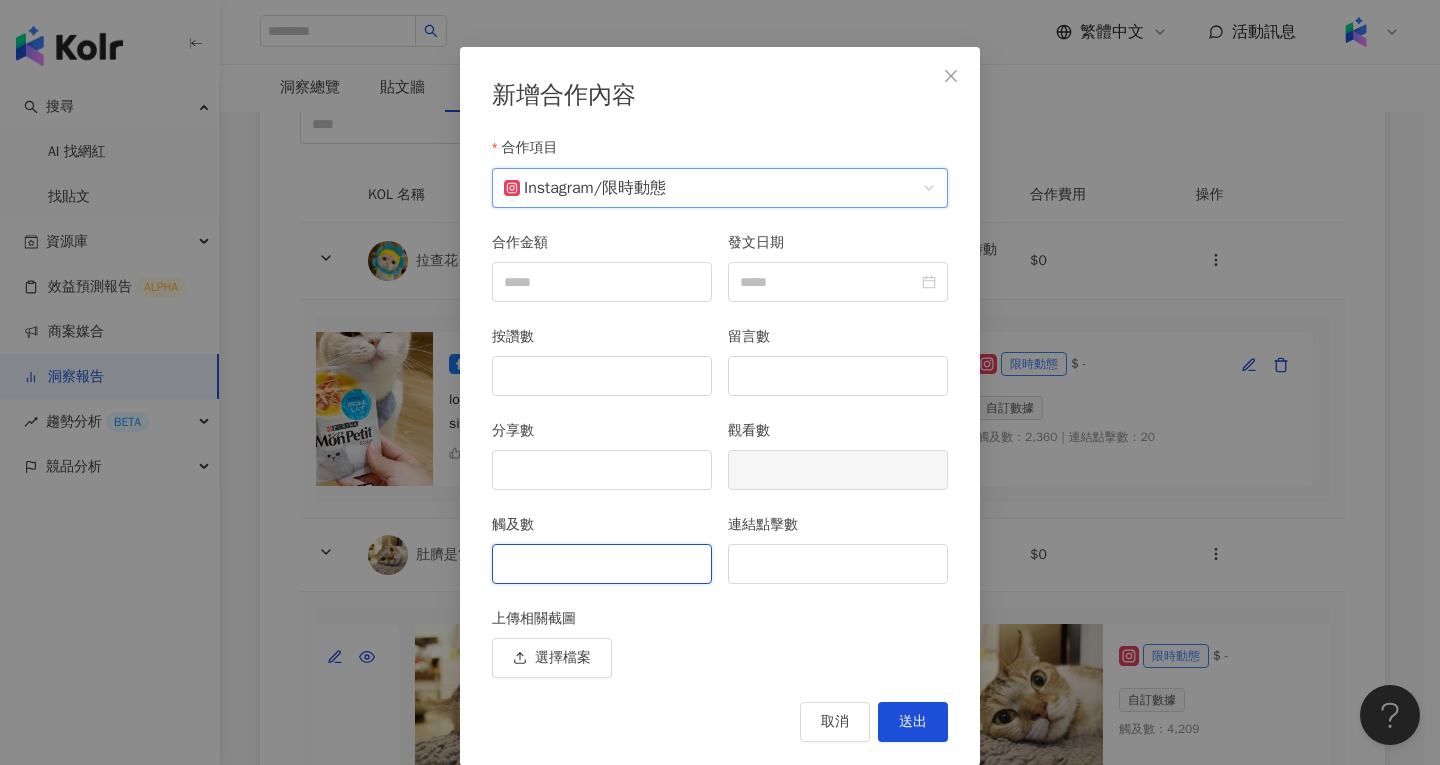 click on "觸及數" at bounding box center [602, 564] 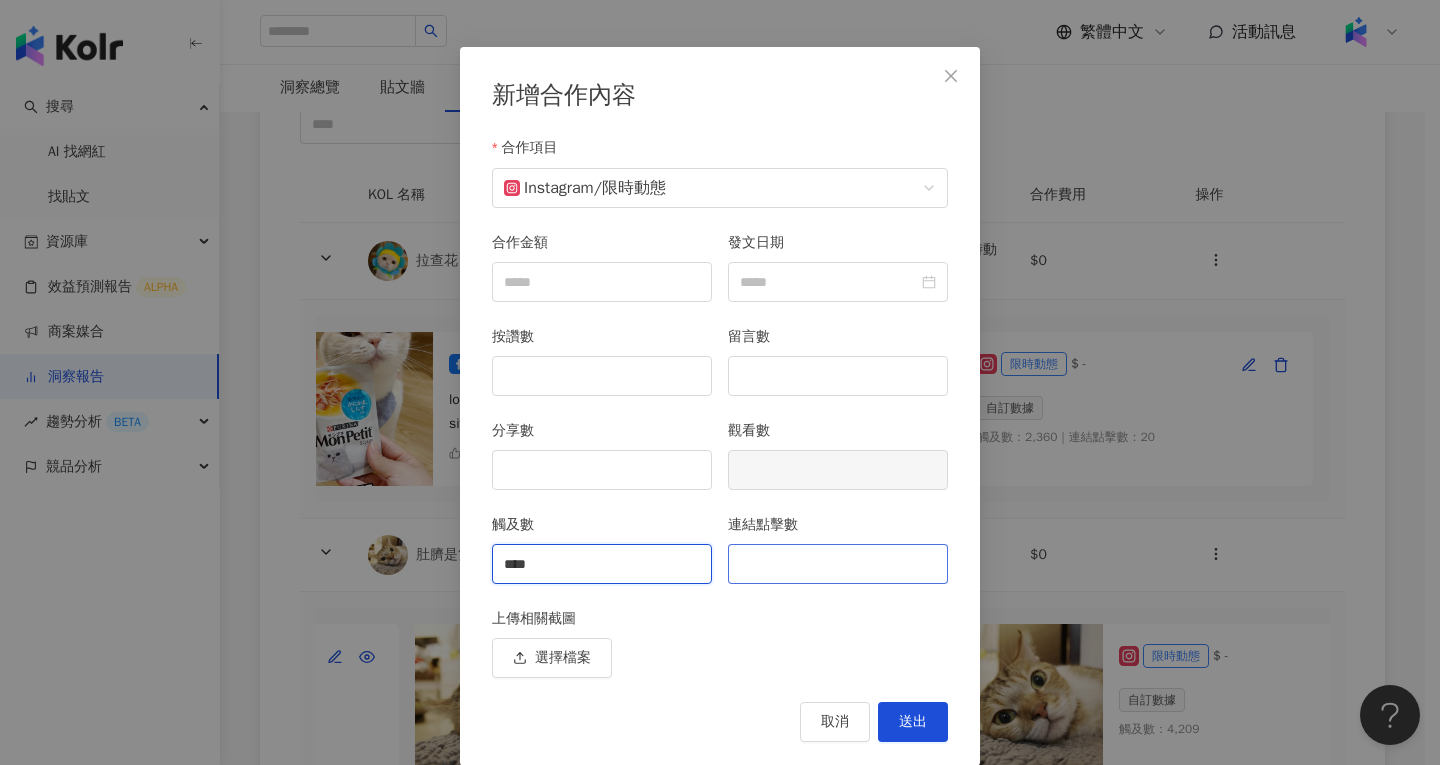 type on "****" 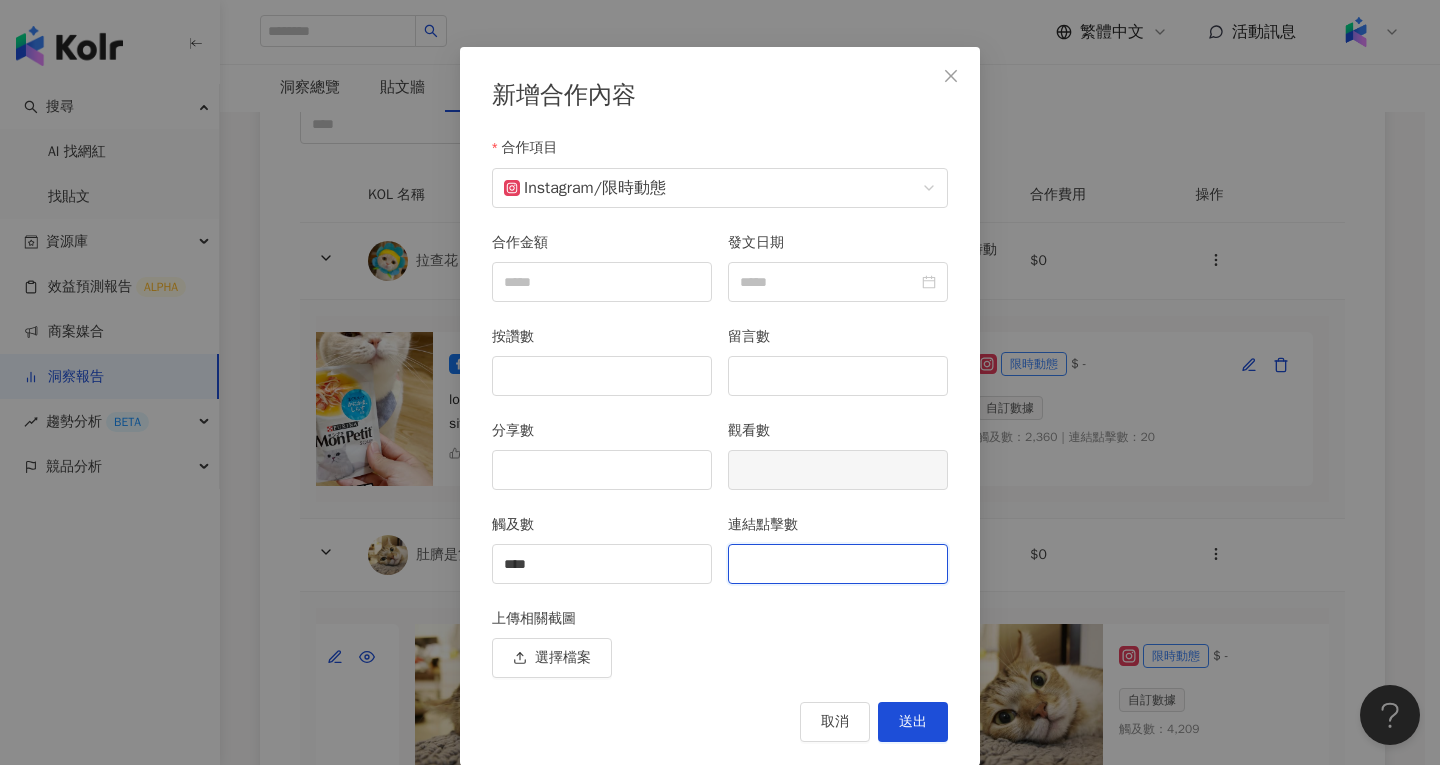 click on "連結點擊數" at bounding box center [838, 564] 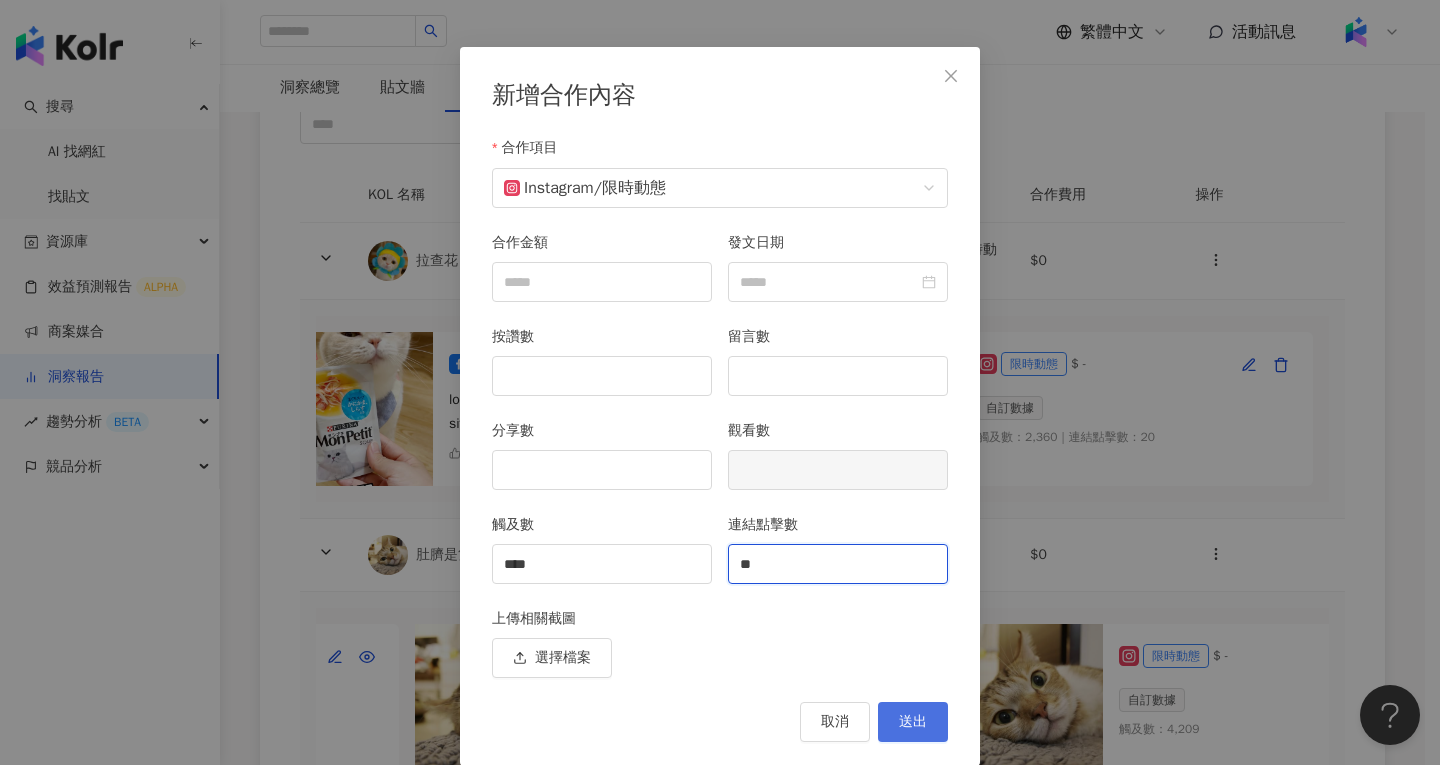 type on "**" 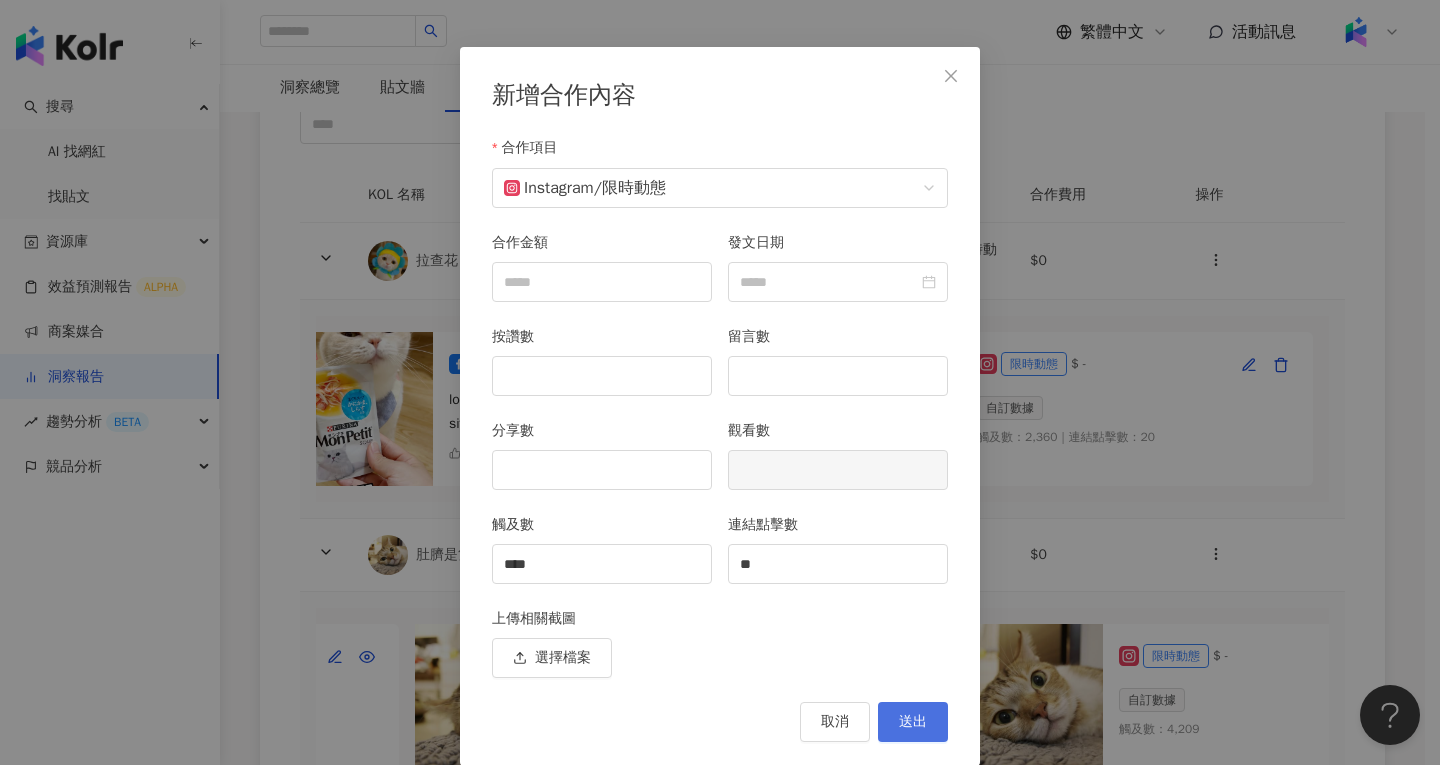 click on "送出" at bounding box center (913, 722) 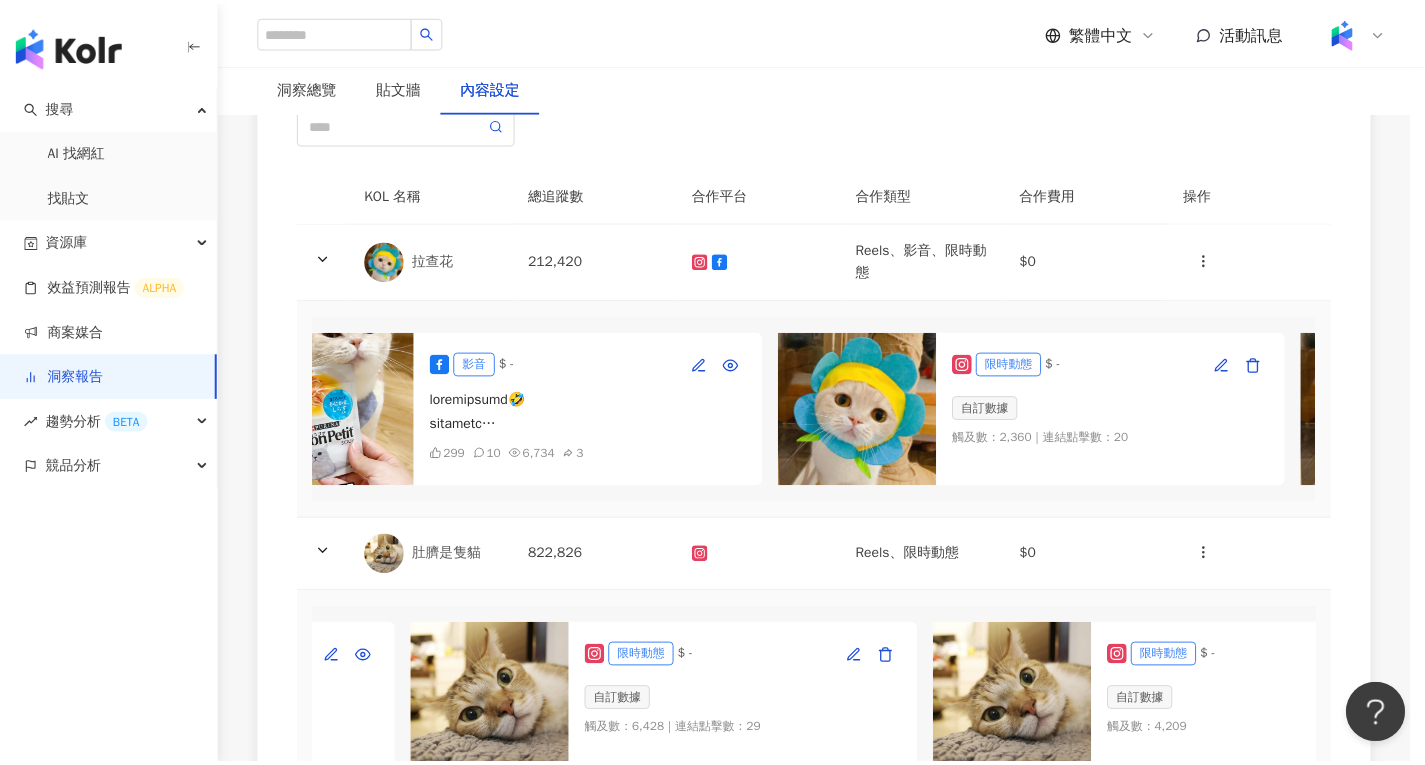 scroll, scrollTop: 0, scrollLeft: 0, axis: both 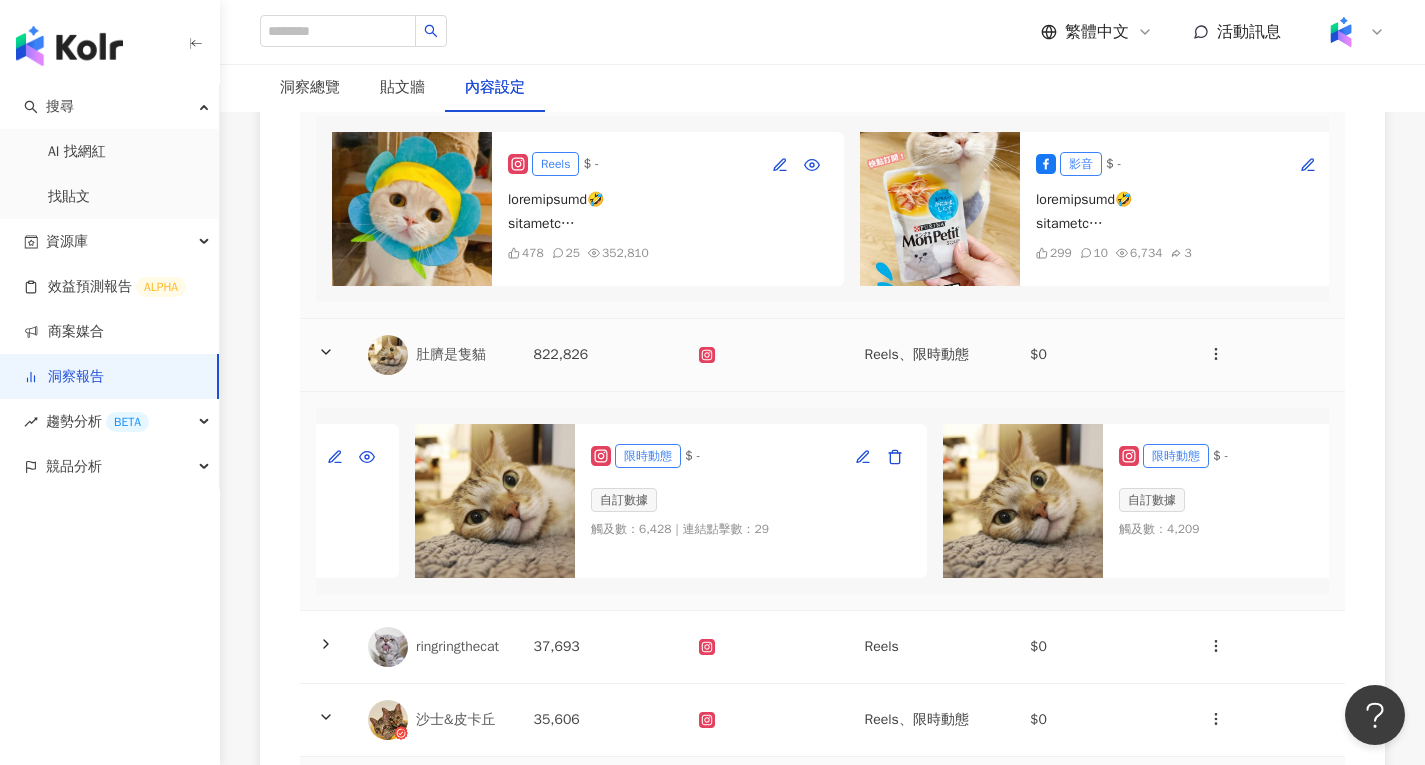 click on "822,826" at bounding box center [601, 355] 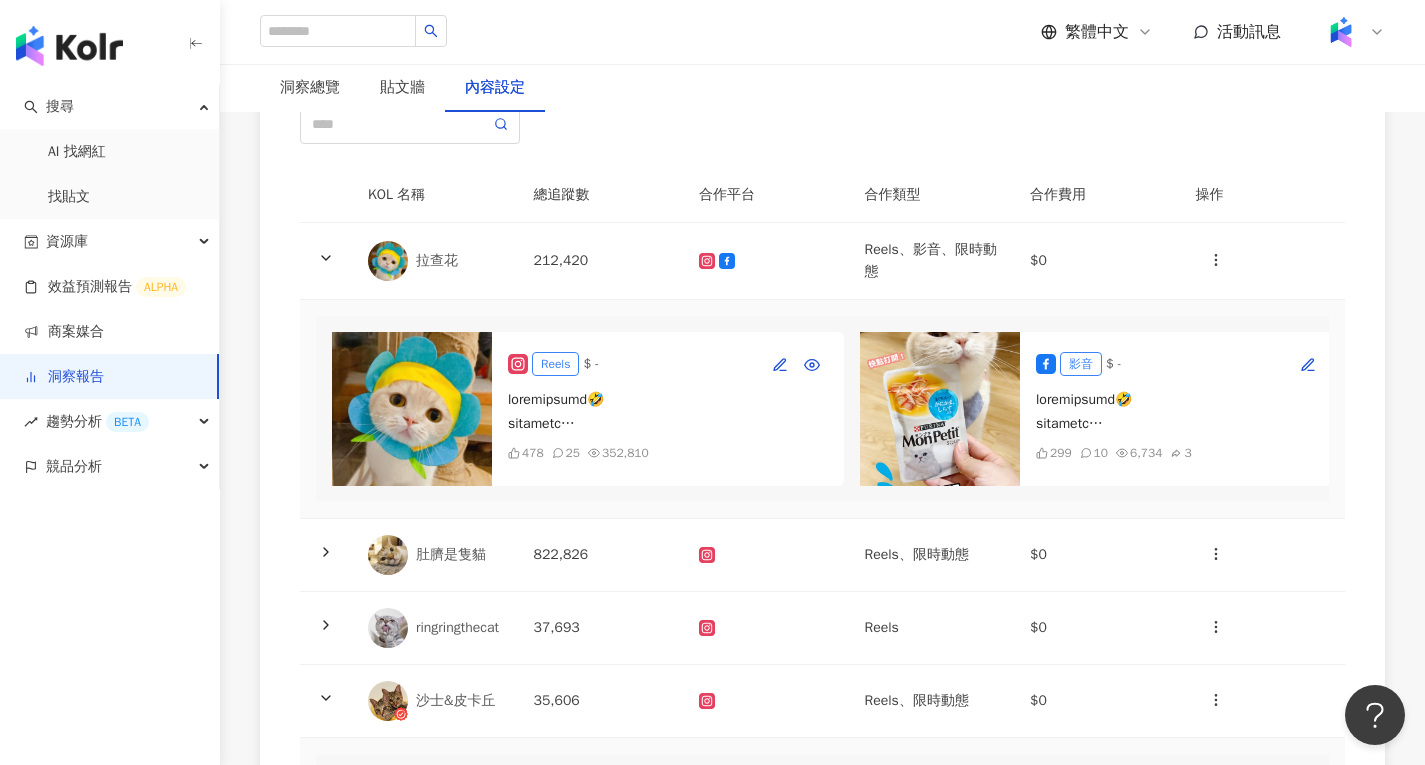 click on "212,420" at bounding box center (601, 261) 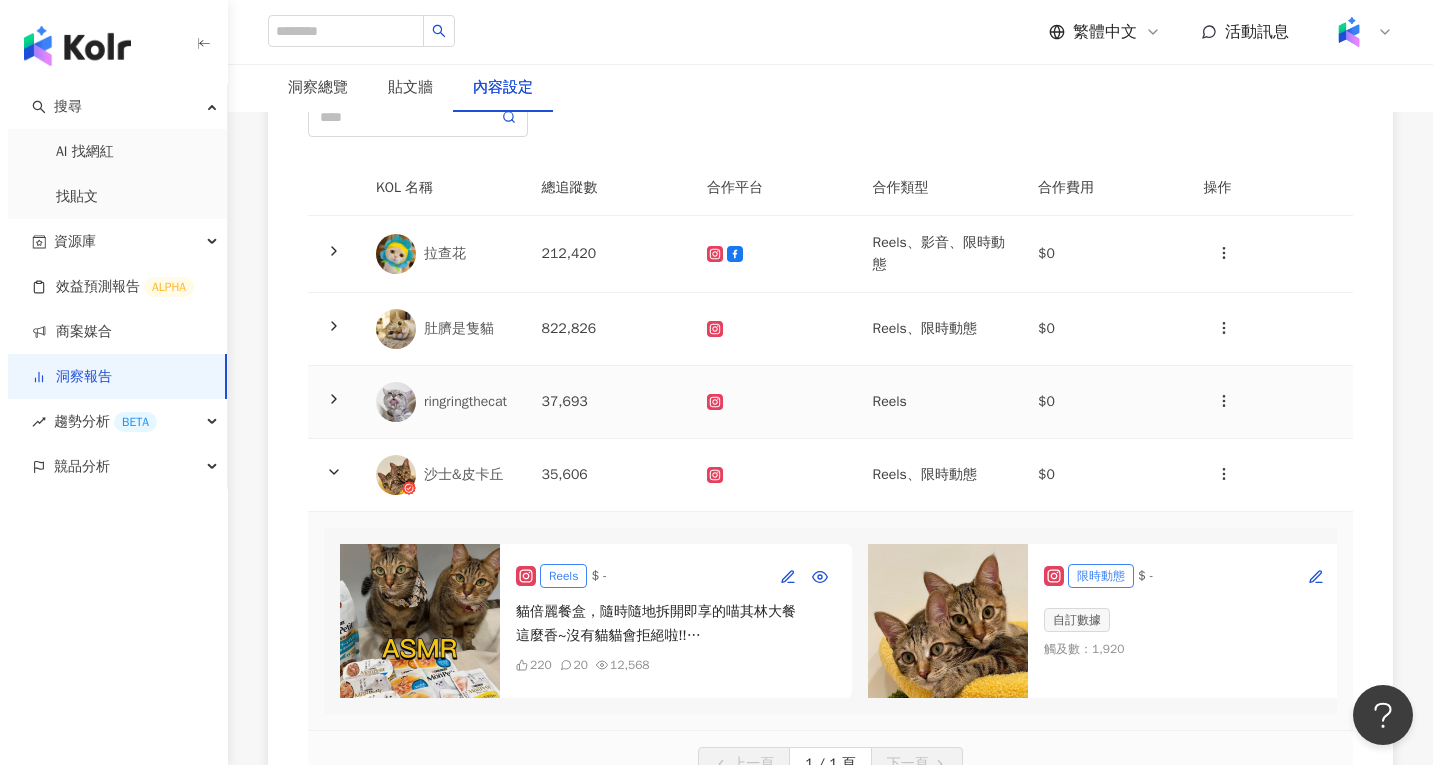 scroll, scrollTop: 300, scrollLeft: 0, axis: vertical 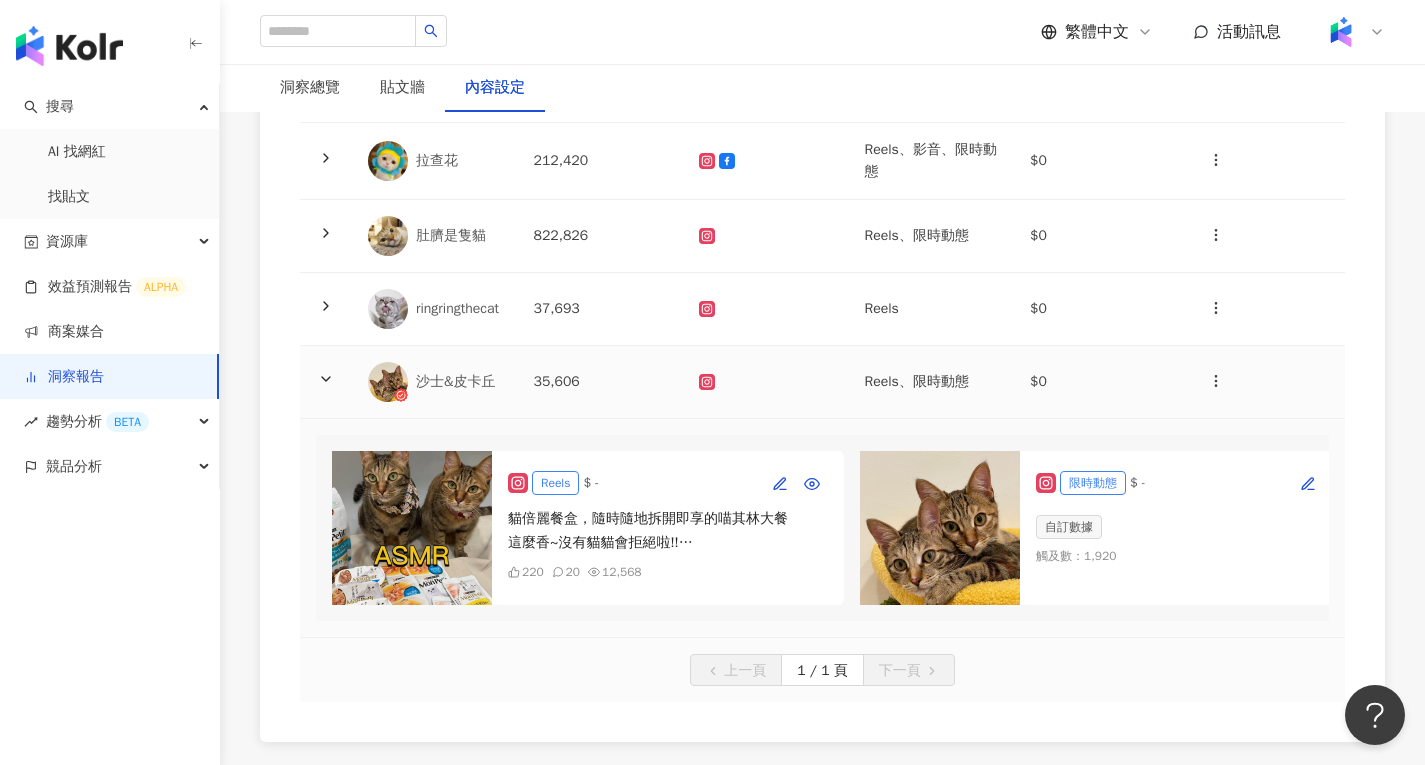 click on "35,606" at bounding box center [601, 382] 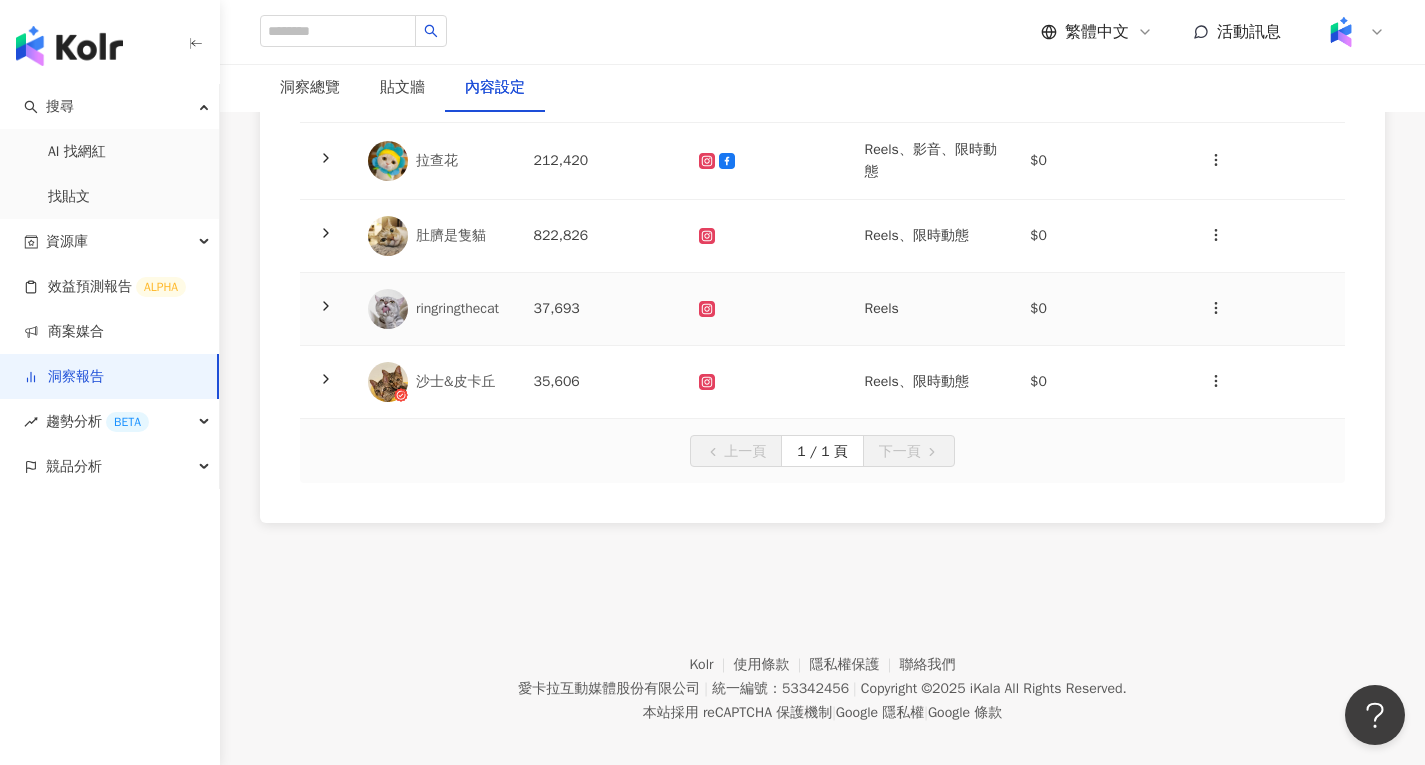 click on "37,693" at bounding box center [601, 309] 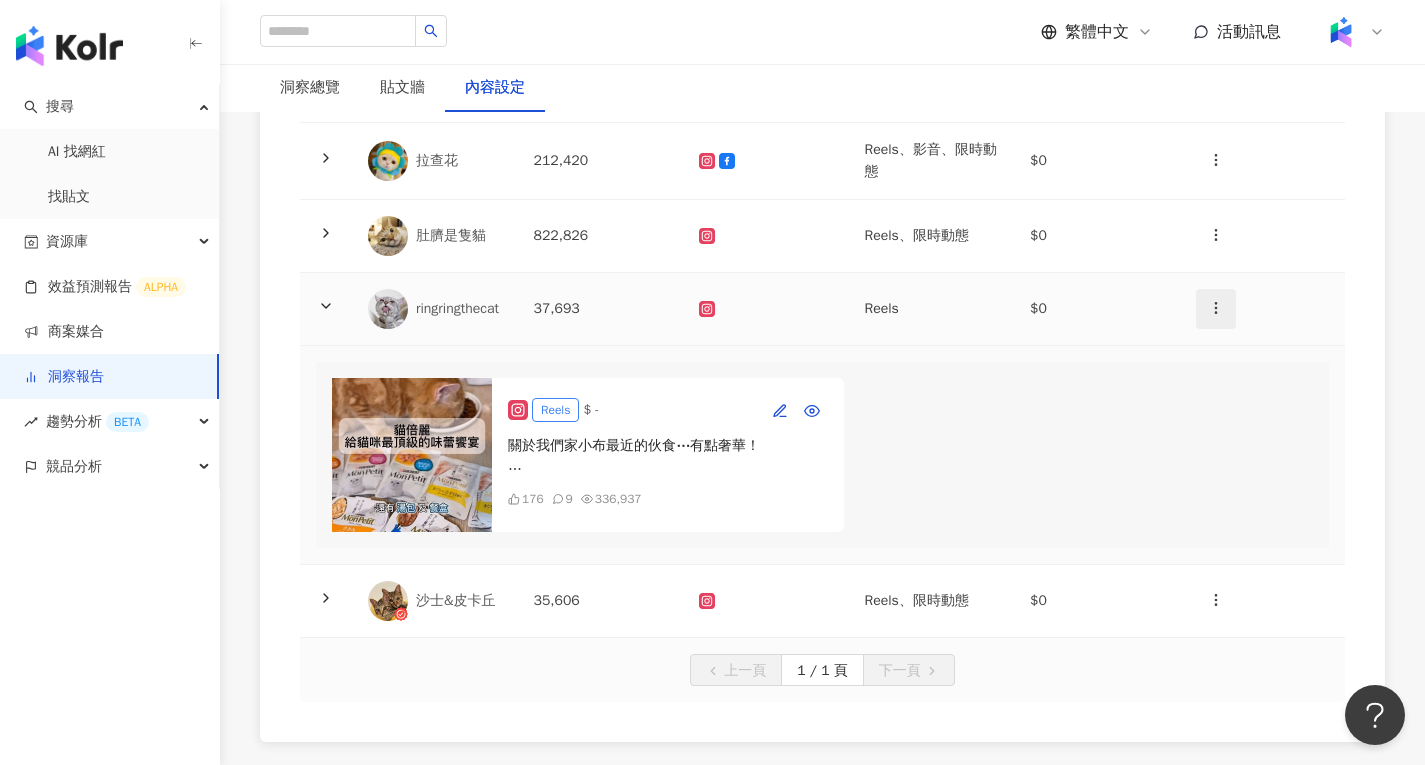 click 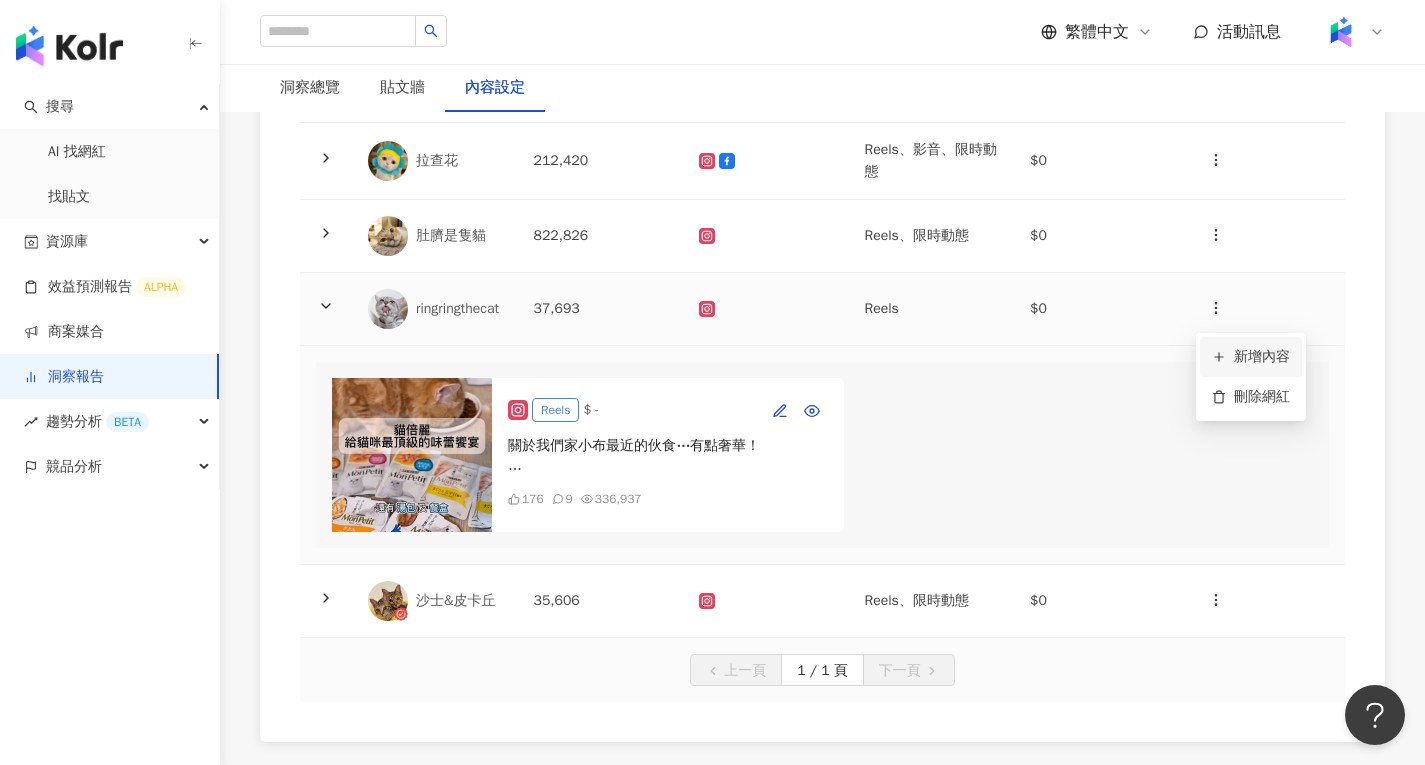 click on "新增內容" at bounding box center (1251, 357) 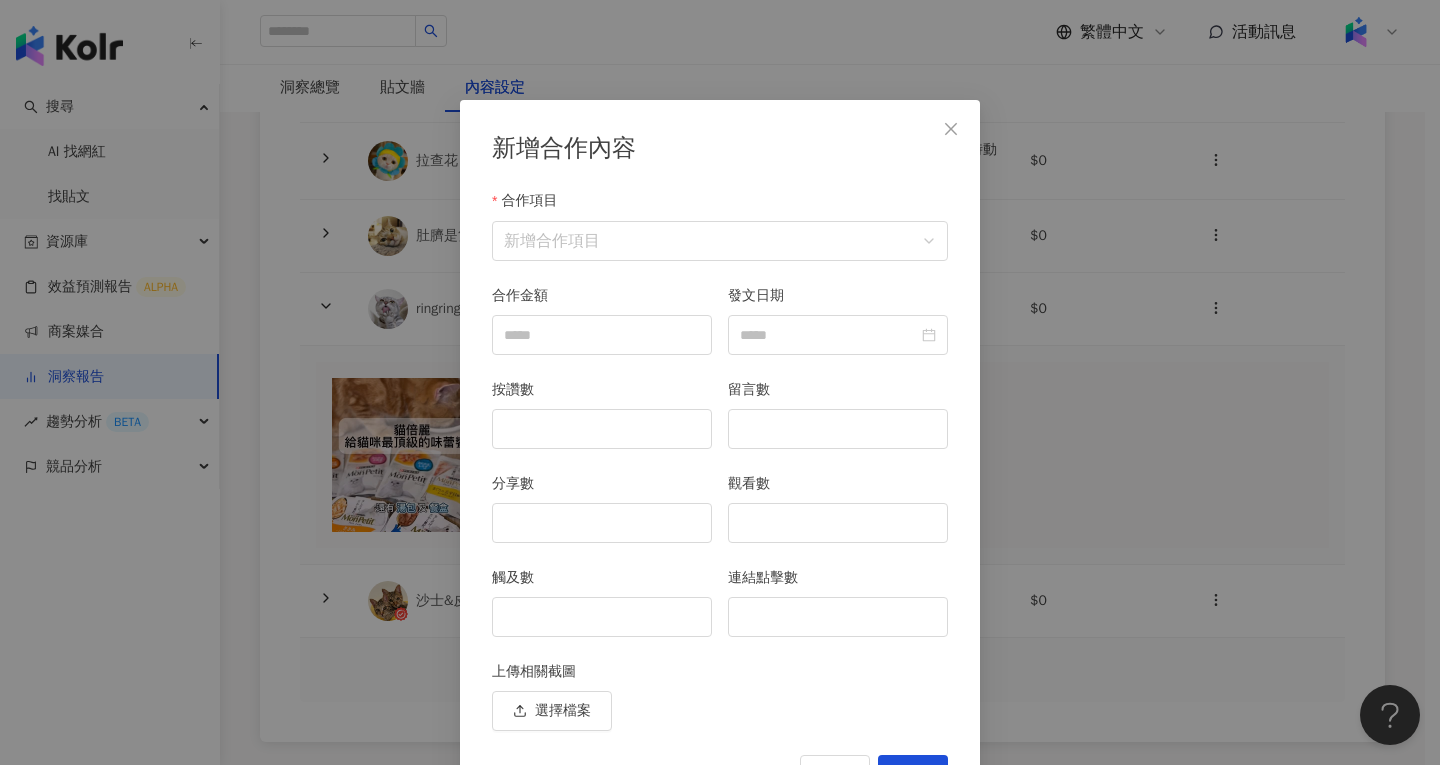 scroll, scrollTop: 53, scrollLeft: 0, axis: vertical 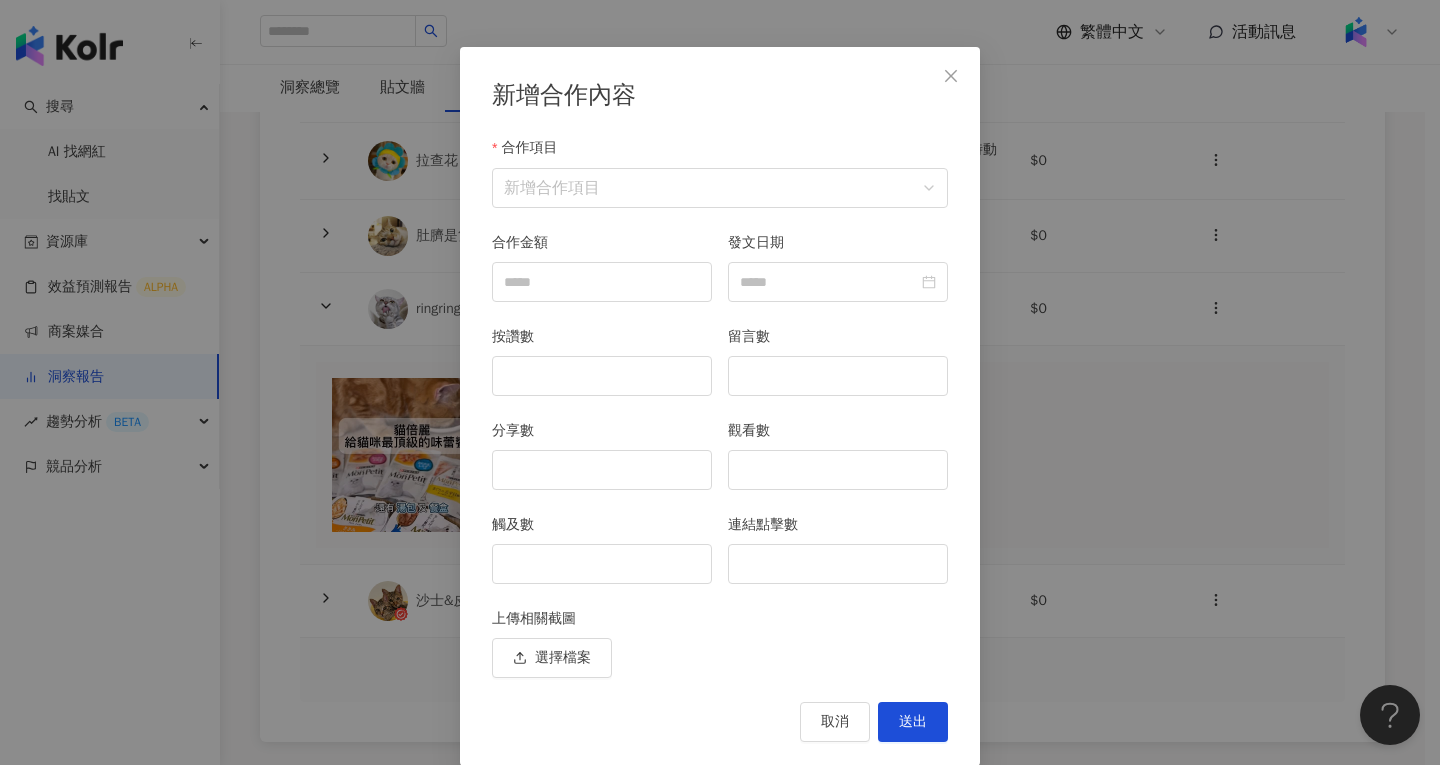 click on "合作金額" at bounding box center [602, 247] 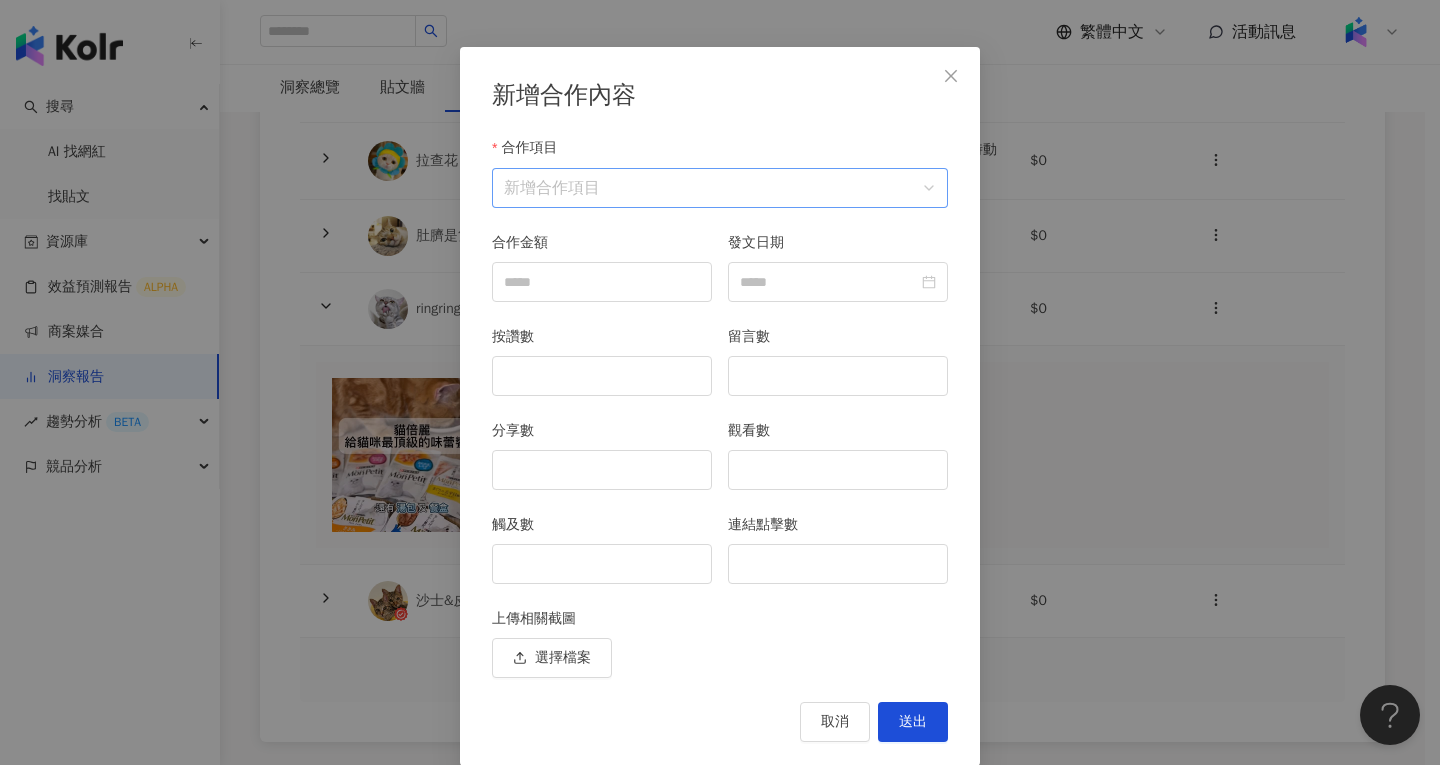 click on "合作項目" at bounding box center (720, 188) 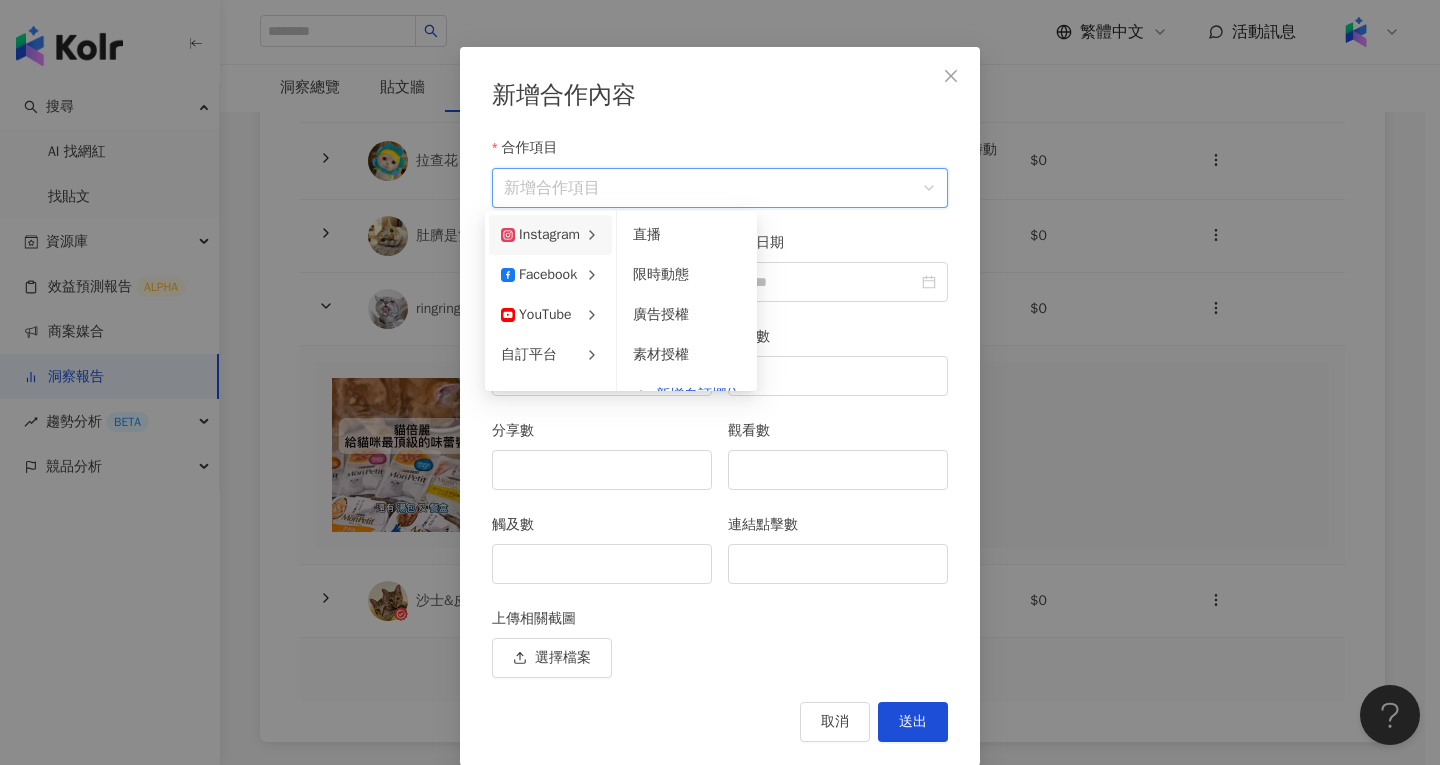 click on "Instagram" at bounding box center [540, 235] 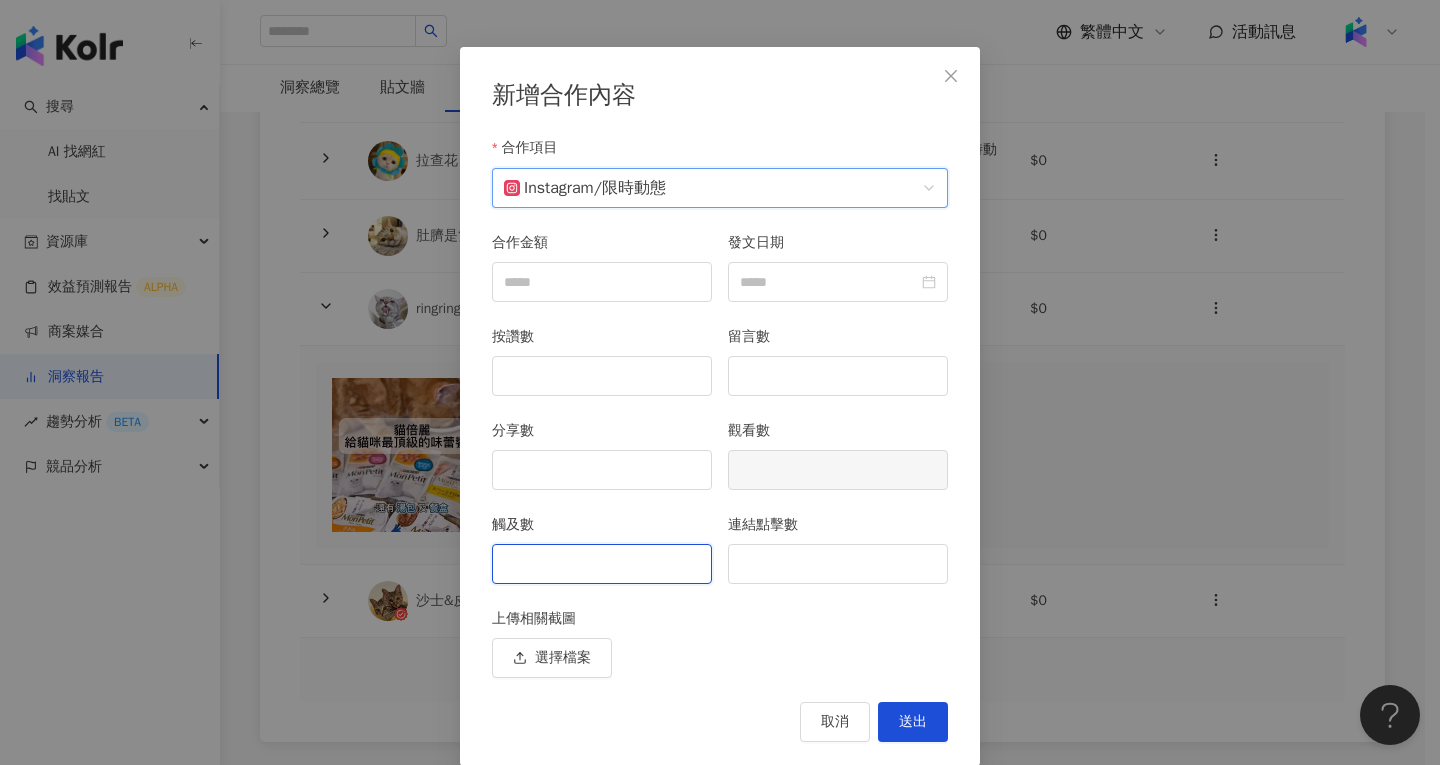 click on "觸及數" at bounding box center (602, 564) 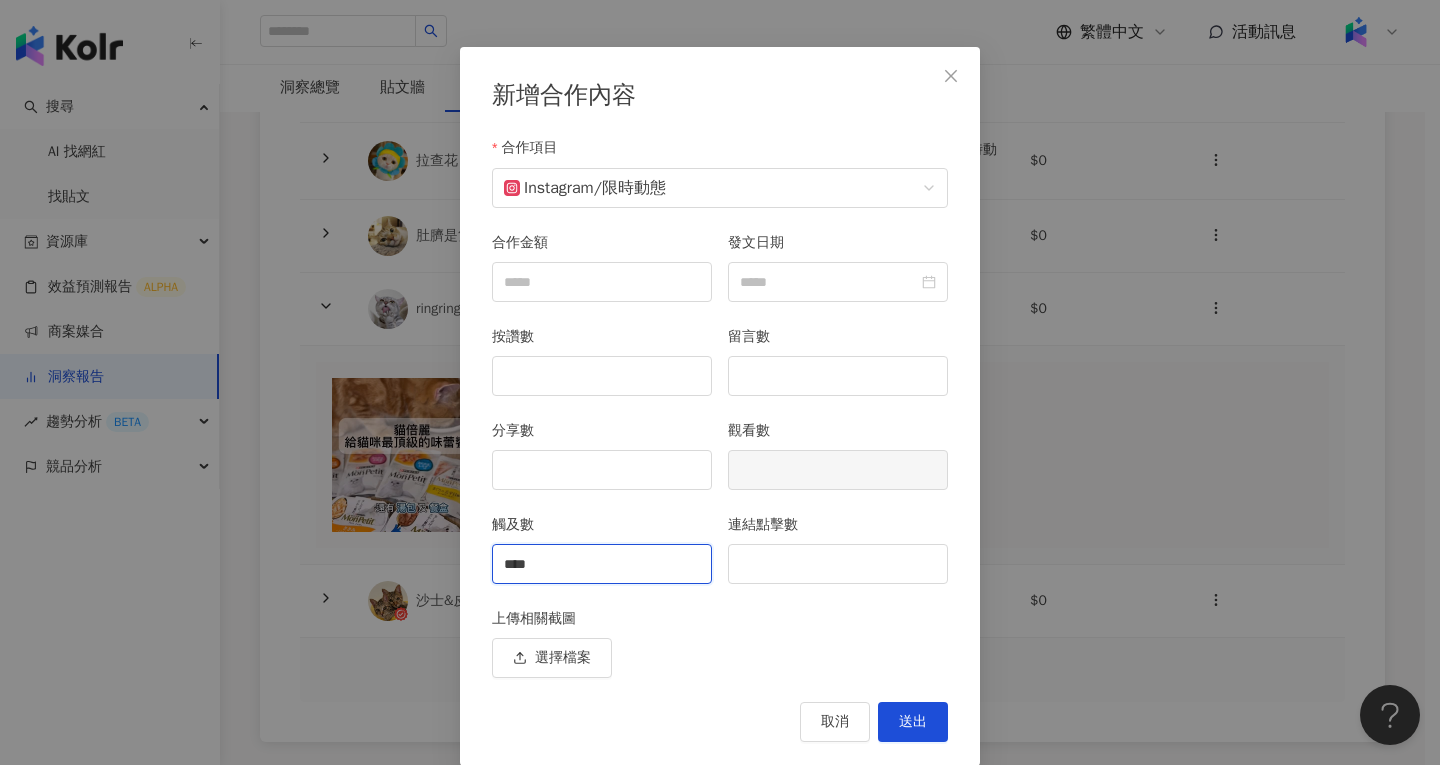 type on "****" 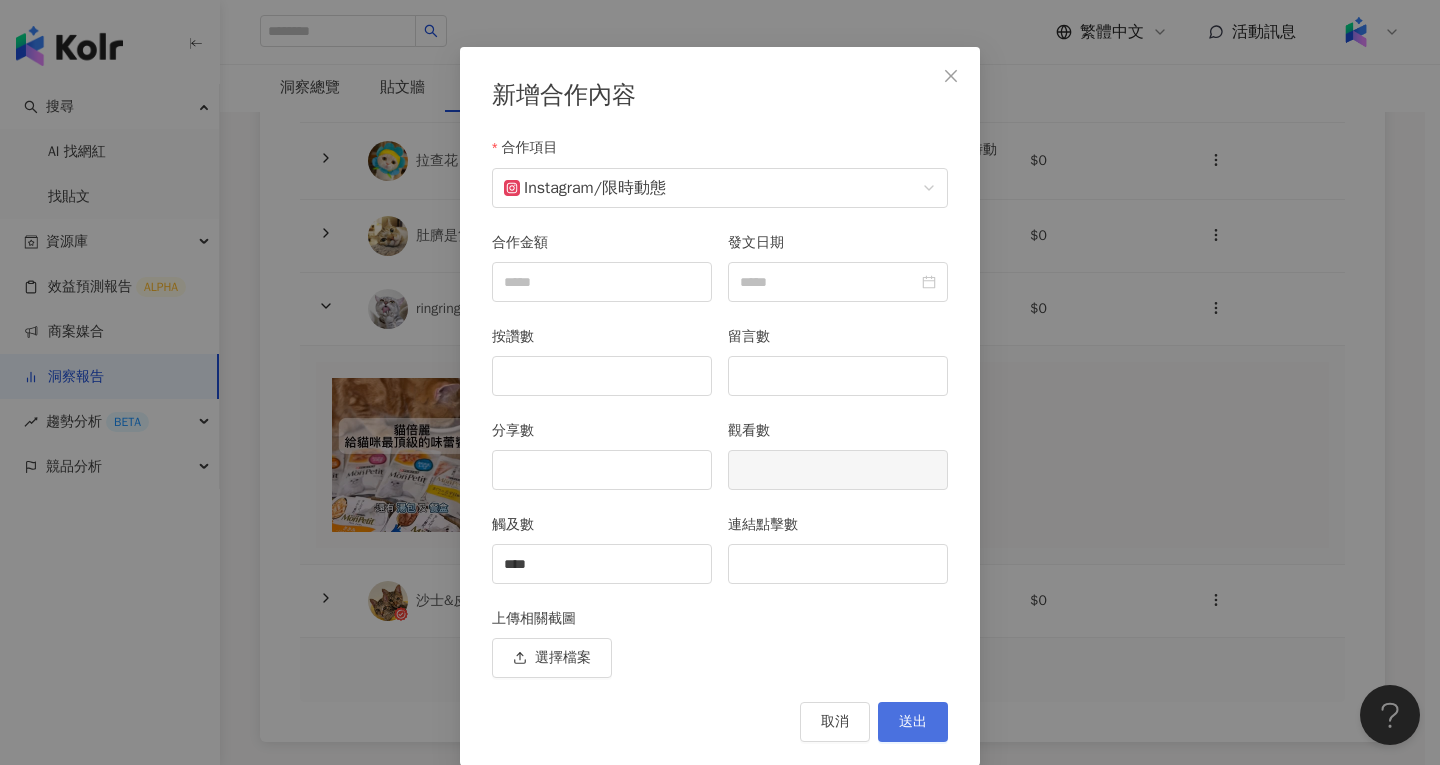 click on "送出" at bounding box center [913, 722] 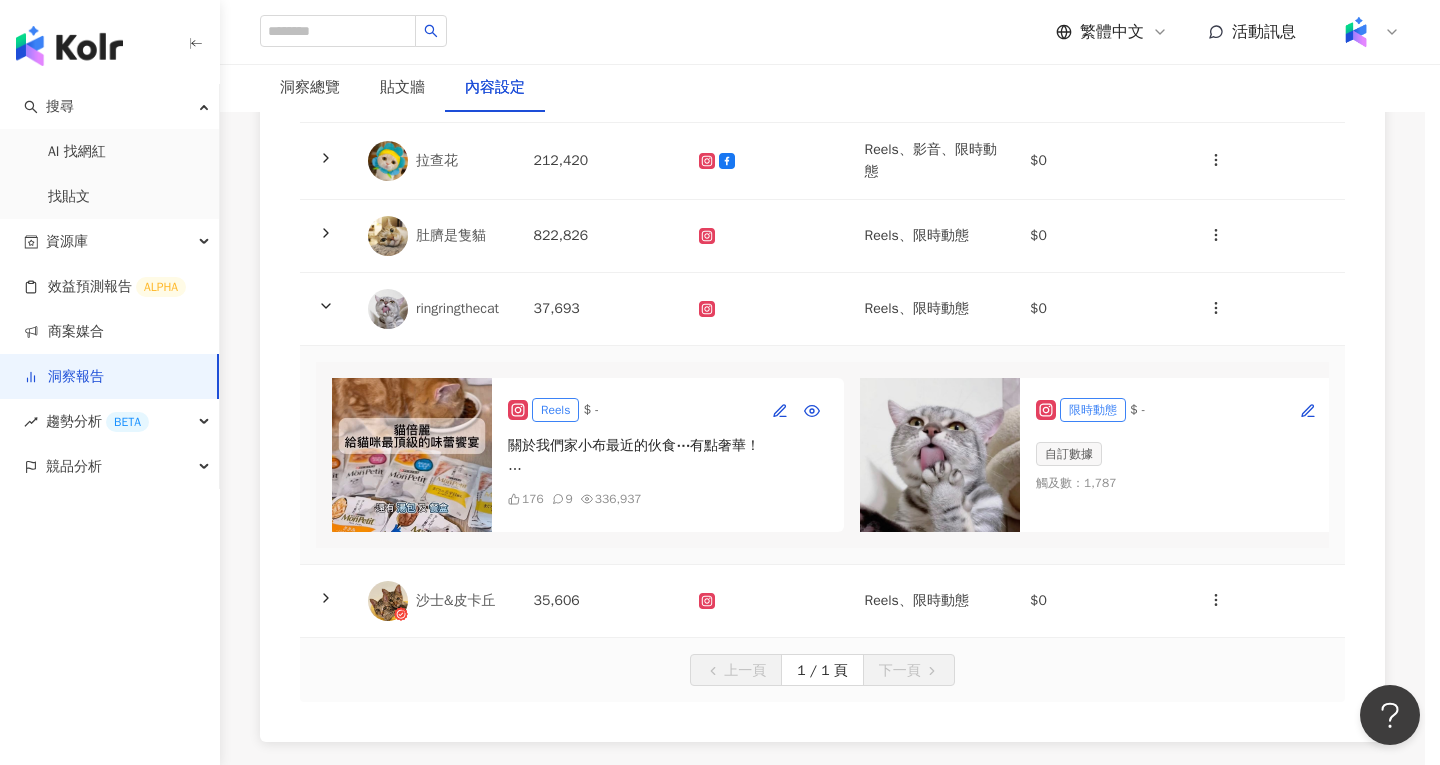 scroll, scrollTop: 0, scrollLeft: 0, axis: both 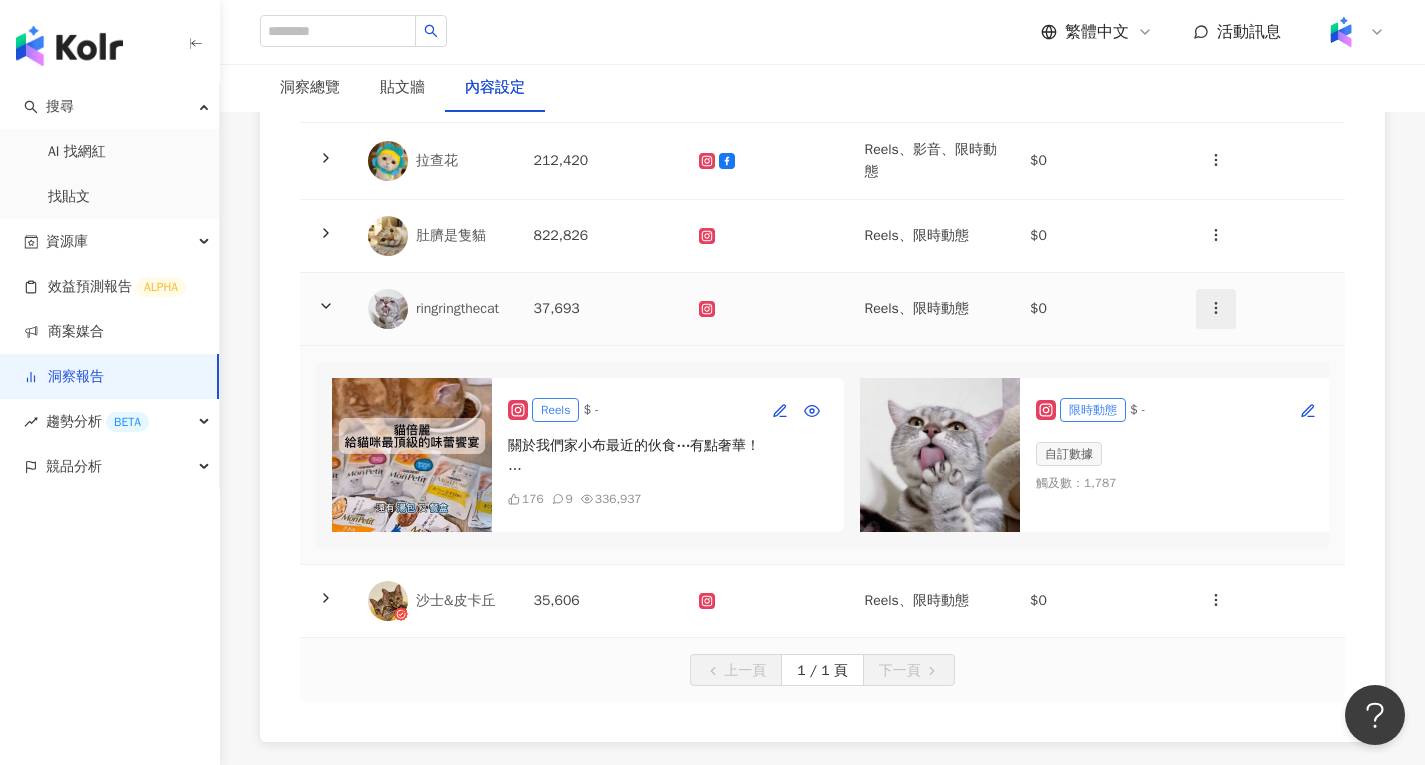click at bounding box center (1216, 309) 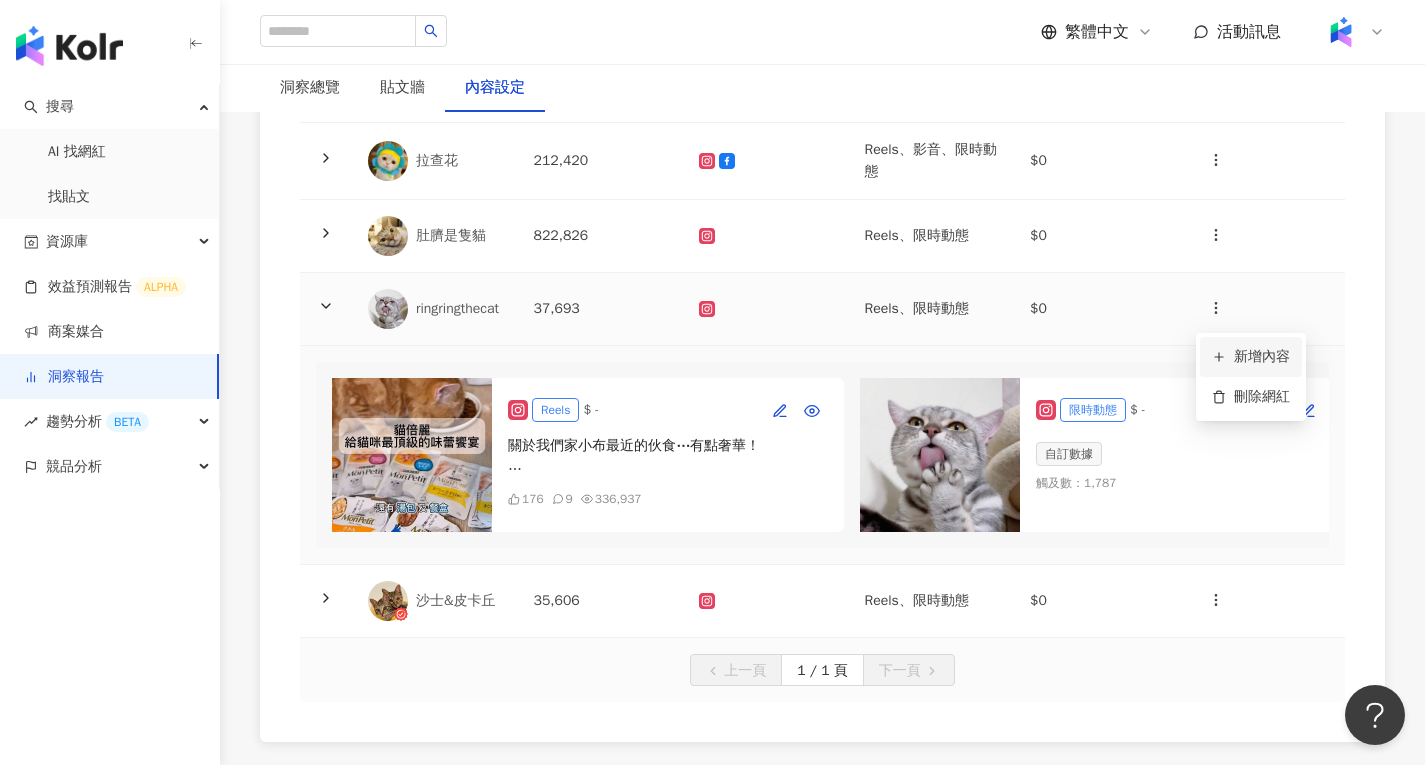 click on "新增內容" at bounding box center [1251, 357] 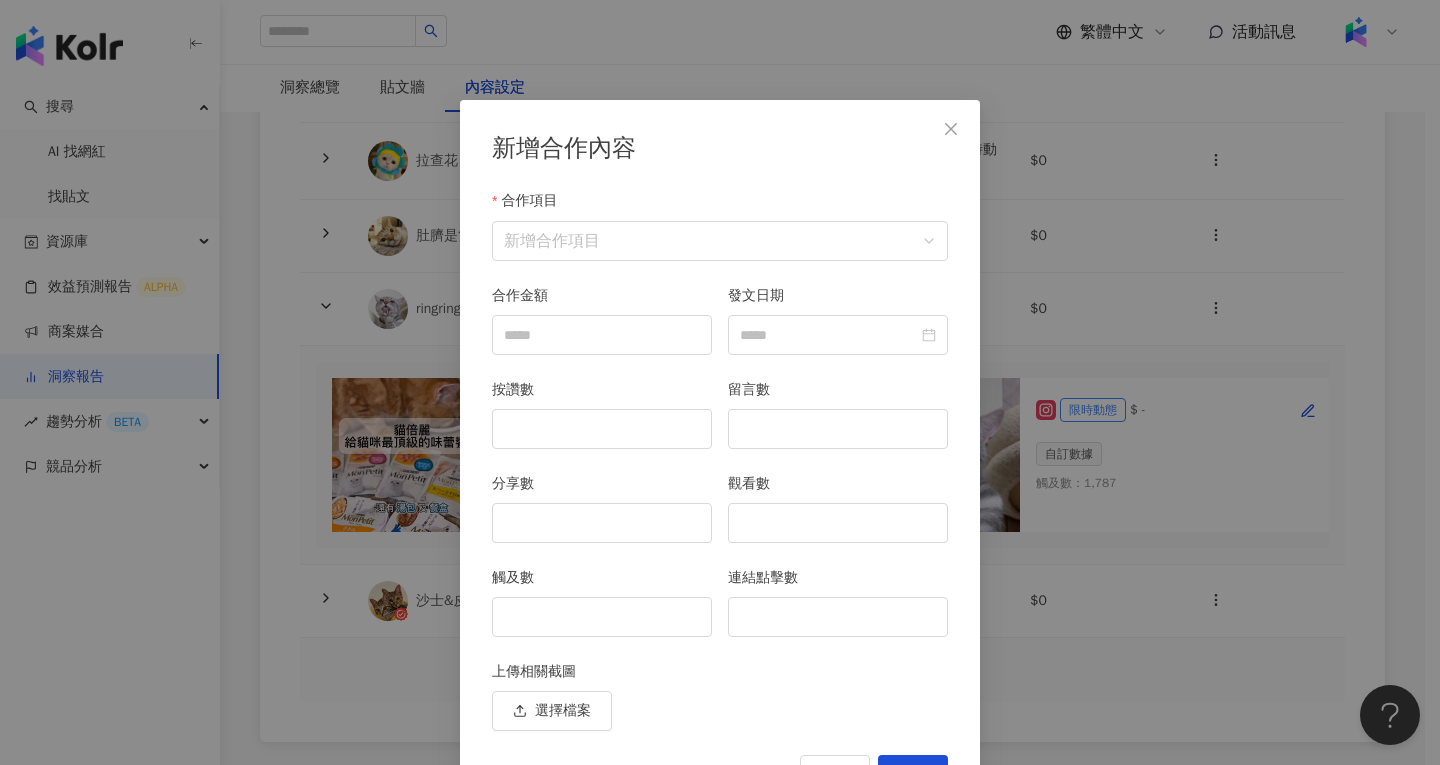 scroll, scrollTop: 53, scrollLeft: 0, axis: vertical 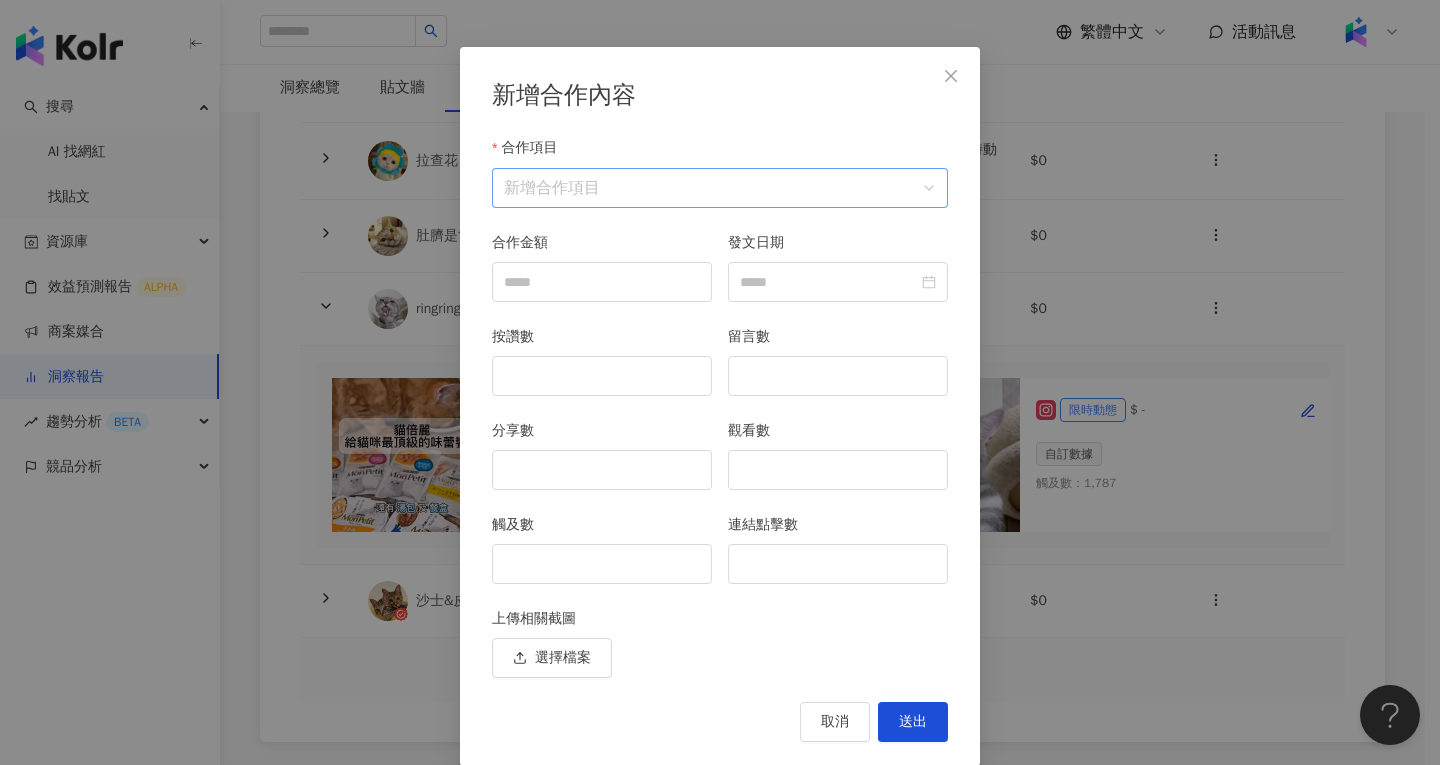 click on "合作項目" at bounding box center [720, 188] 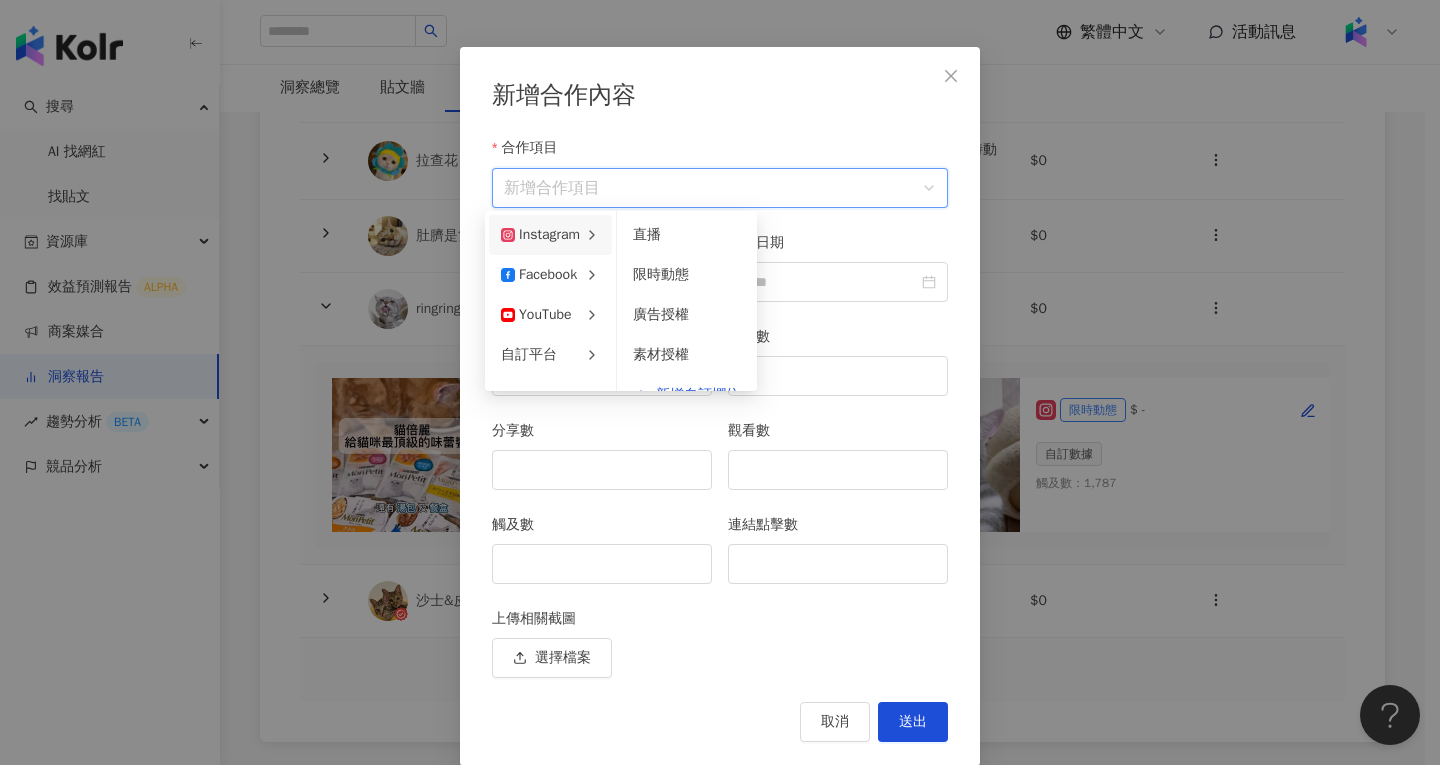 click on "Instagram" at bounding box center [550, 235] 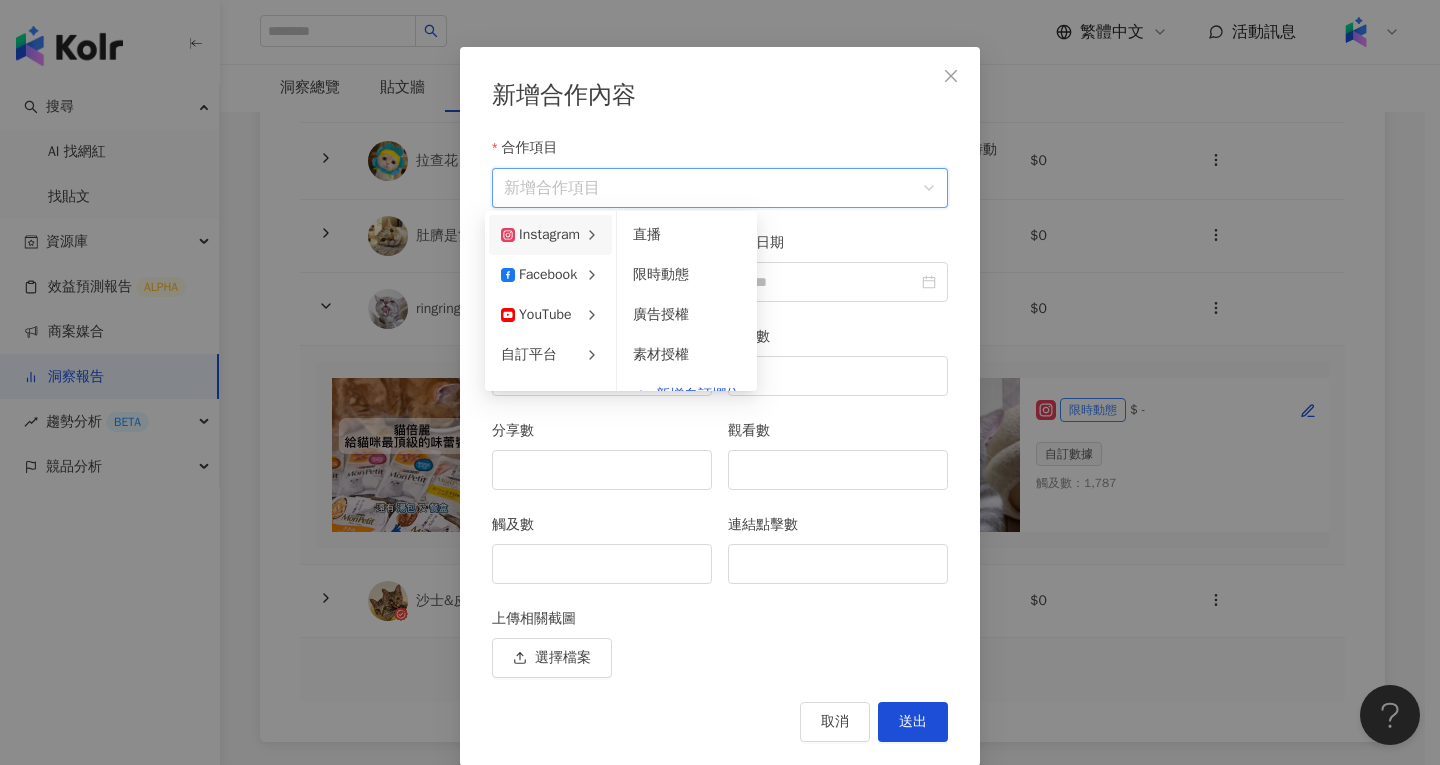 click 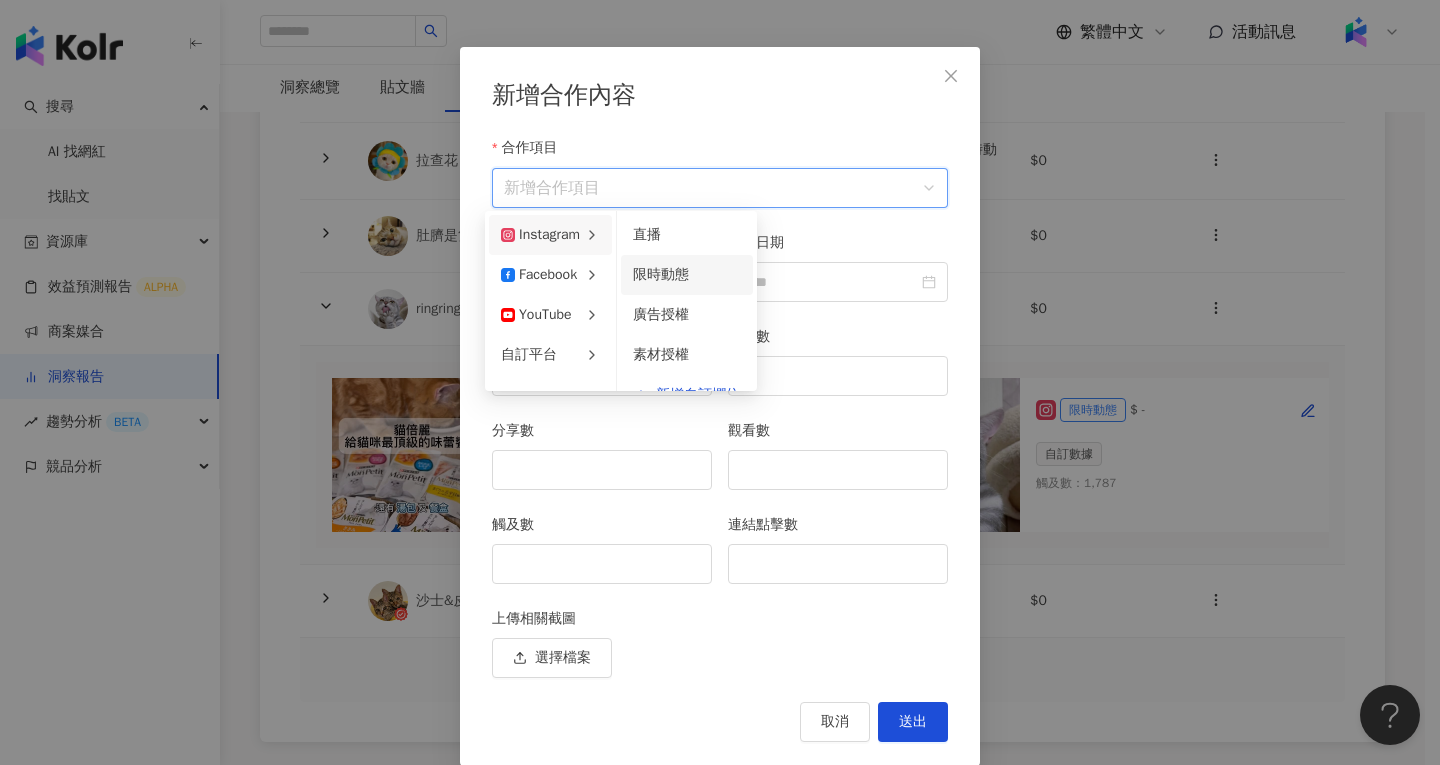 click on "限時動態" at bounding box center [661, 274] 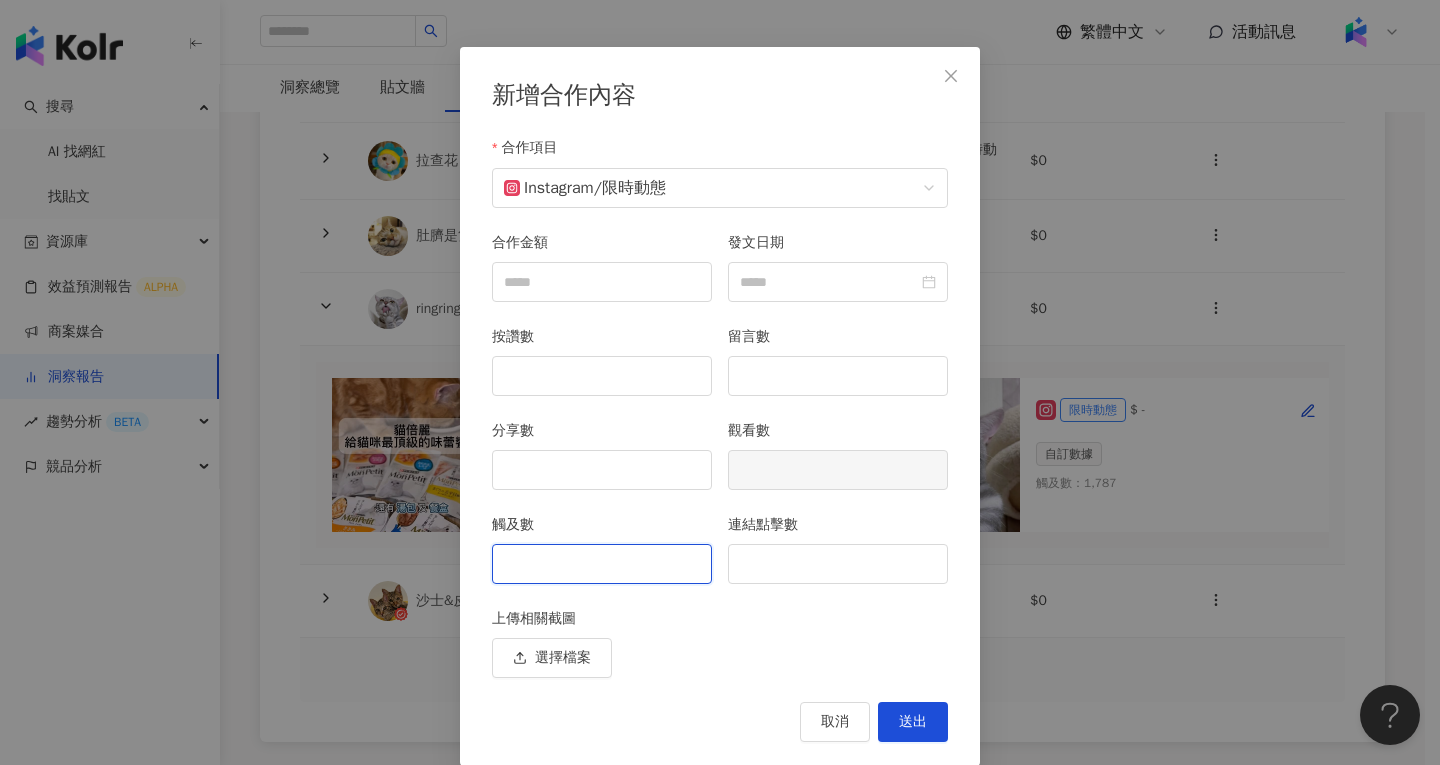 click on "觸及數" at bounding box center (602, 564) 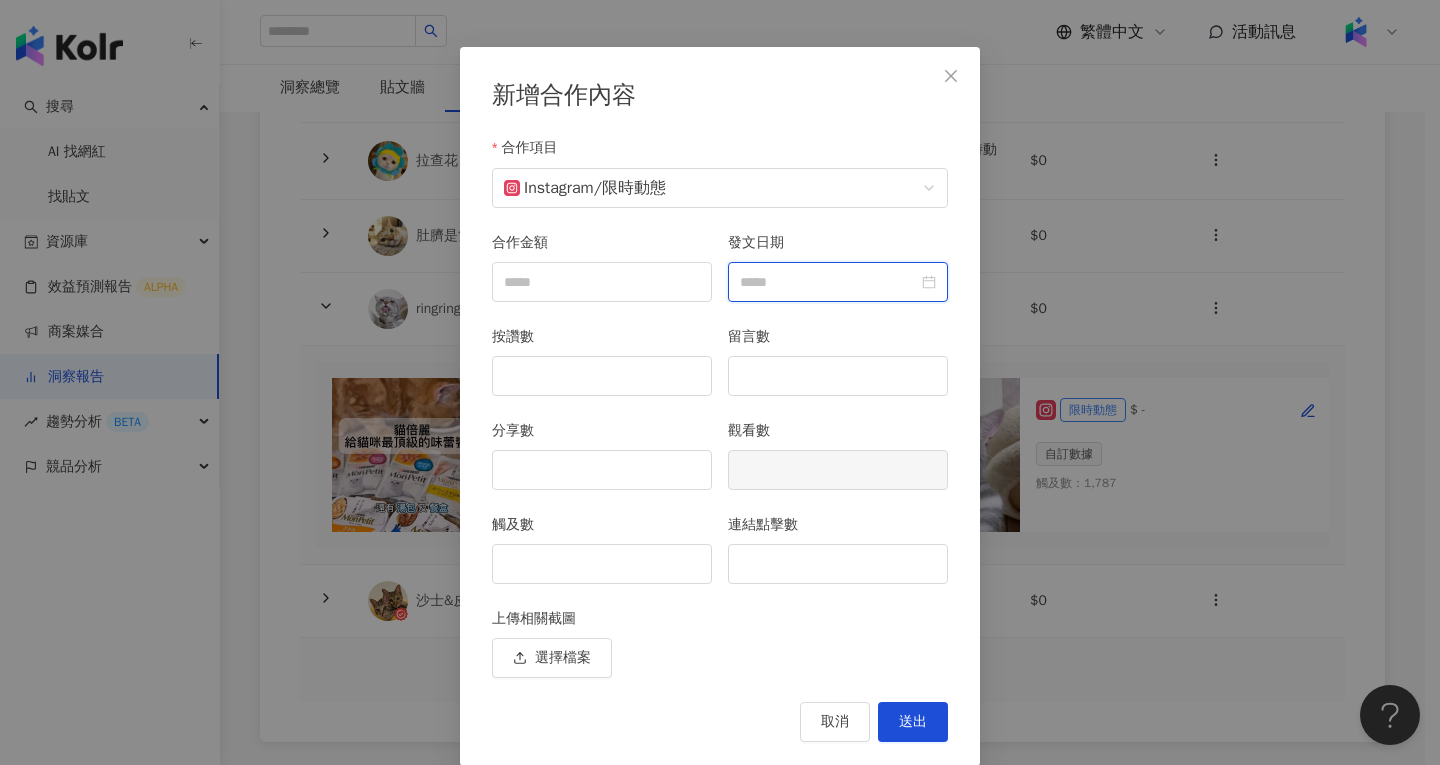 click on "發文日期" at bounding box center (829, 282) 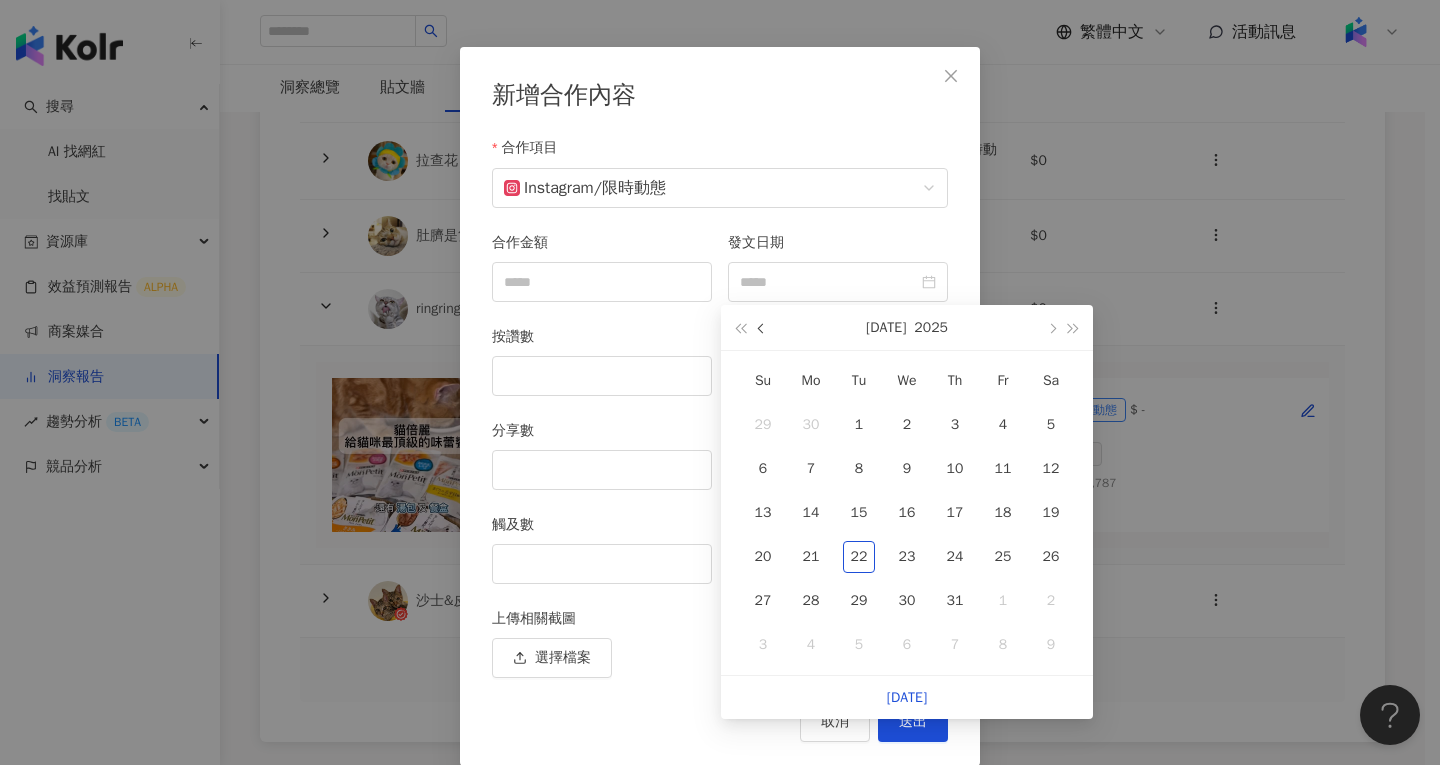 click at bounding box center [762, 327] 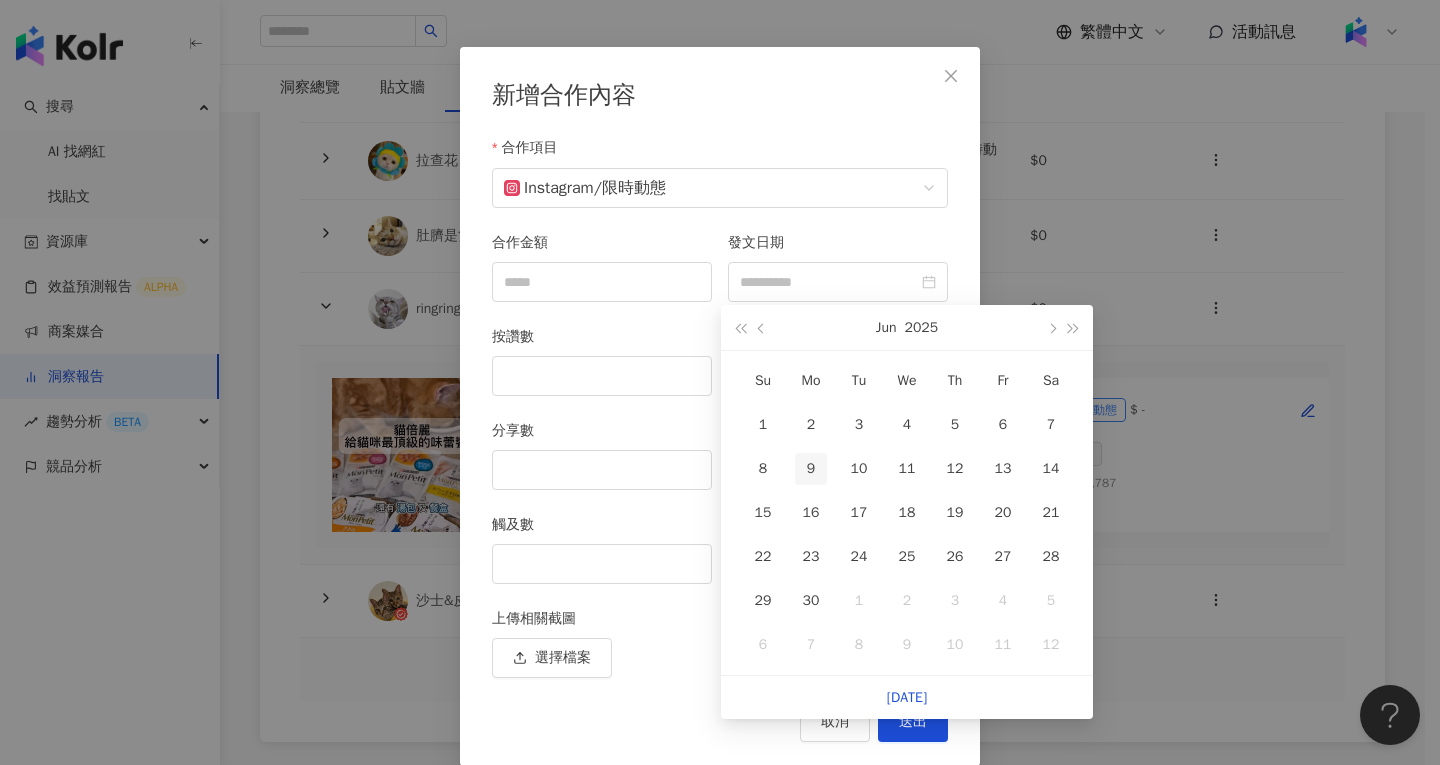 type on "**********" 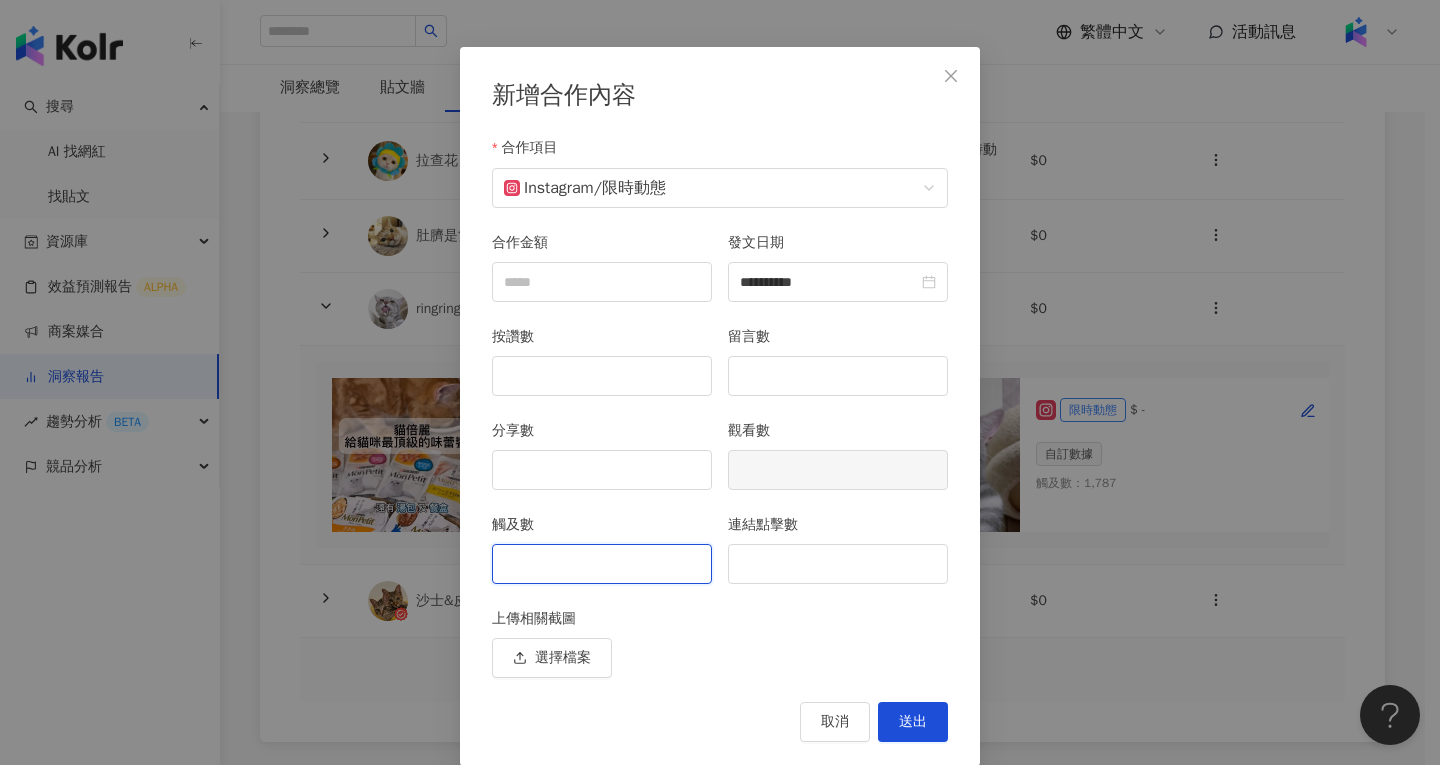 click on "觸及數" at bounding box center (602, 564) 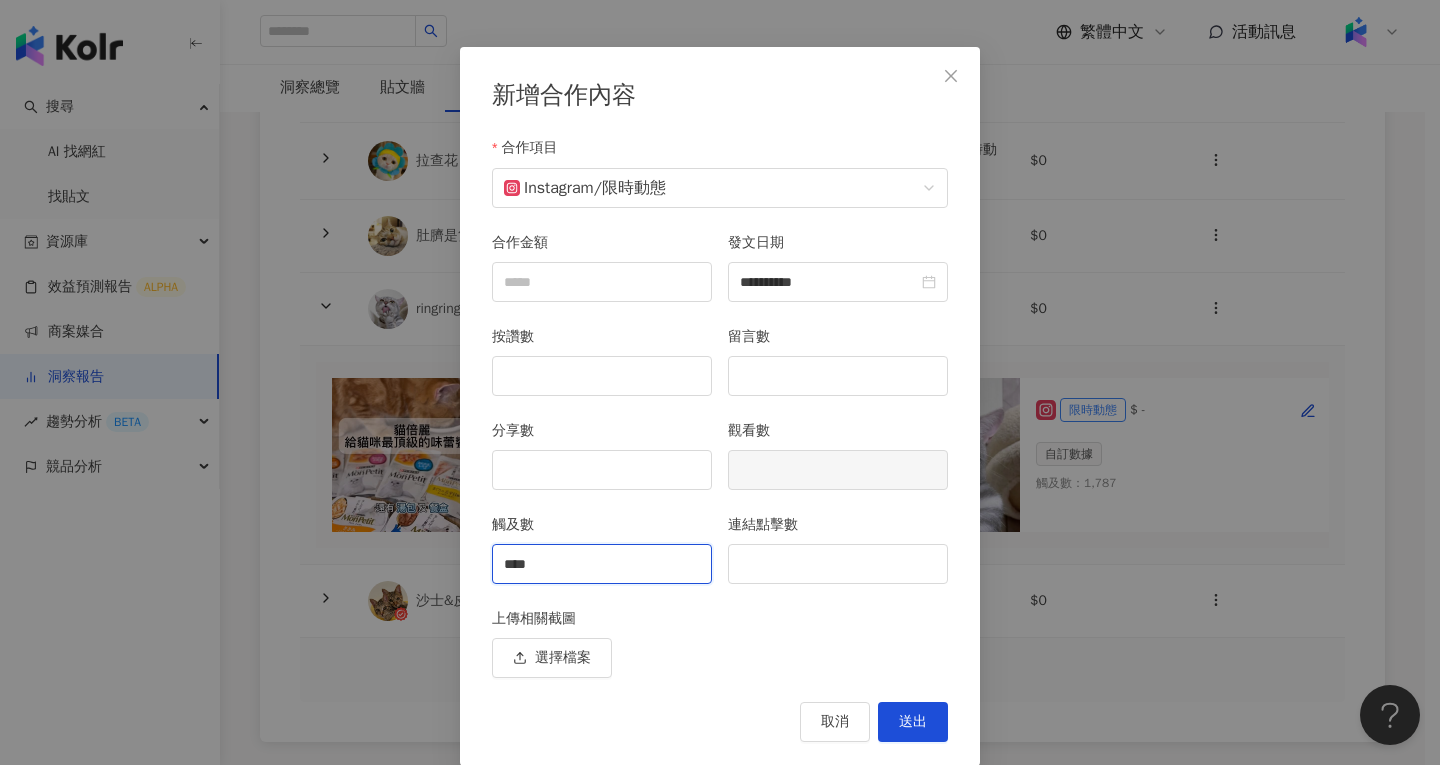 type on "****" 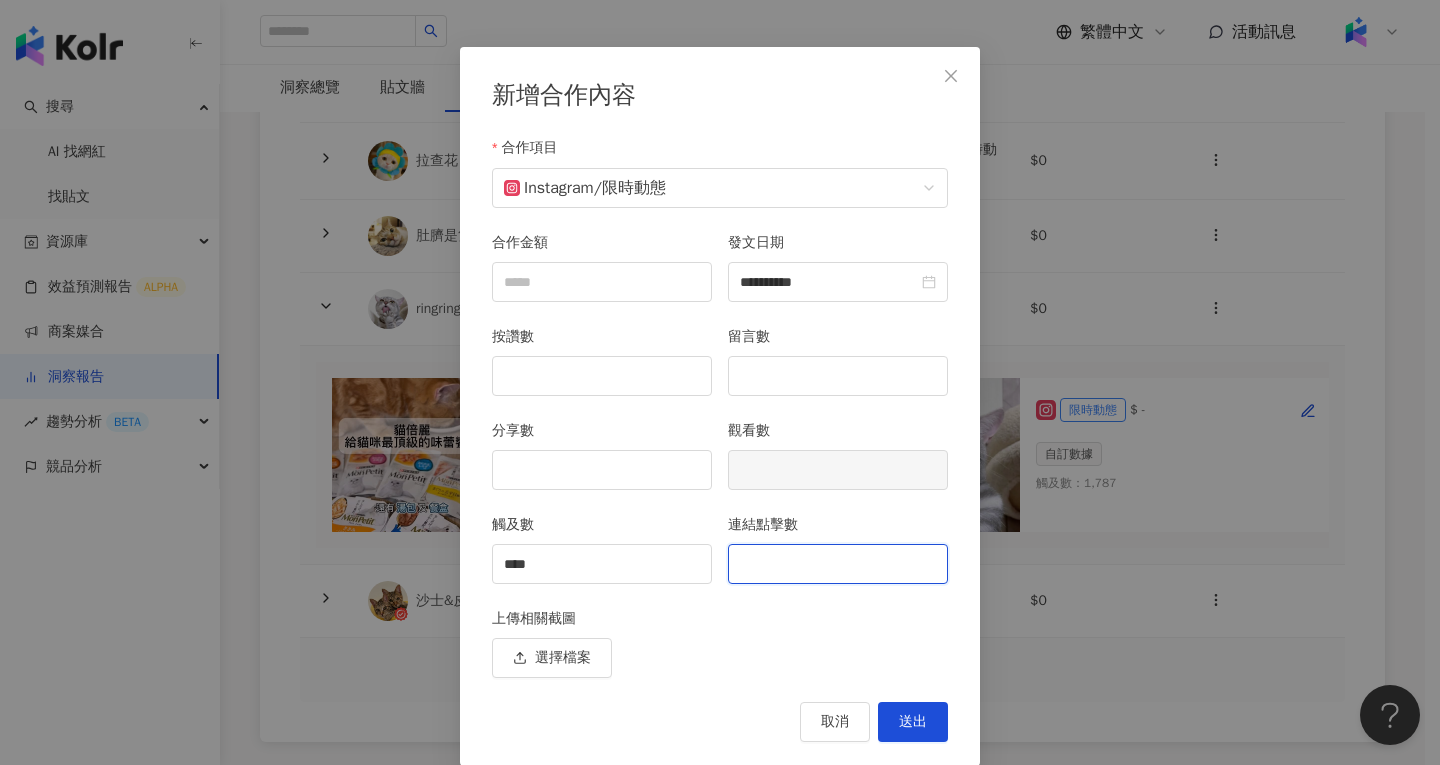 click on "連結點擊數" at bounding box center (838, 564) 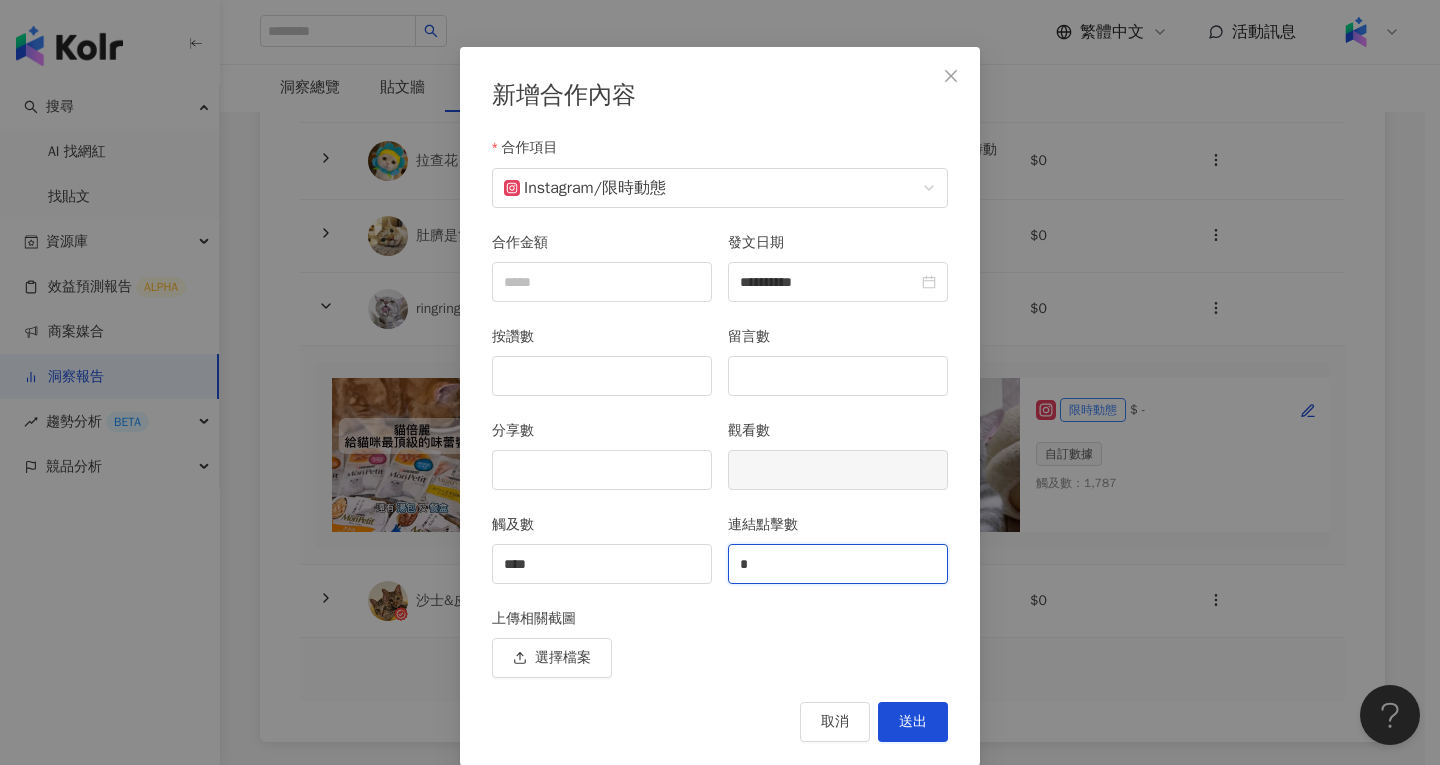 type on "*" 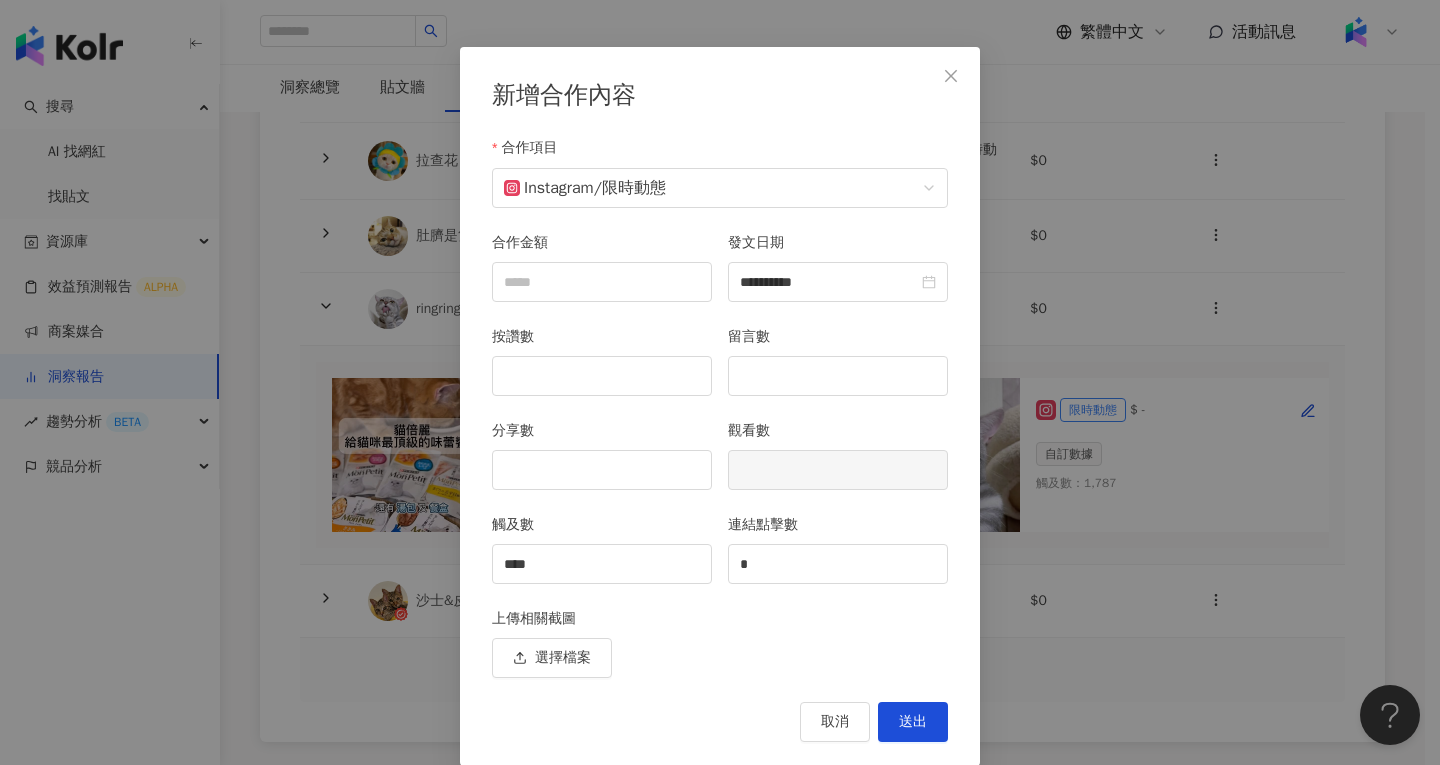click on "**********" at bounding box center (838, 279) 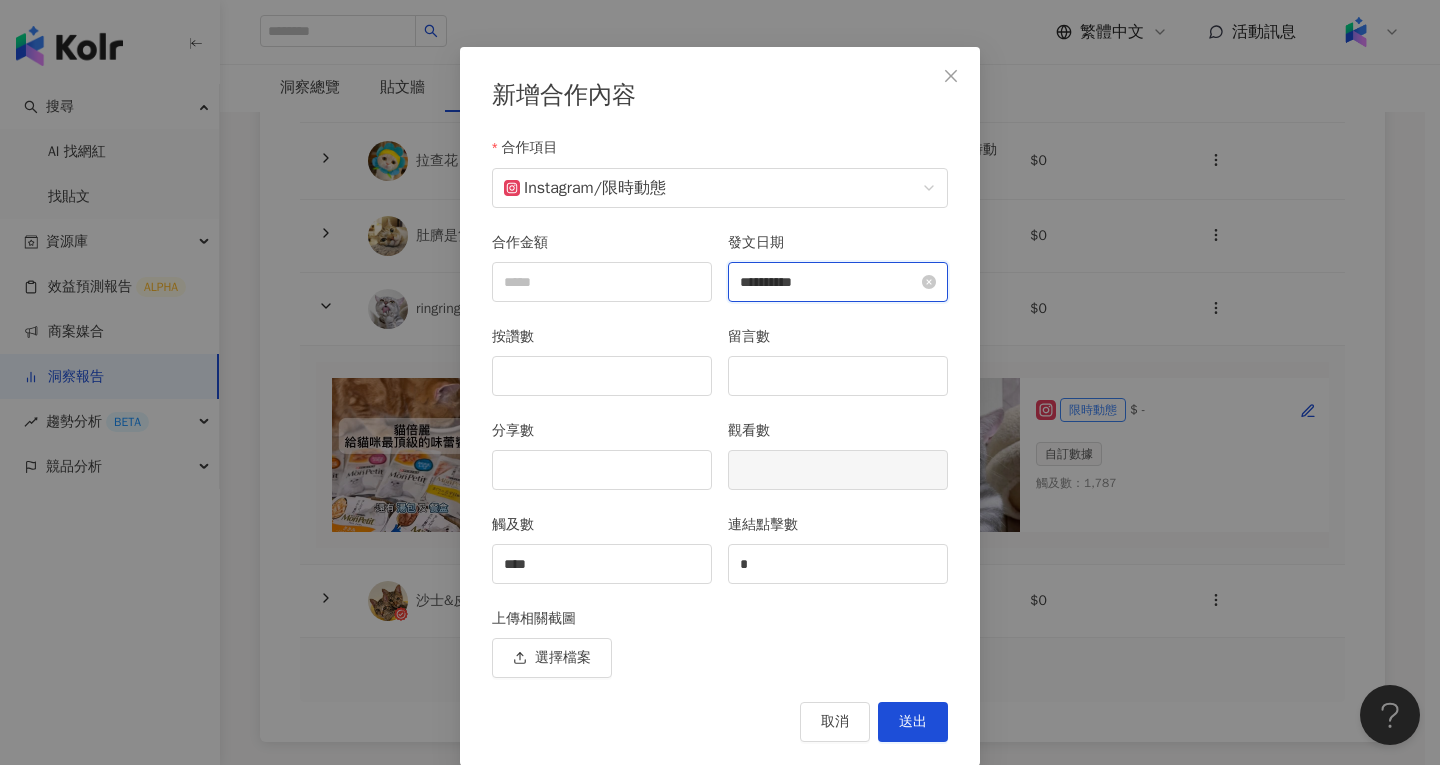 click on "**********" at bounding box center (829, 282) 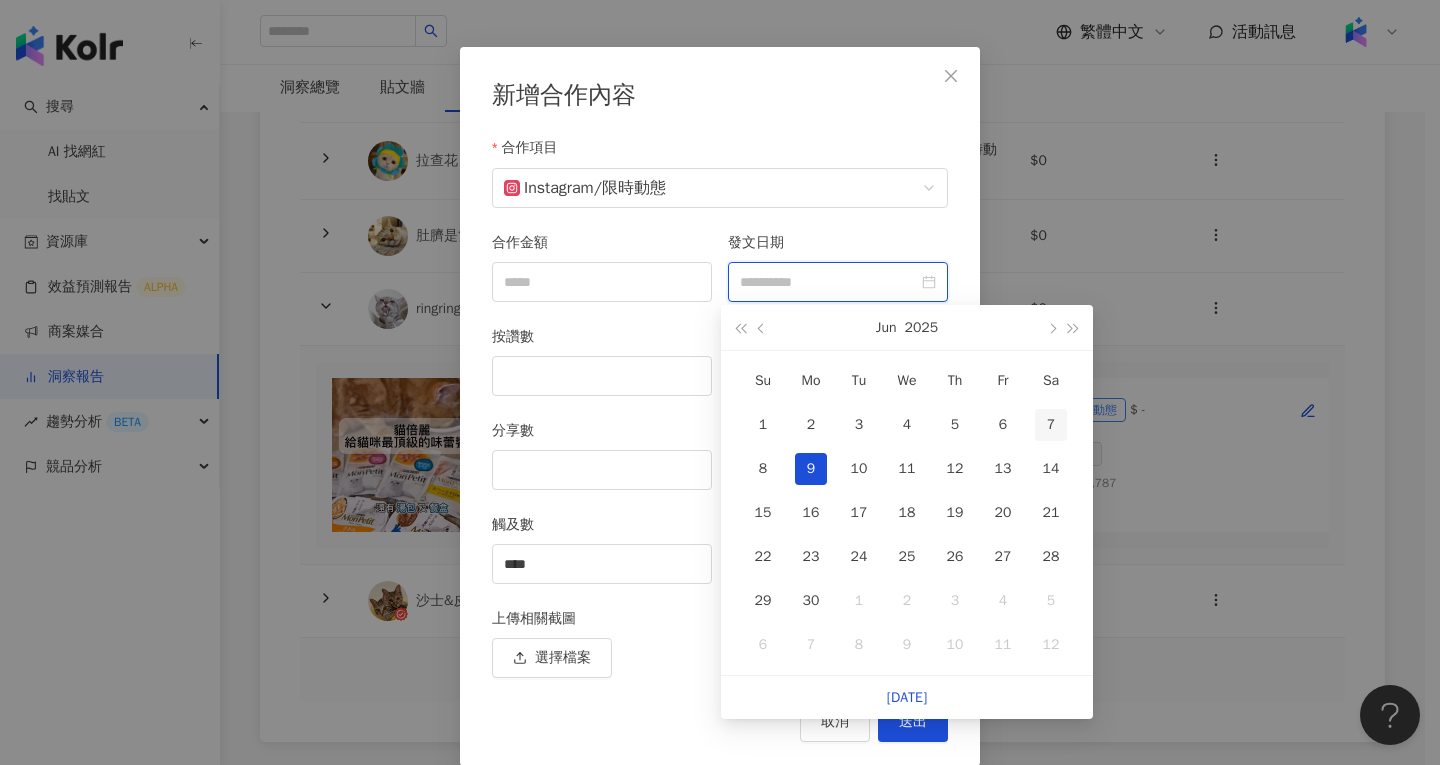 type on "**********" 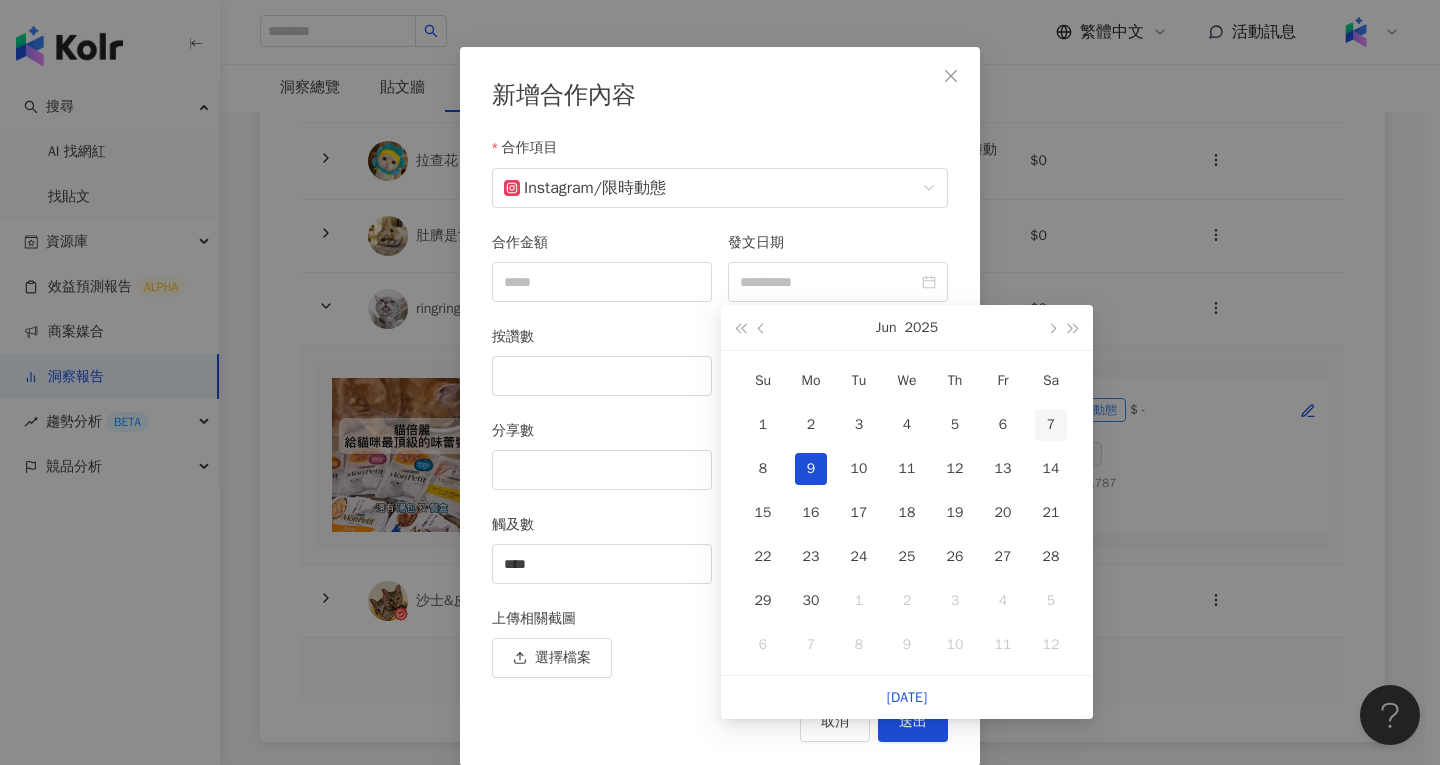 click on "7" at bounding box center [1051, 425] 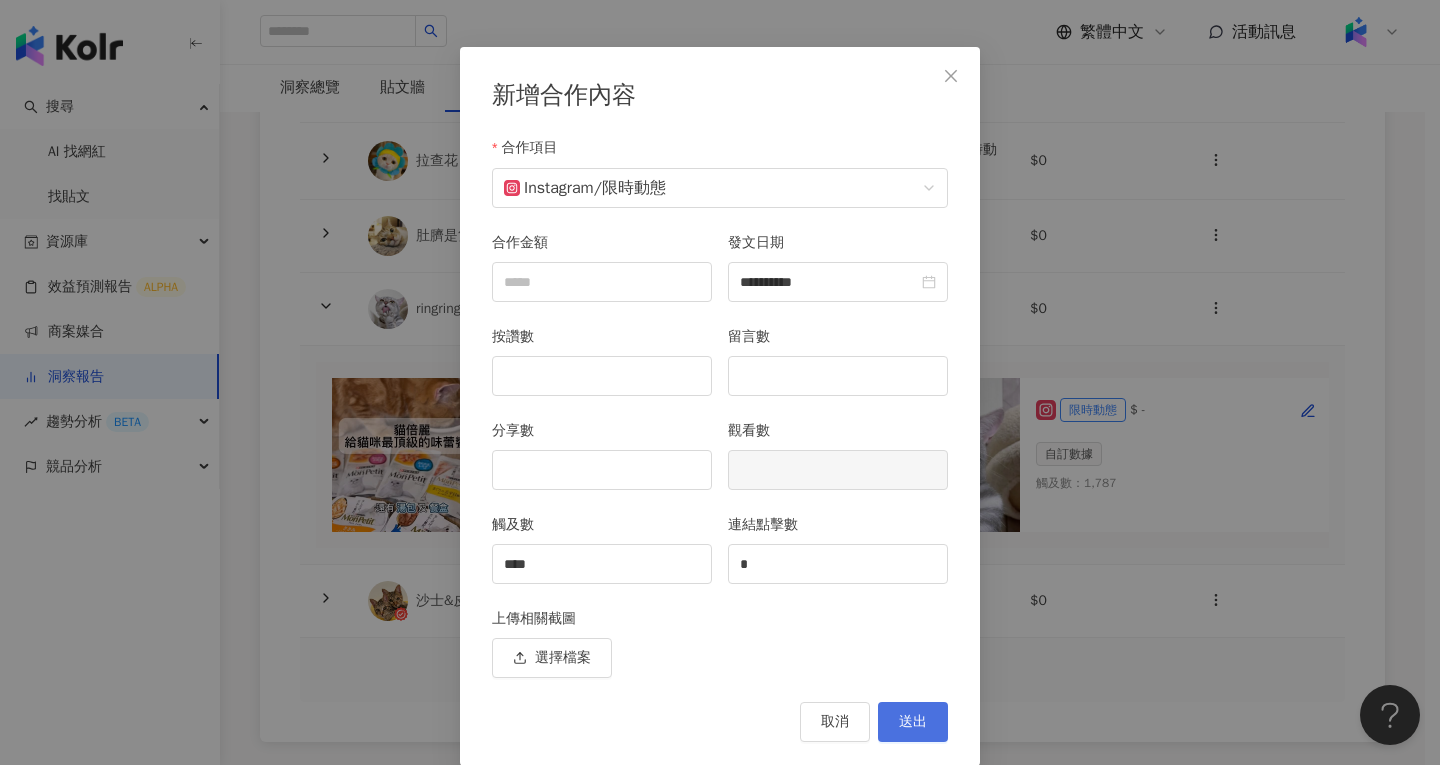 click on "送出" at bounding box center [913, 722] 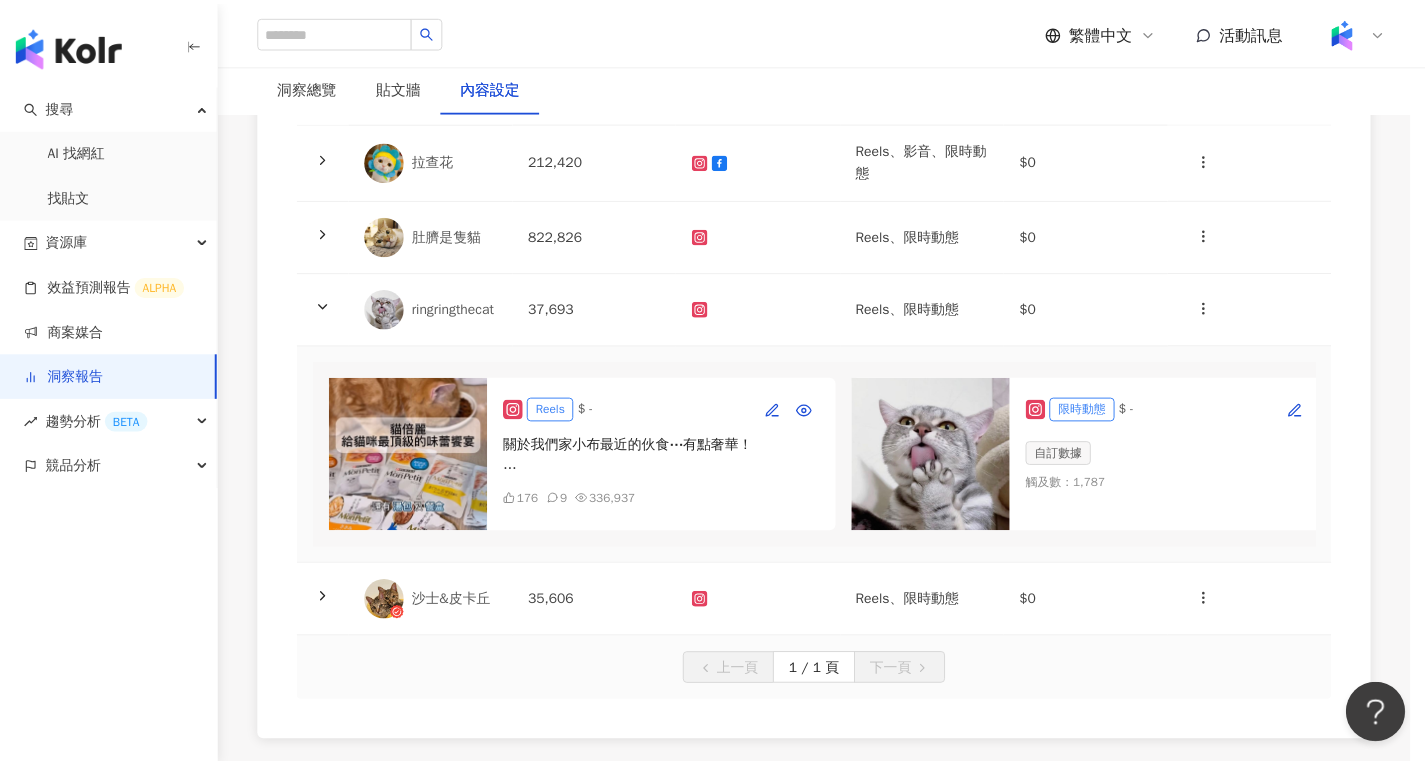 scroll, scrollTop: 0, scrollLeft: 0, axis: both 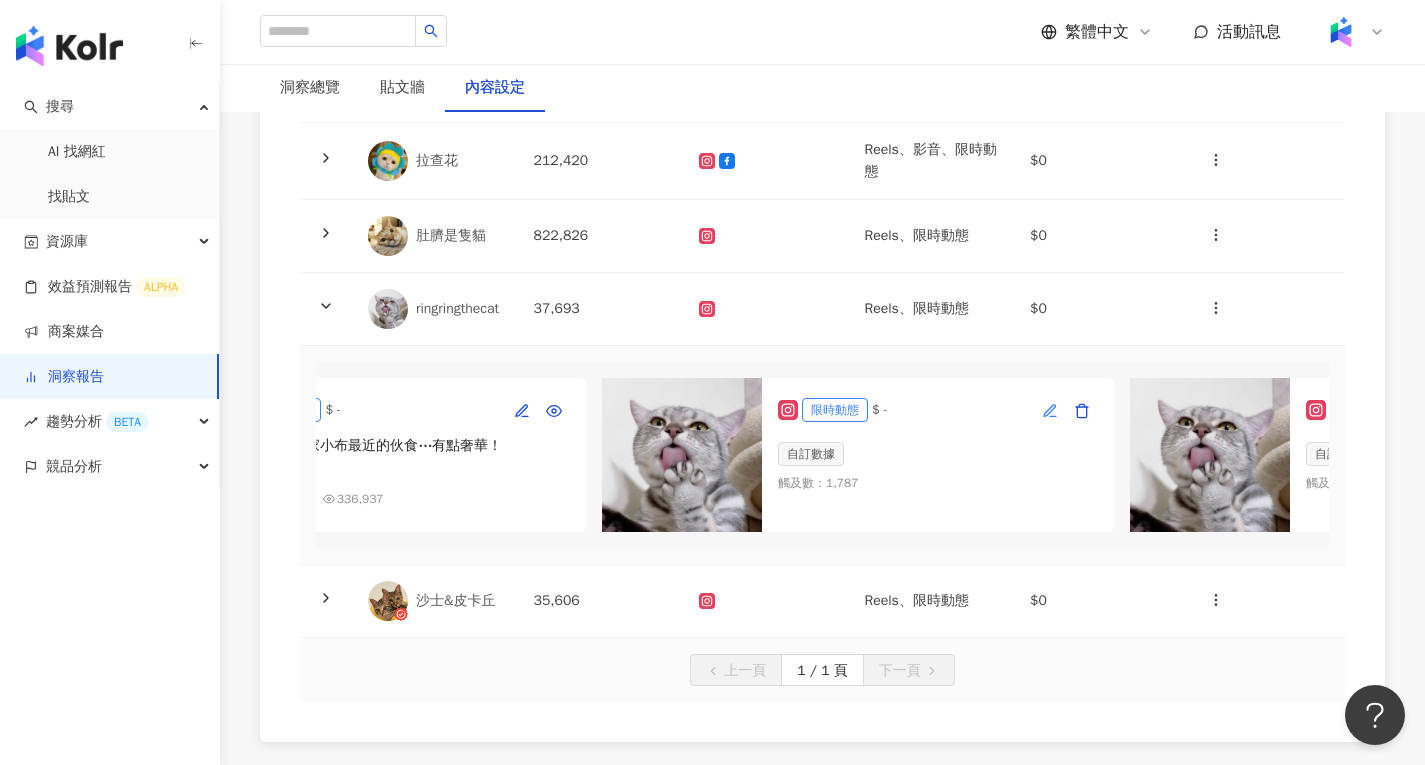 click 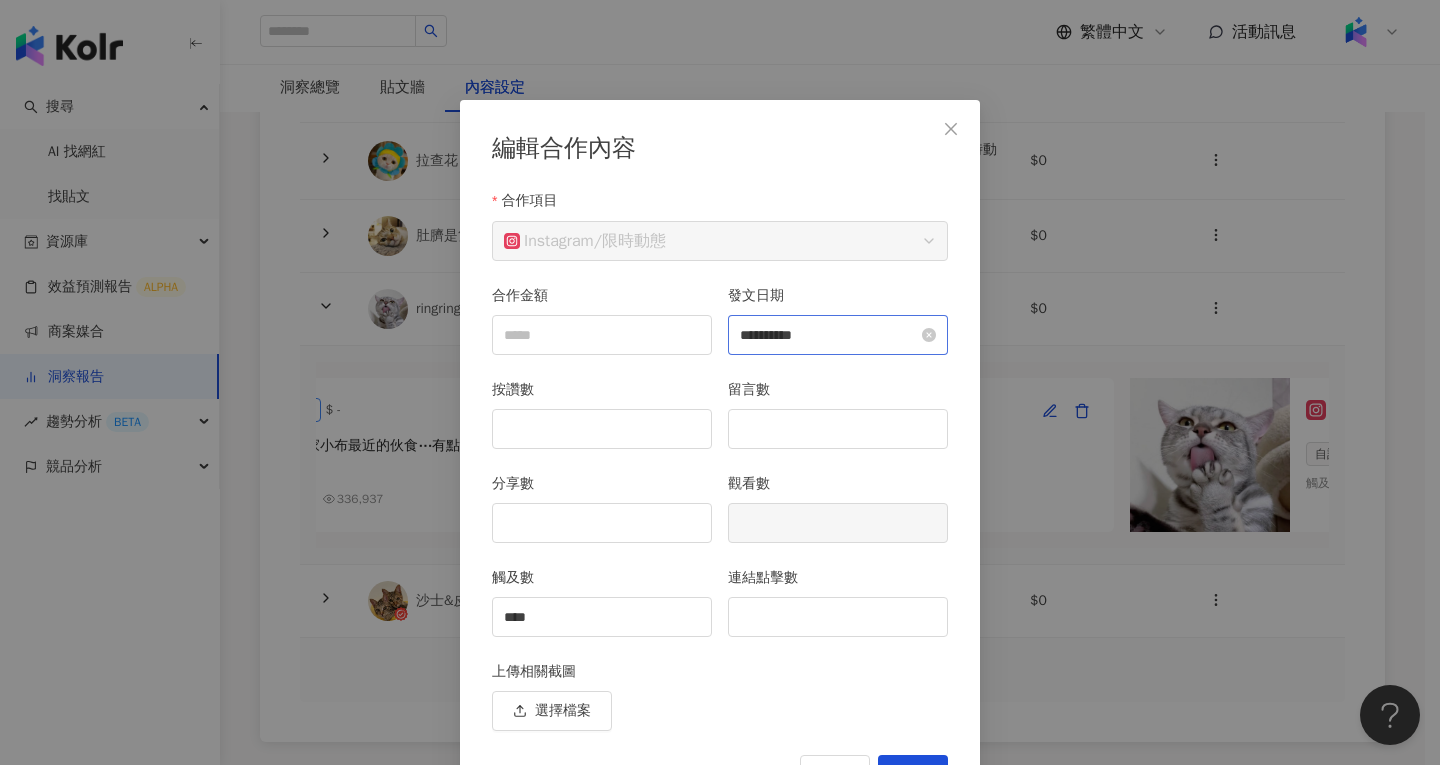 scroll, scrollTop: 53, scrollLeft: 0, axis: vertical 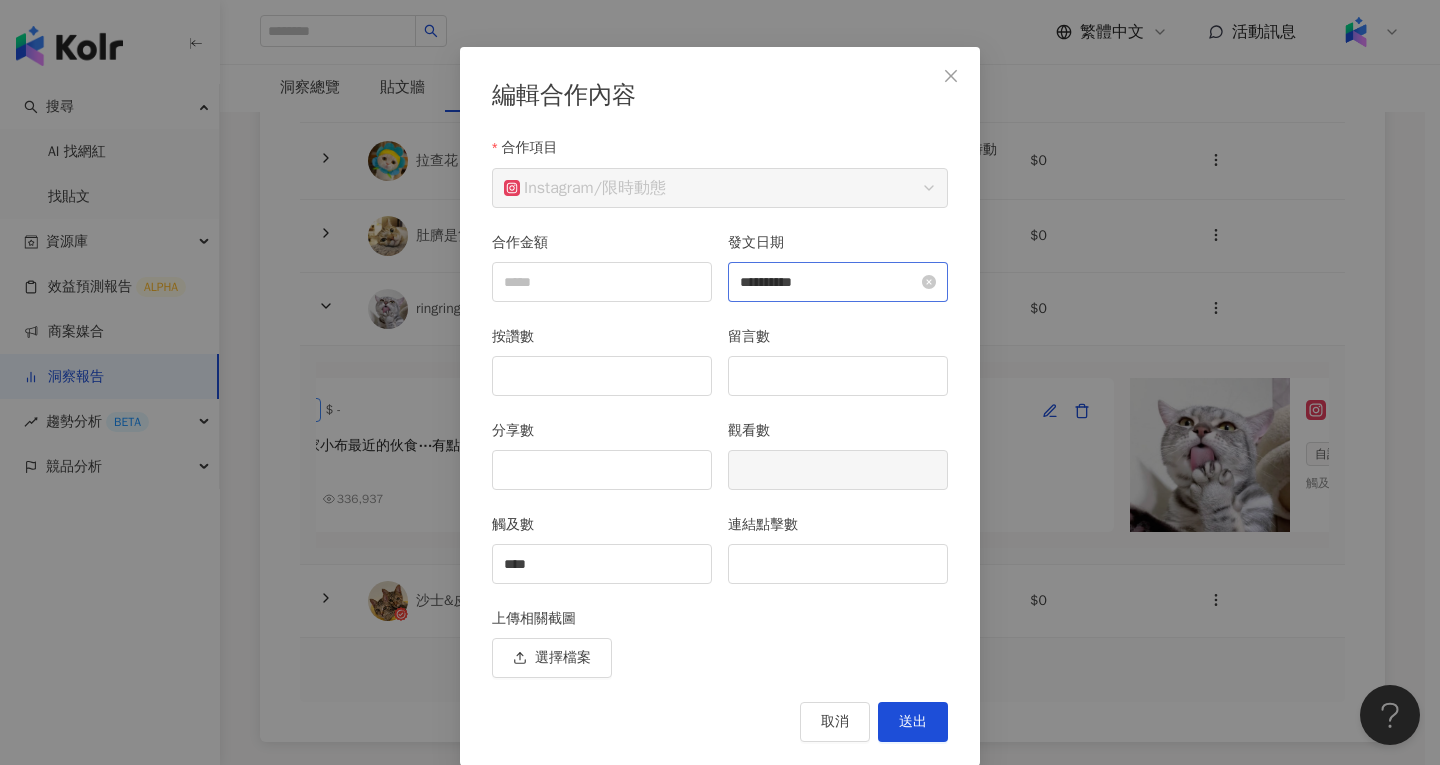 click on "**********" at bounding box center (838, 282) 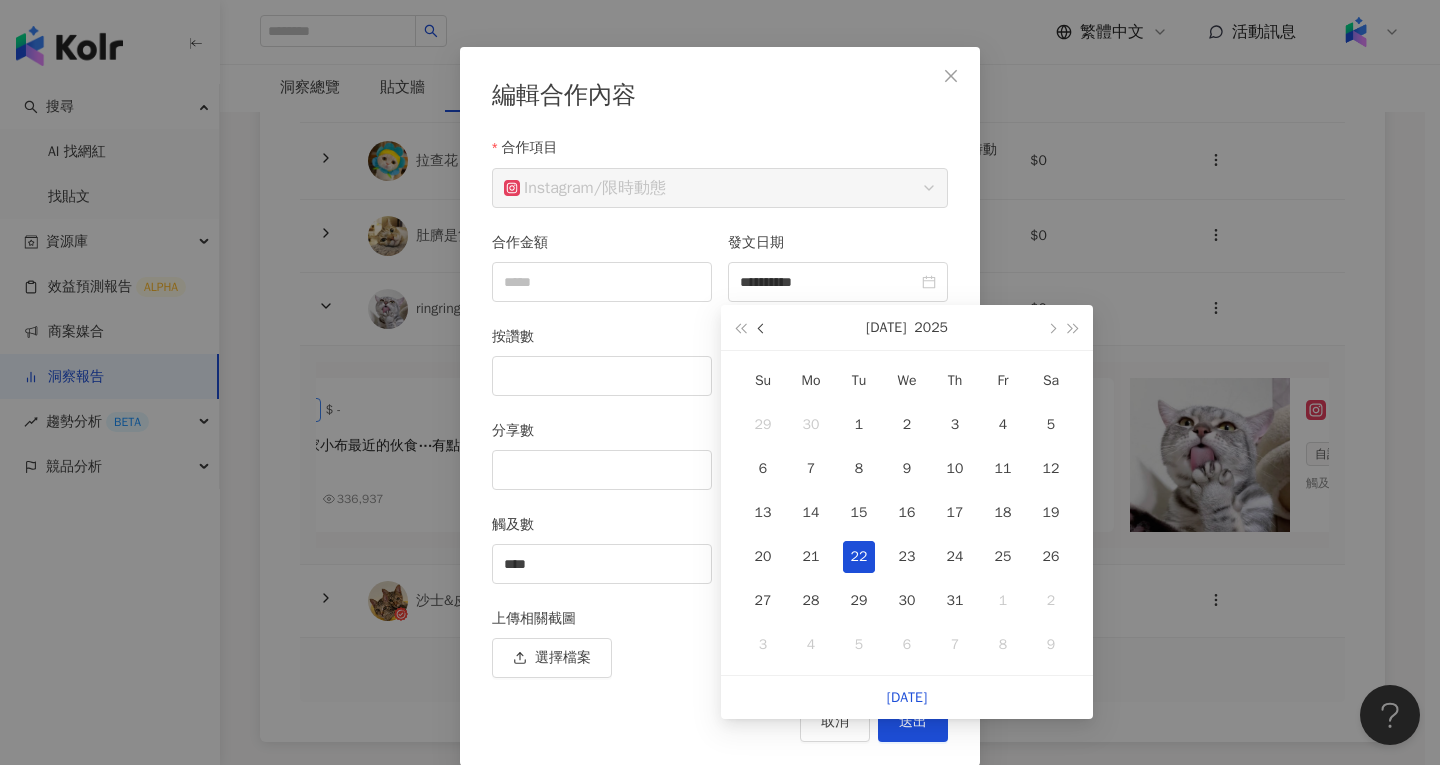 click at bounding box center (762, 327) 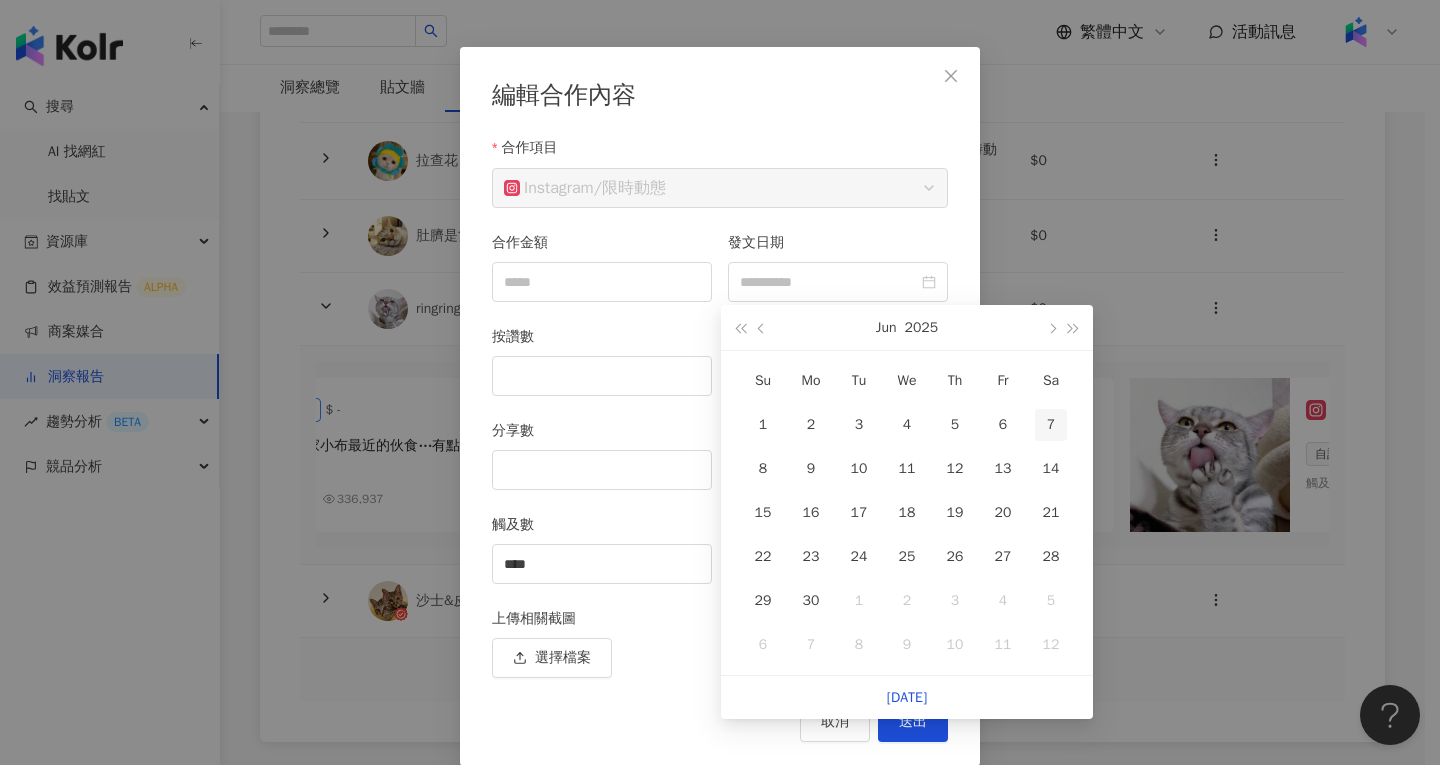 type on "**********" 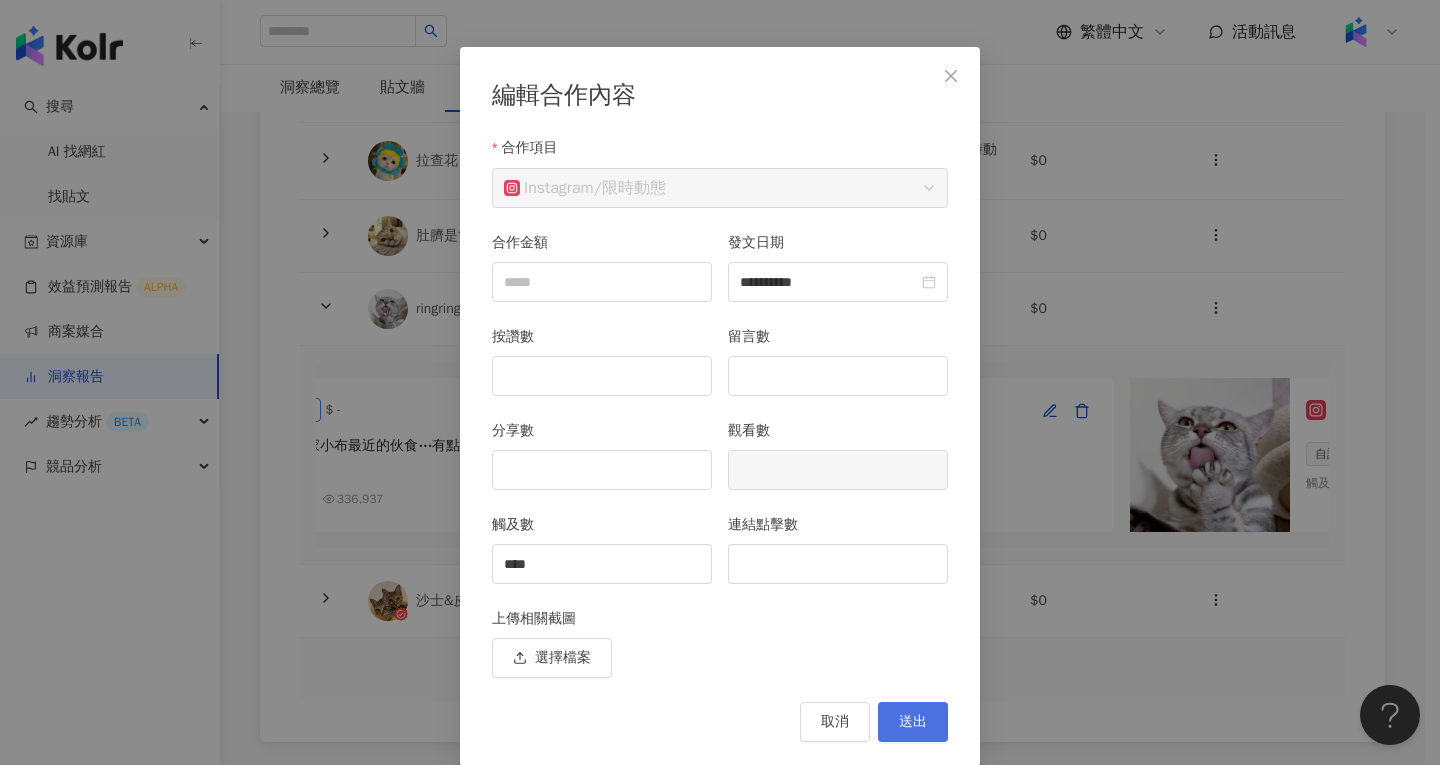 click on "送出" at bounding box center (913, 722) 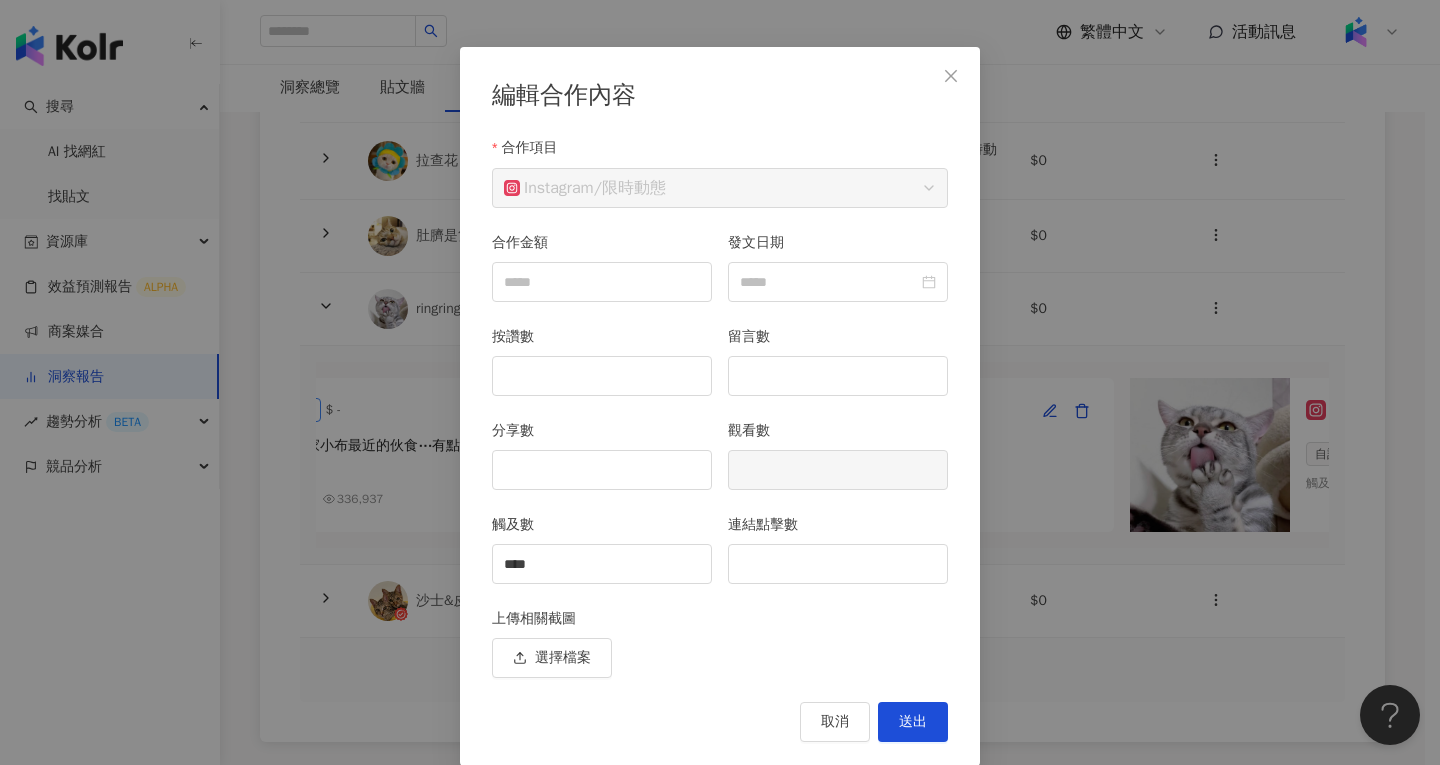 type on "**********" 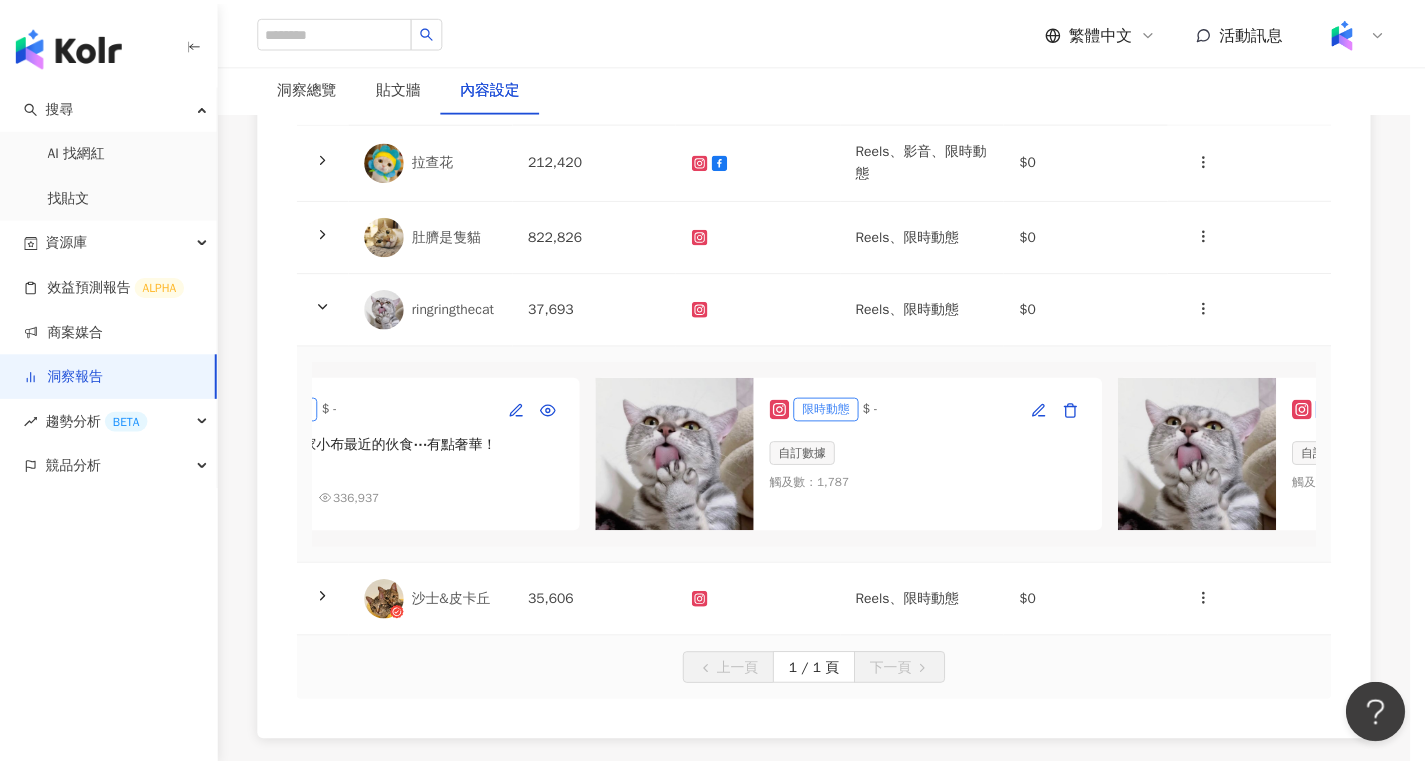 scroll, scrollTop: 0, scrollLeft: 0, axis: both 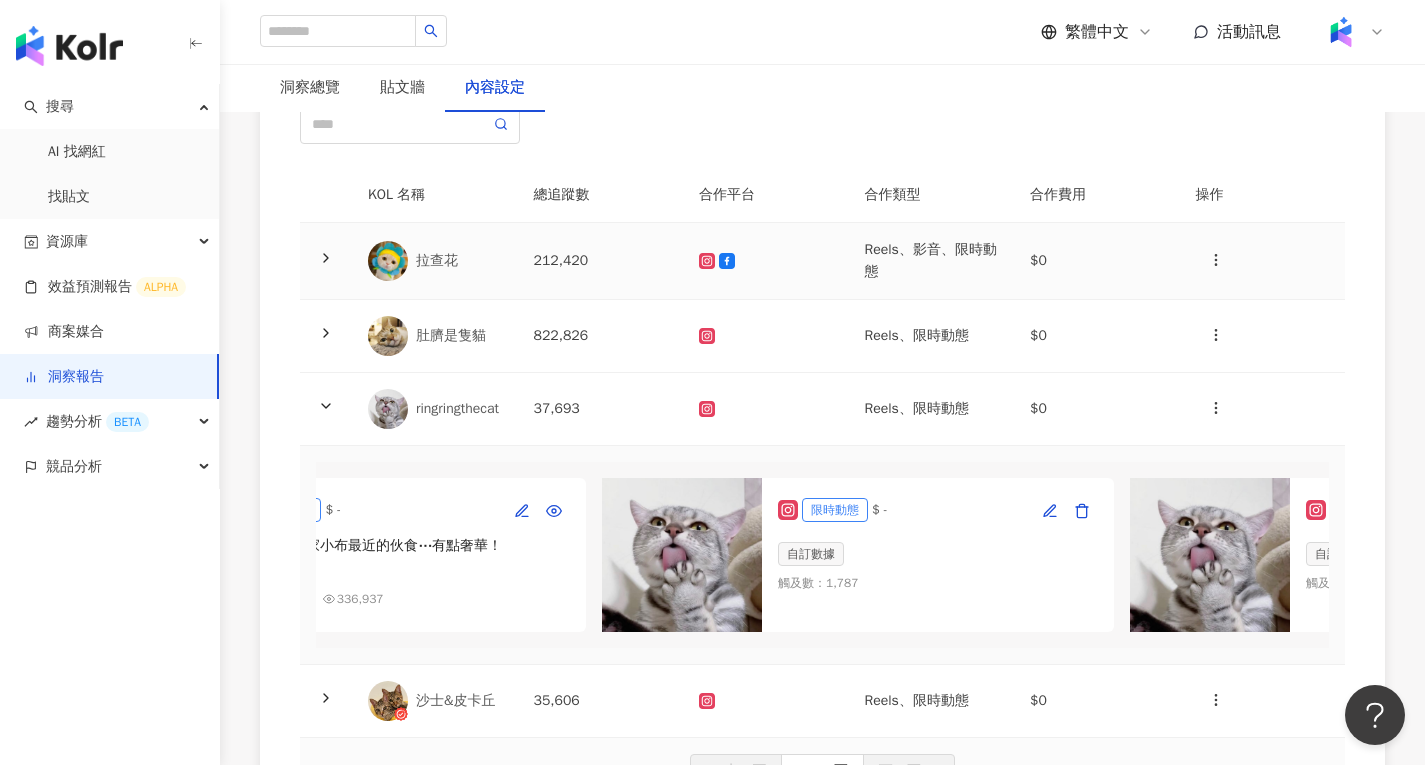 click on "212,420" at bounding box center [601, 261] 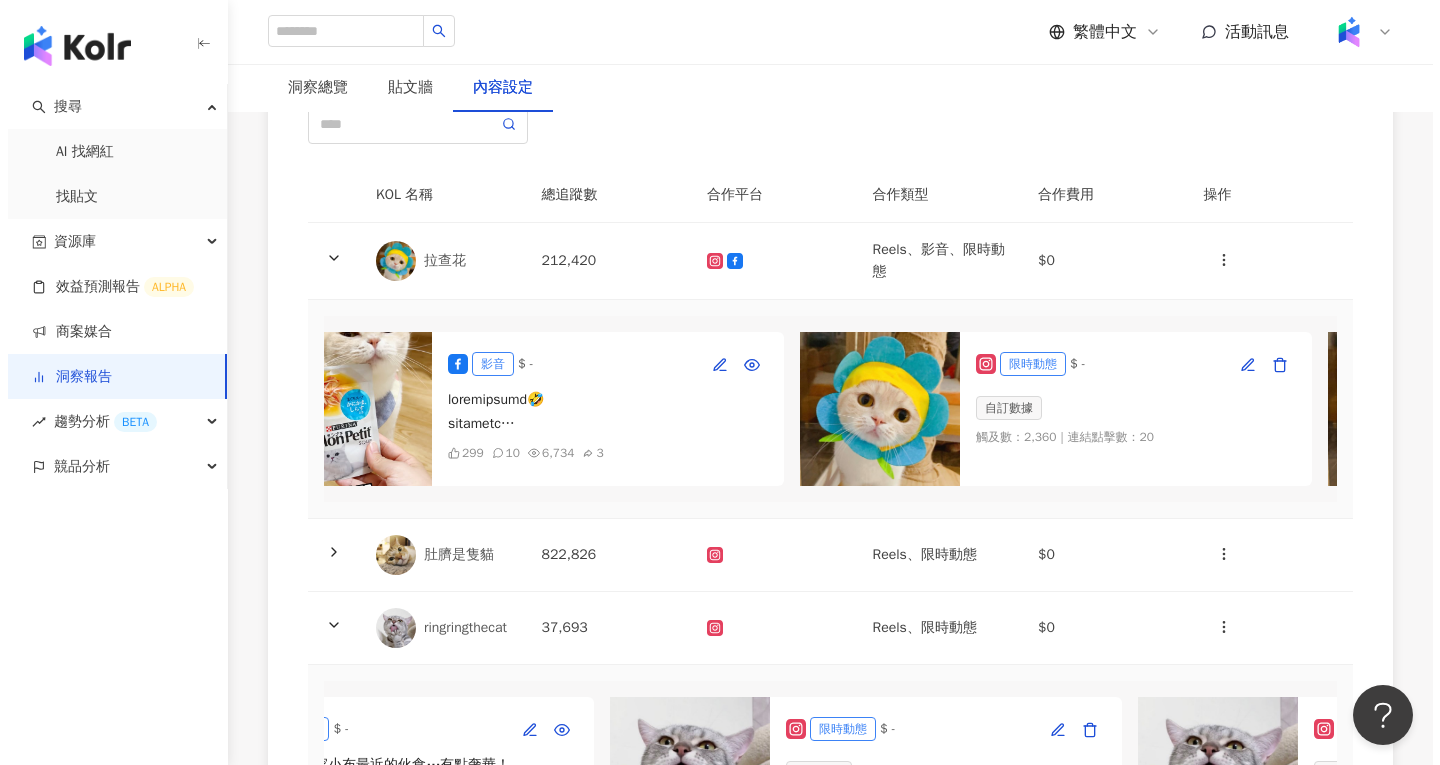 scroll, scrollTop: 0, scrollLeft: 642, axis: horizontal 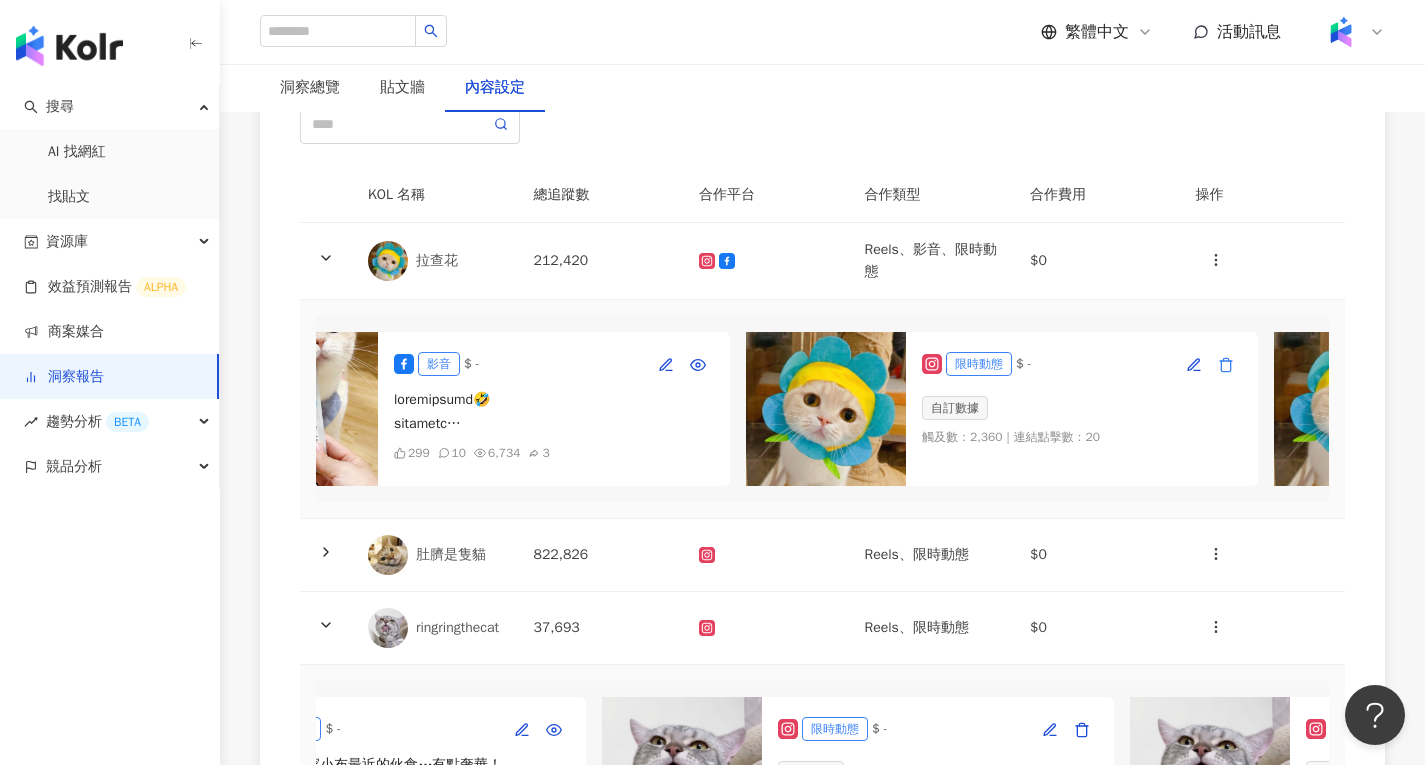 click at bounding box center [1226, 364] 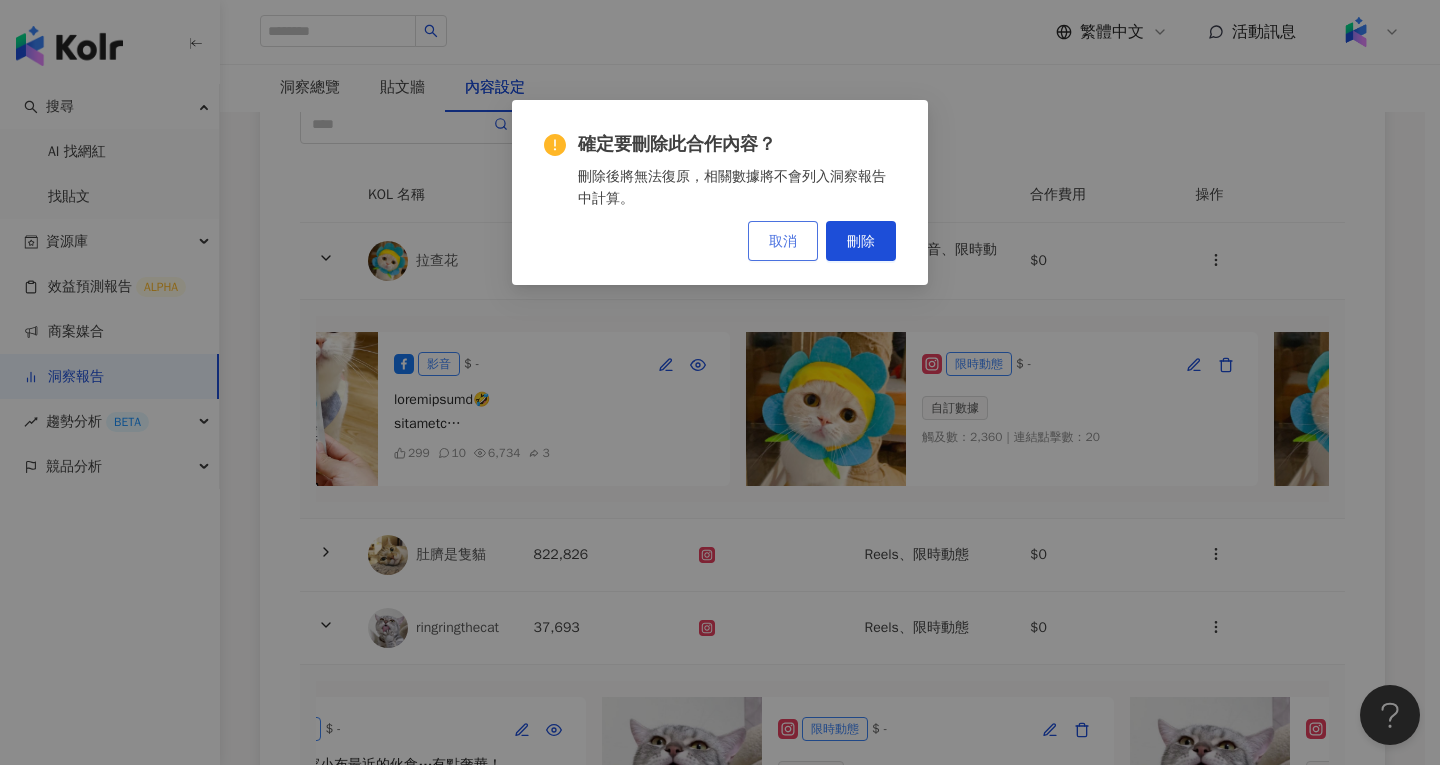 click on "取消" at bounding box center (783, 241) 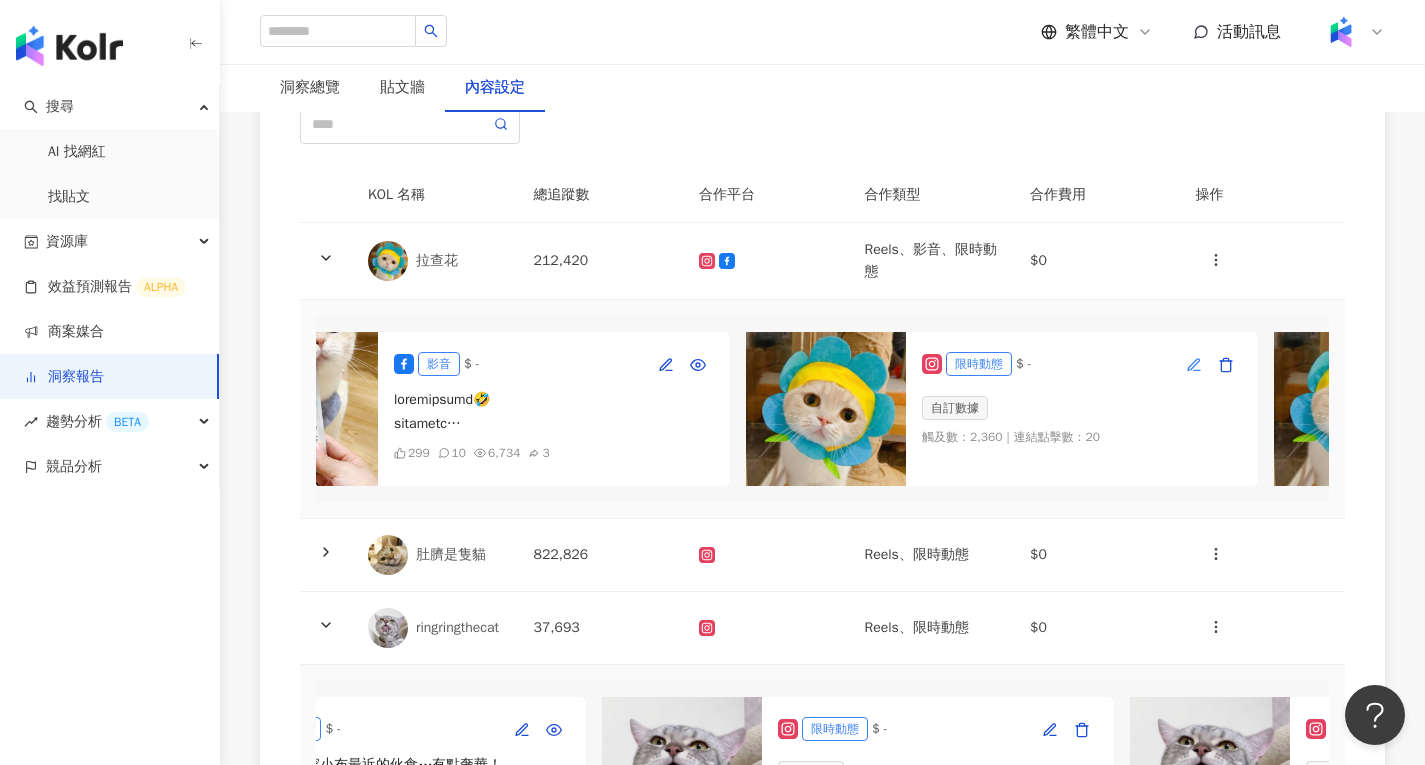 click at bounding box center (1194, 364) 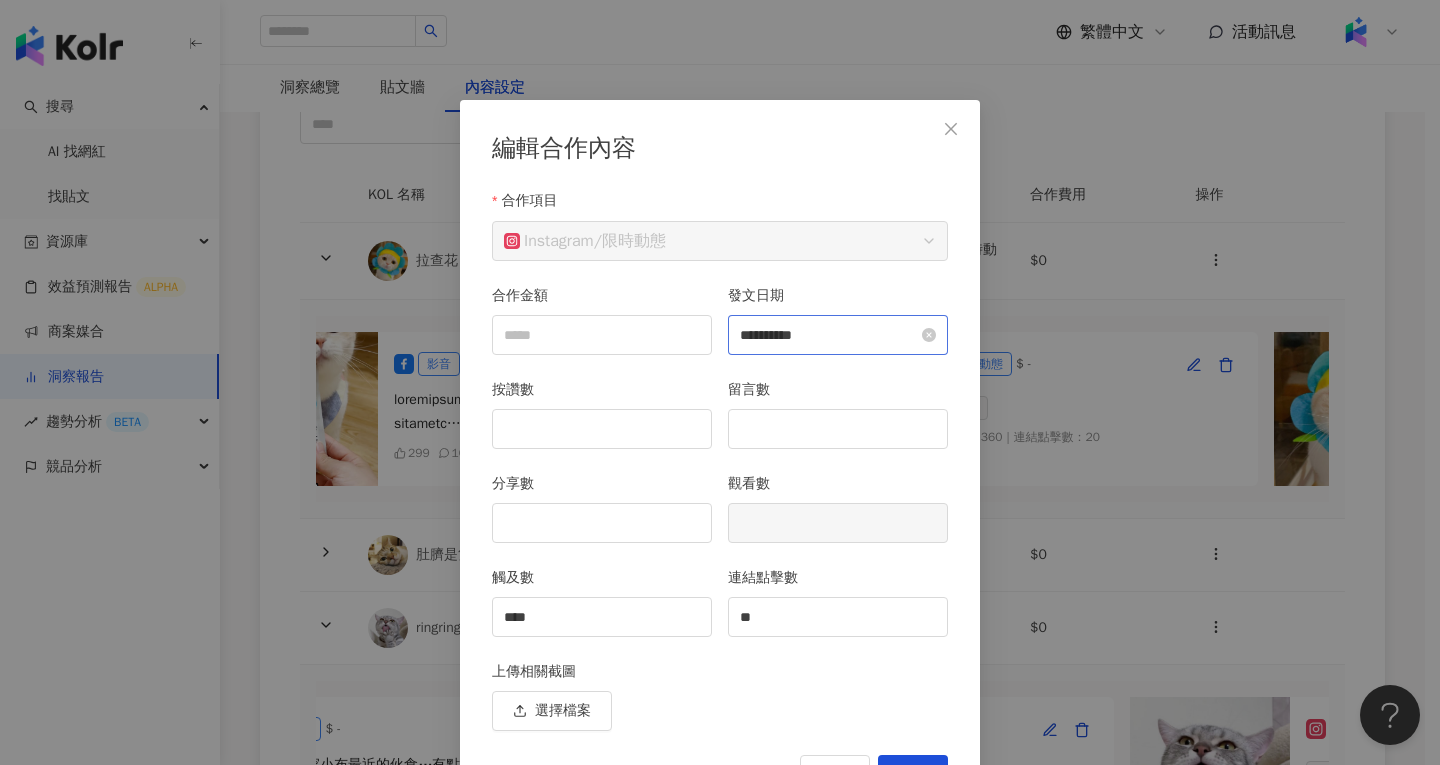 scroll, scrollTop: 53, scrollLeft: 0, axis: vertical 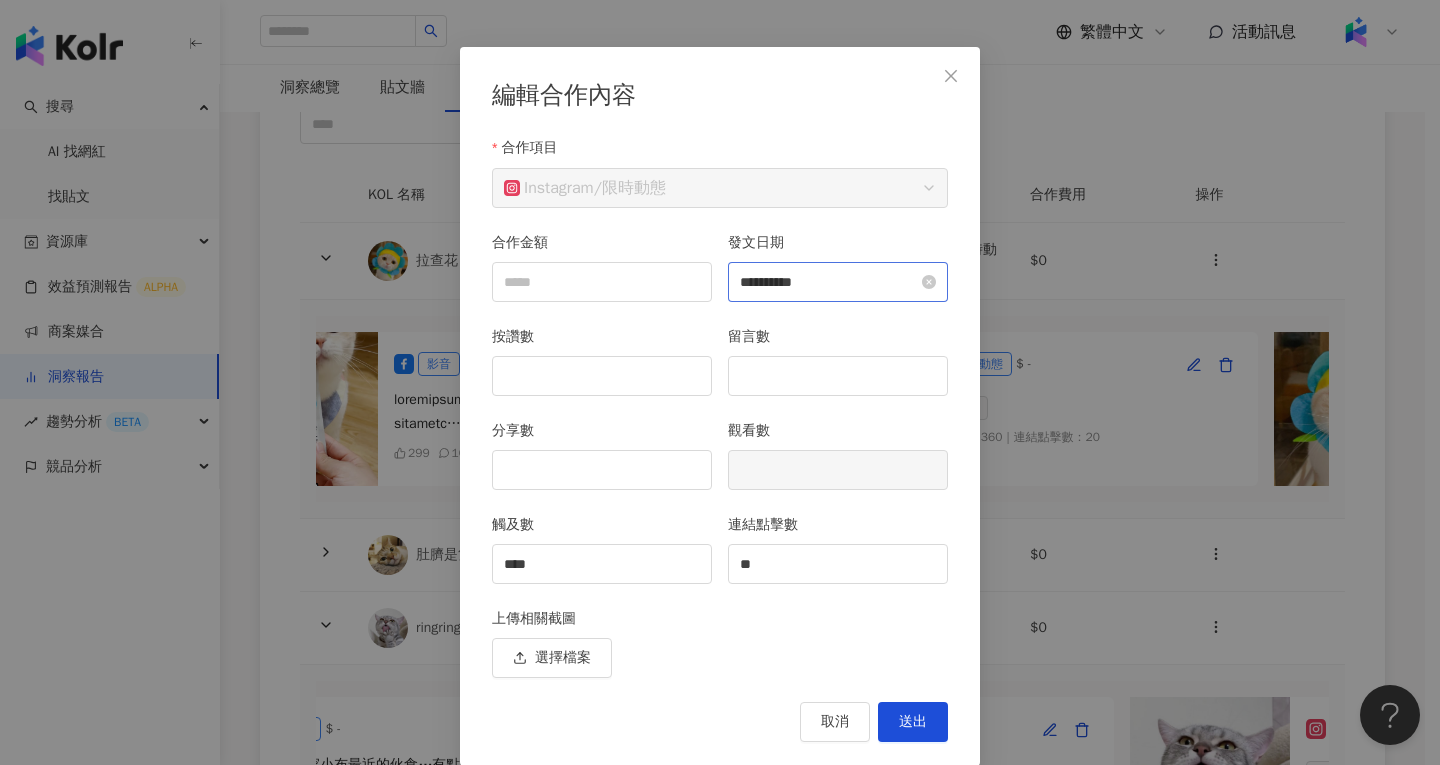 click on "**********" at bounding box center (838, 282) 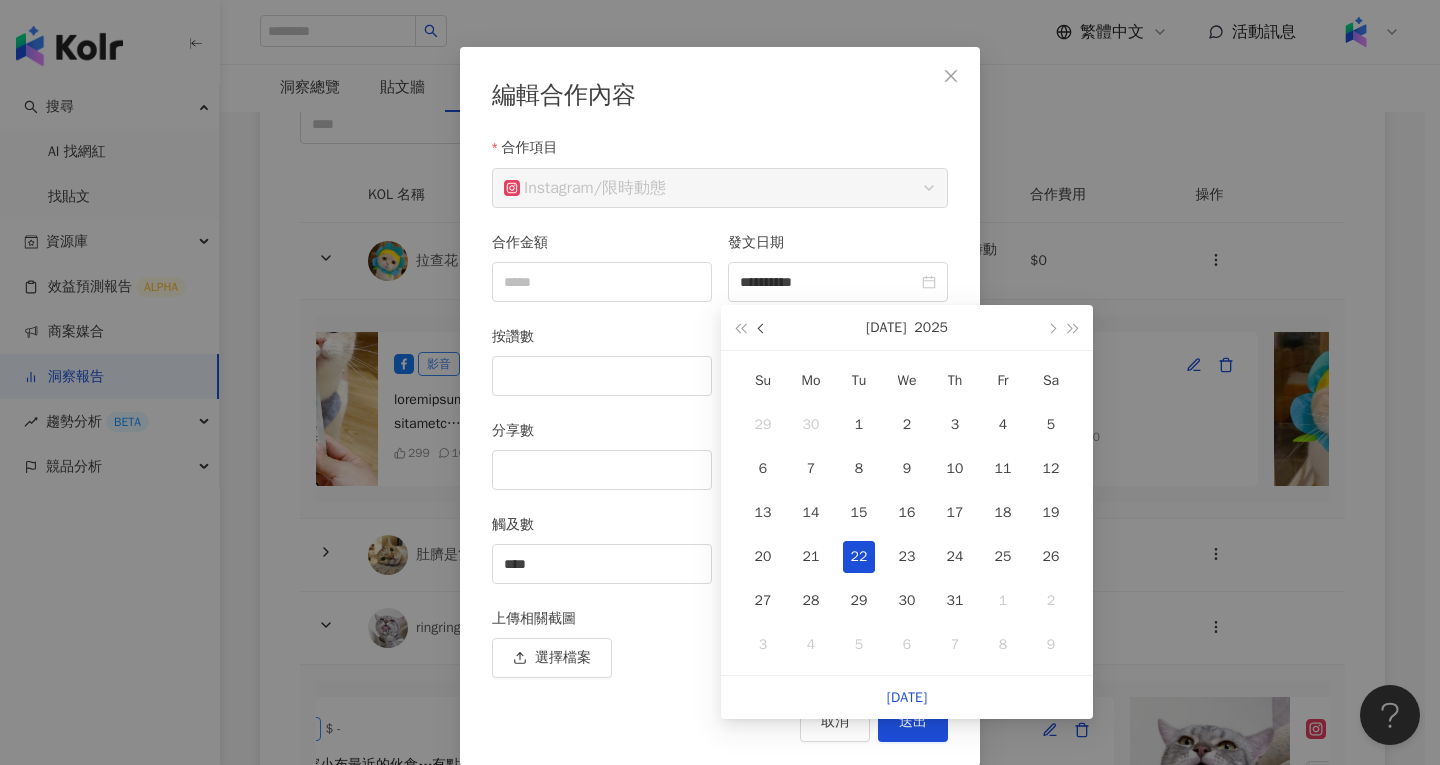 click at bounding box center [763, 329] 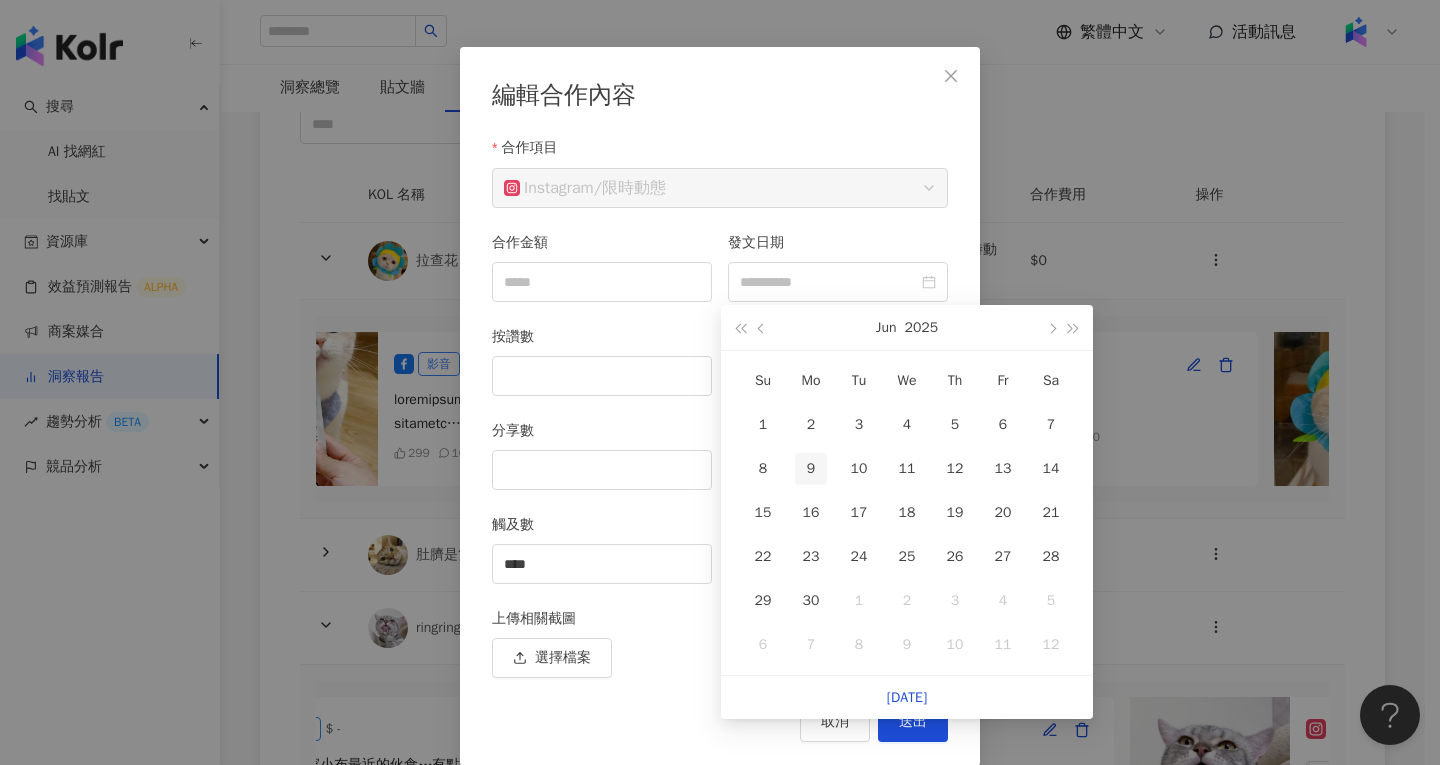 click on "9" at bounding box center (811, 469) 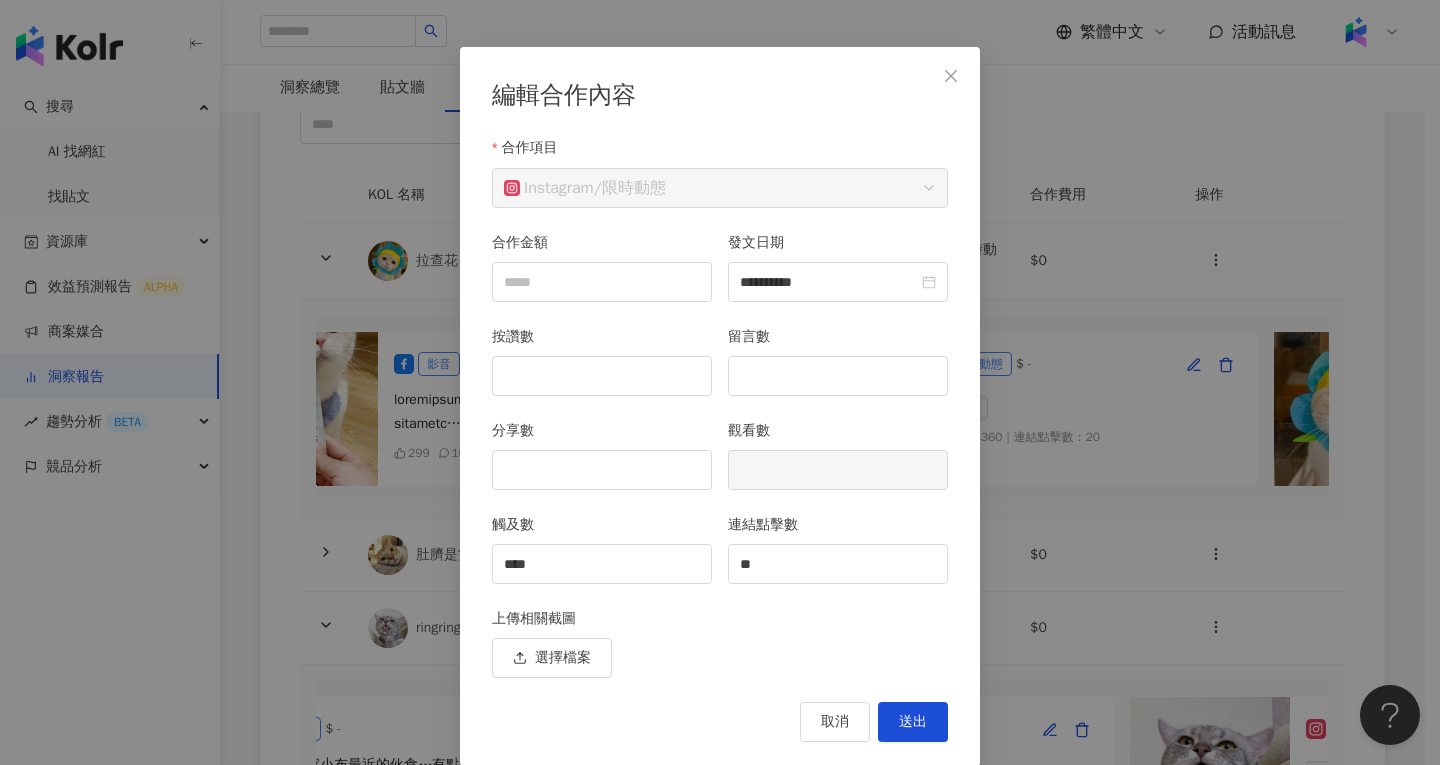 type on "**********" 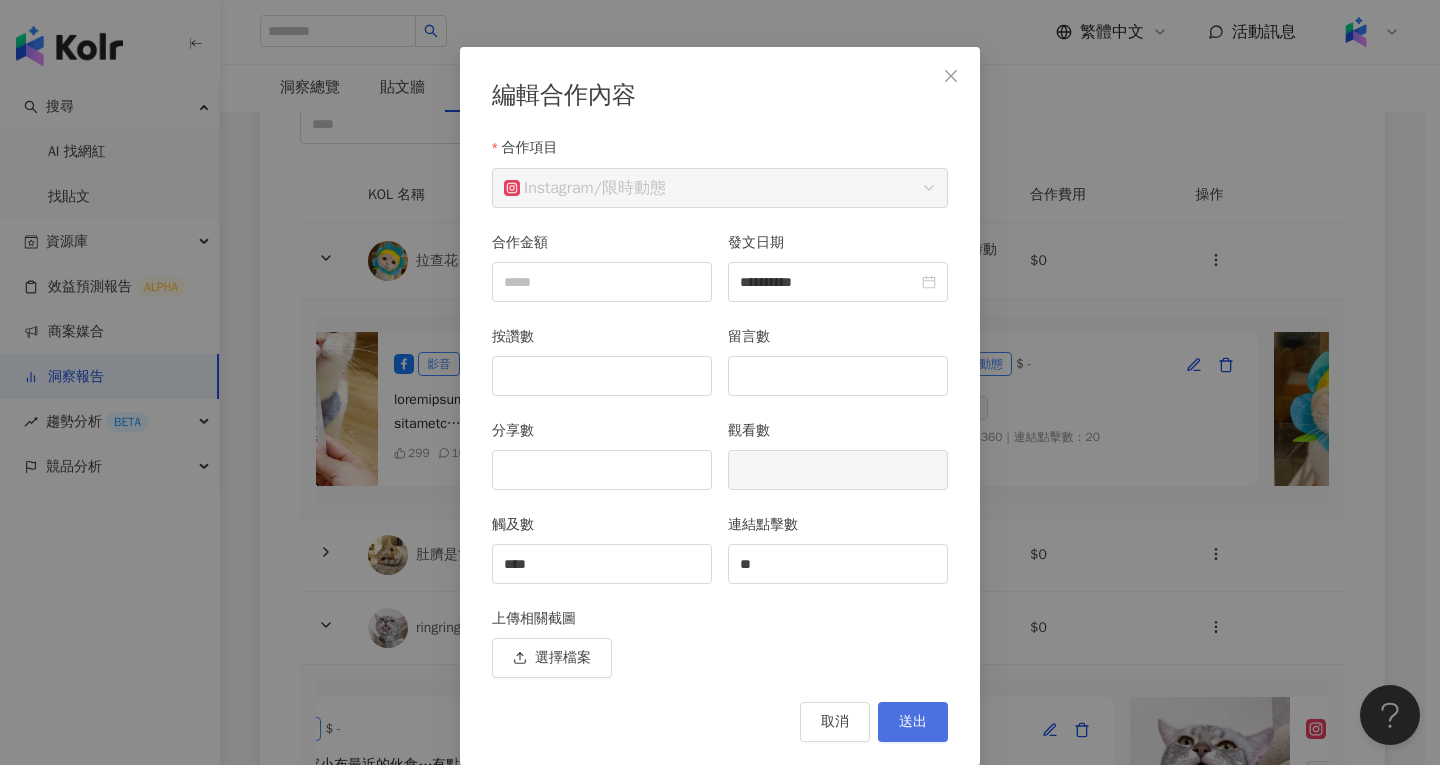 click on "送出" at bounding box center [913, 722] 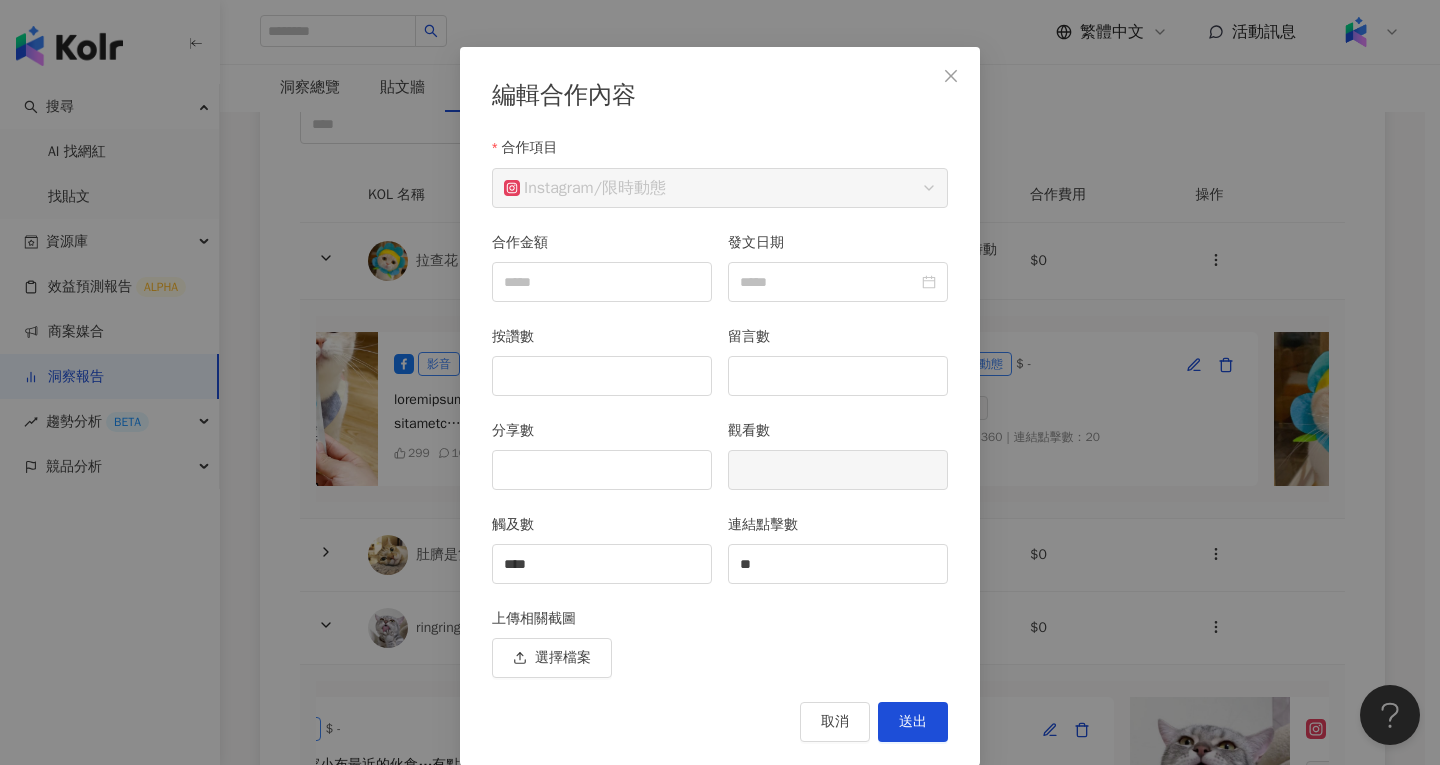 type on "**********" 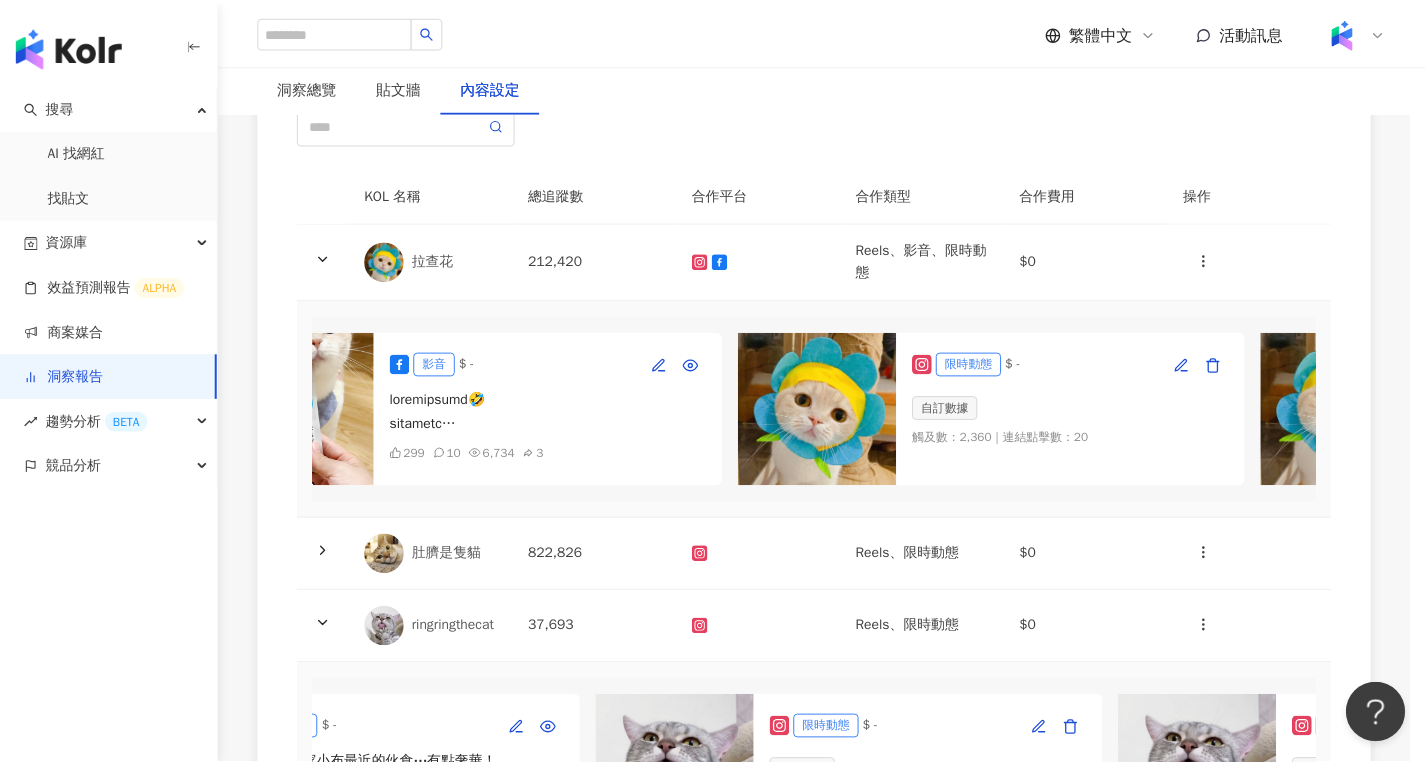 scroll, scrollTop: 0, scrollLeft: 0, axis: both 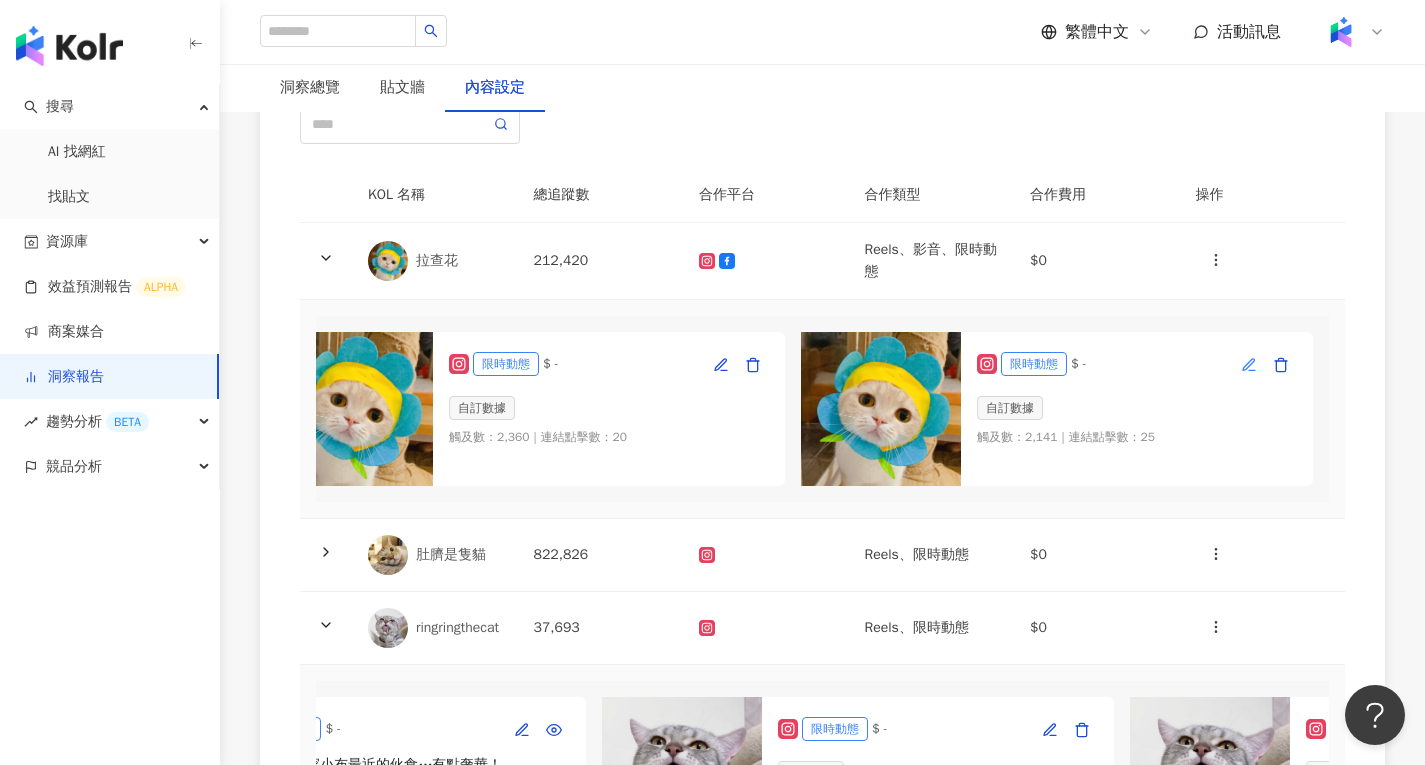 click 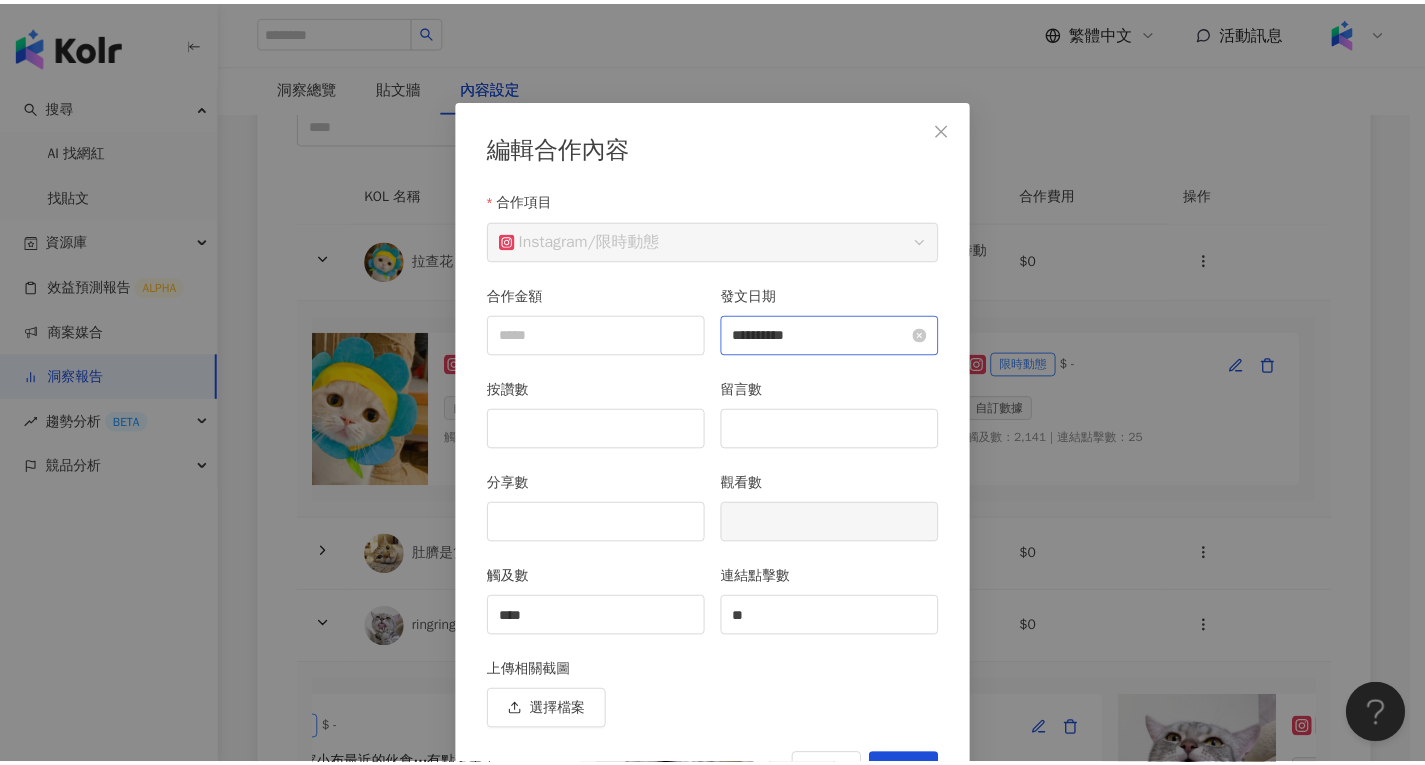 scroll, scrollTop: 53, scrollLeft: 0, axis: vertical 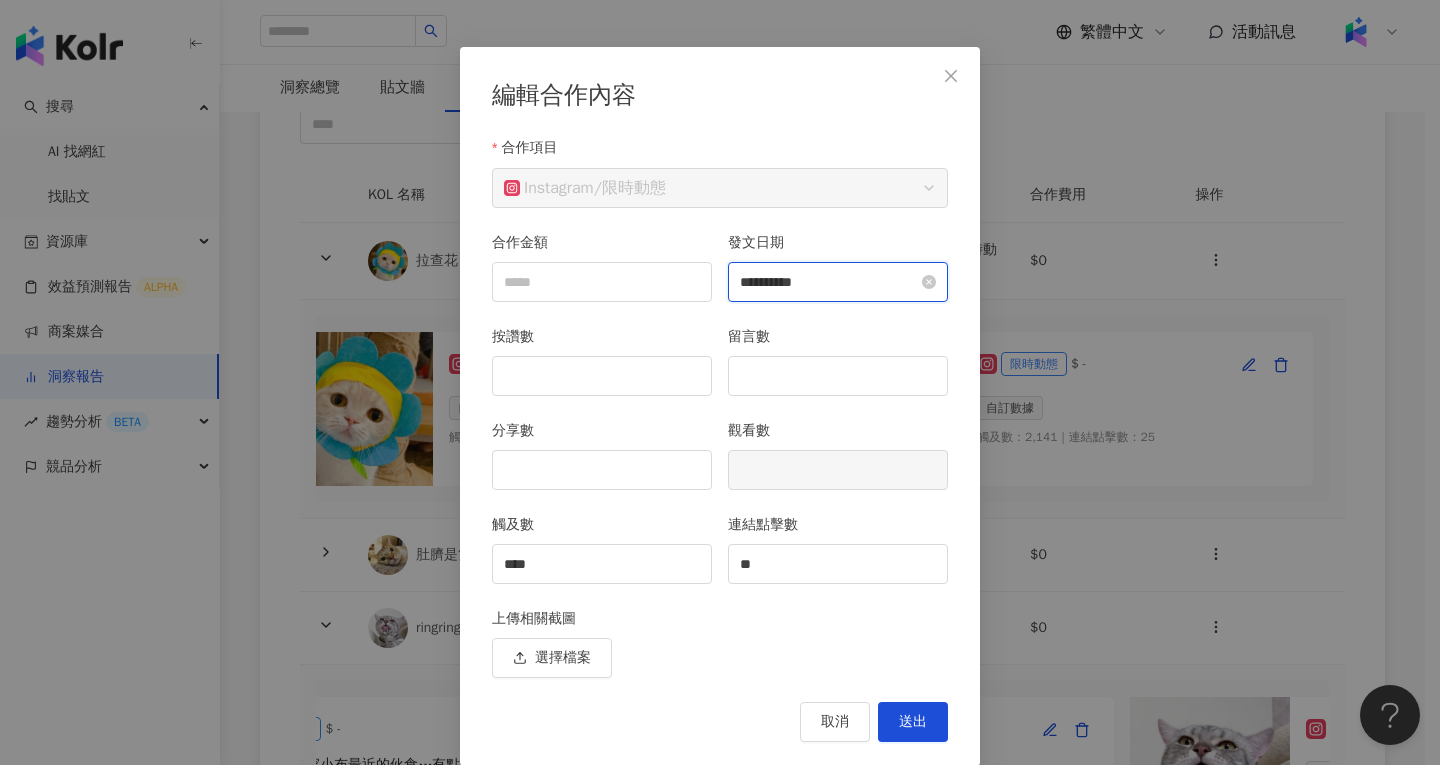 click on "**********" at bounding box center [829, 282] 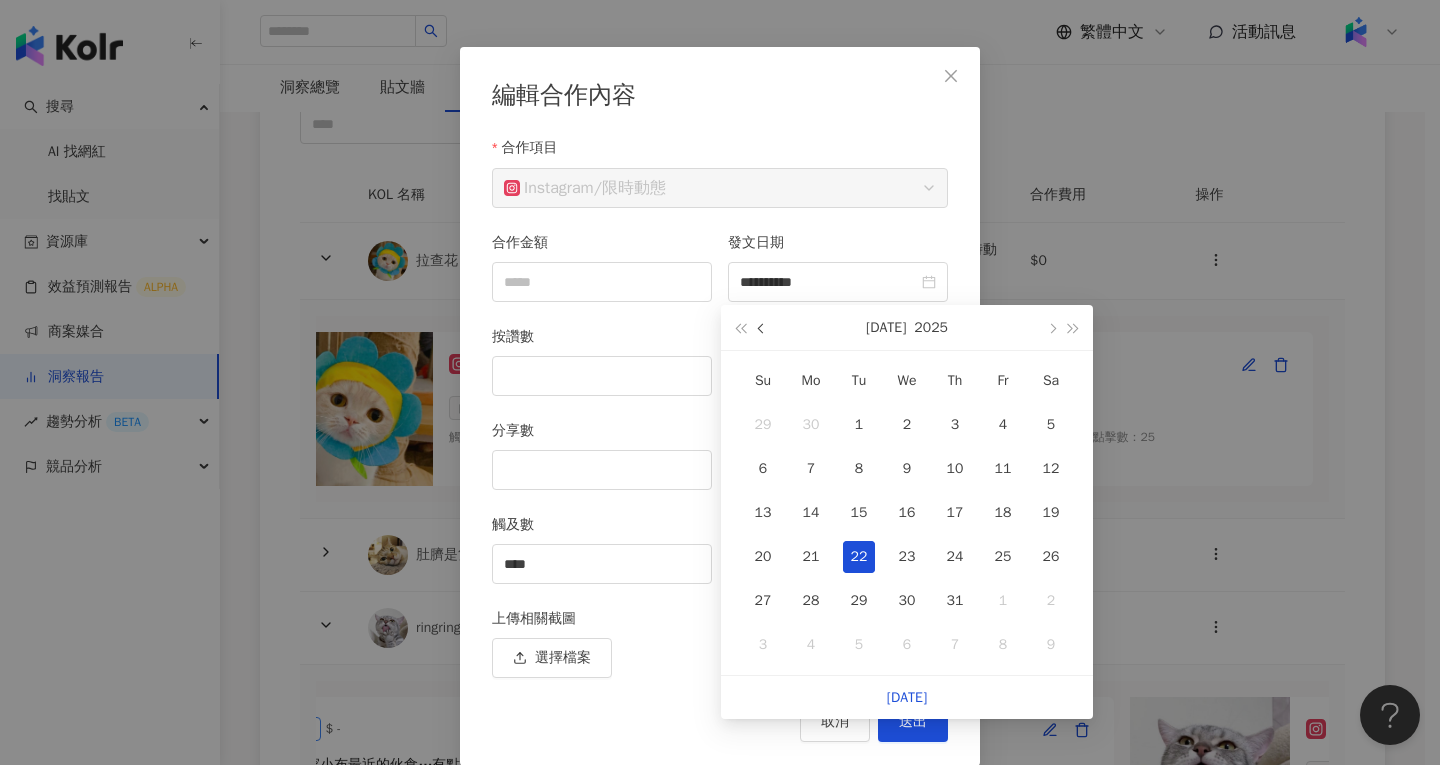 click at bounding box center [762, 327] 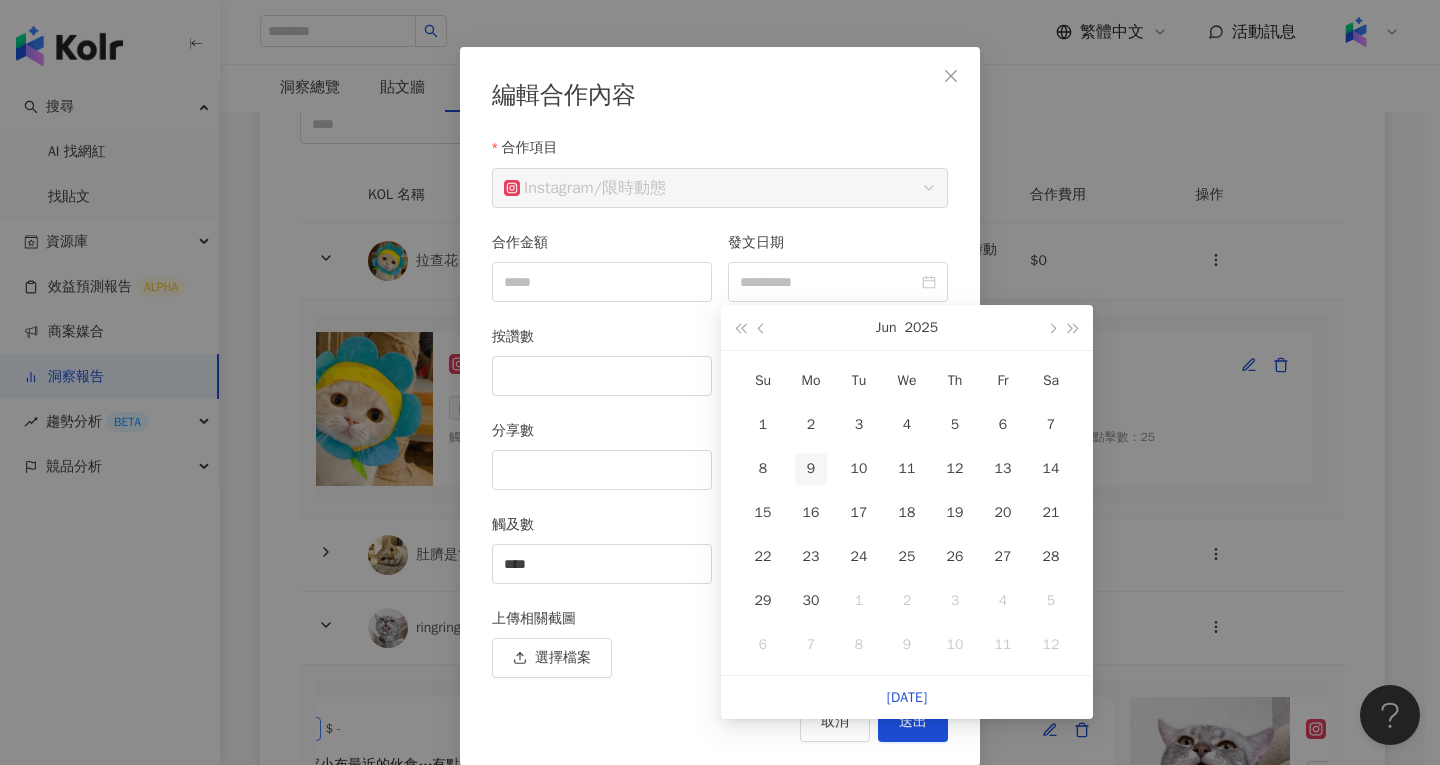 click on "9" at bounding box center (811, 469) 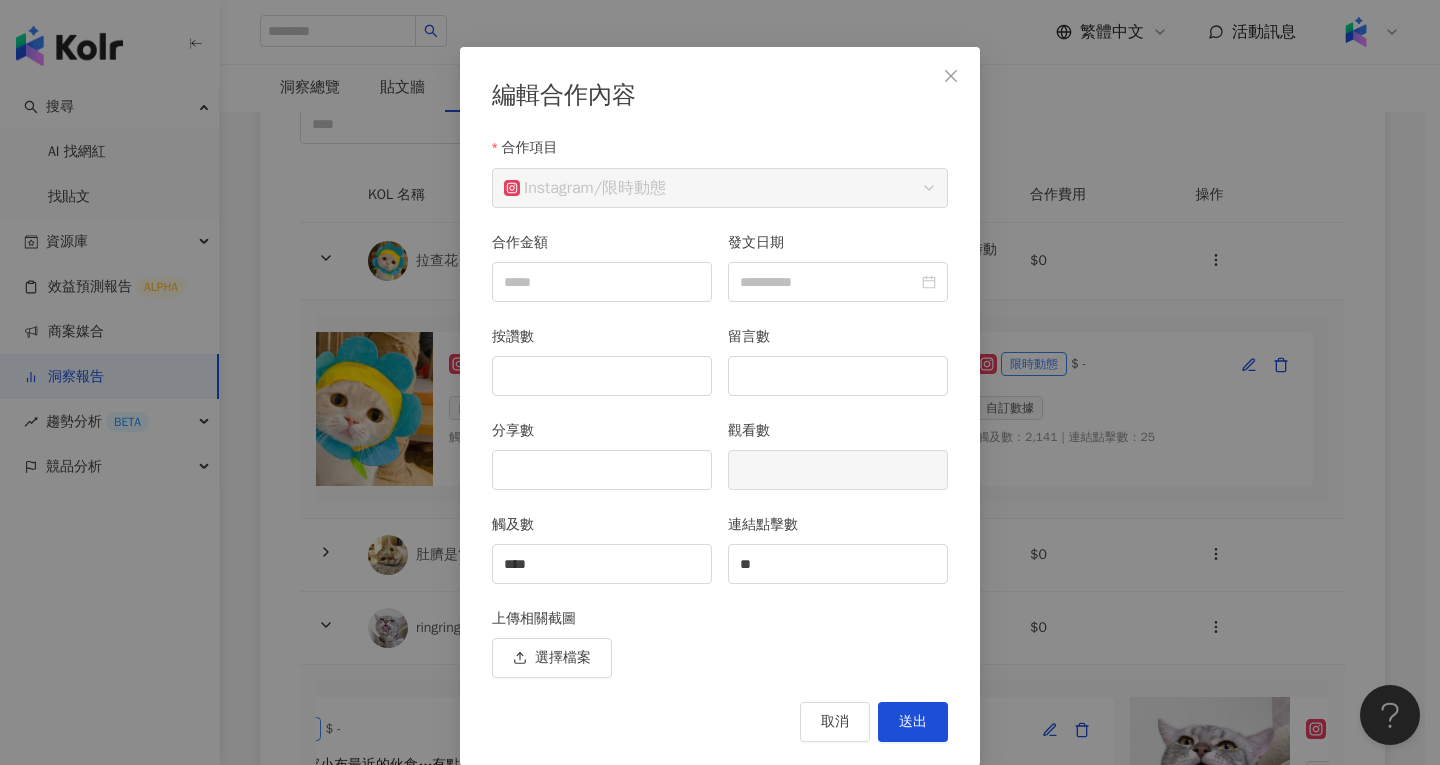 type on "**********" 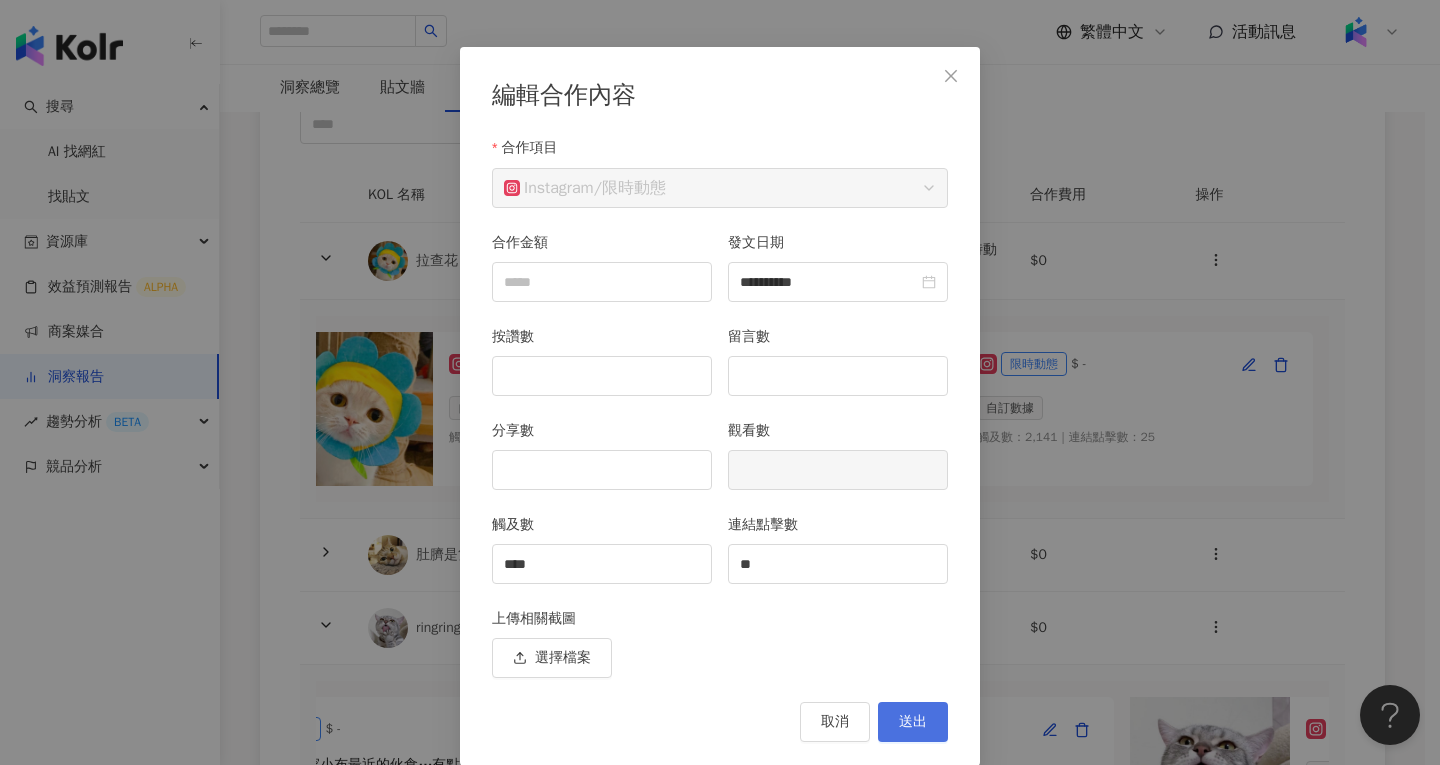 click on "送出" at bounding box center [913, 722] 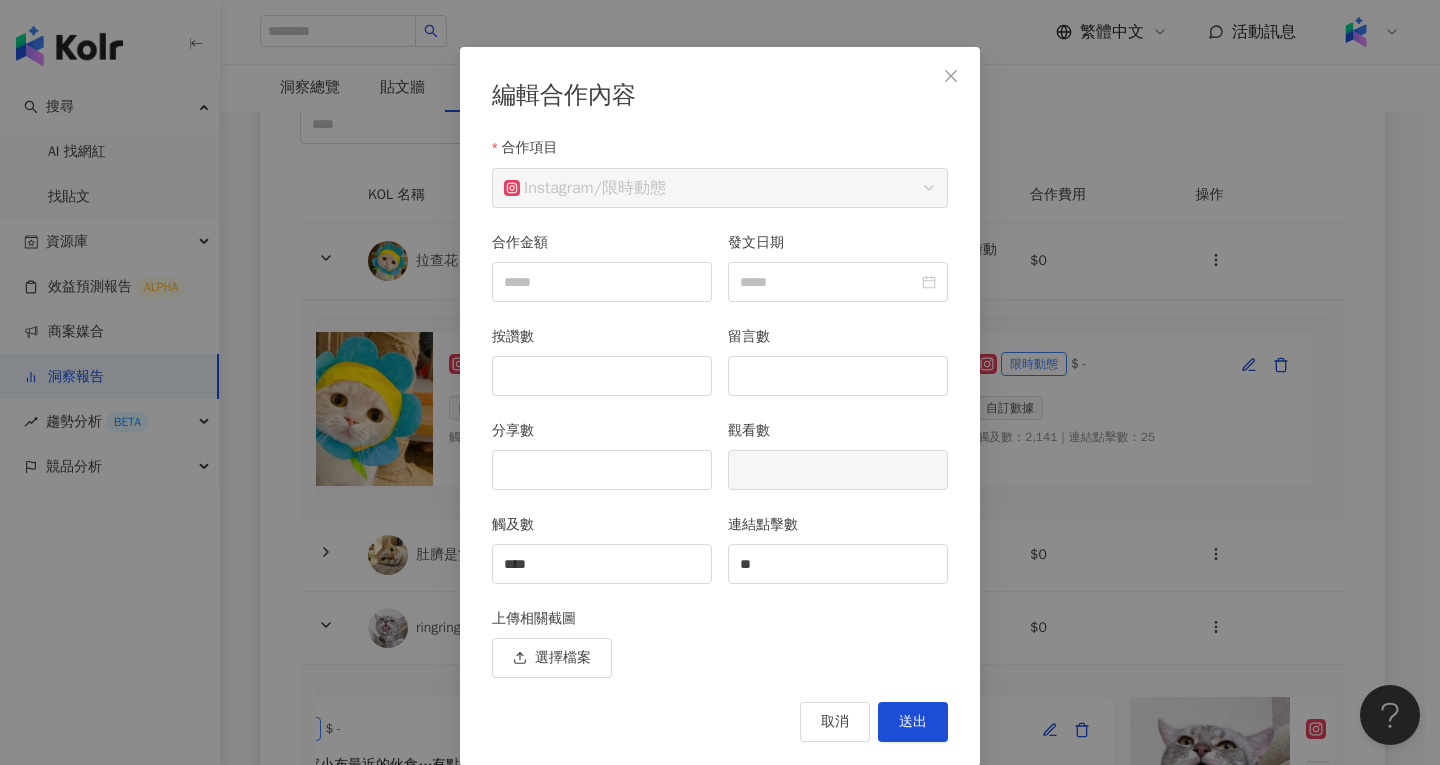 type on "****" 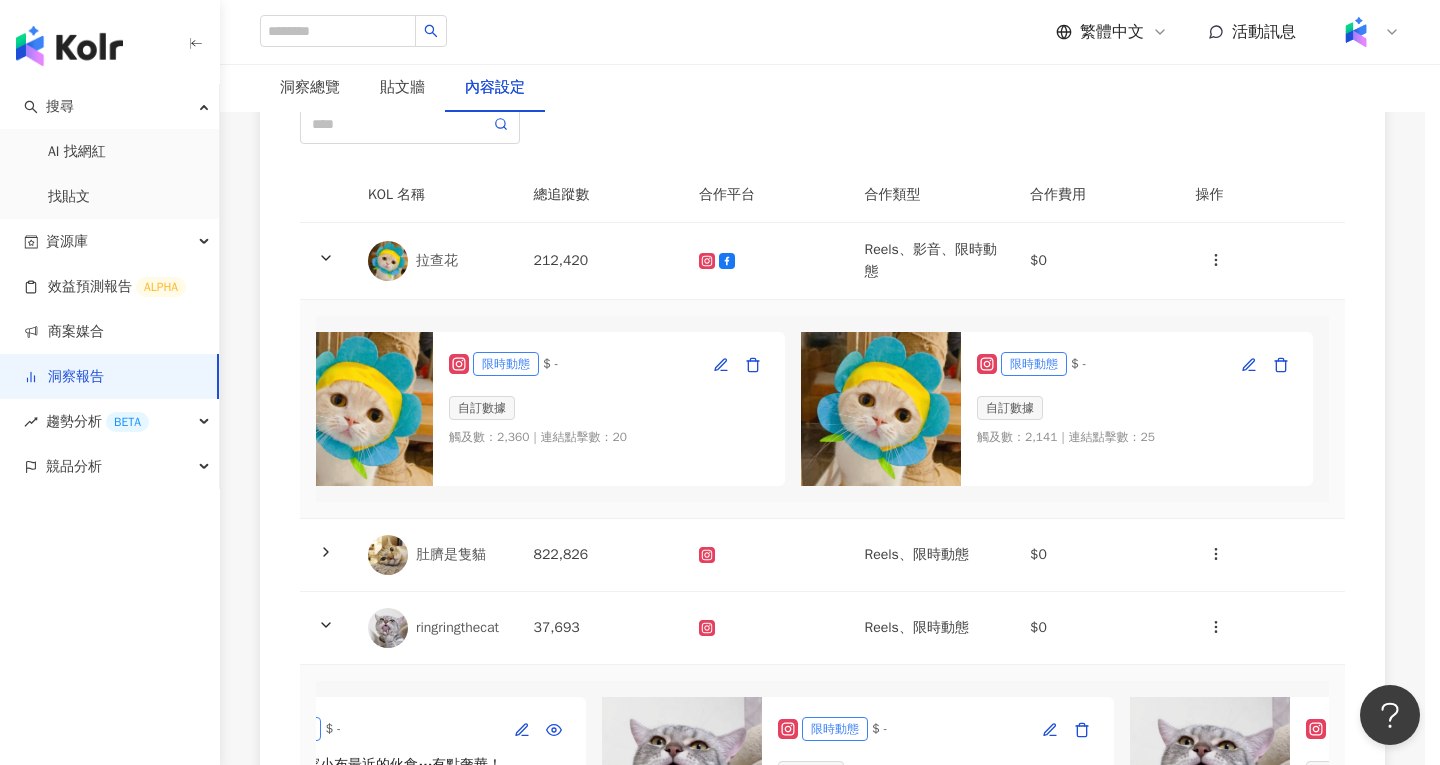 type on "**********" 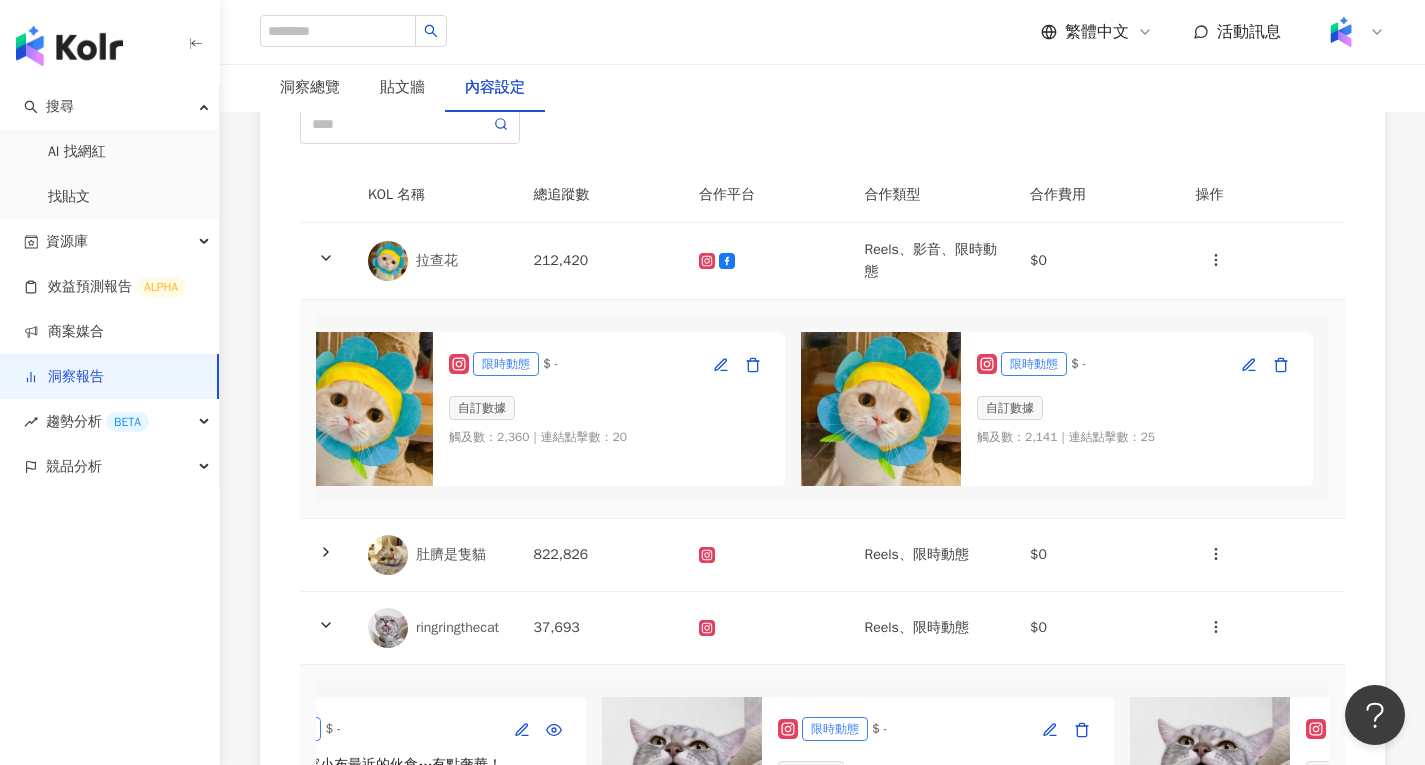 scroll, scrollTop: 0, scrollLeft: 1115, axis: horizontal 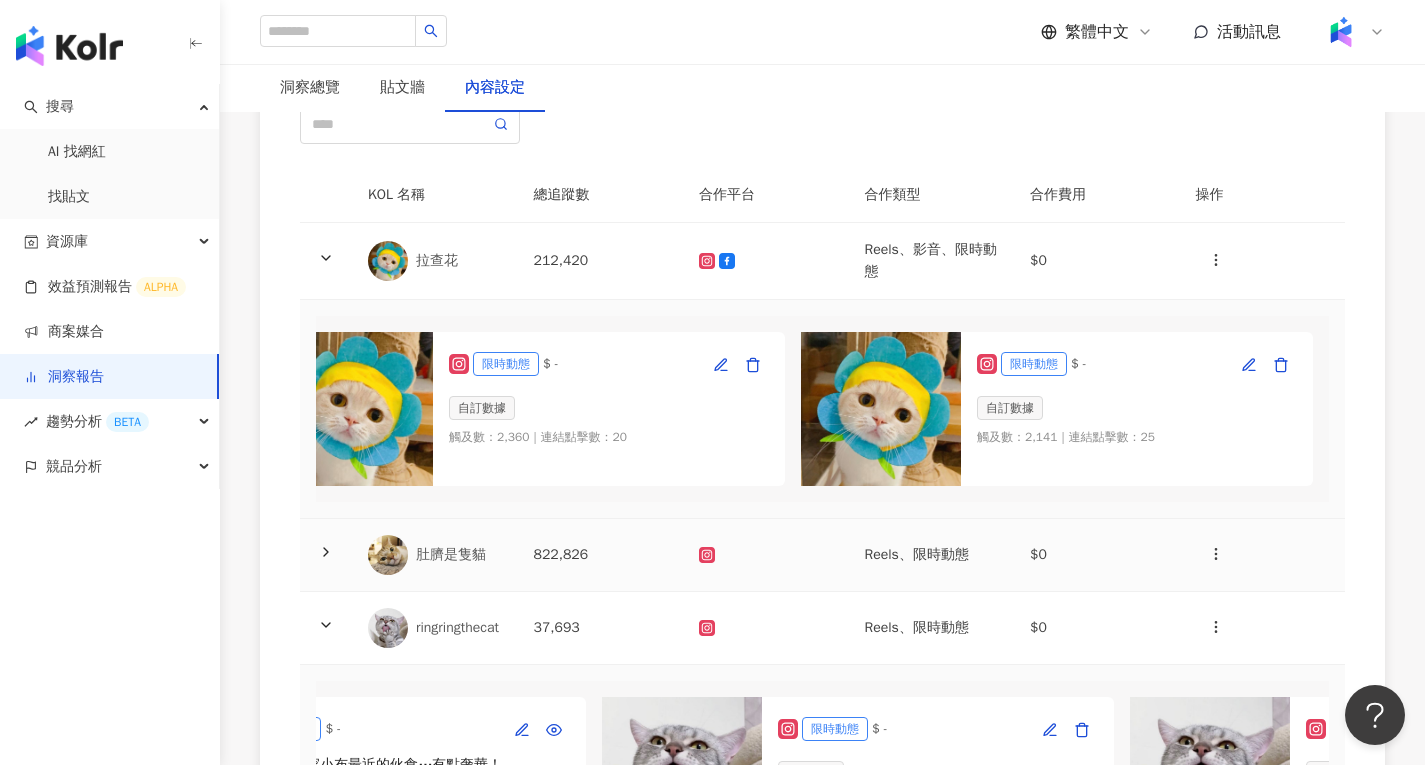 click at bounding box center (766, 555) 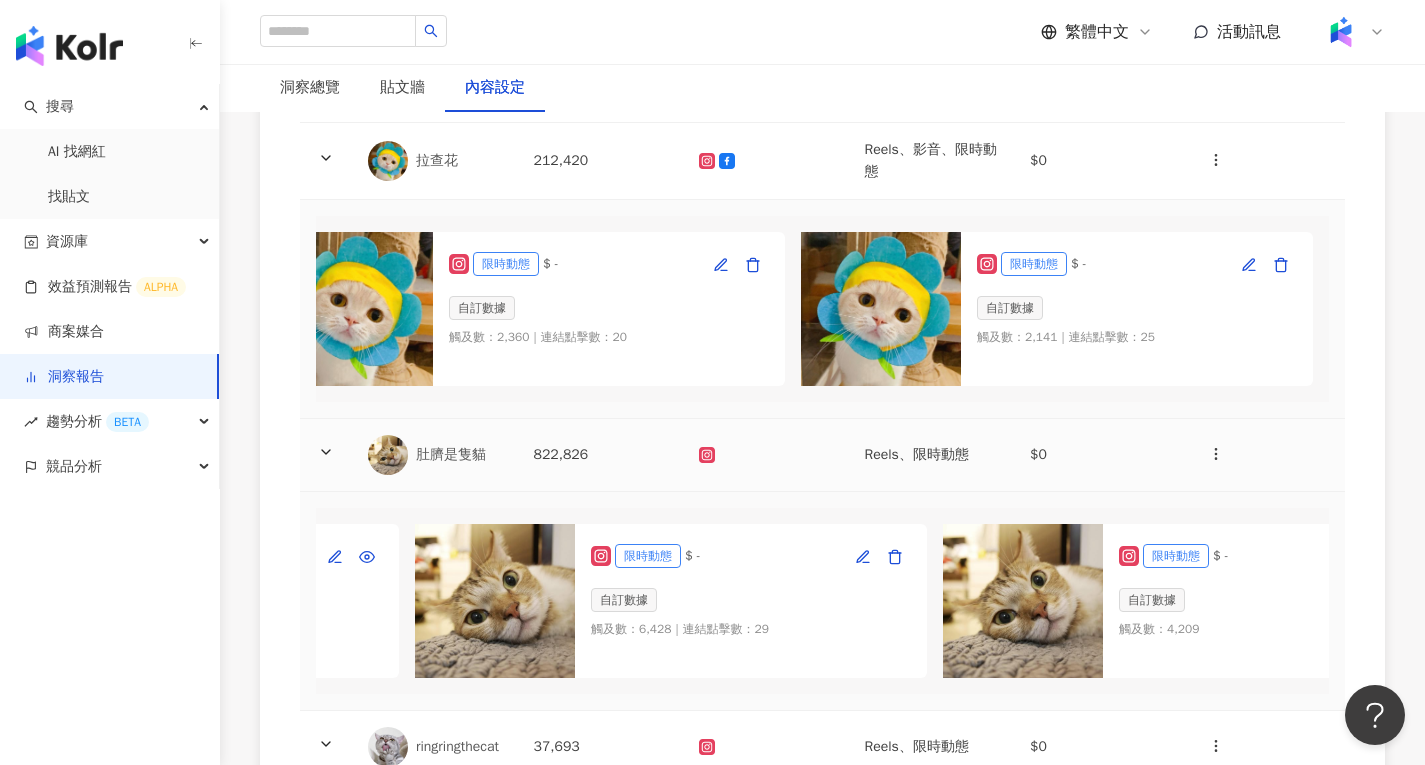scroll, scrollTop: 400, scrollLeft: 0, axis: vertical 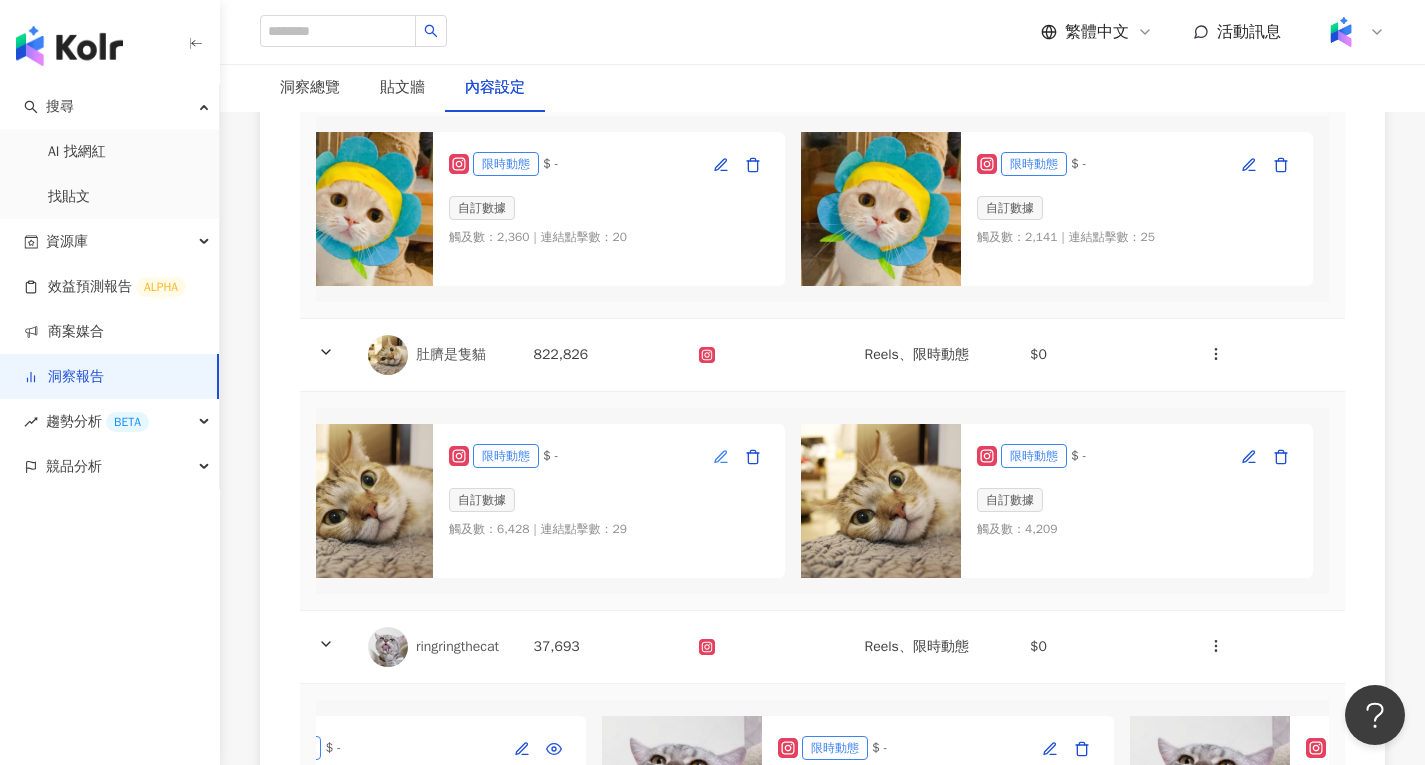 click 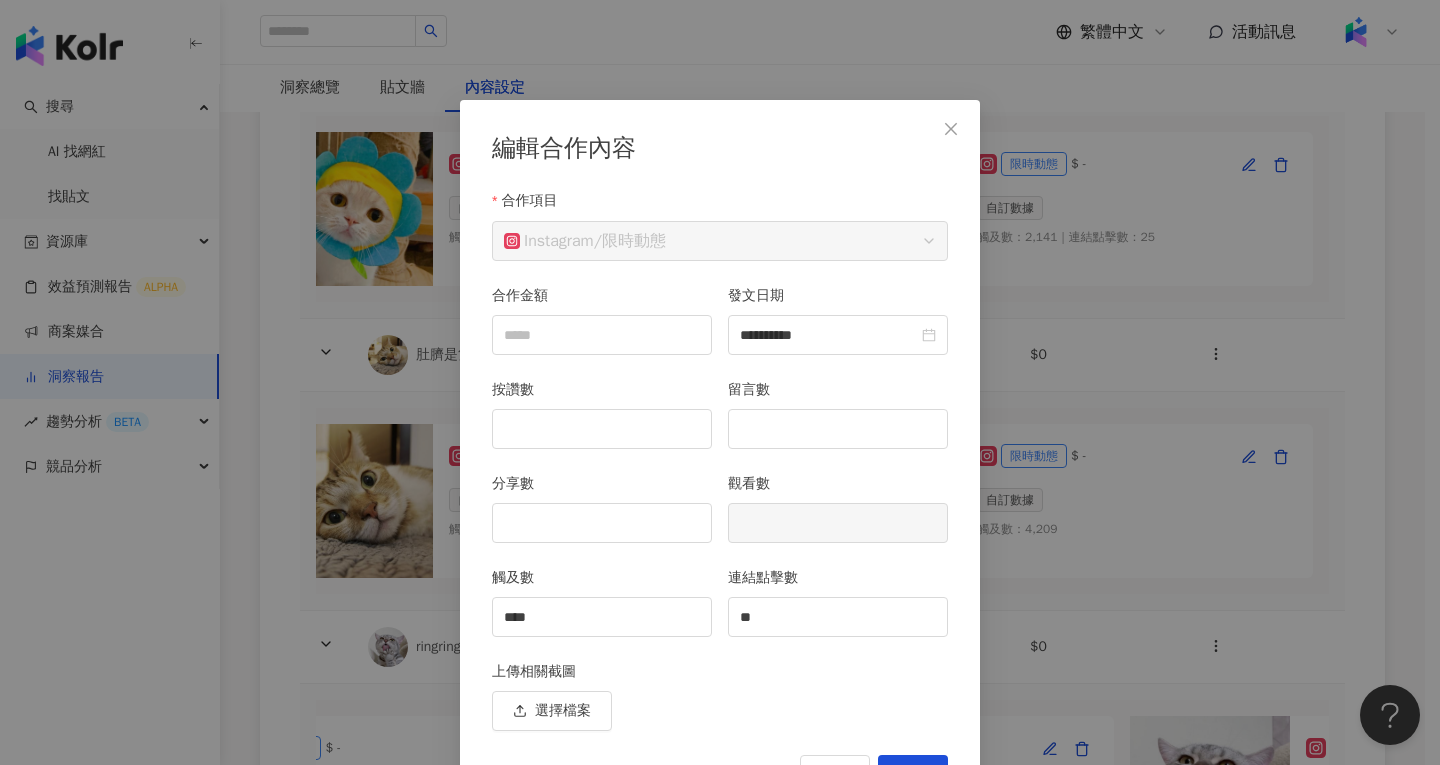 scroll, scrollTop: 53, scrollLeft: 0, axis: vertical 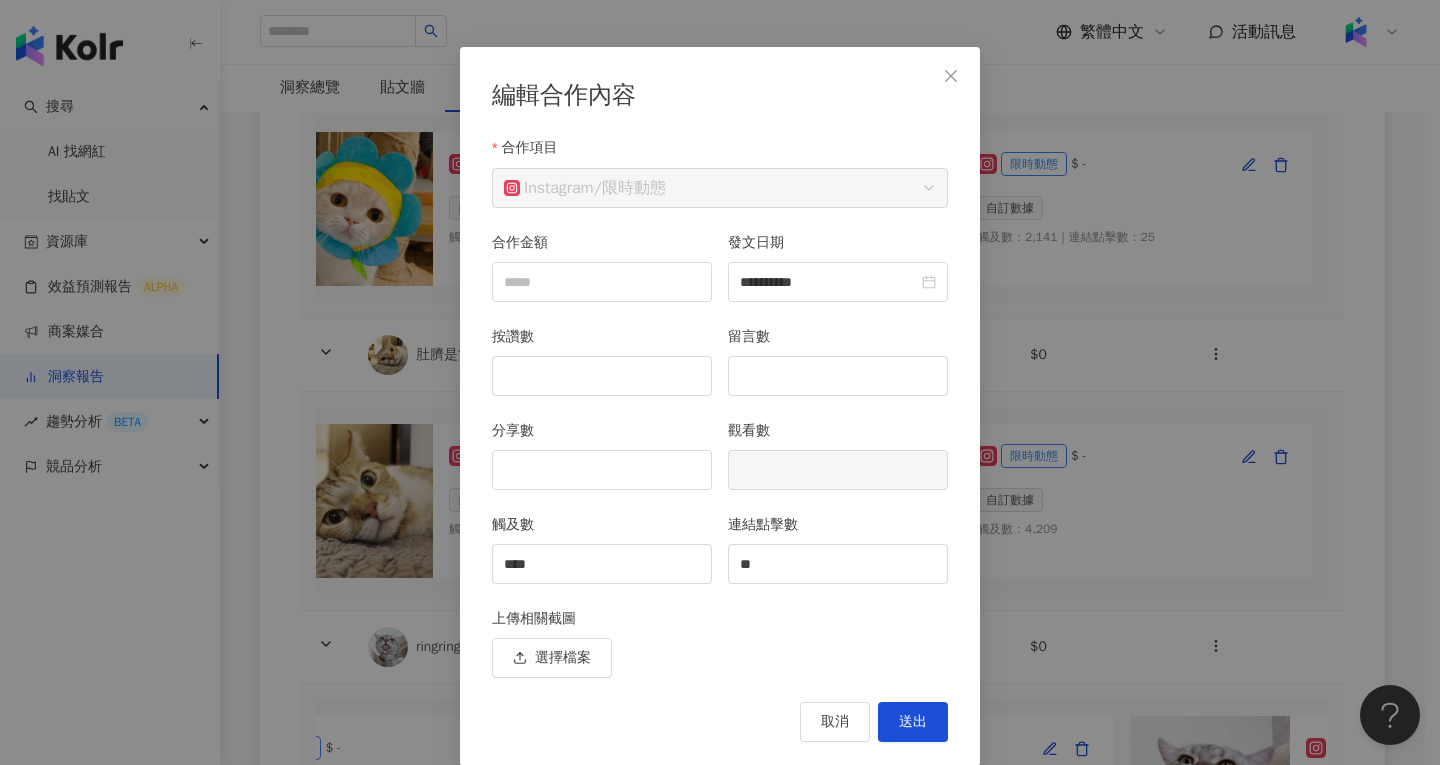 click on "**********" at bounding box center (720, 382) 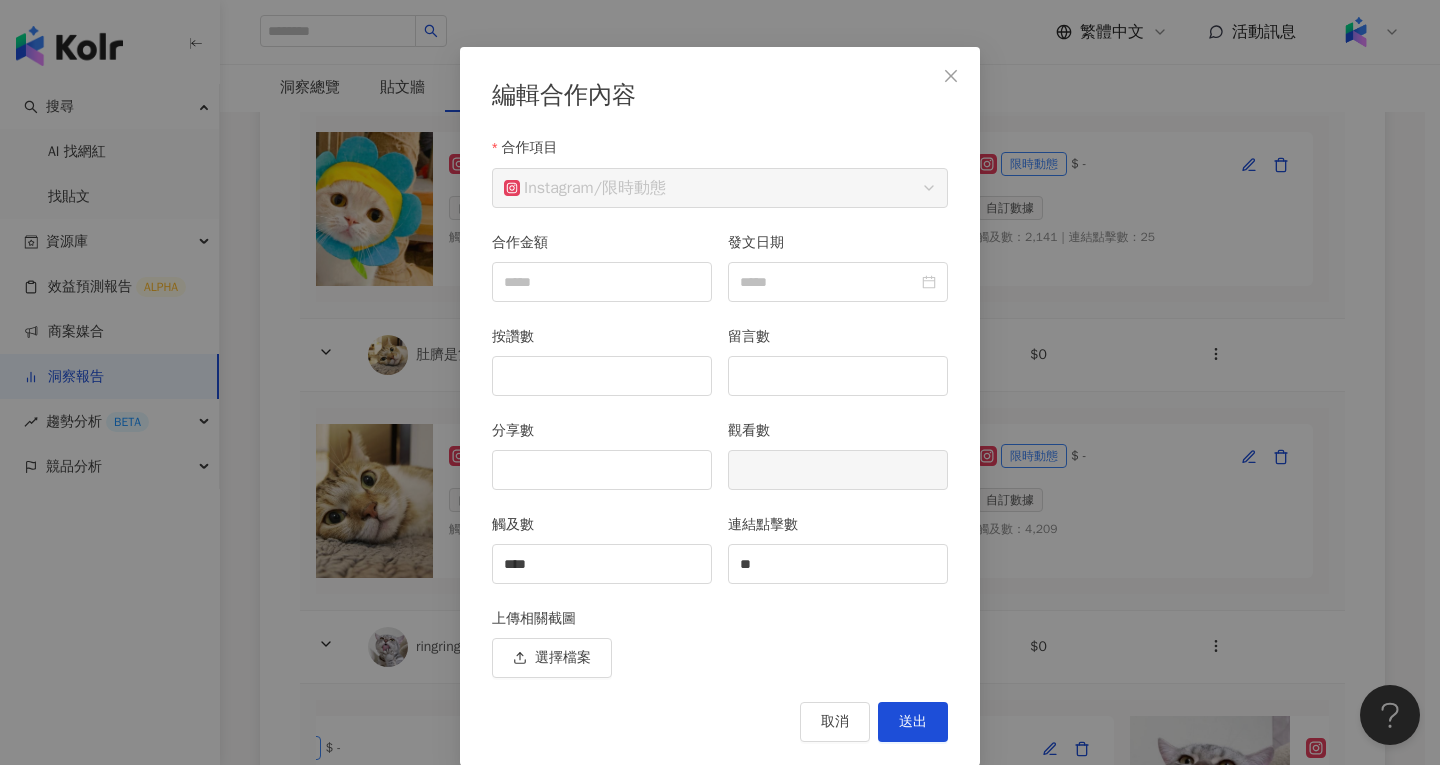 type on "**********" 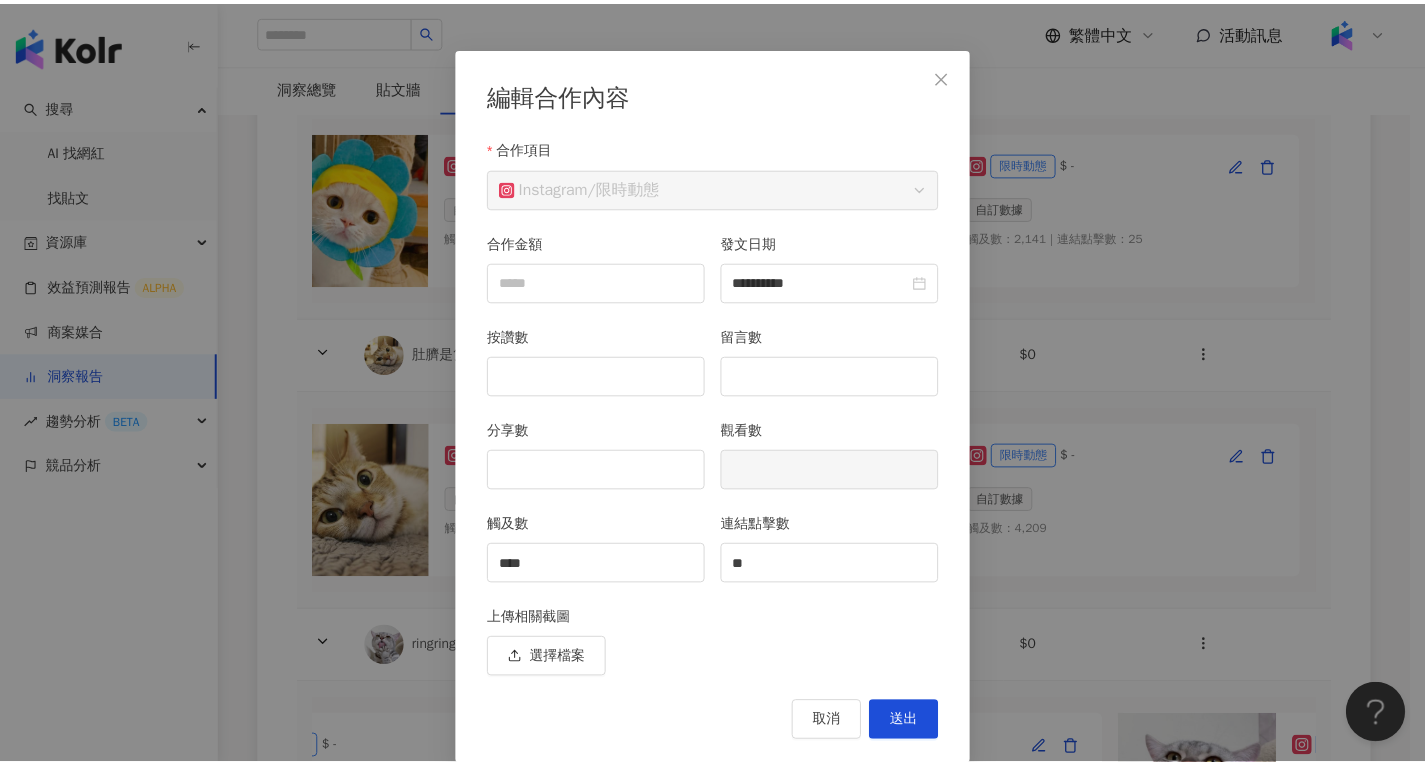 scroll, scrollTop: 0, scrollLeft: 0, axis: both 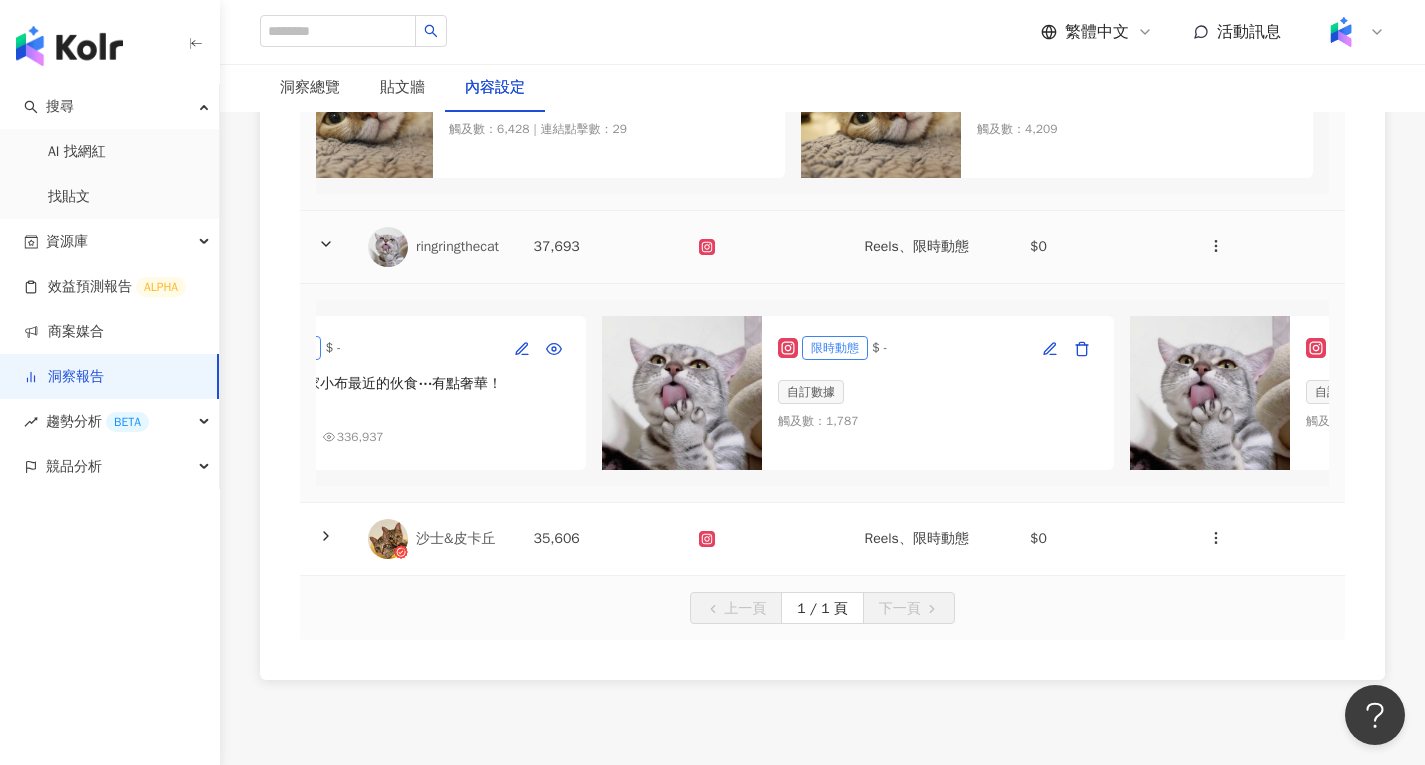 click on "37,693" at bounding box center (601, 247) 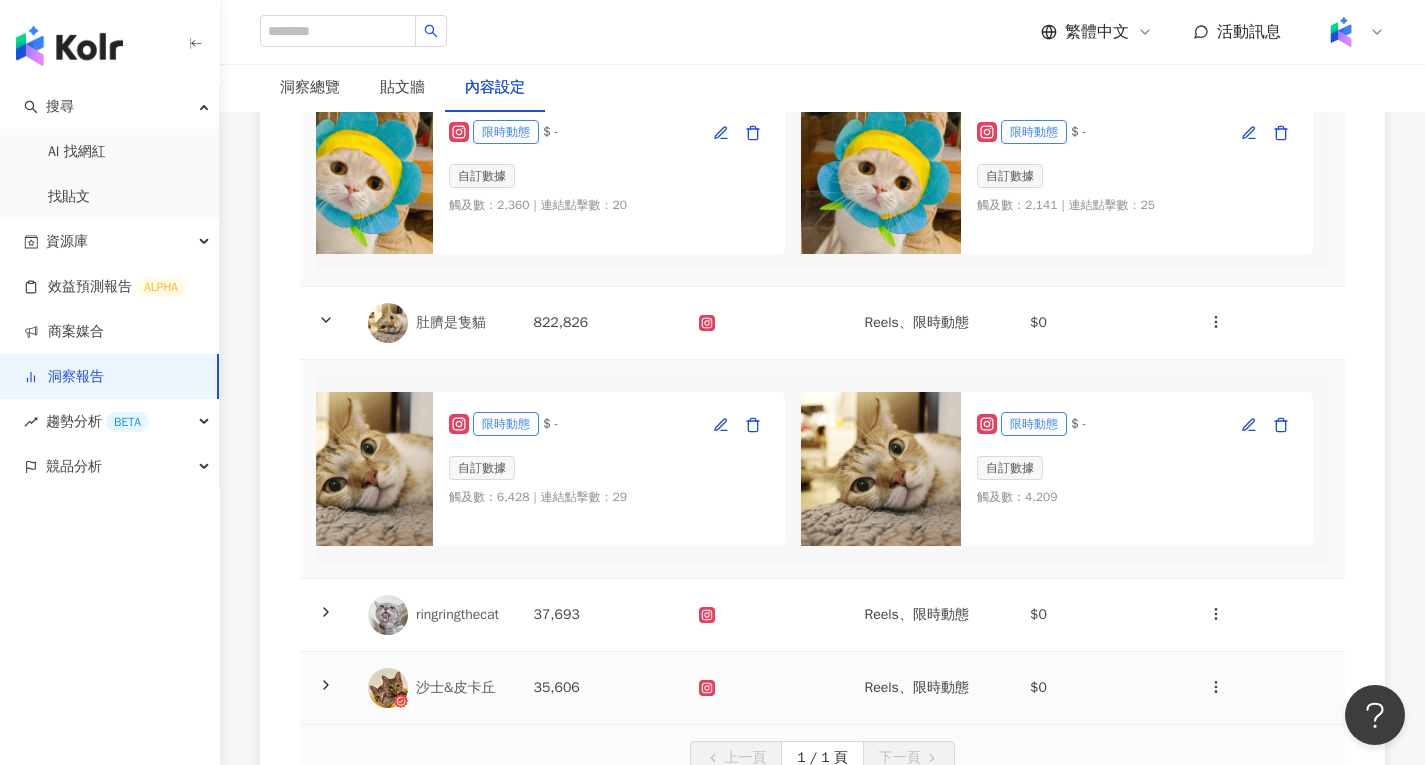 scroll, scrollTop: 387, scrollLeft: 0, axis: vertical 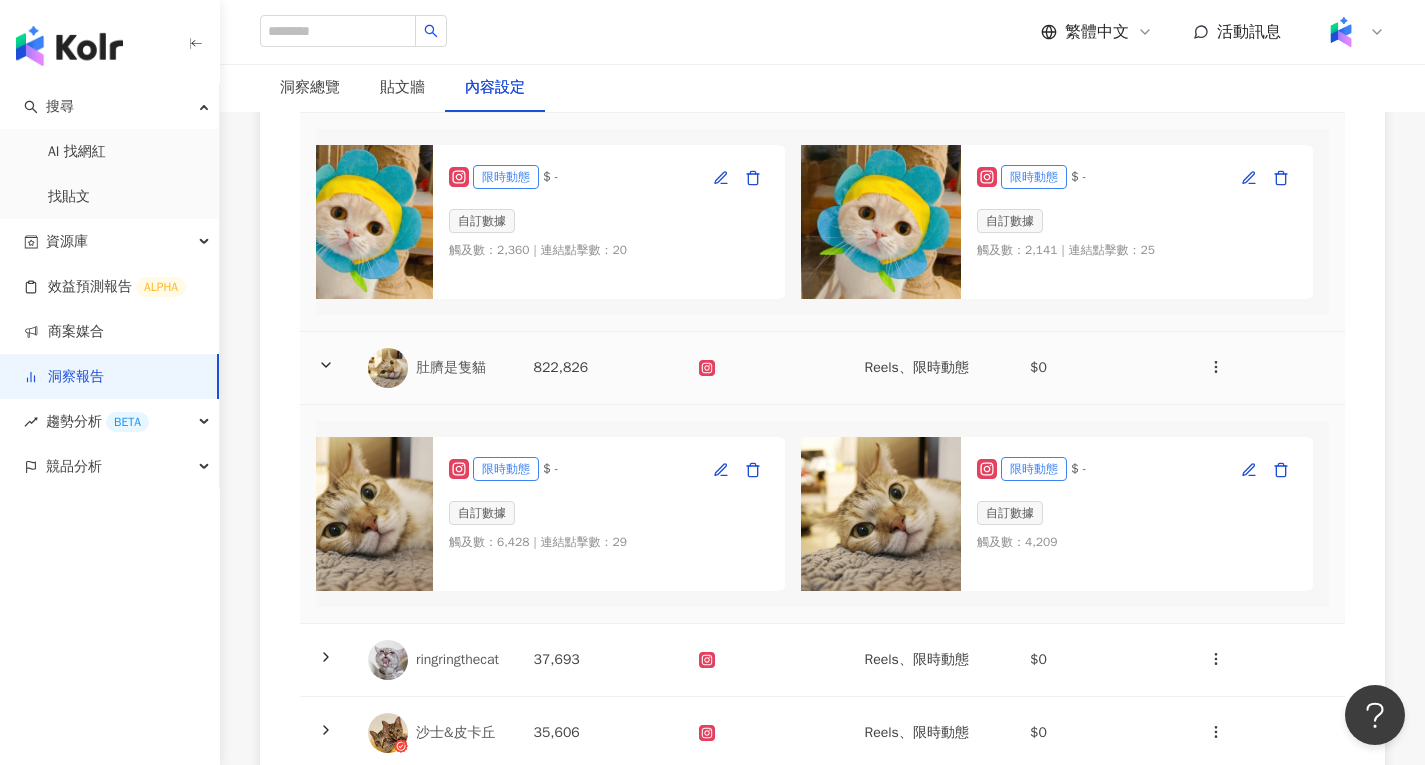 click on "822,826" at bounding box center [601, 368] 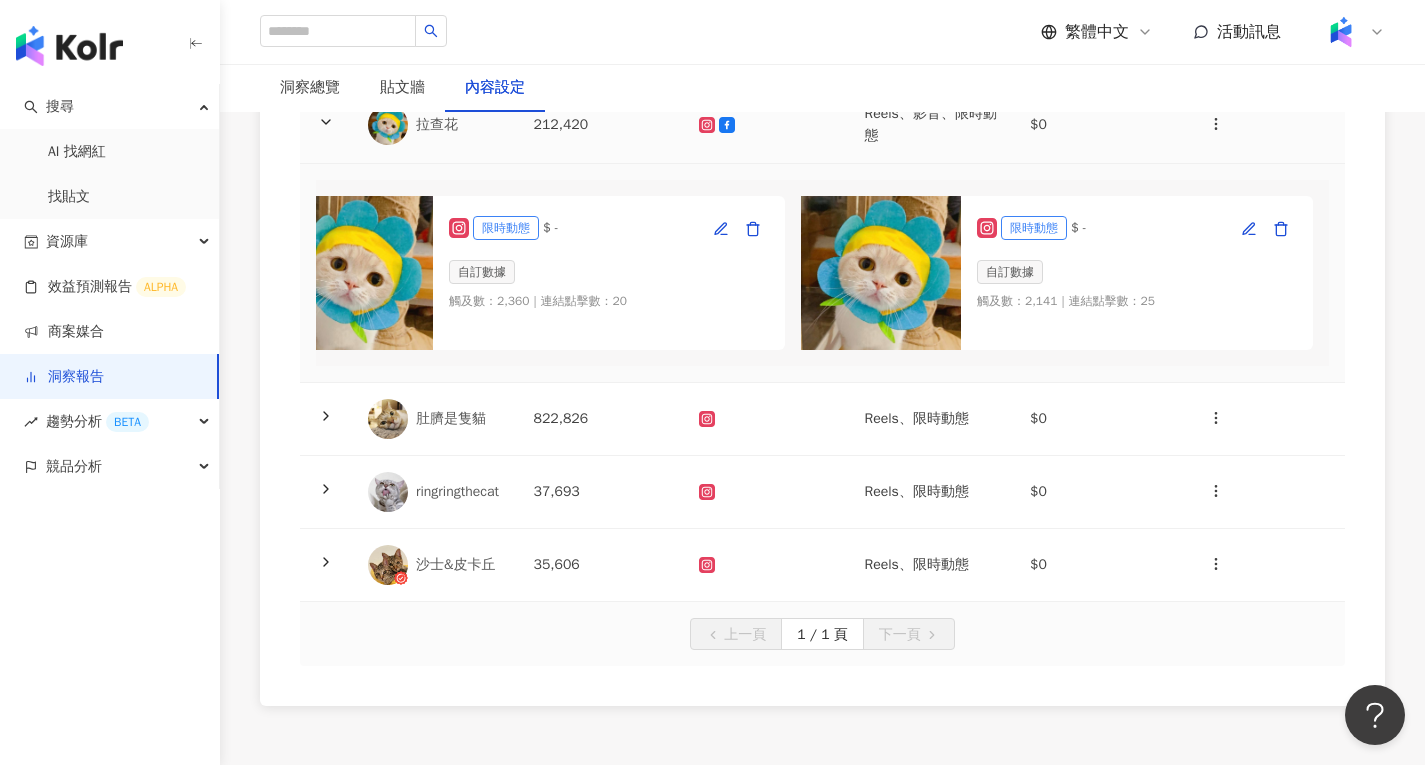 scroll, scrollTop: 287, scrollLeft: 0, axis: vertical 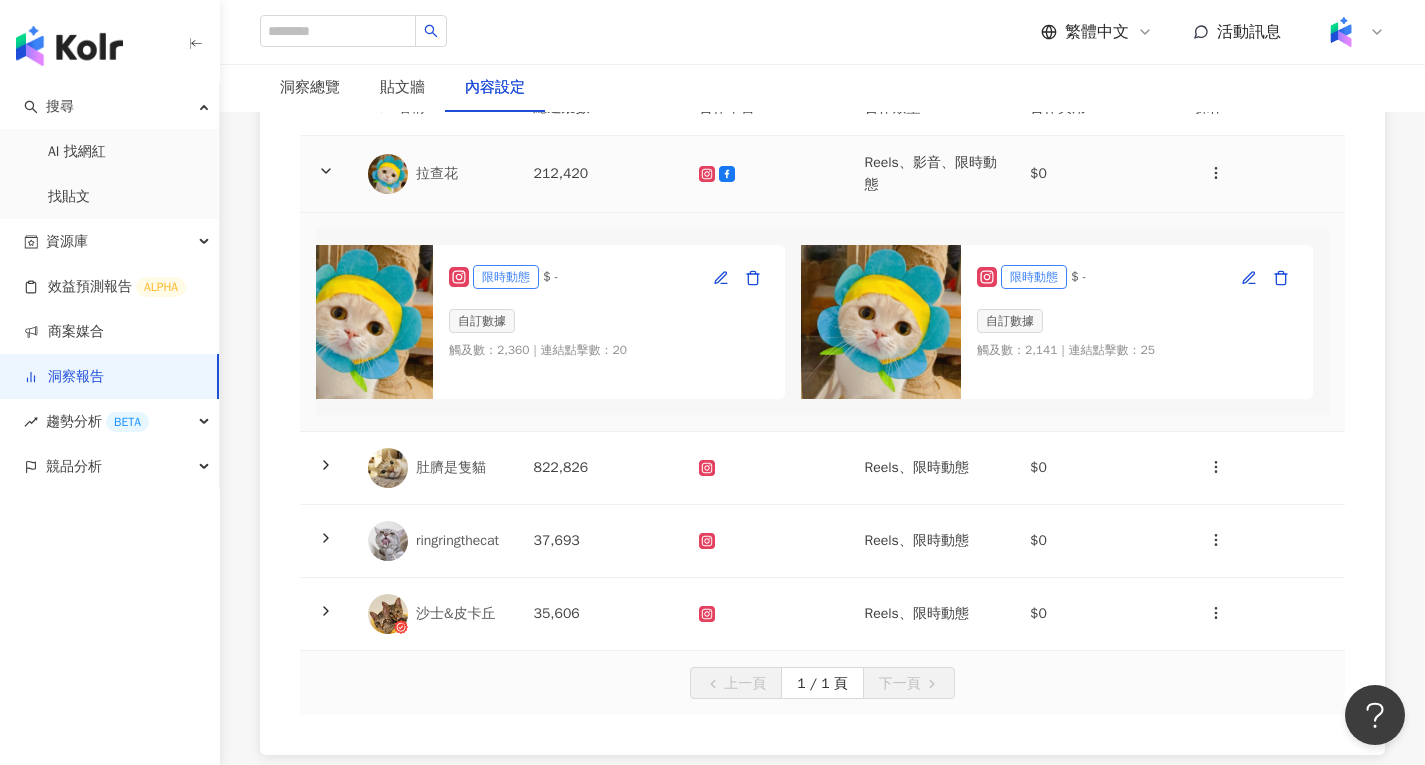 click on "212,420" at bounding box center [601, 174] 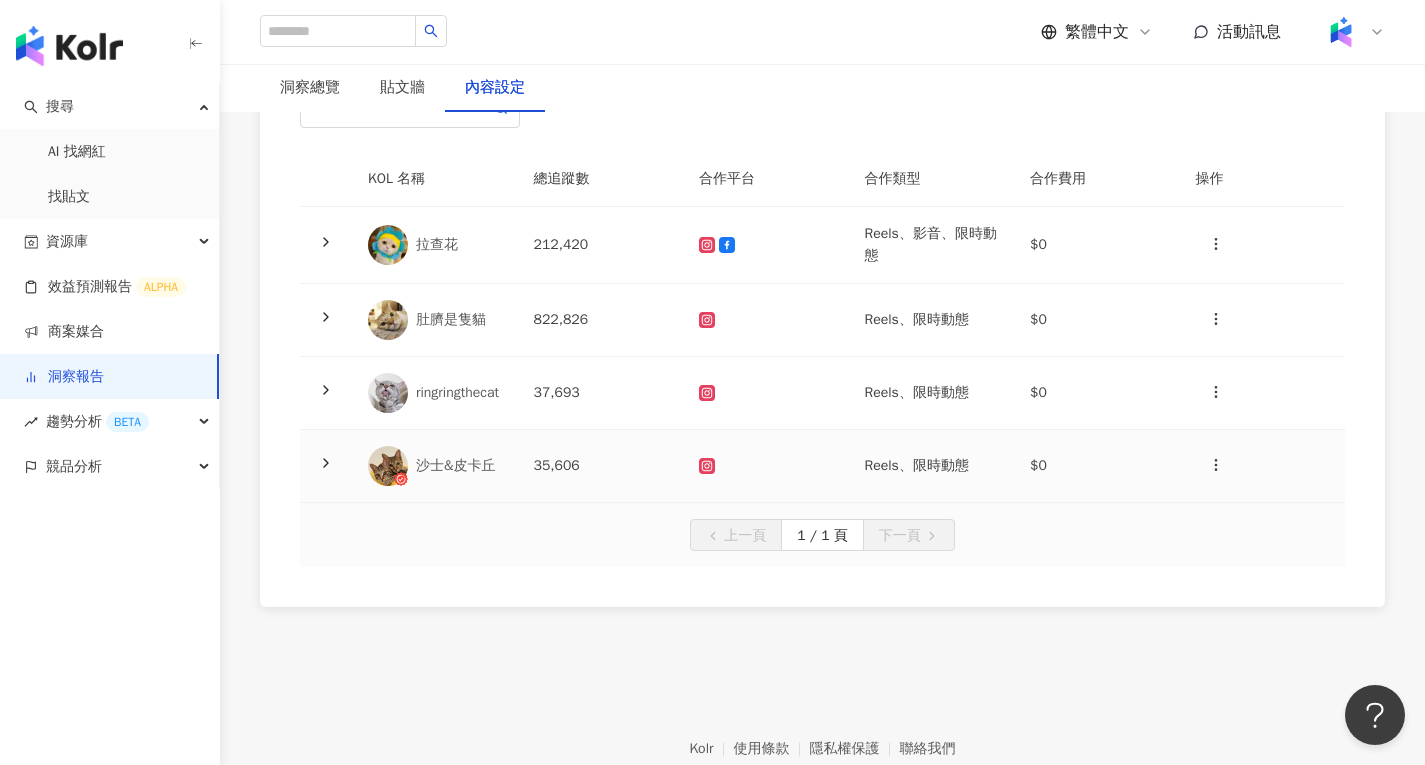 scroll, scrollTop: 187, scrollLeft: 0, axis: vertical 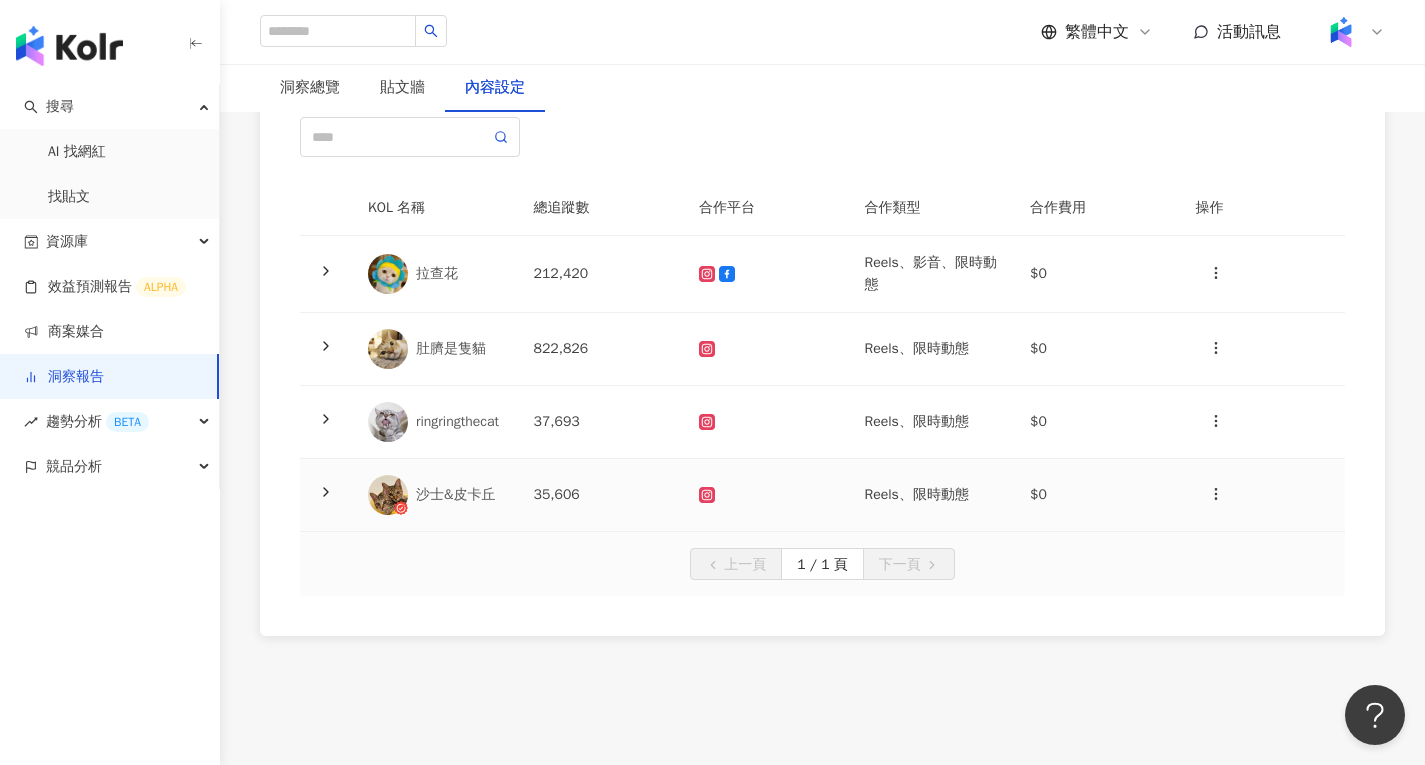 click on "35,606" at bounding box center [601, 495] 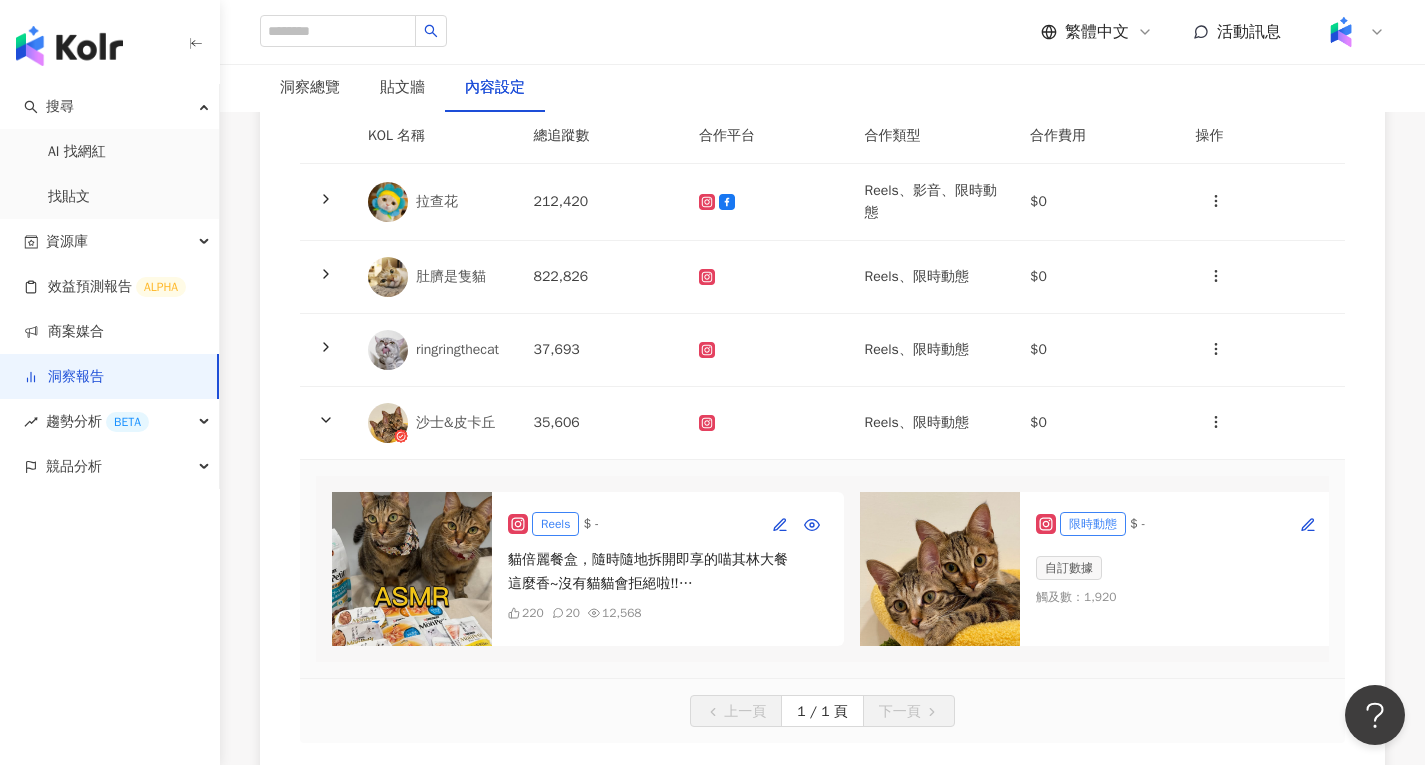 scroll, scrollTop: 287, scrollLeft: 0, axis: vertical 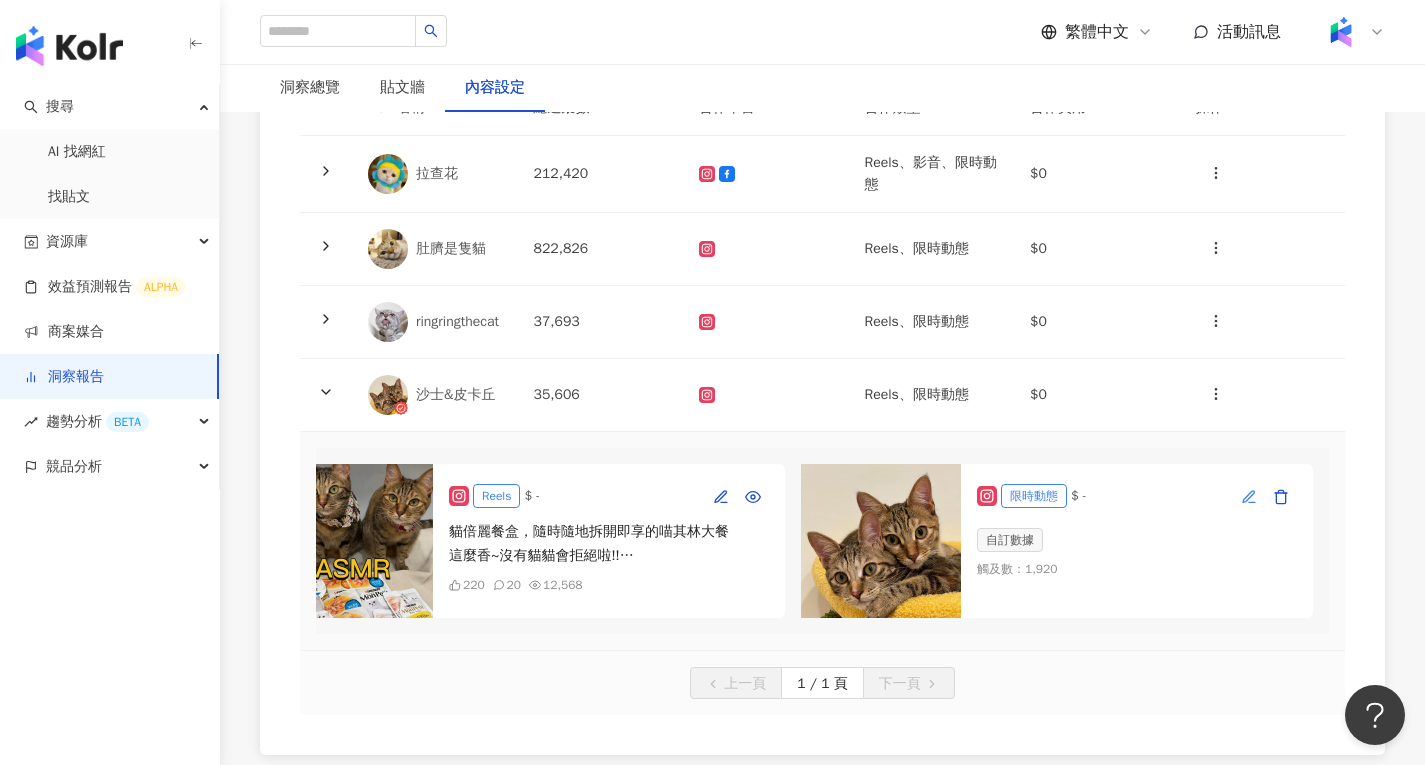 click 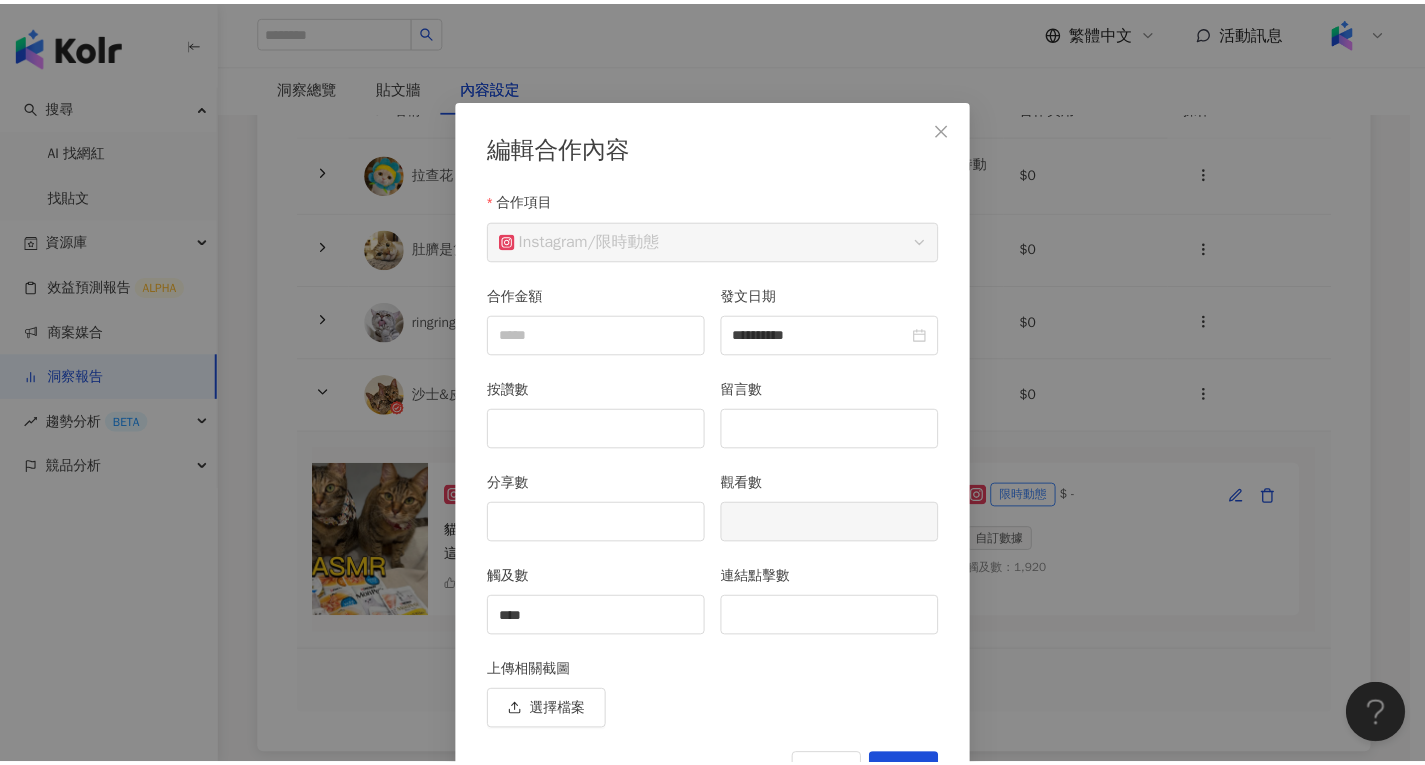 scroll, scrollTop: 53, scrollLeft: 0, axis: vertical 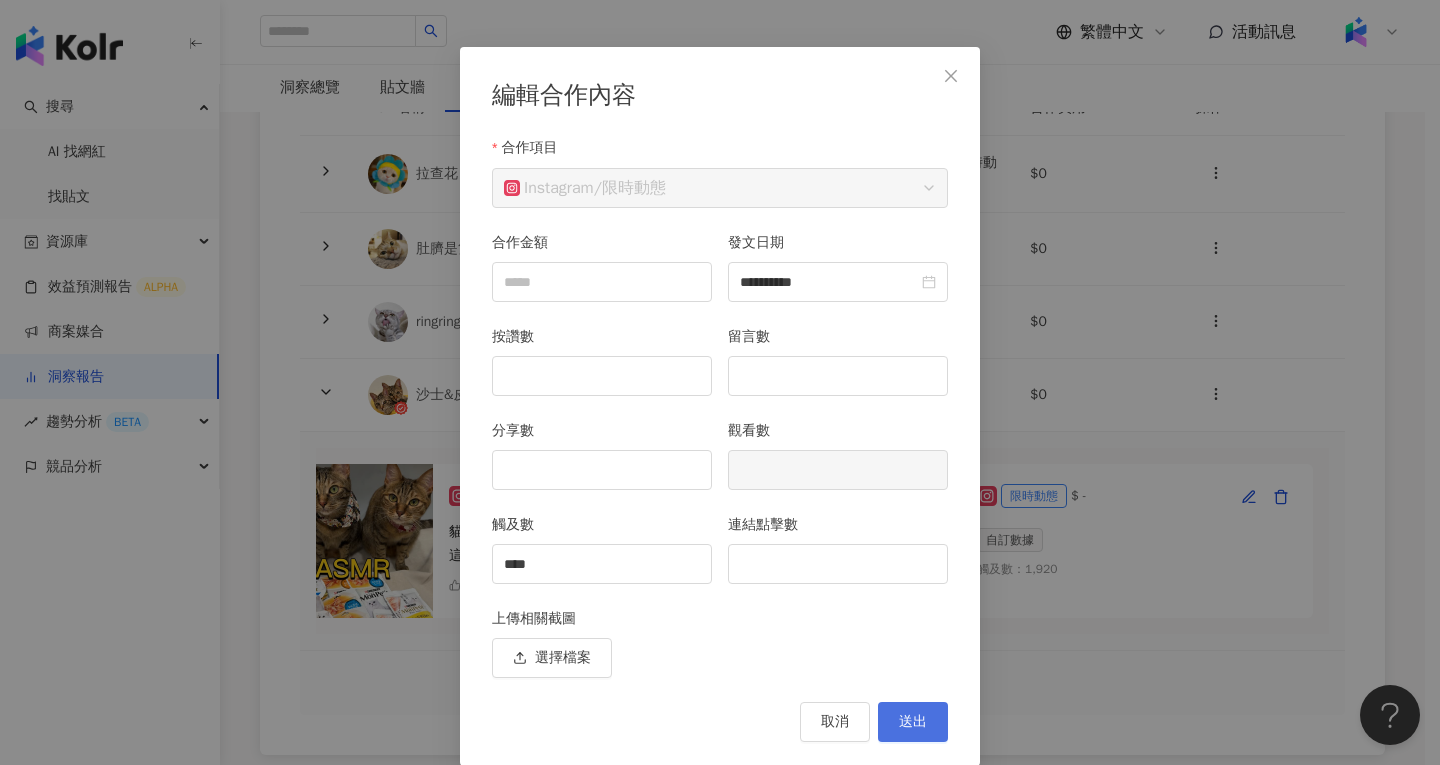 click on "送出" at bounding box center [913, 722] 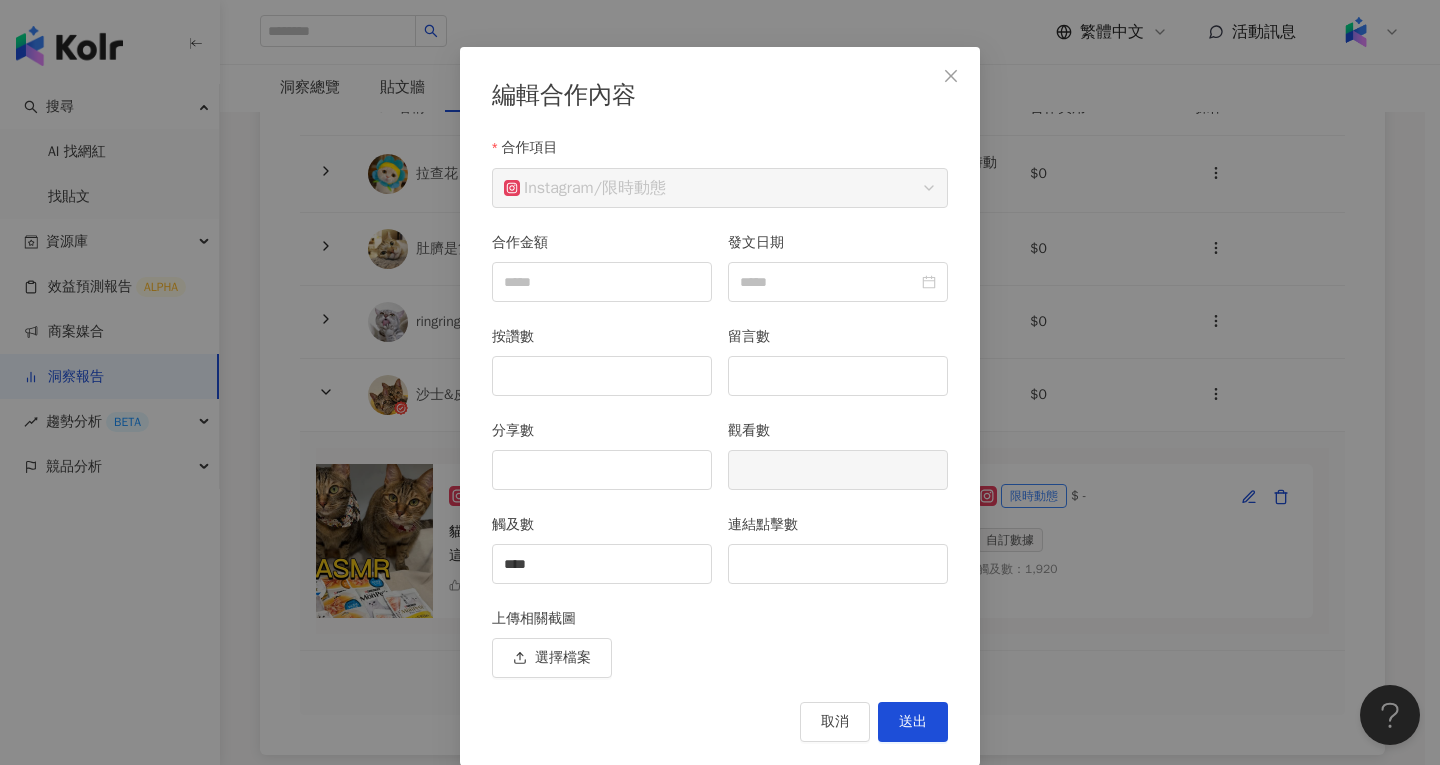 type on "****" 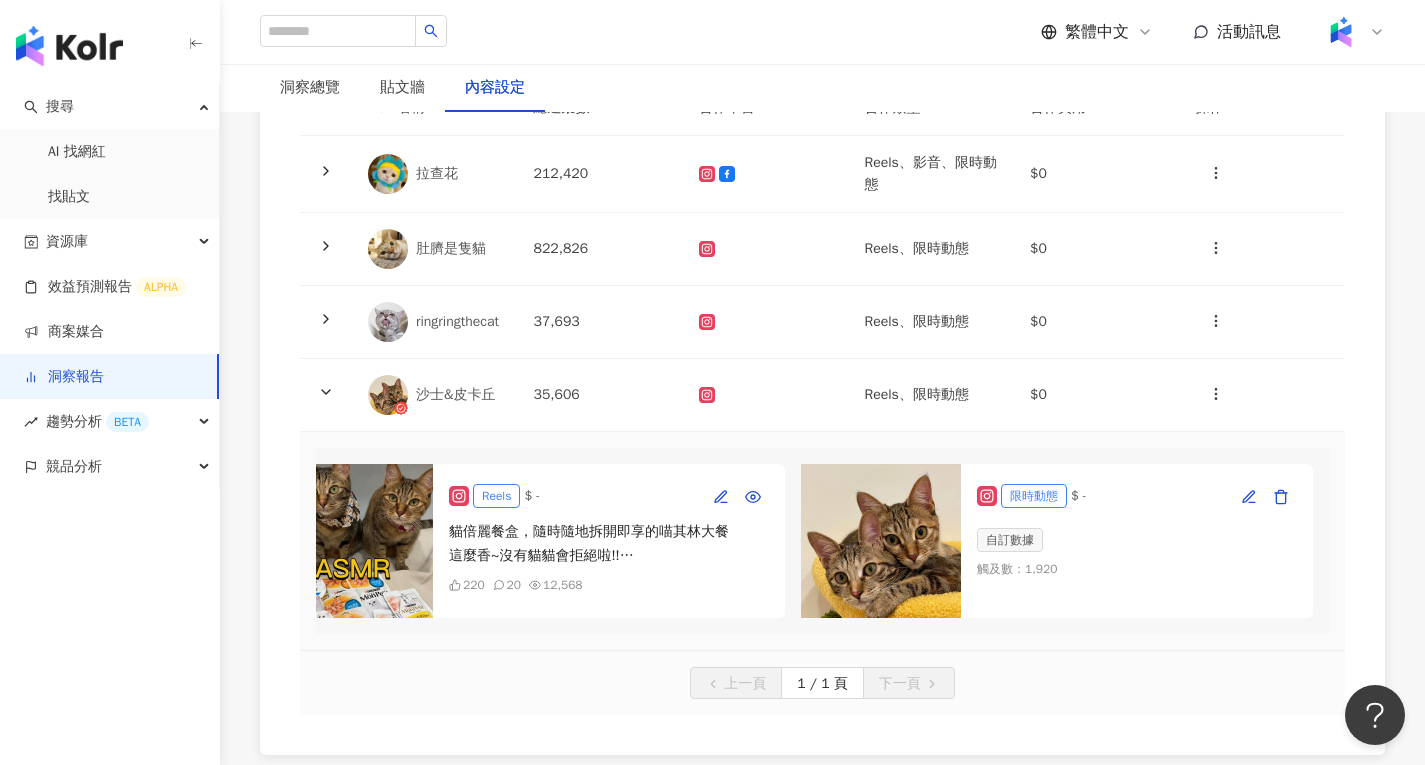 scroll, scrollTop: 0, scrollLeft: 59, axis: horizontal 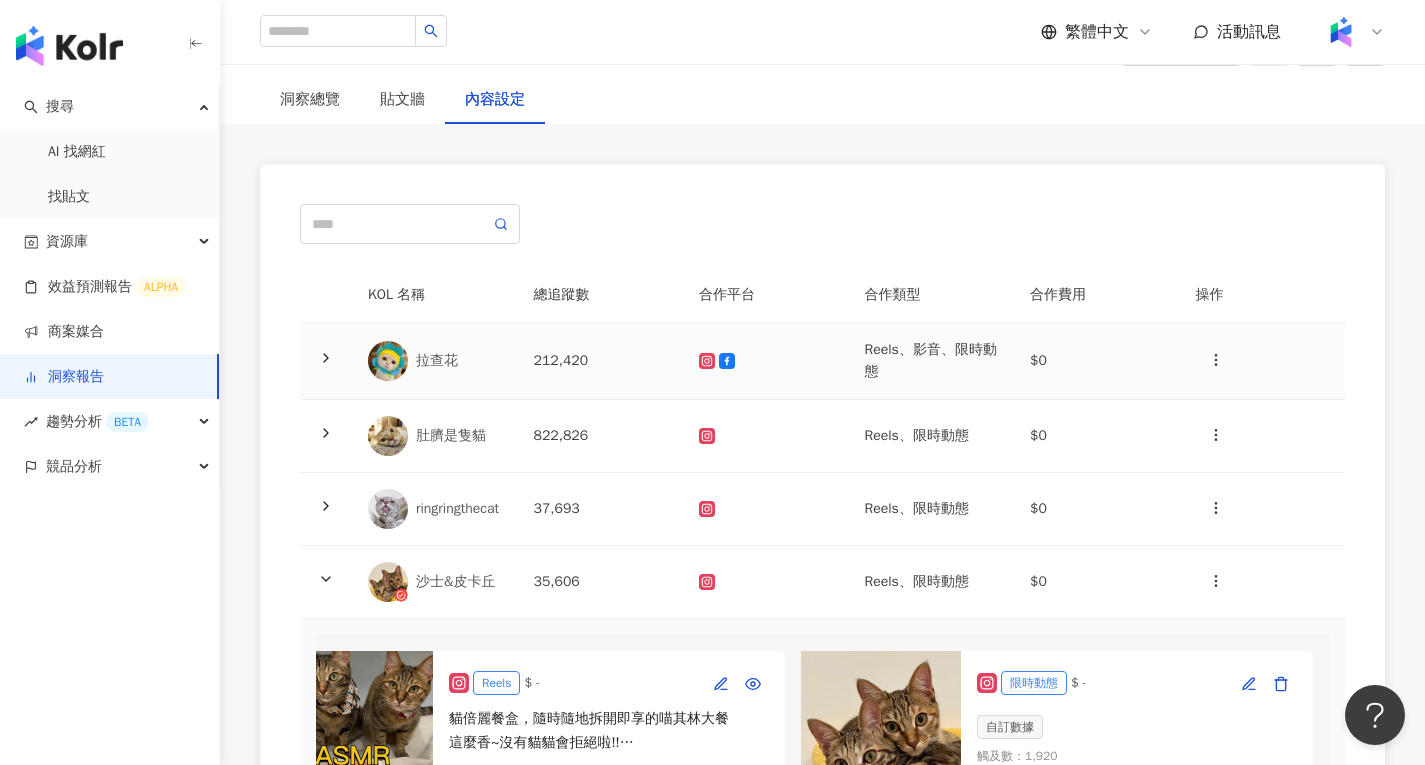 click at bounding box center [766, 361] 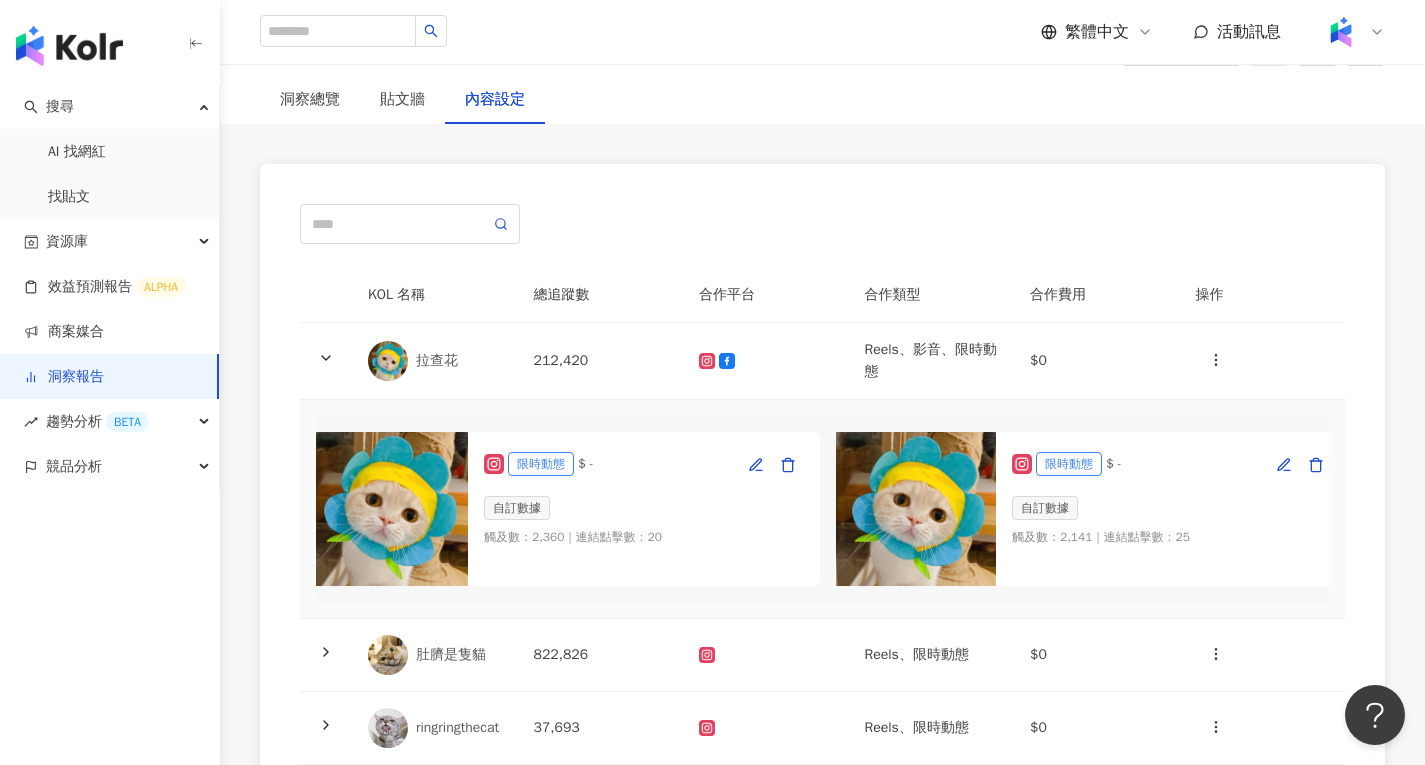 scroll, scrollTop: 0, scrollLeft: 1084, axis: horizontal 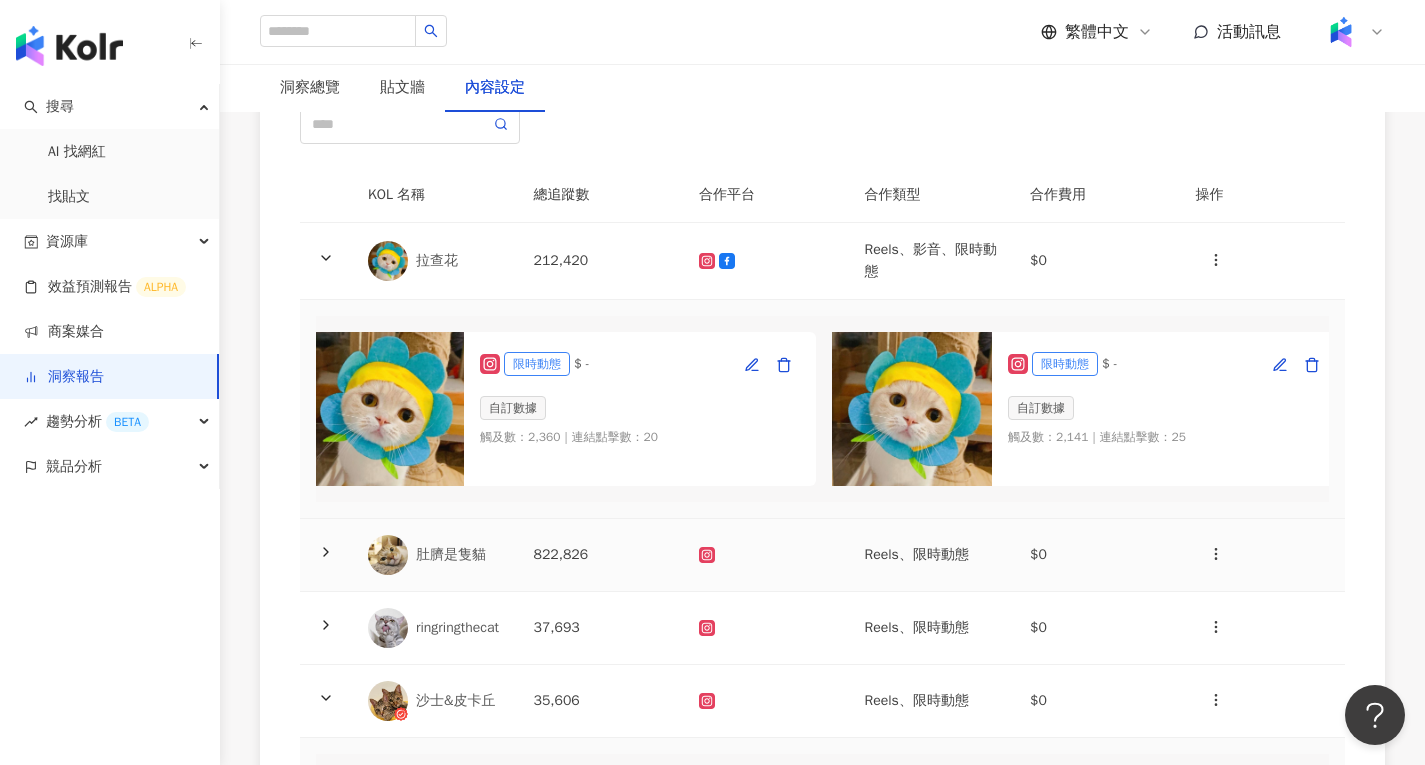 click at bounding box center [766, 555] 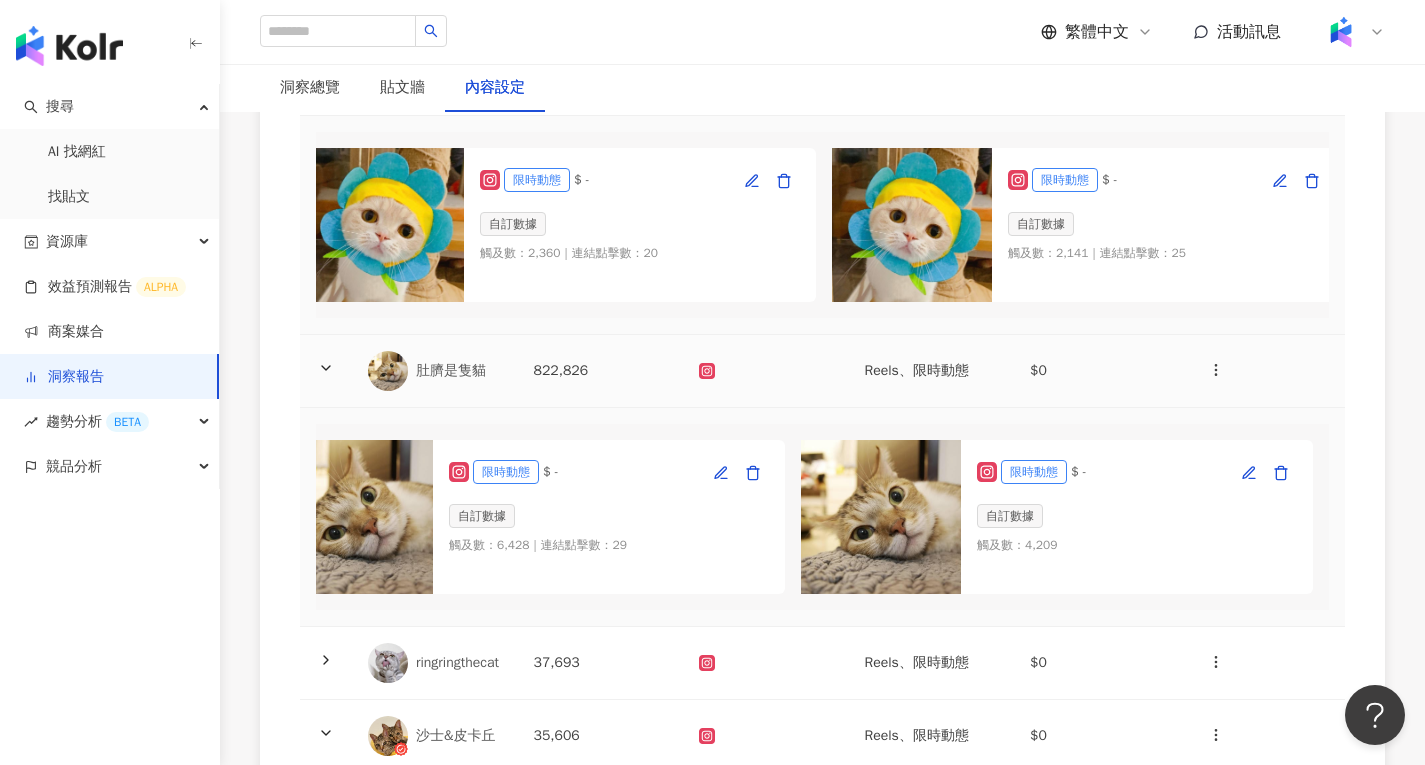 scroll, scrollTop: 500, scrollLeft: 0, axis: vertical 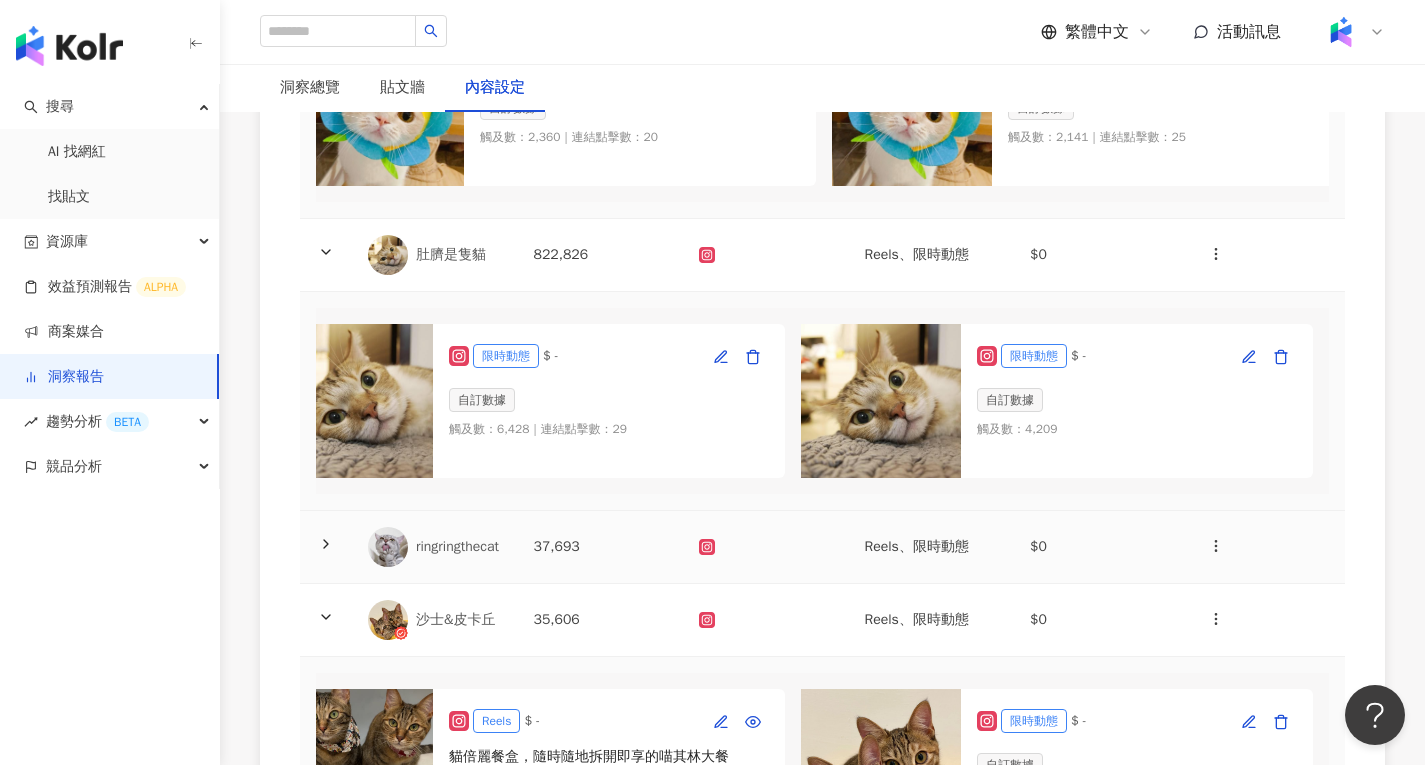 click at bounding box center (766, 547) 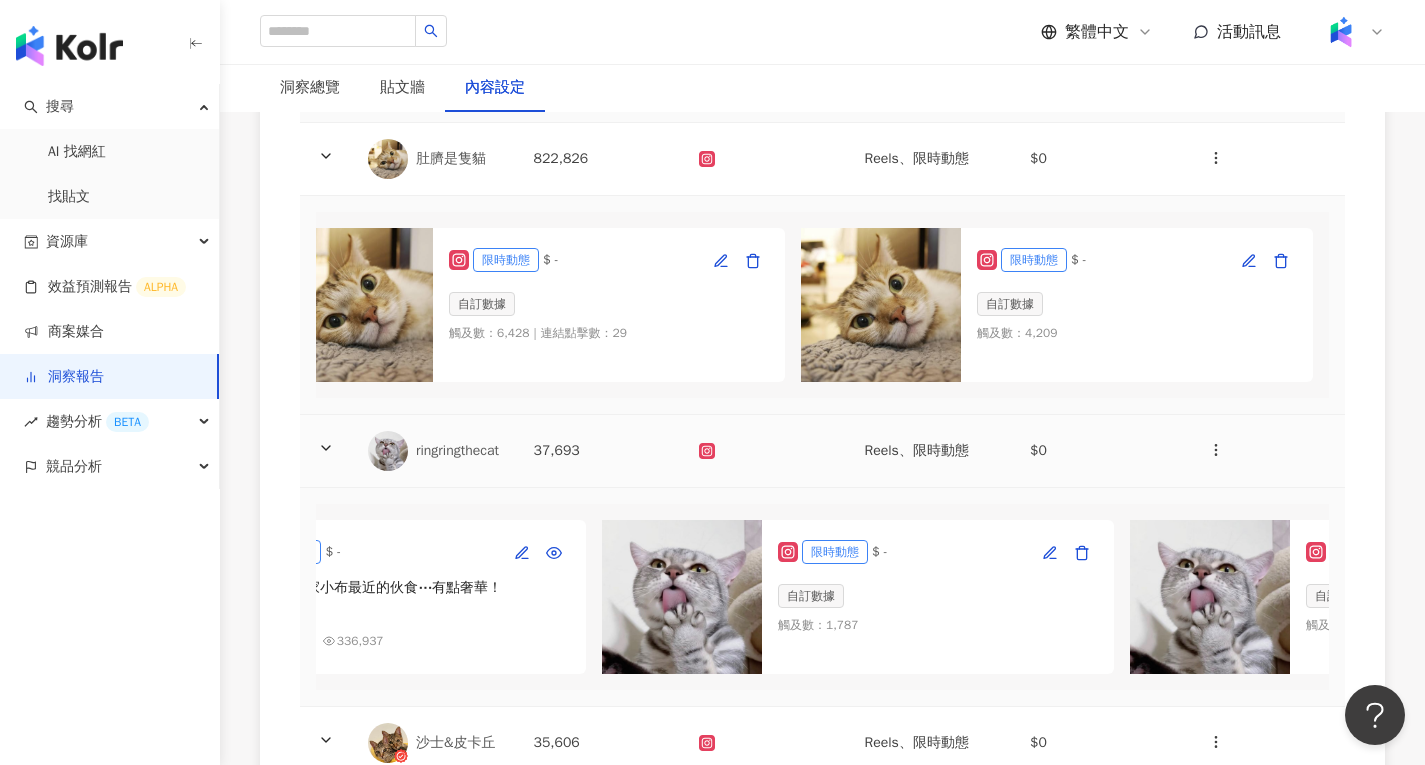 scroll, scrollTop: 800, scrollLeft: 0, axis: vertical 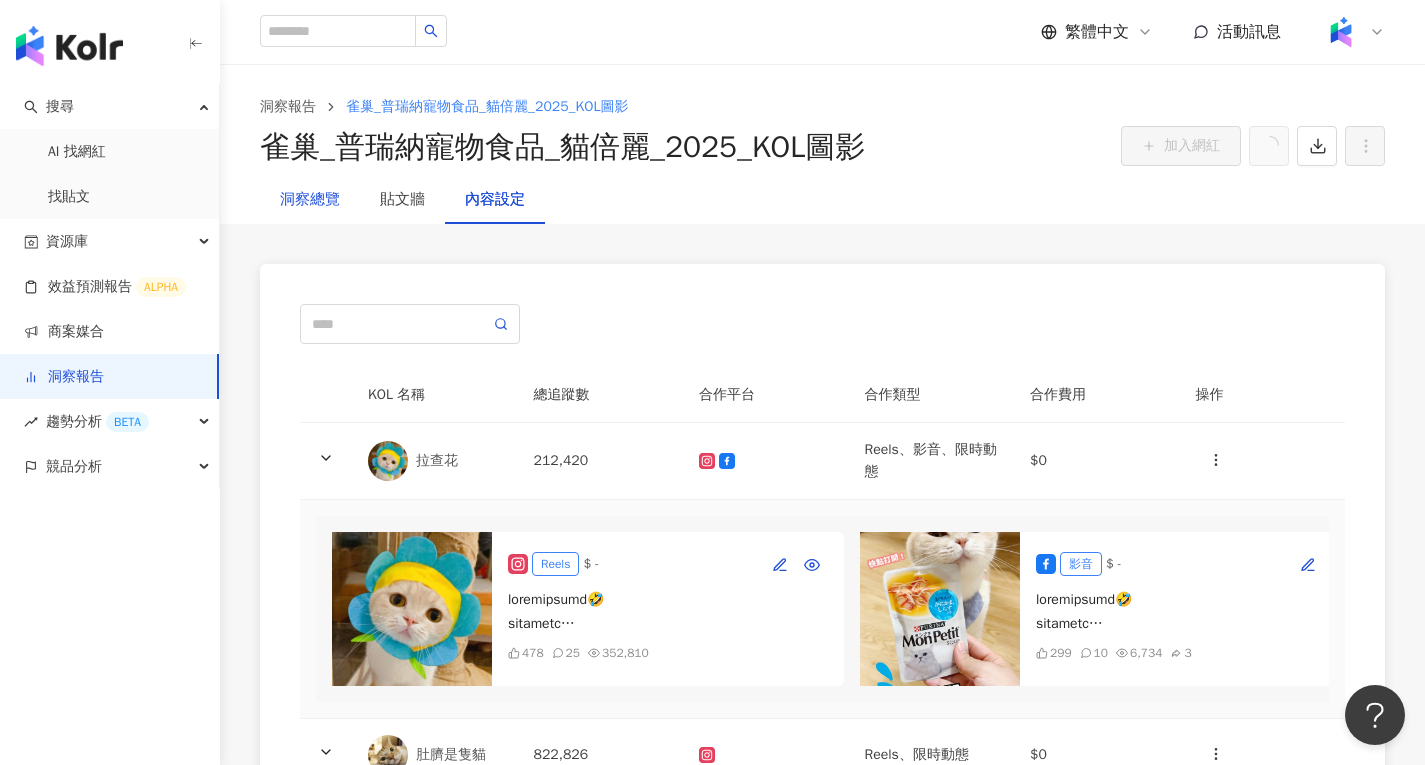 click on "洞察總覽" at bounding box center [310, 200] 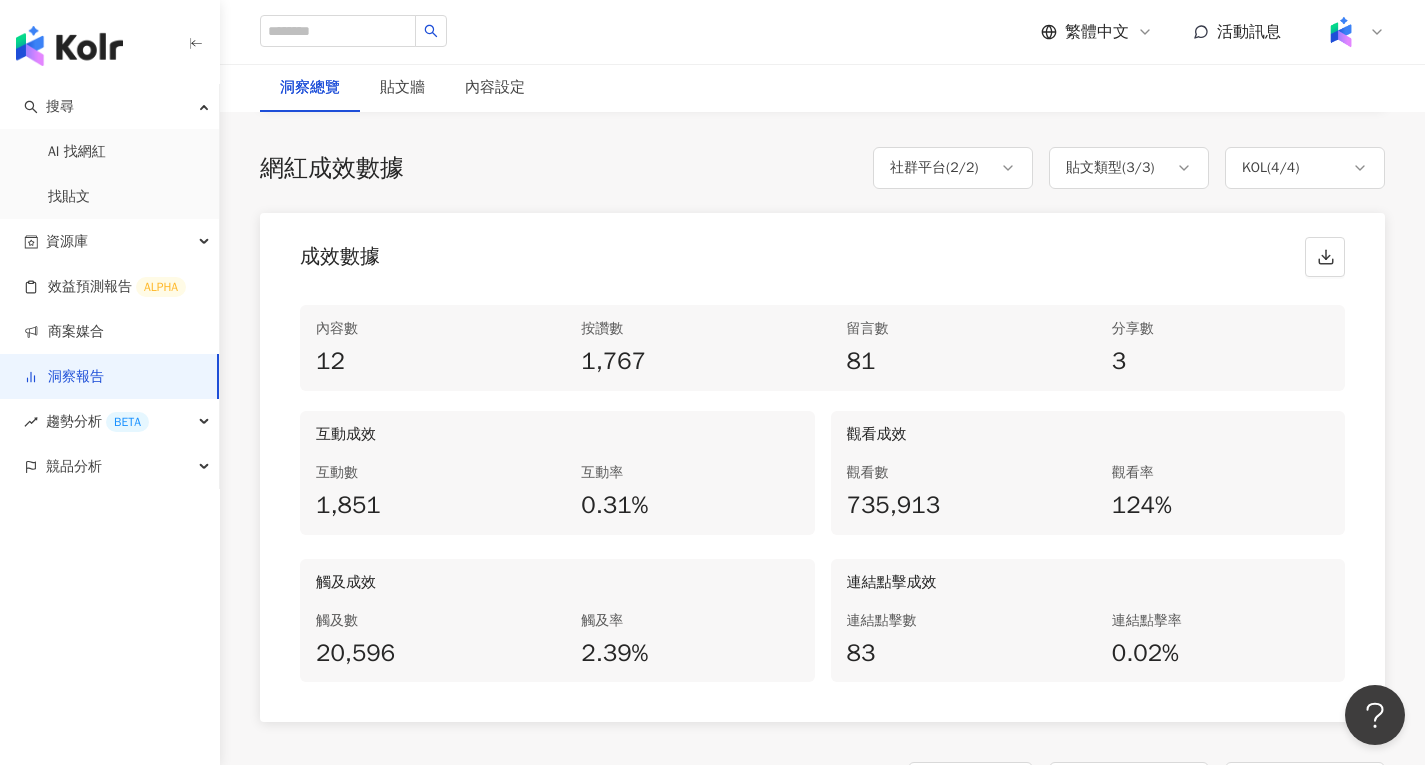 scroll, scrollTop: 888, scrollLeft: 0, axis: vertical 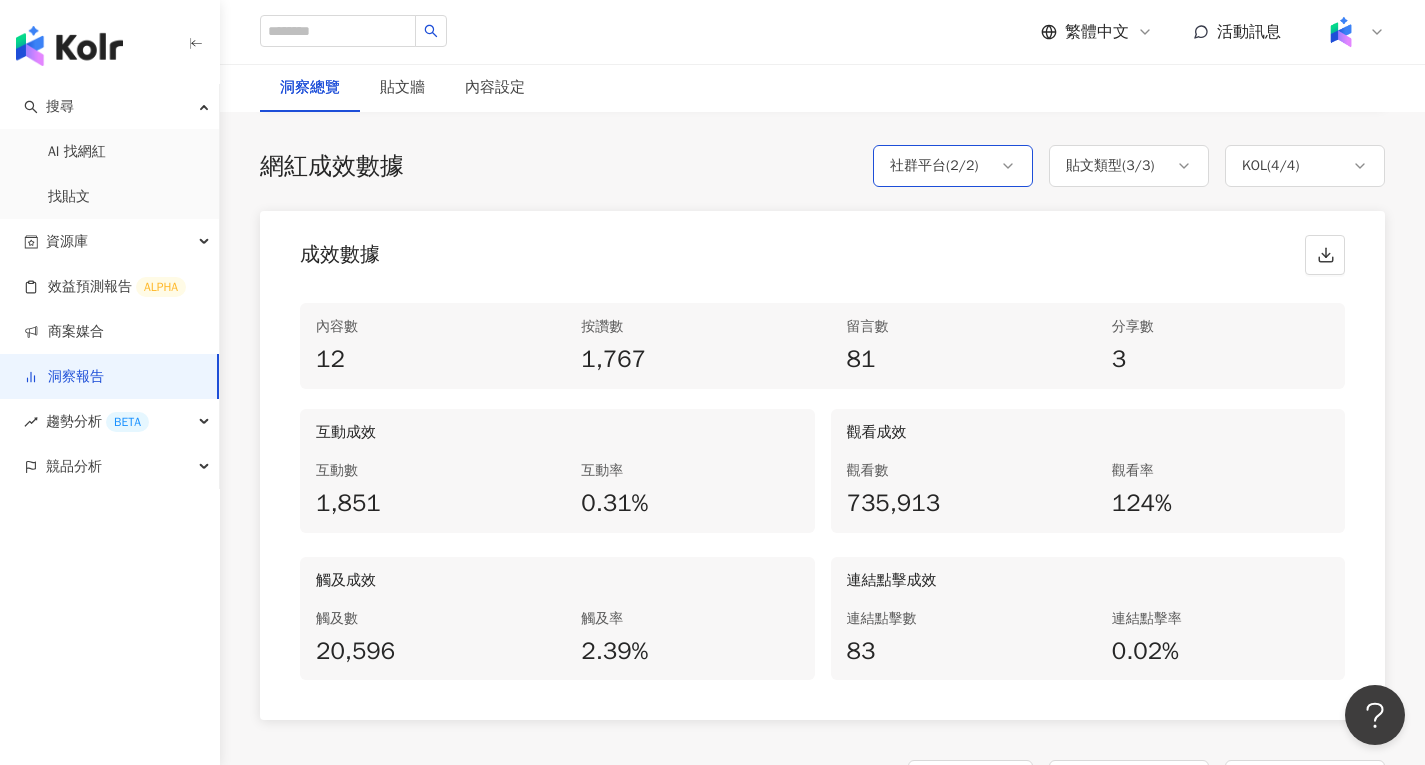 click on "社群平台  ( 2 / 2 )" at bounding box center [953, 166] 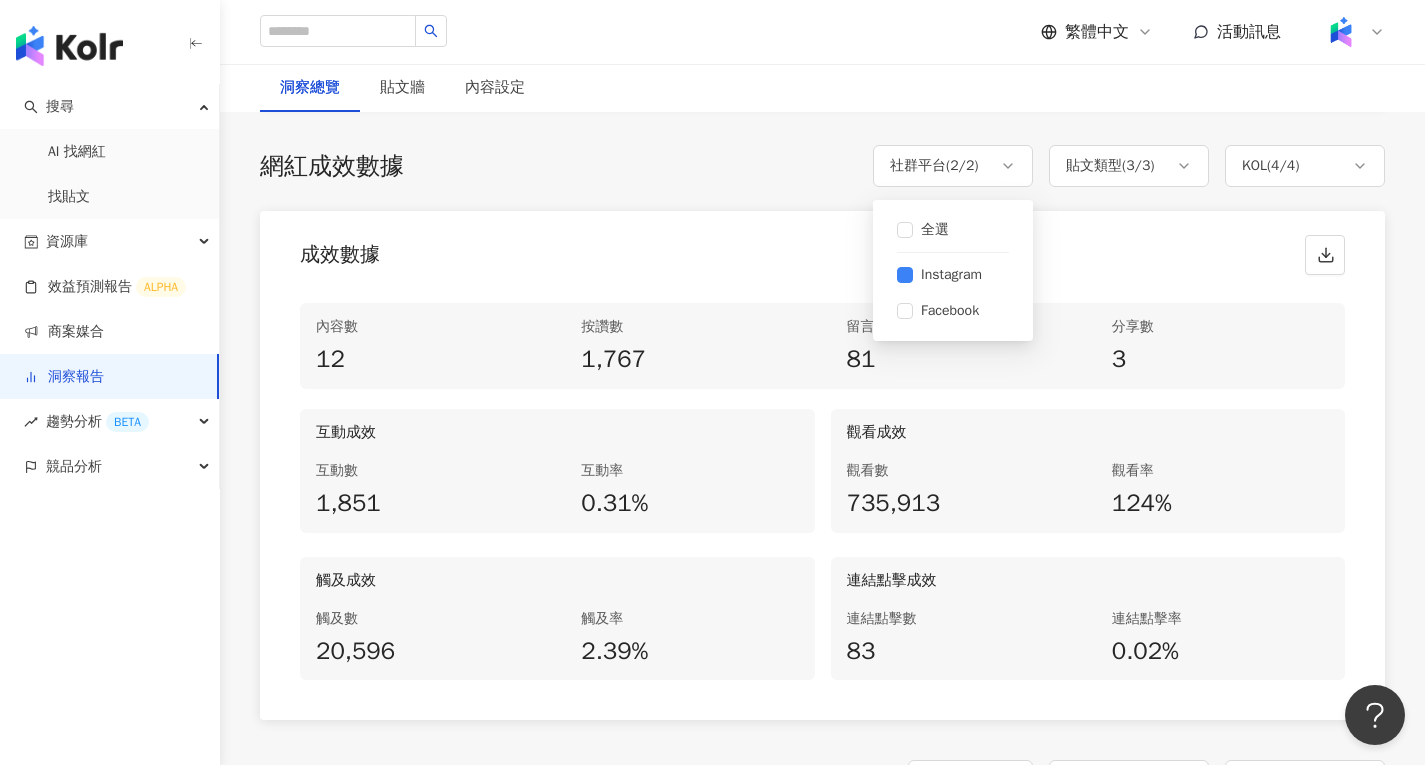 click on "成效數據" at bounding box center (822, 249) 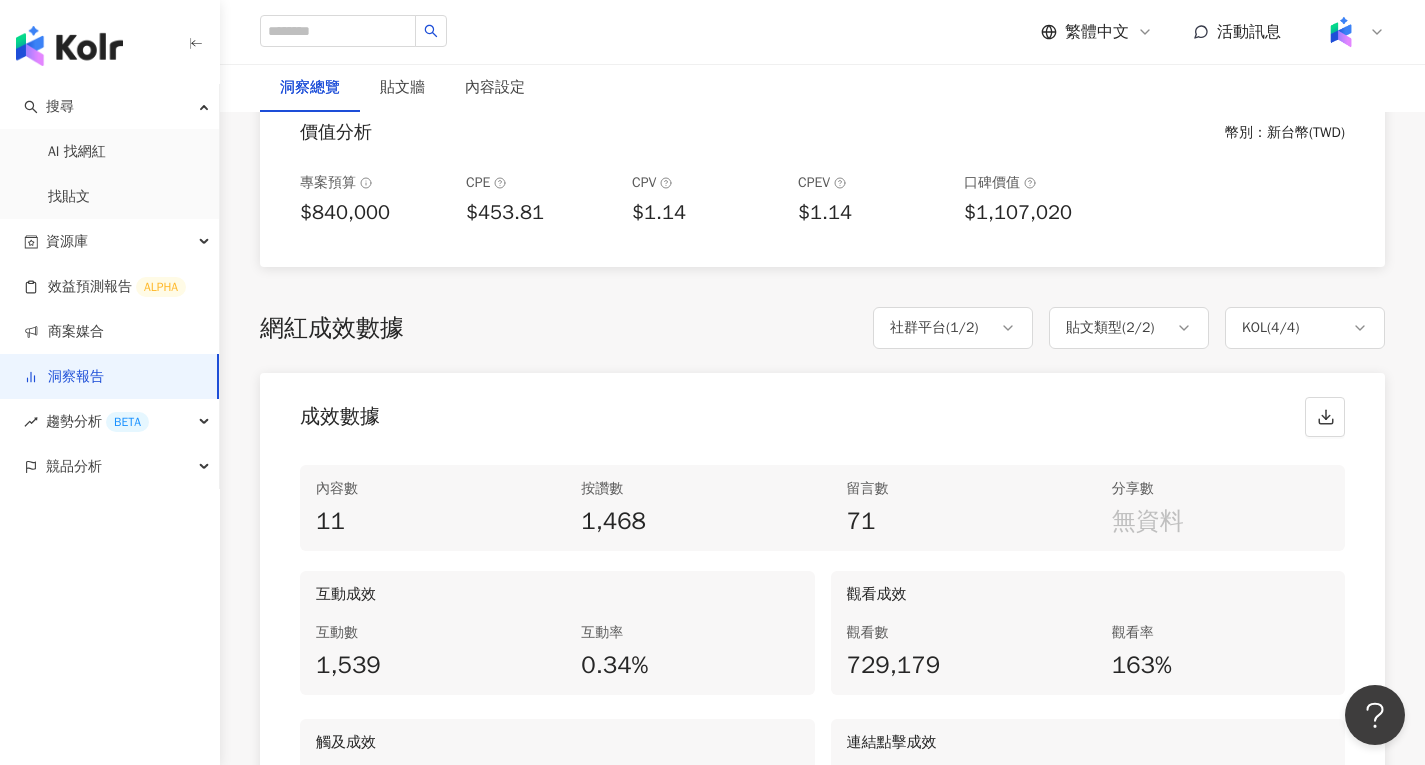scroll, scrollTop: 725, scrollLeft: 0, axis: vertical 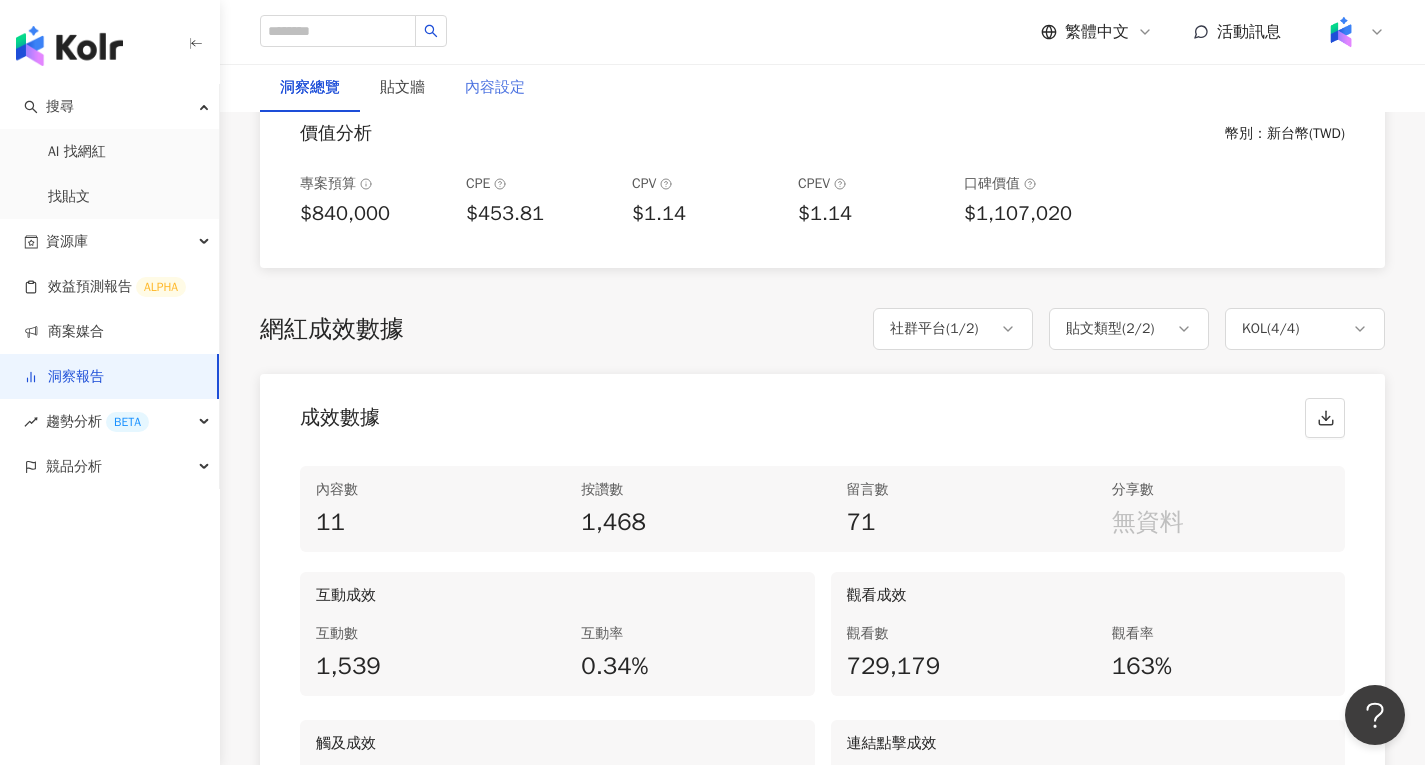 click on "內容設定" at bounding box center (495, 88) 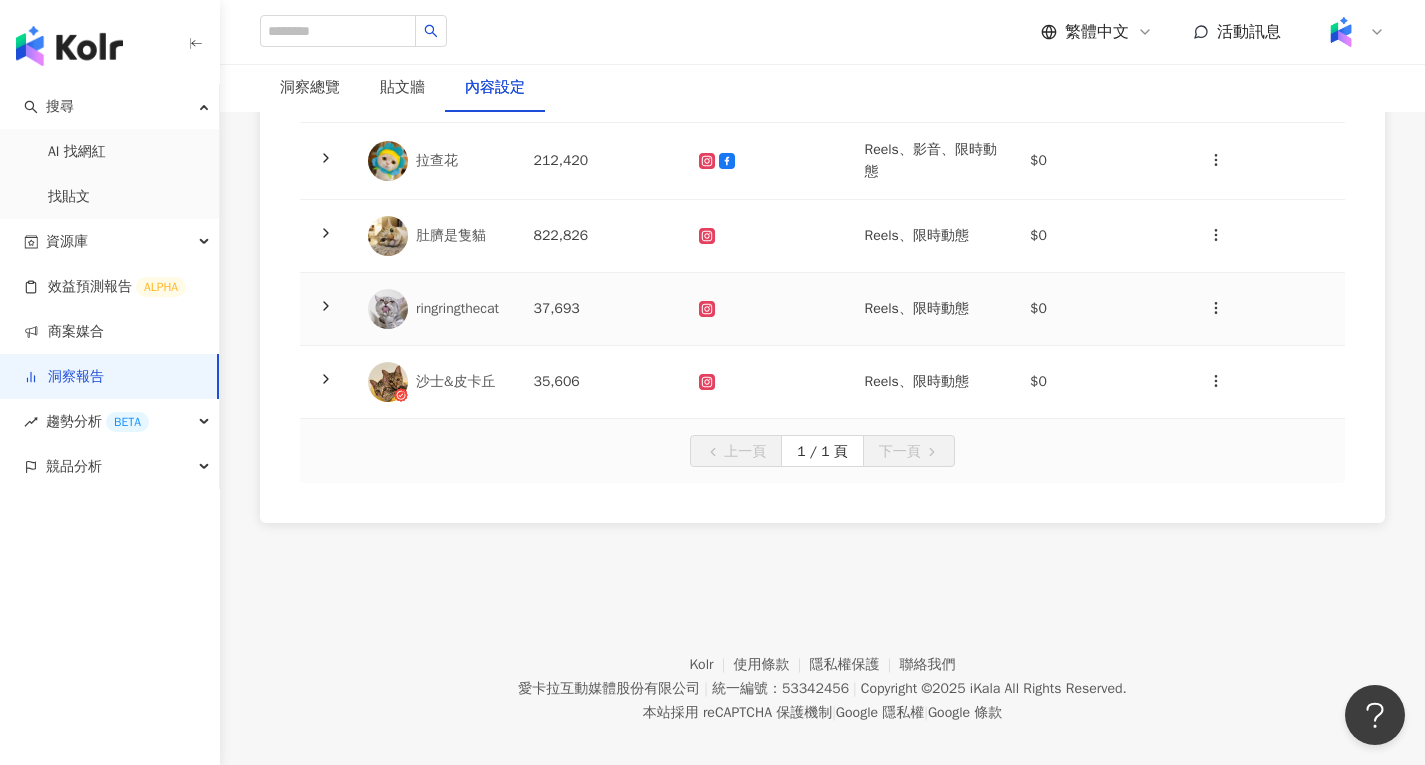 scroll, scrollTop: 0, scrollLeft: 0, axis: both 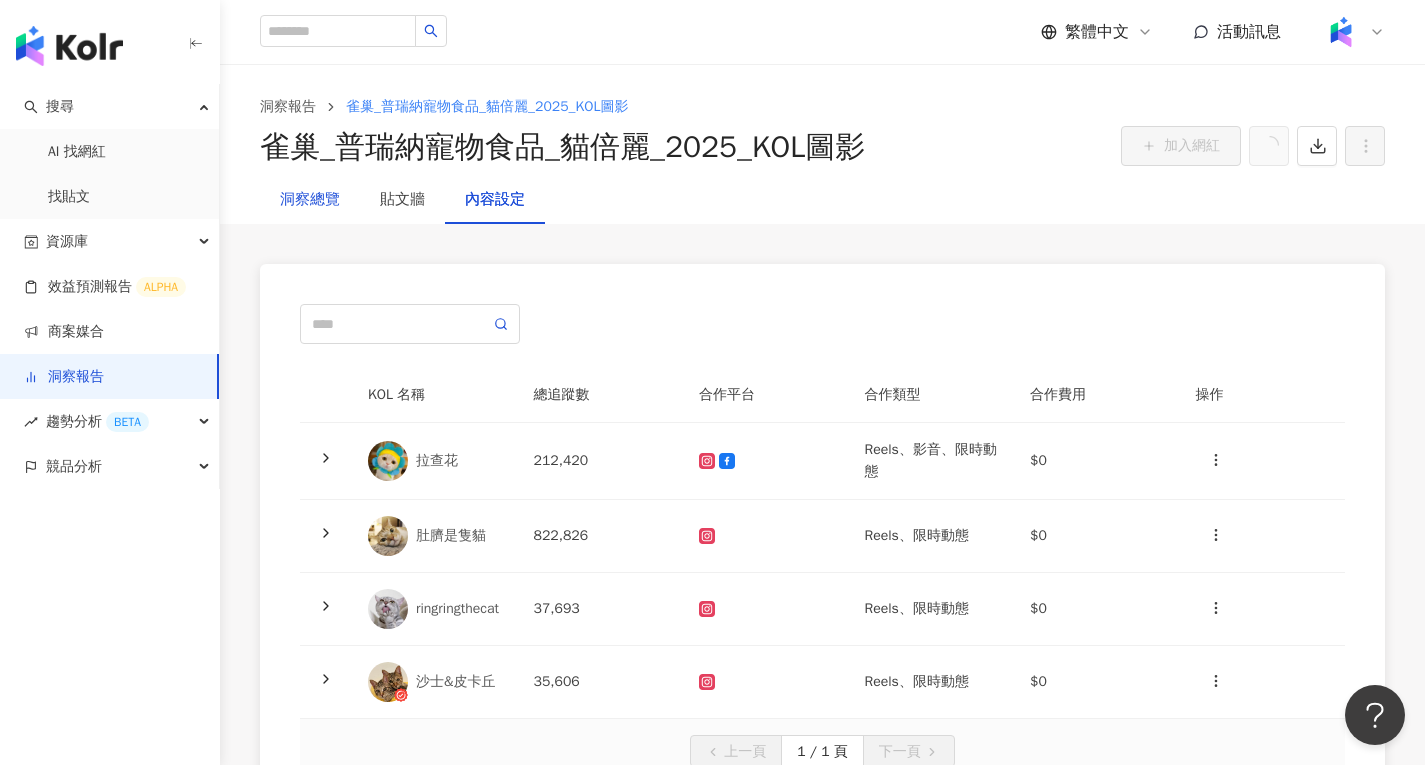 click on "洞察總覽" at bounding box center (310, 200) 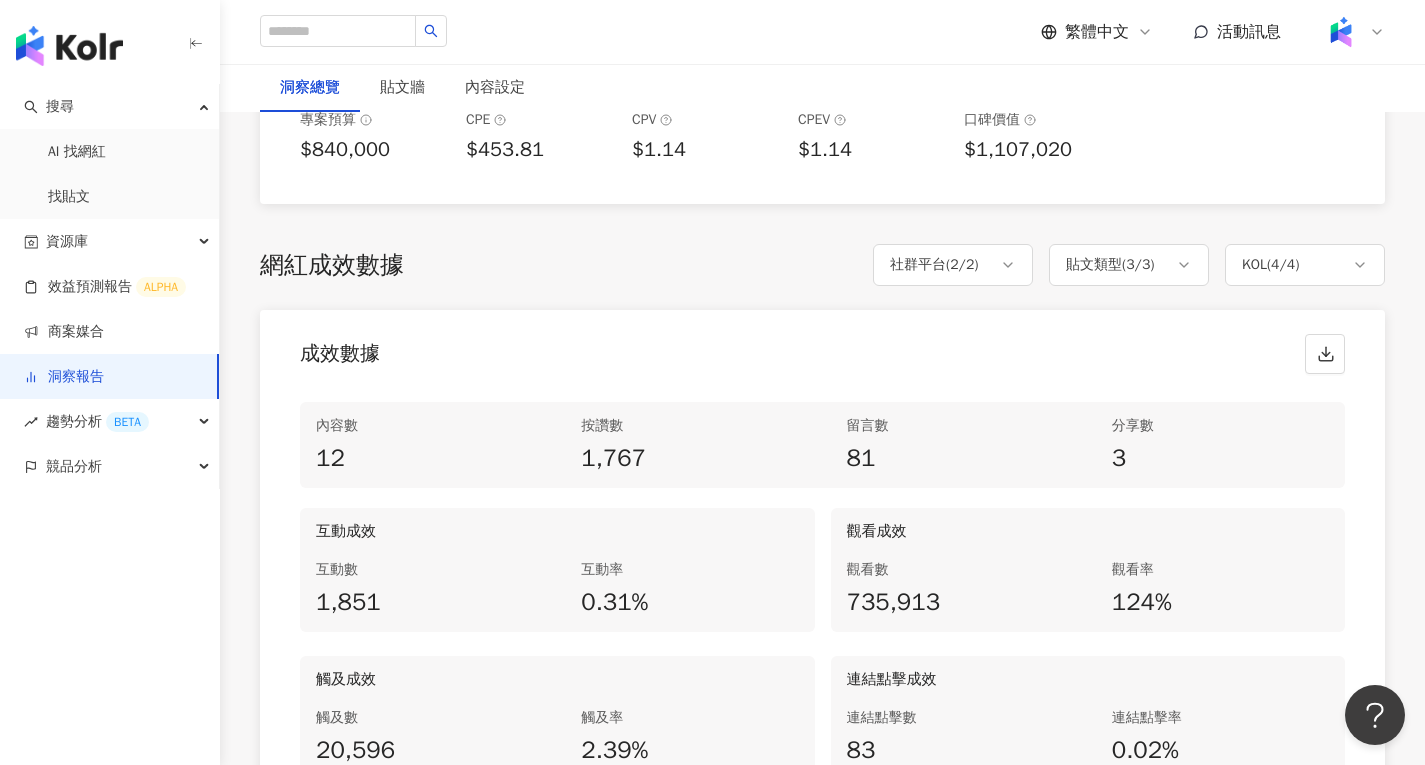 scroll, scrollTop: 900, scrollLeft: 0, axis: vertical 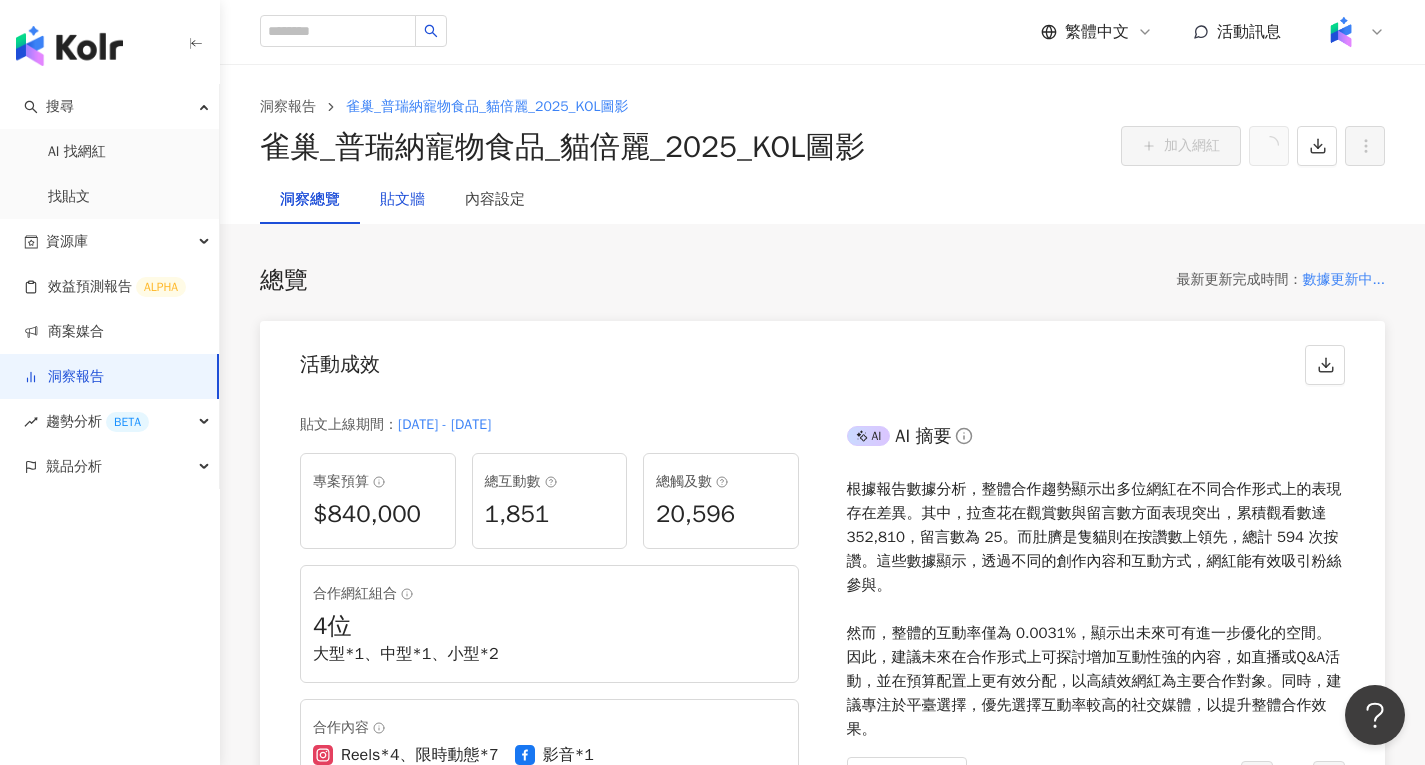 click on "貼文牆" at bounding box center (402, 200) 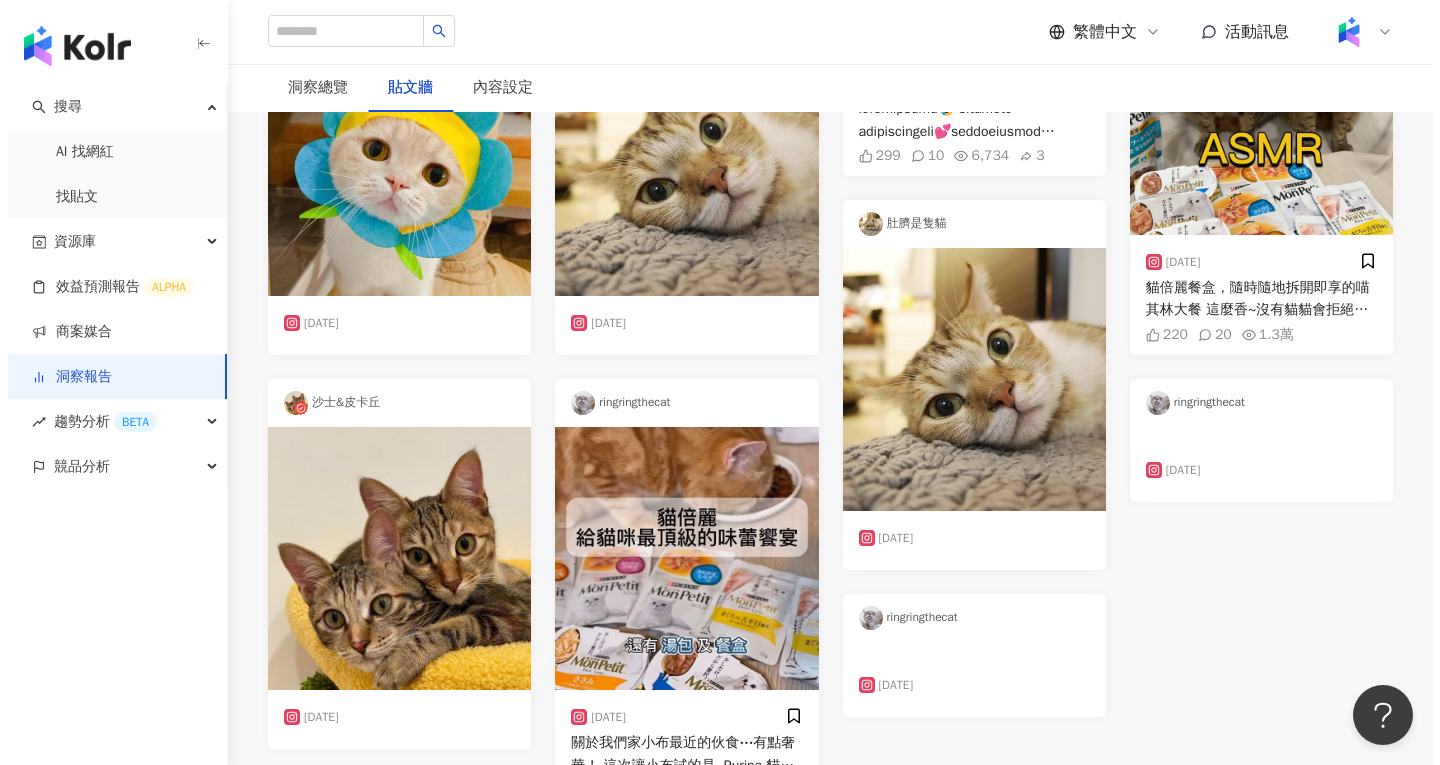 scroll, scrollTop: 500, scrollLeft: 0, axis: vertical 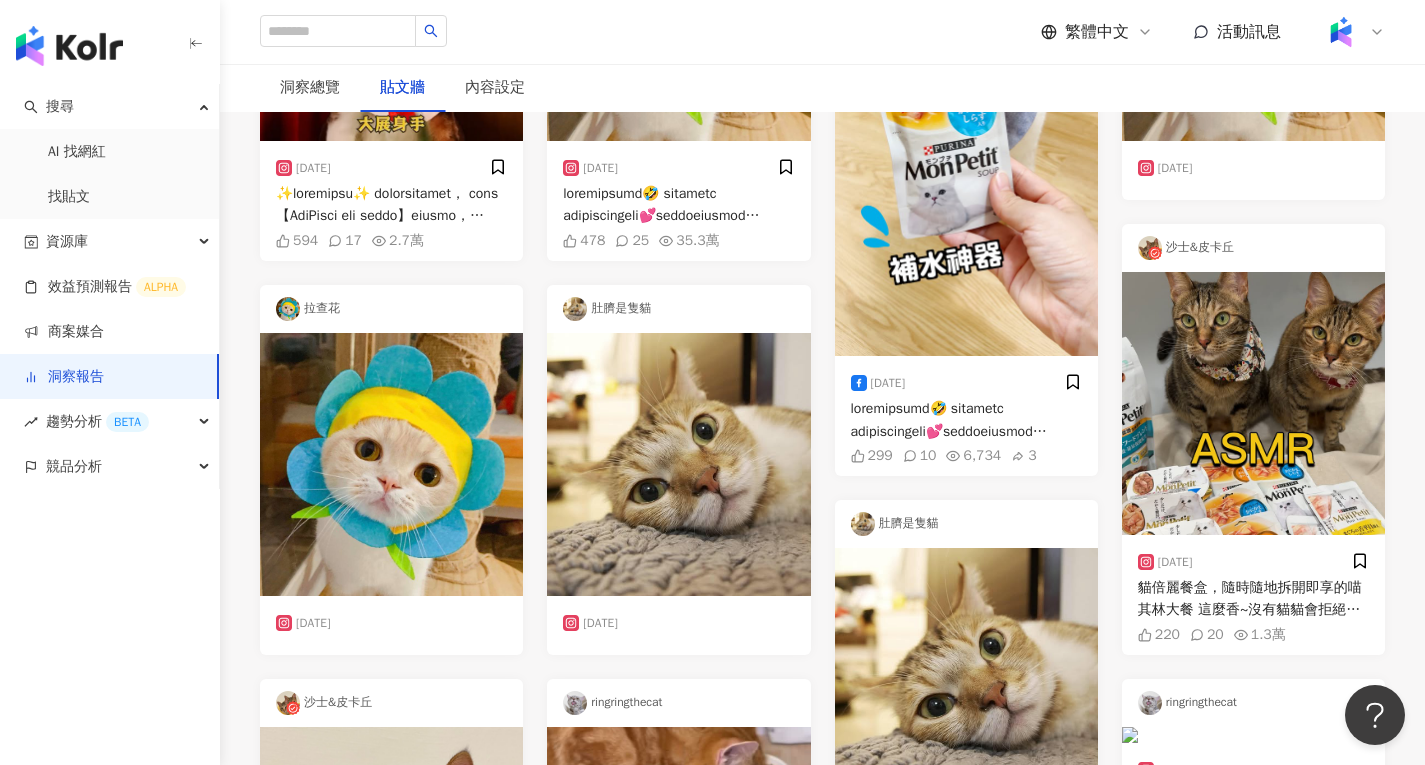 click at bounding box center [966, 420] 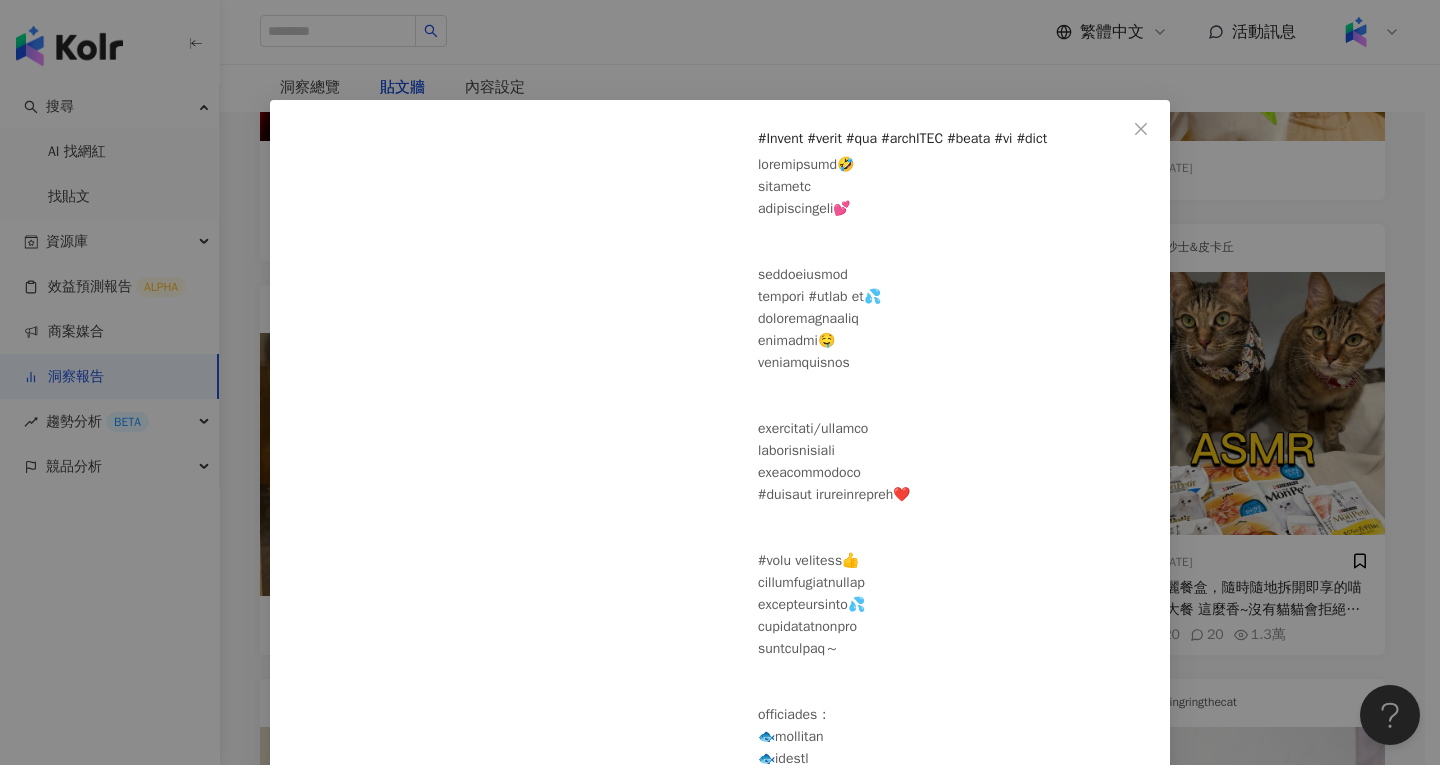 scroll, scrollTop: 937, scrollLeft: 0, axis: vertical 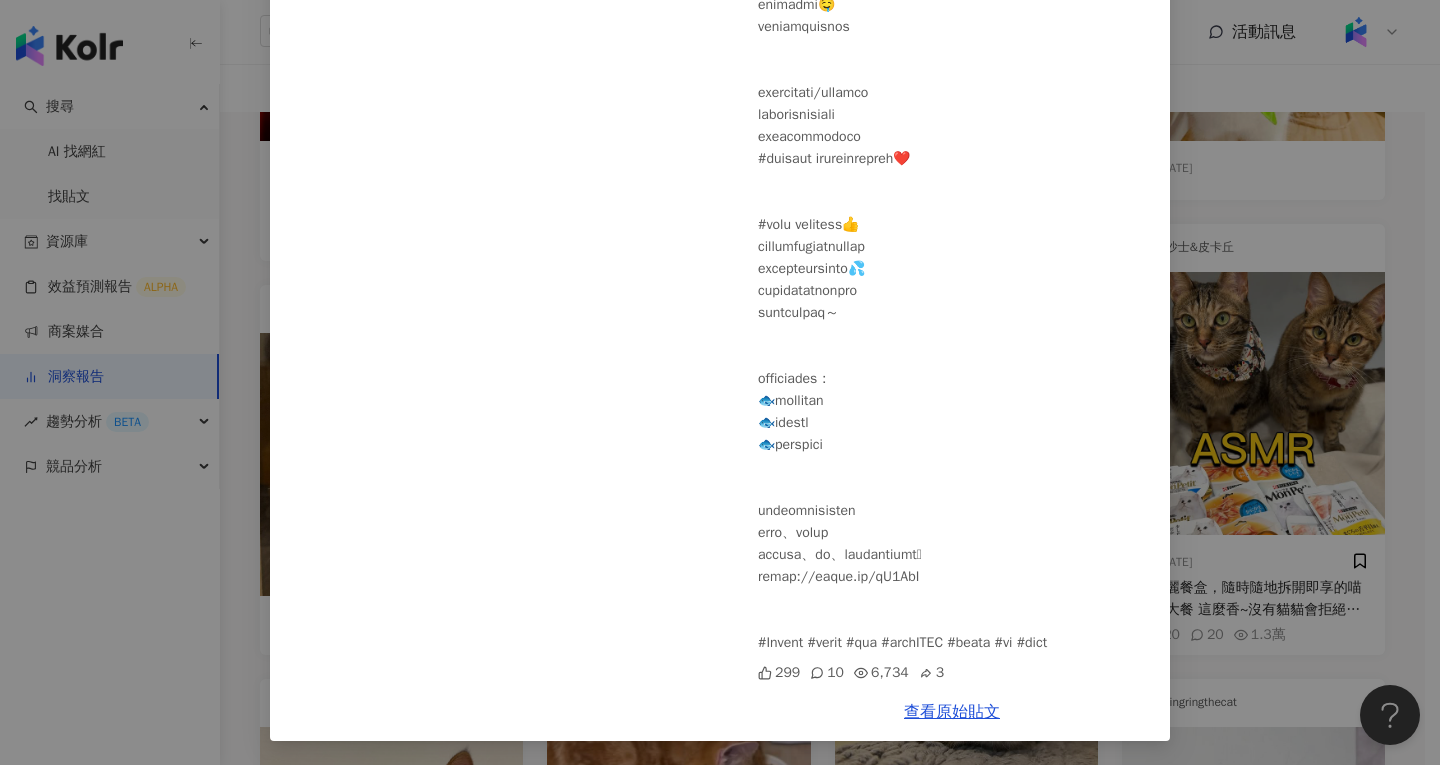 click on "拉查花 [DATE] 299 10 6,734 3 查看原始貼文" at bounding box center (720, 382) 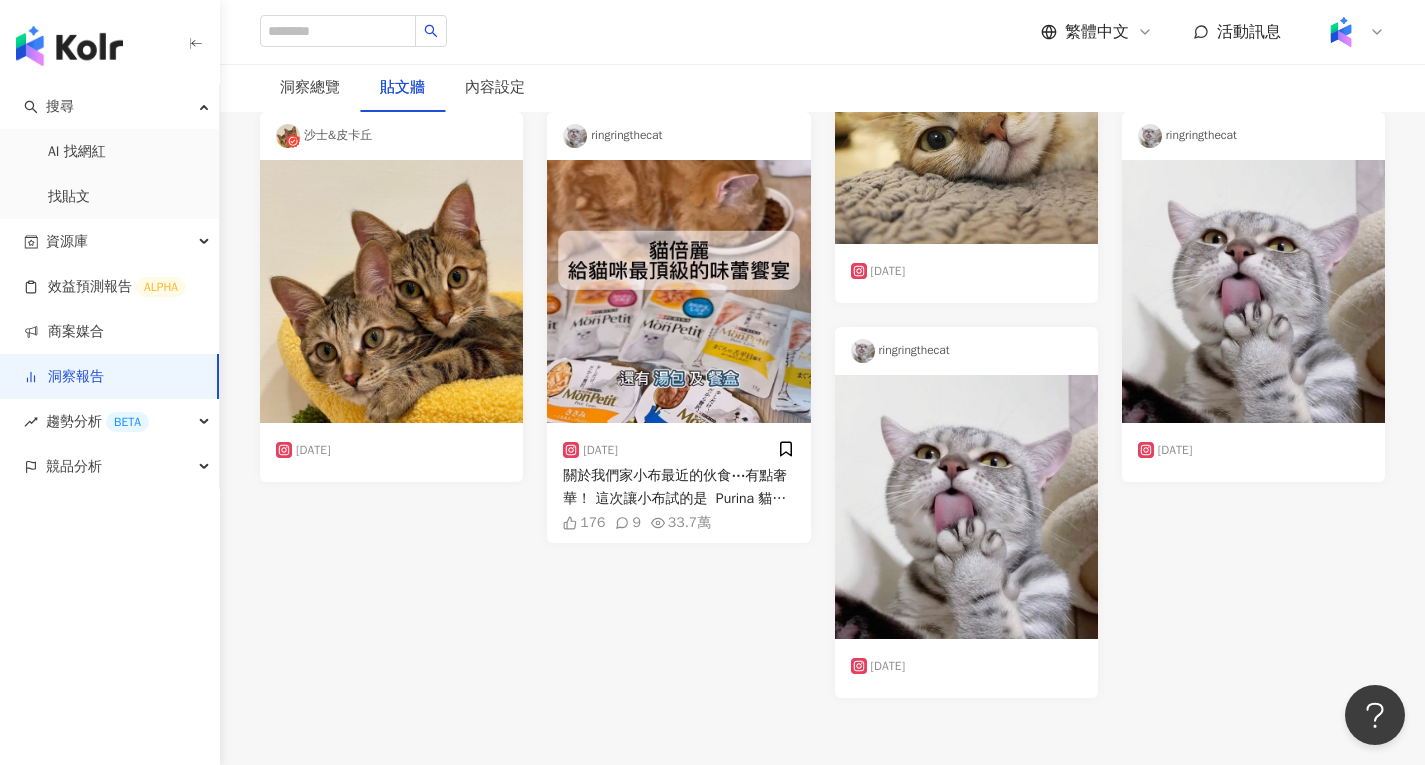 scroll, scrollTop: 1021, scrollLeft: 0, axis: vertical 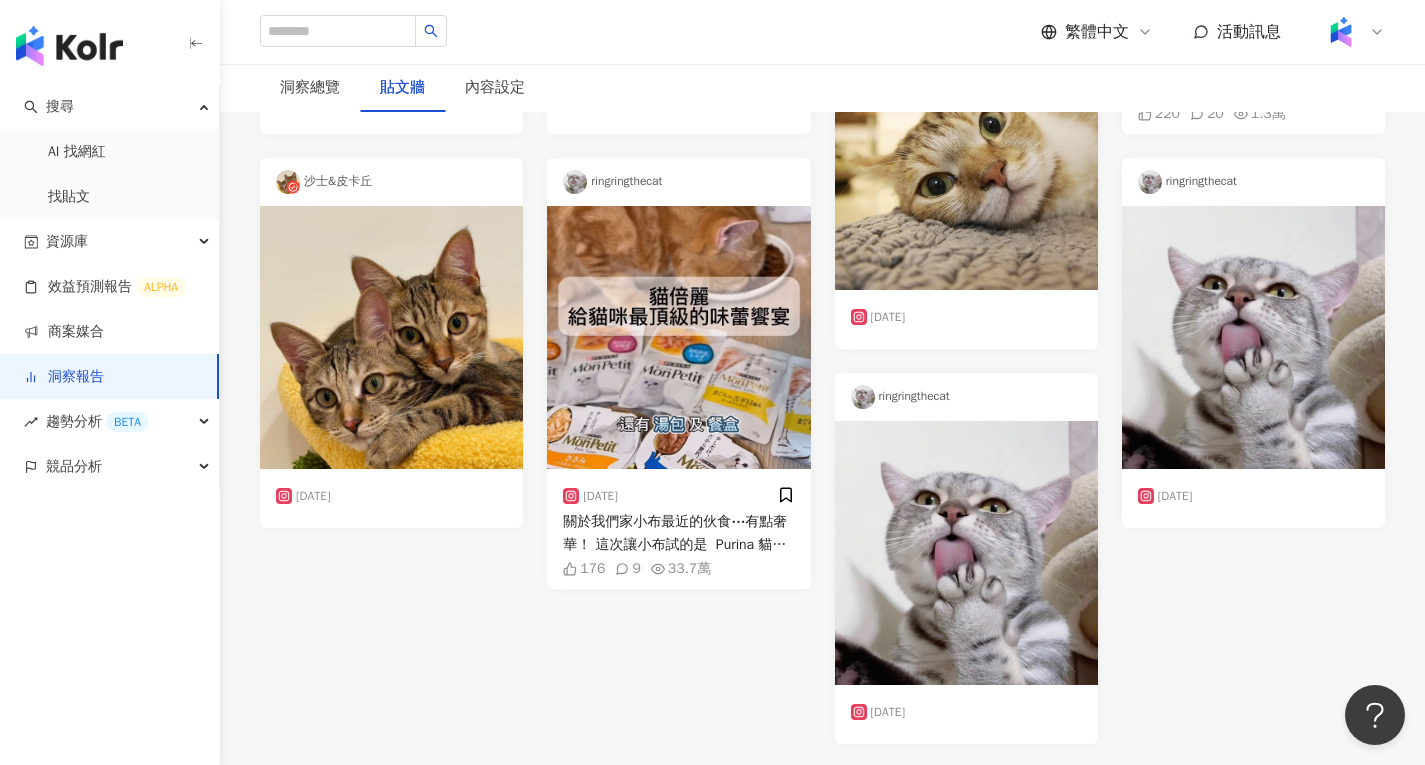 click at bounding box center [966, 552] 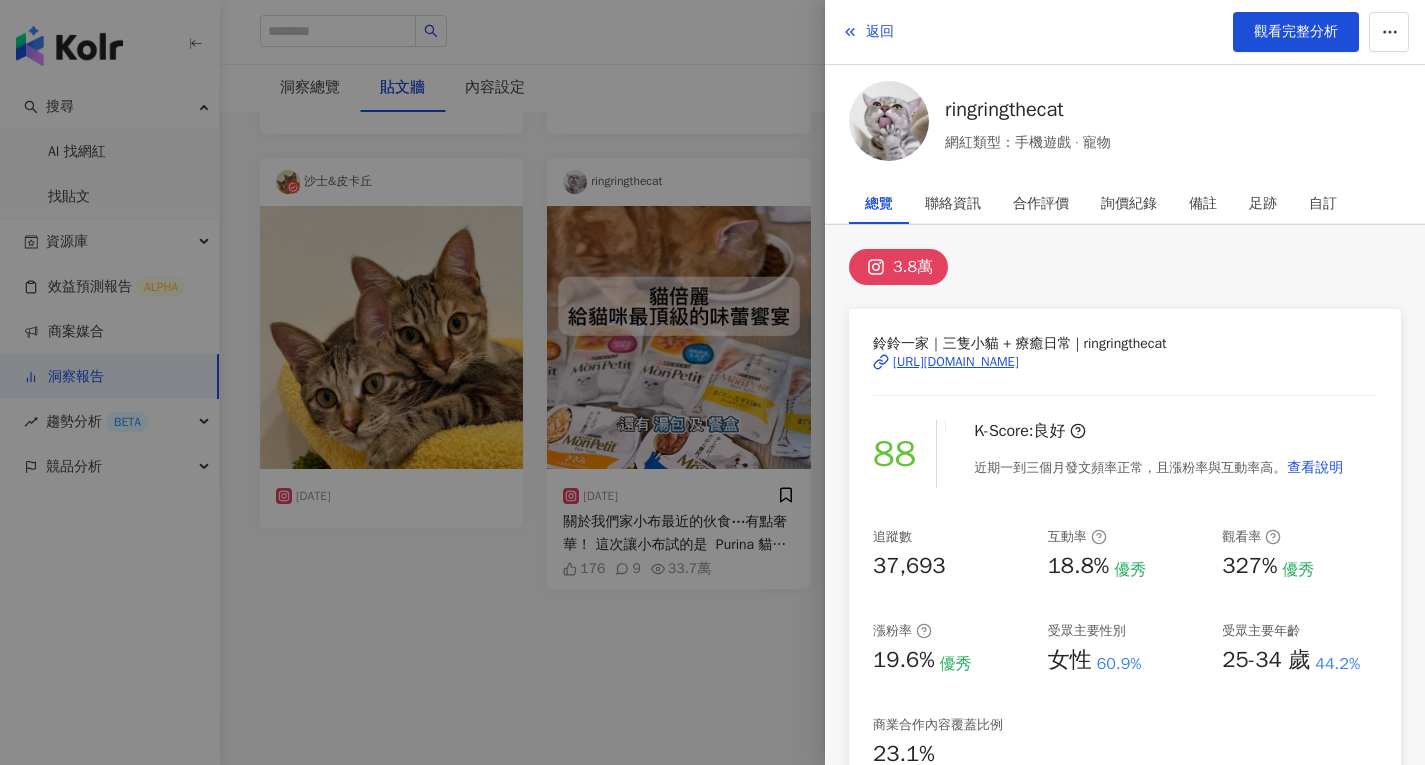 click at bounding box center [712, 382] 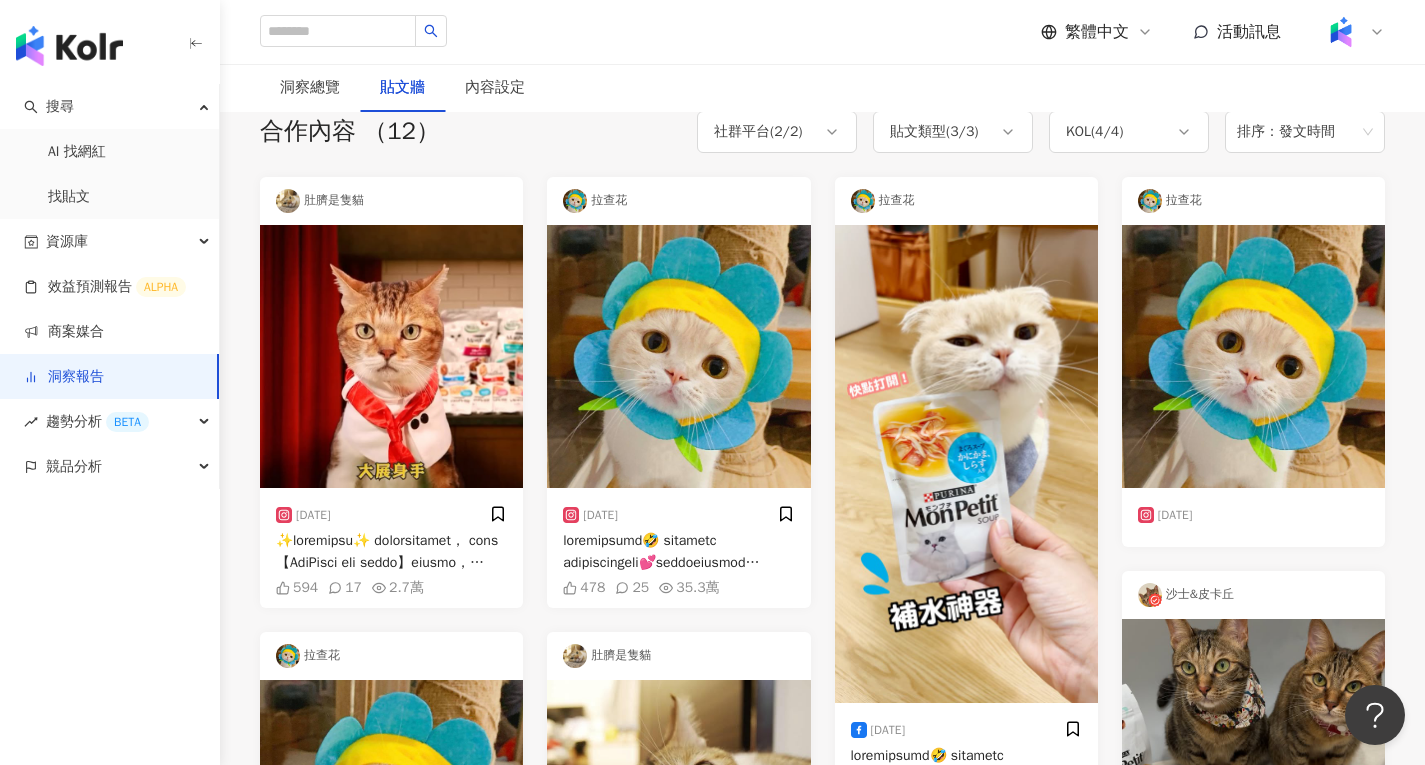 scroll, scrollTop: 0, scrollLeft: 0, axis: both 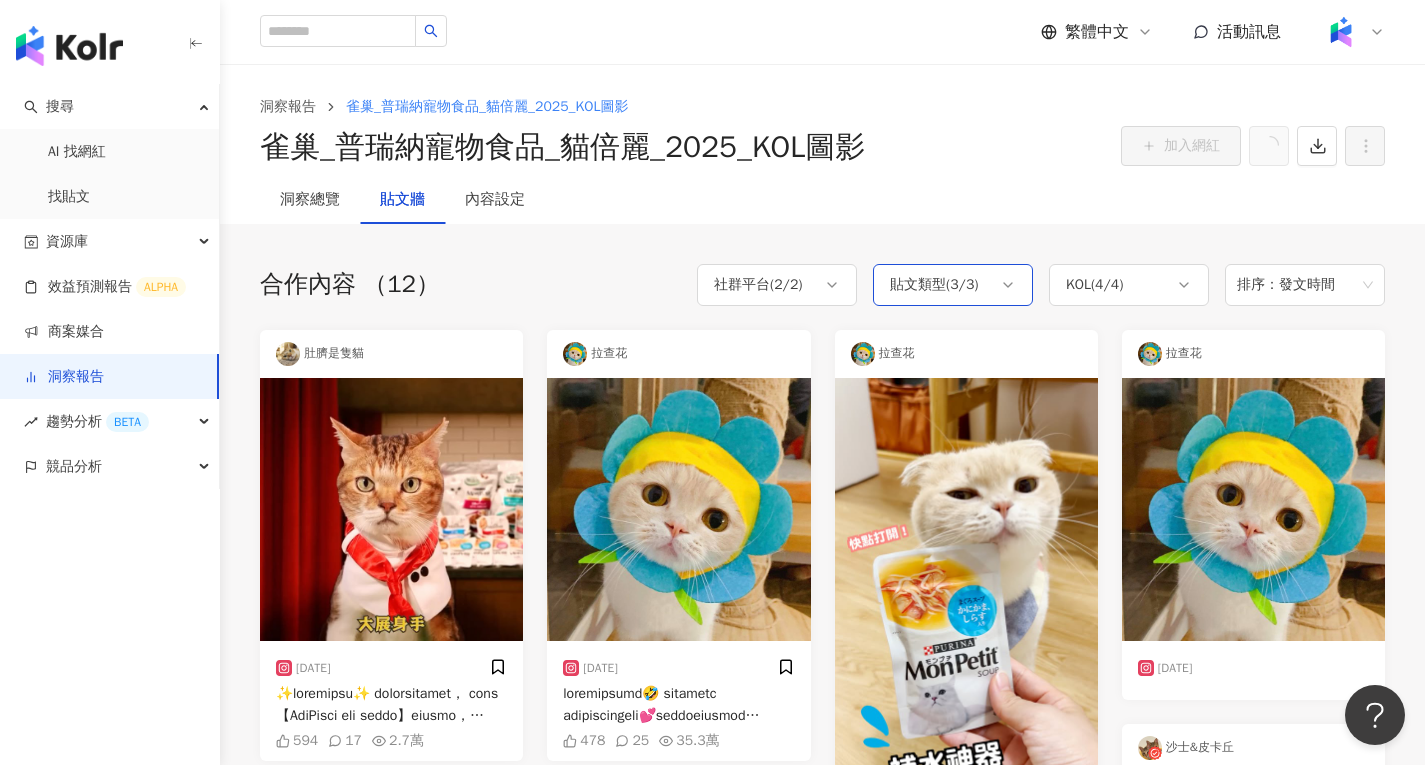 click on "貼文類型  ( 3 / 3 )" at bounding box center [953, 285] 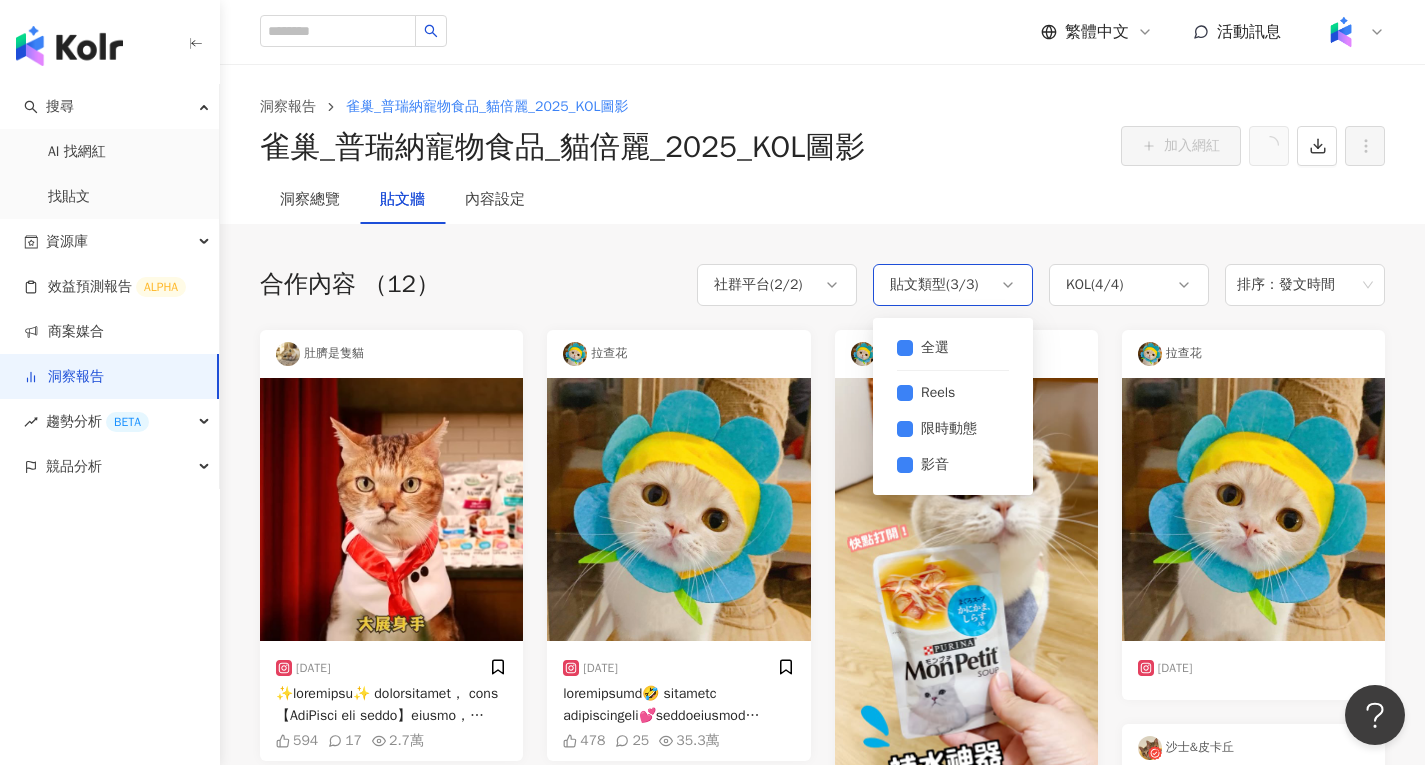 click 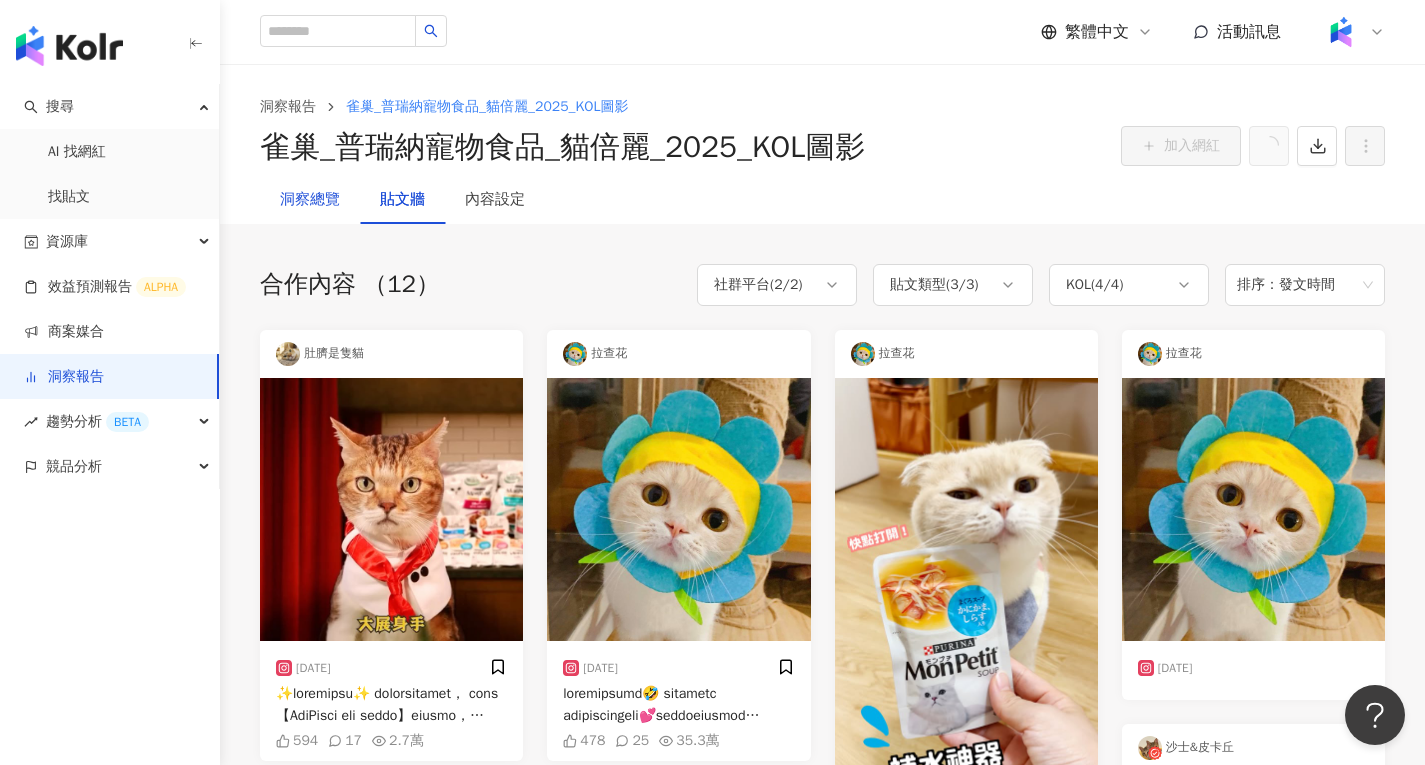 click on "洞察總覽" at bounding box center (310, 200) 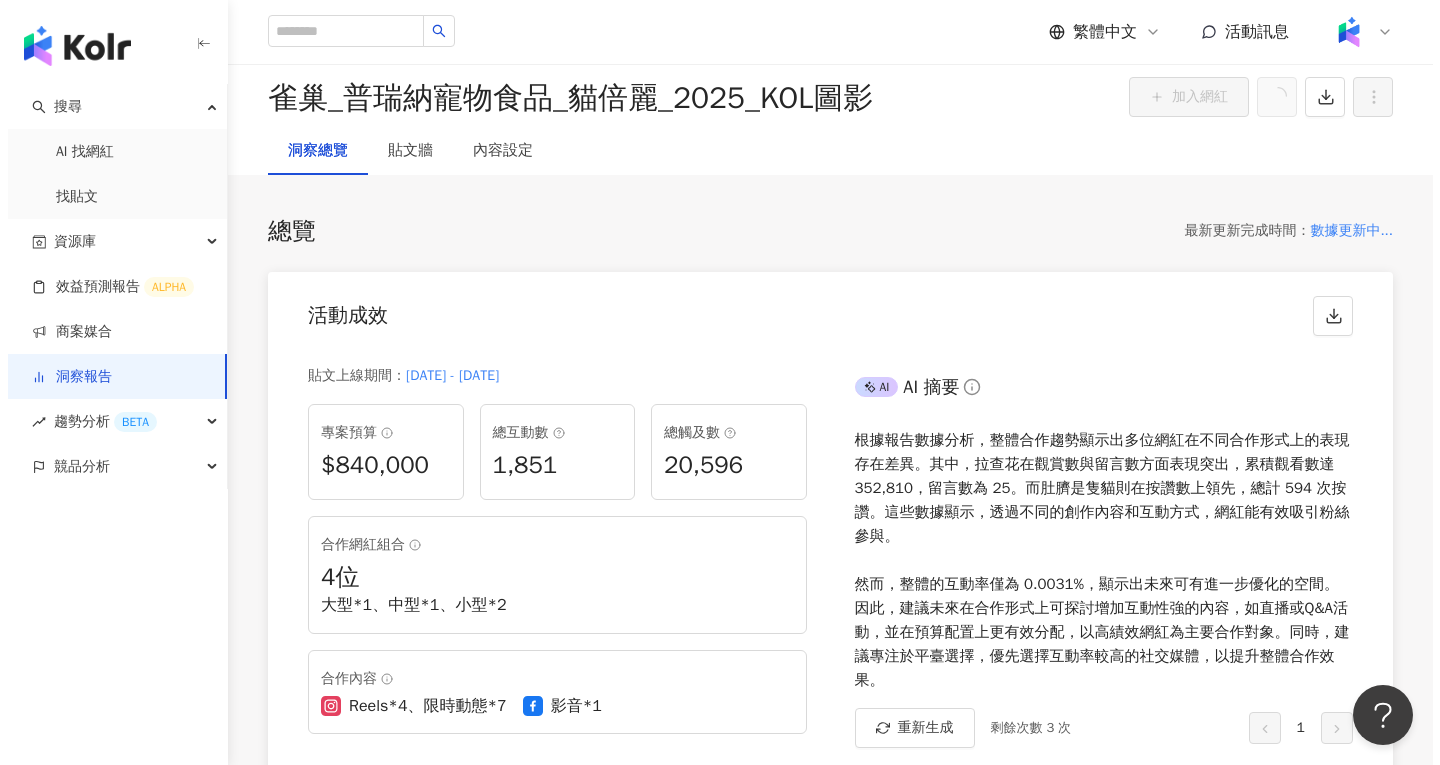 scroll, scrollTop: 0, scrollLeft: 0, axis: both 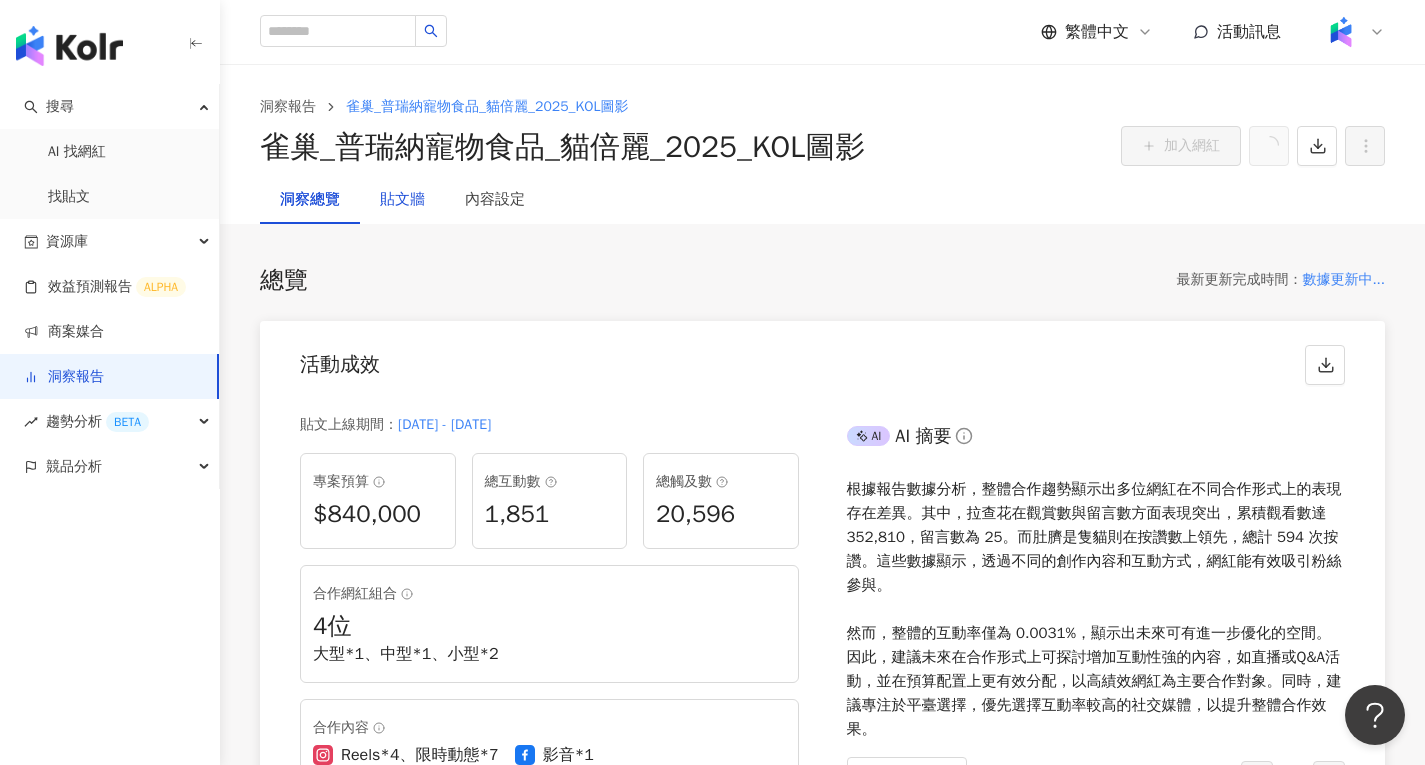 click on "貼文牆" at bounding box center (402, 200) 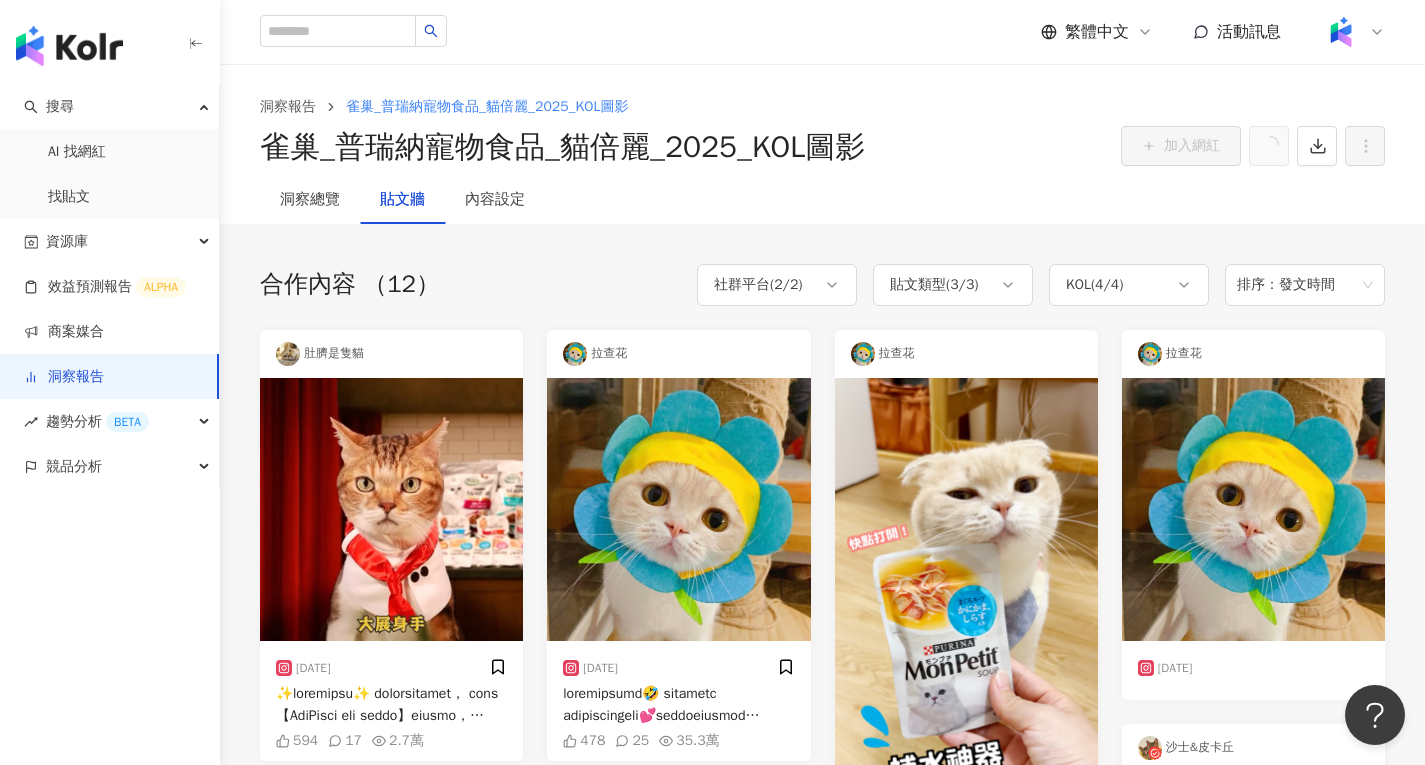 click at bounding box center [391, 509] 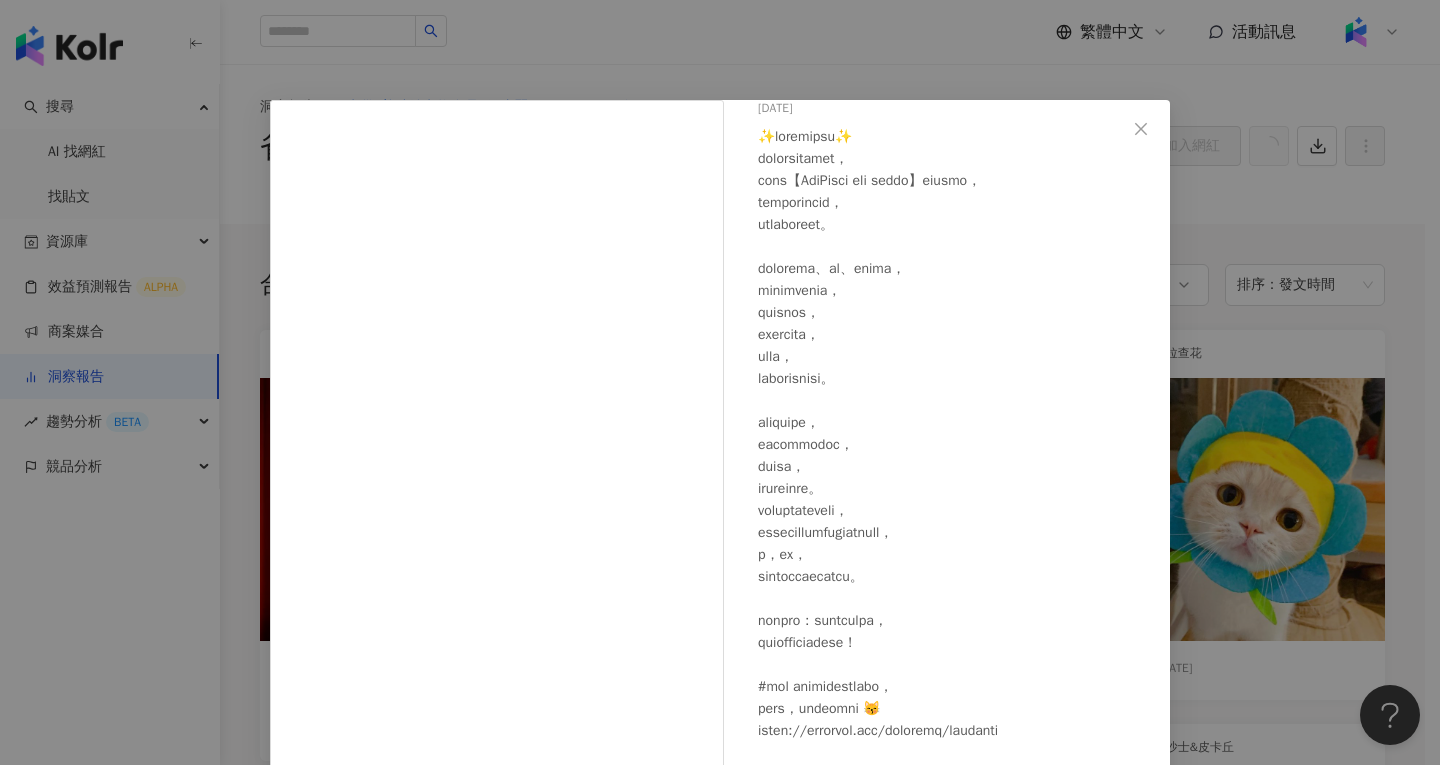 scroll, scrollTop: 103, scrollLeft: 0, axis: vertical 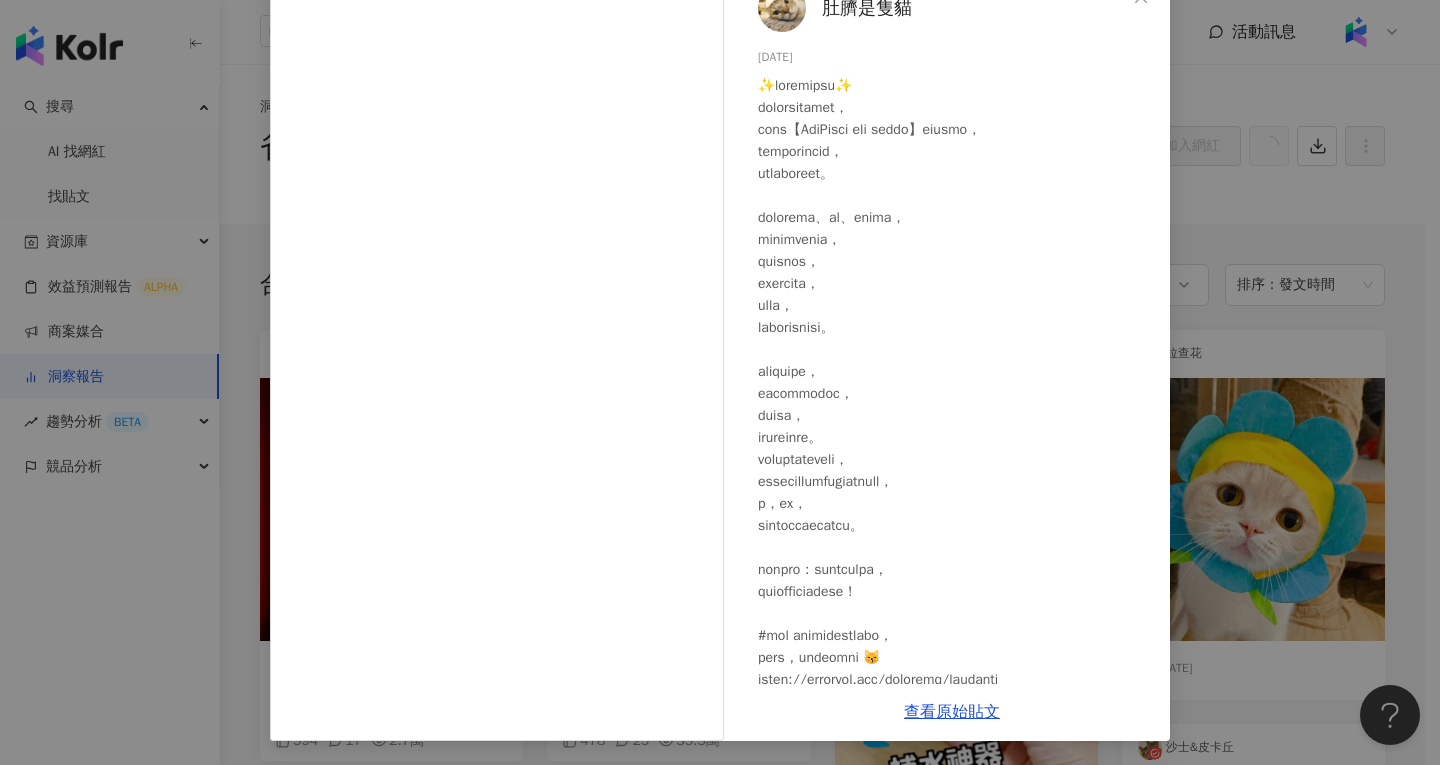 click on "肚臍是隻貓 [DATE] 594 17 2.7萬 查看原始貼文" at bounding box center (720, 382) 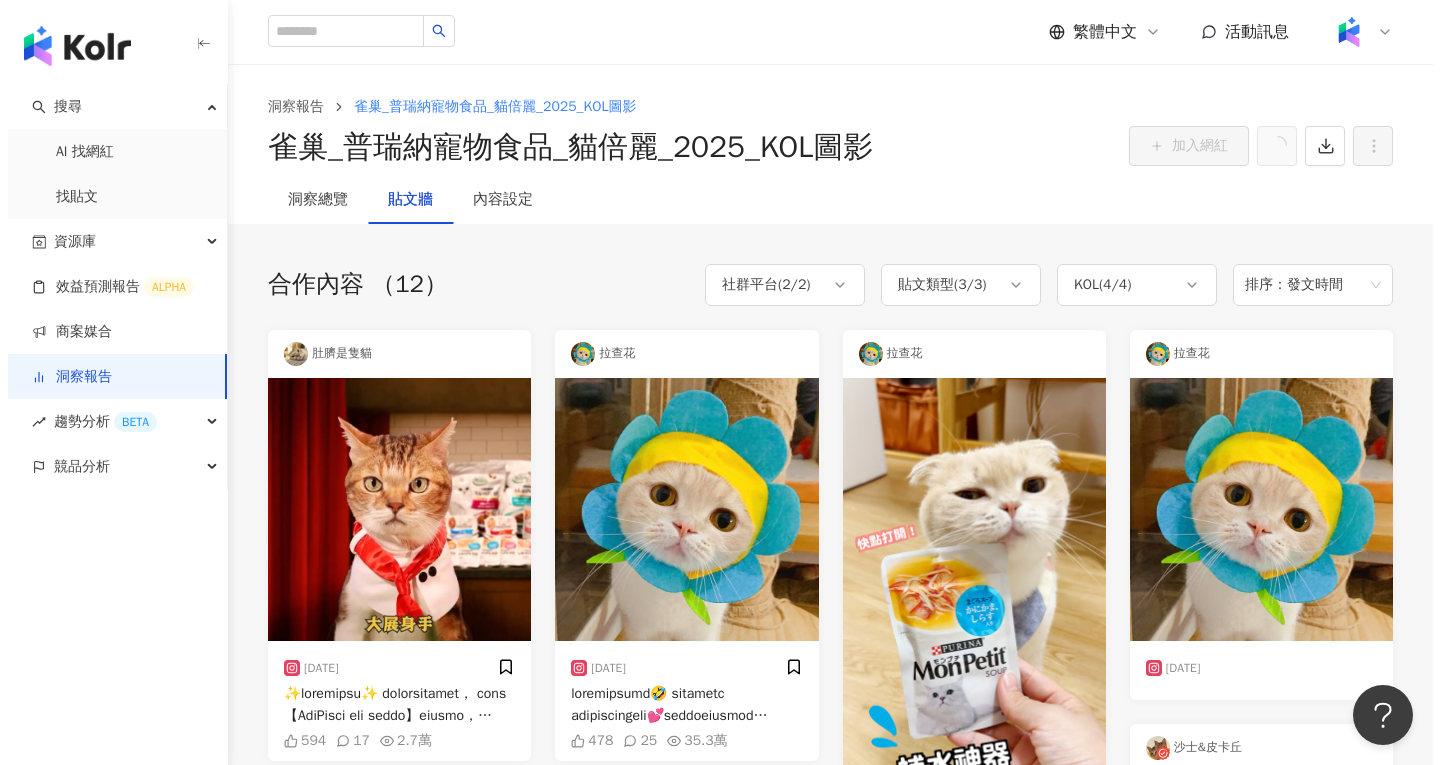 scroll, scrollTop: 100, scrollLeft: 0, axis: vertical 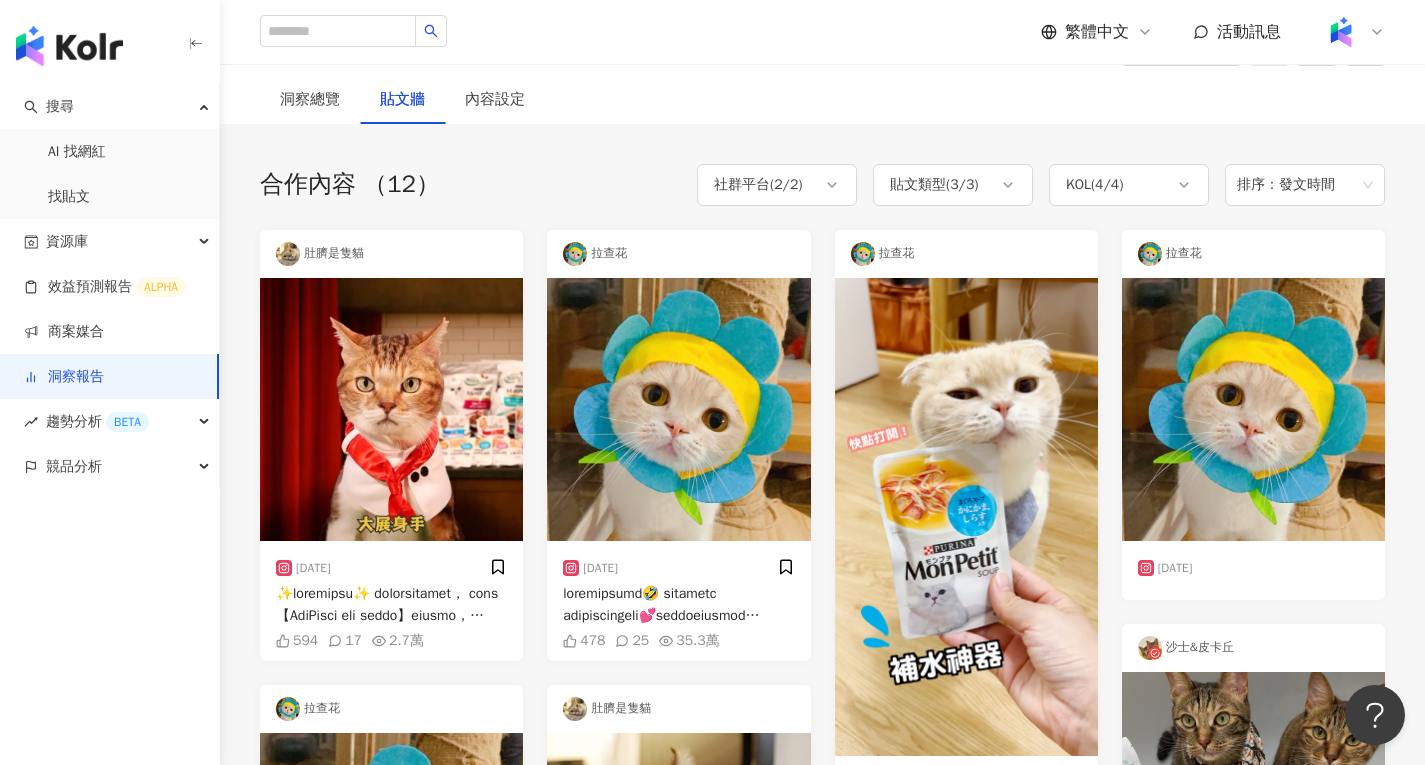 click at bounding box center (678, 409) 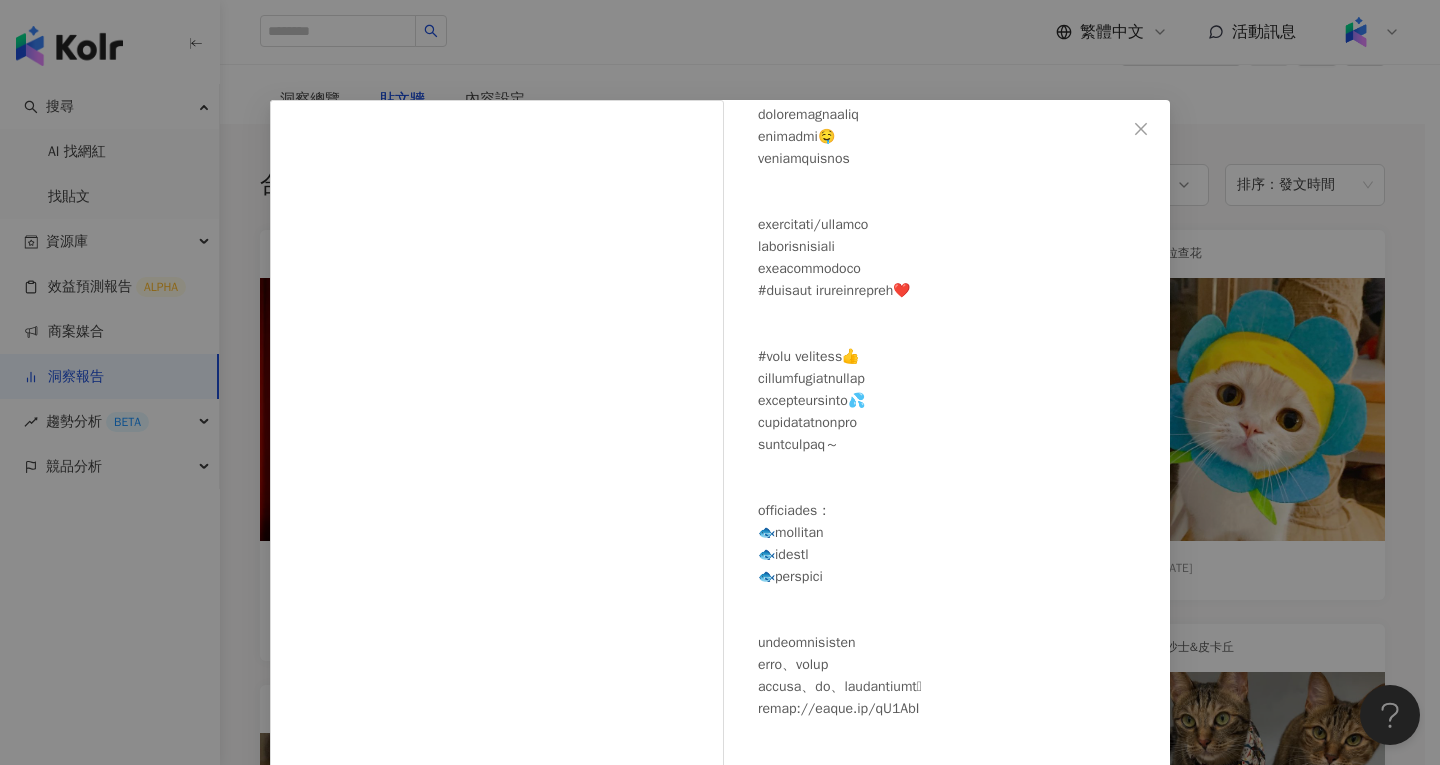 scroll, scrollTop: 279, scrollLeft: 0, axis: vertical 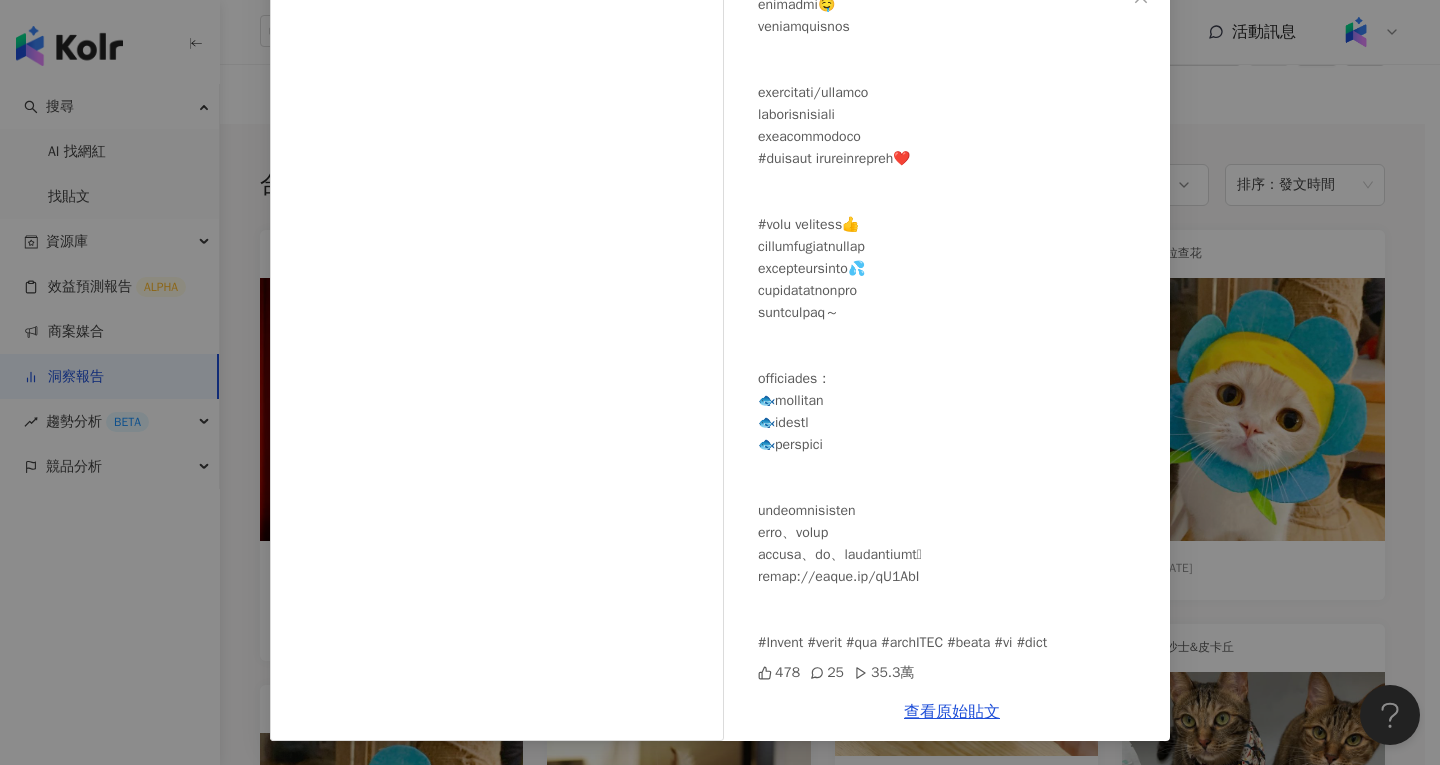 click on "拉查花 [DATE] 478 25 35.3萬 查看原始貼文" at bounding box center [720, 382] 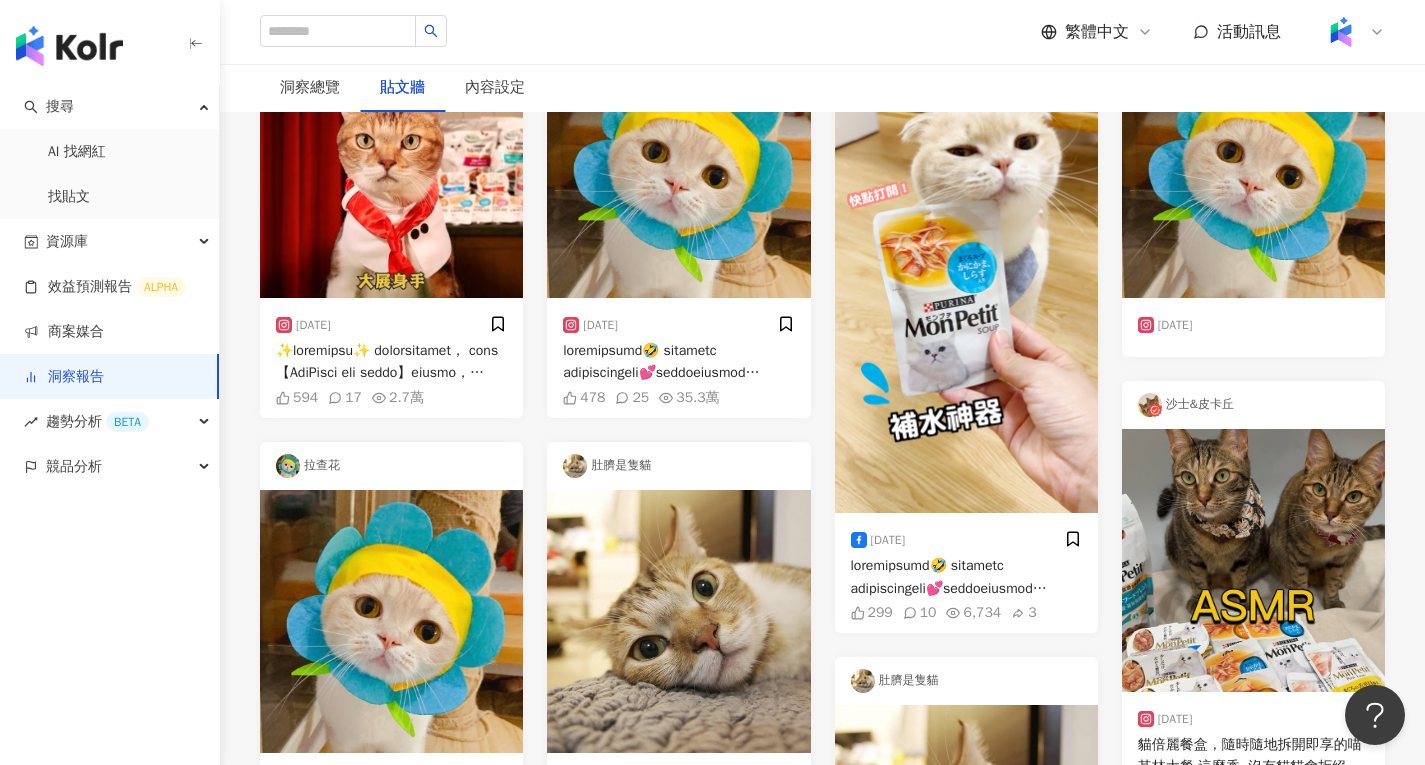 scroll, scrollTop: 400, scrollLeft: 0, axis: vertical 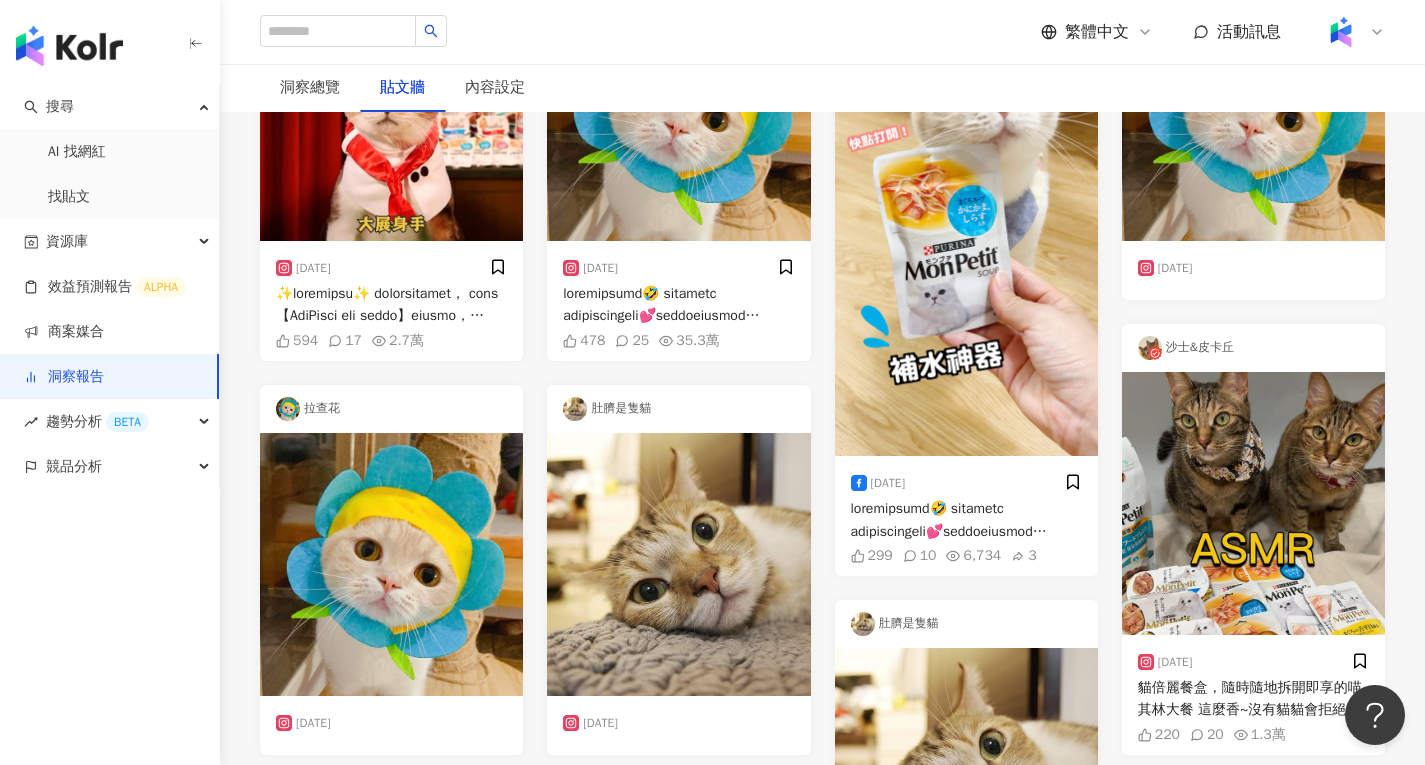 click on "肚臍是隻貓" at bounding box center [678, 409] 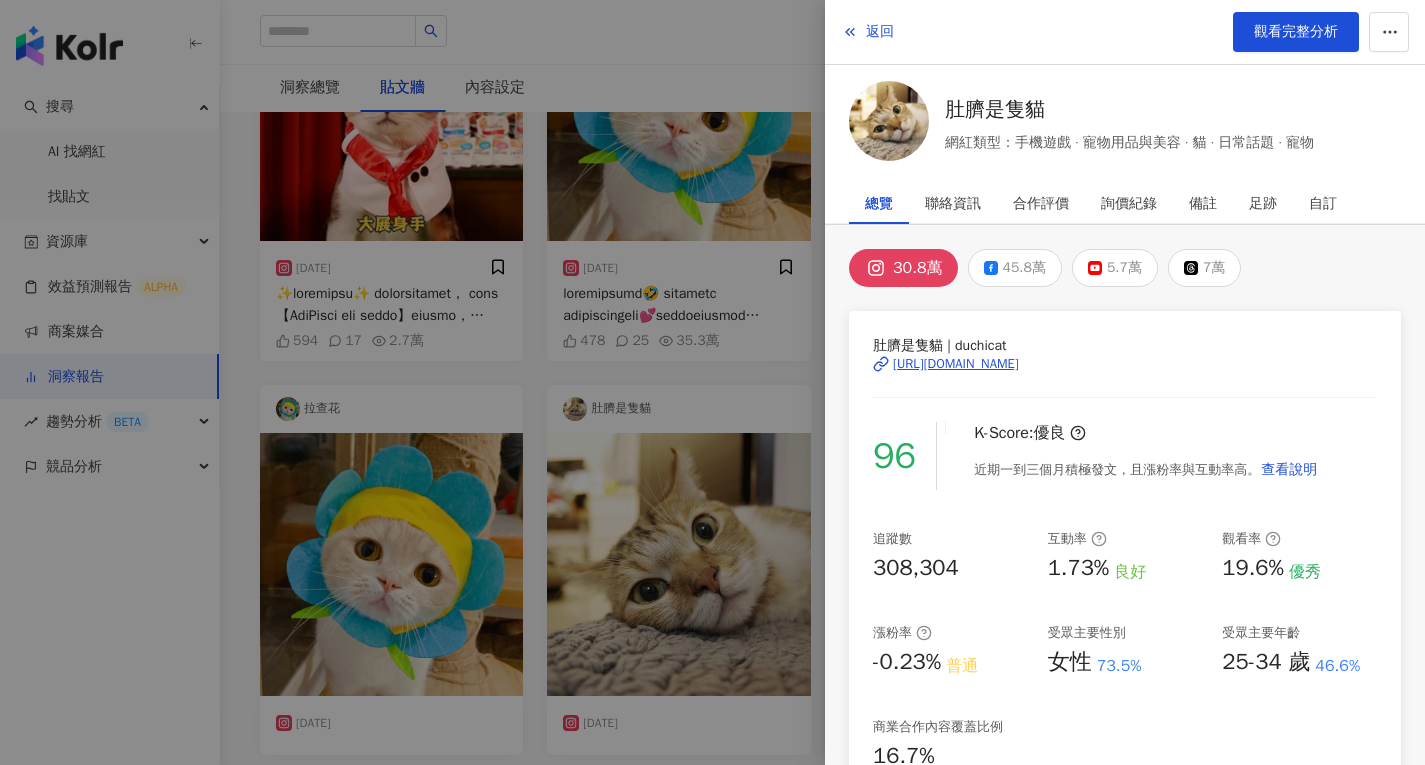 click at bounding box center (712, 382) 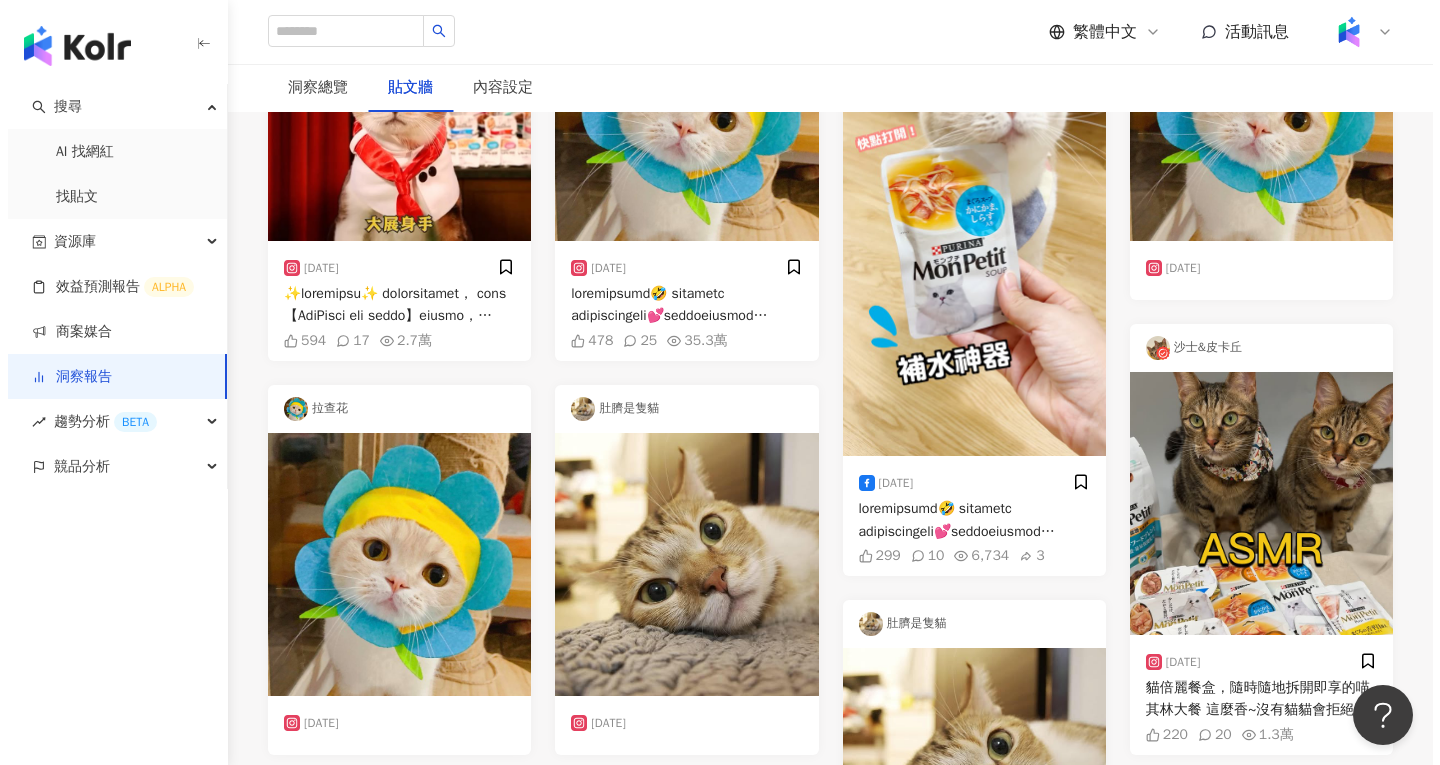 scroll, scrollTop: 200, scrollLeft: 0, axis: vertical 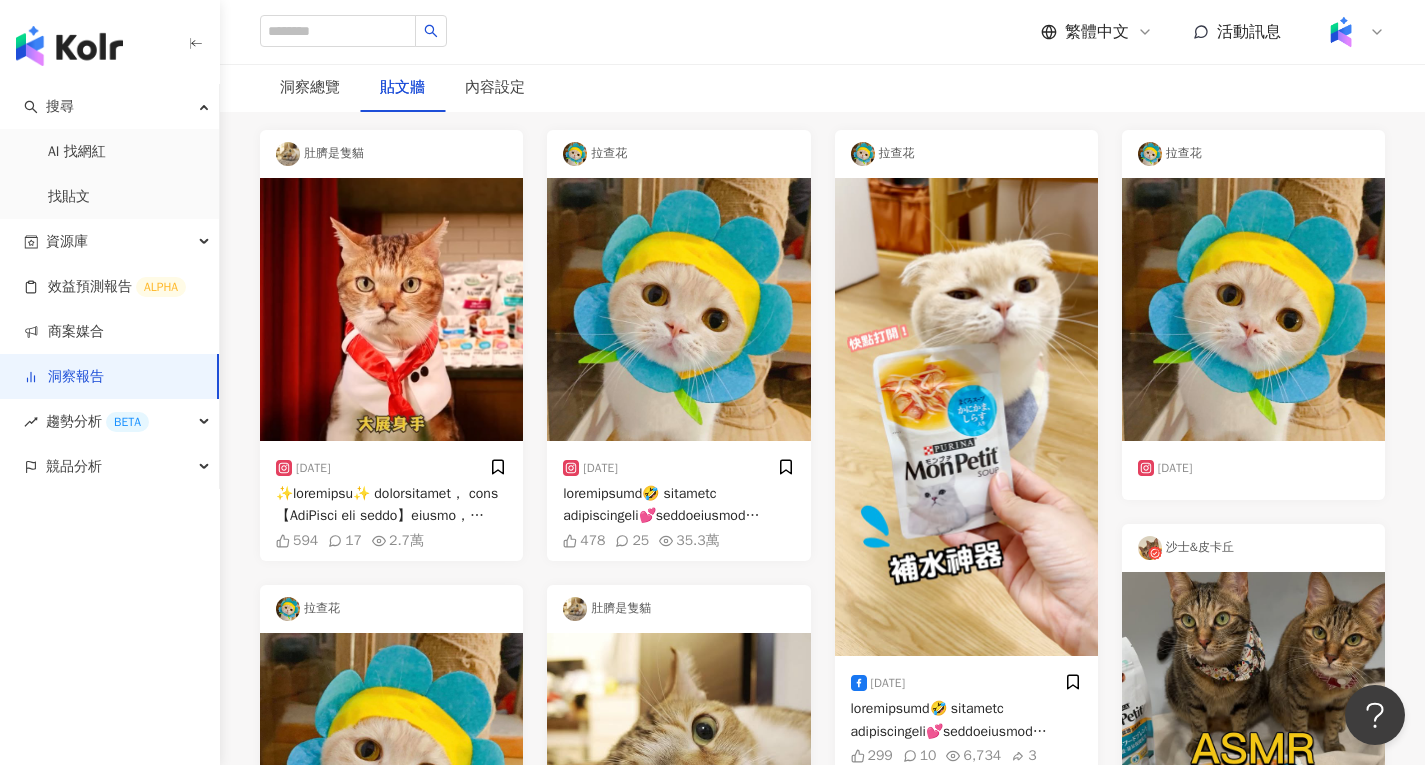 click at bounding box center [966, 417] 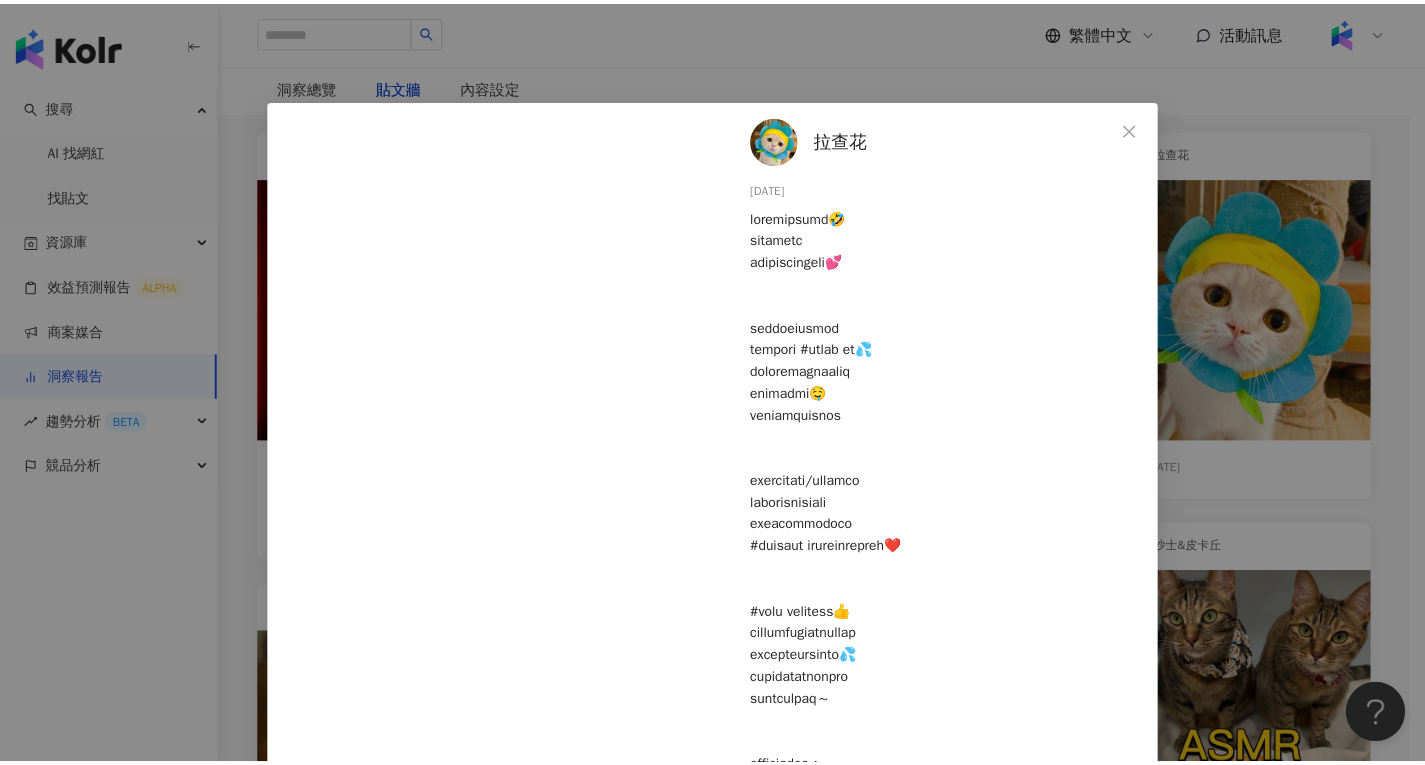 scroll, scrollTop: 100, scrollLeft: 0, axis: vertical 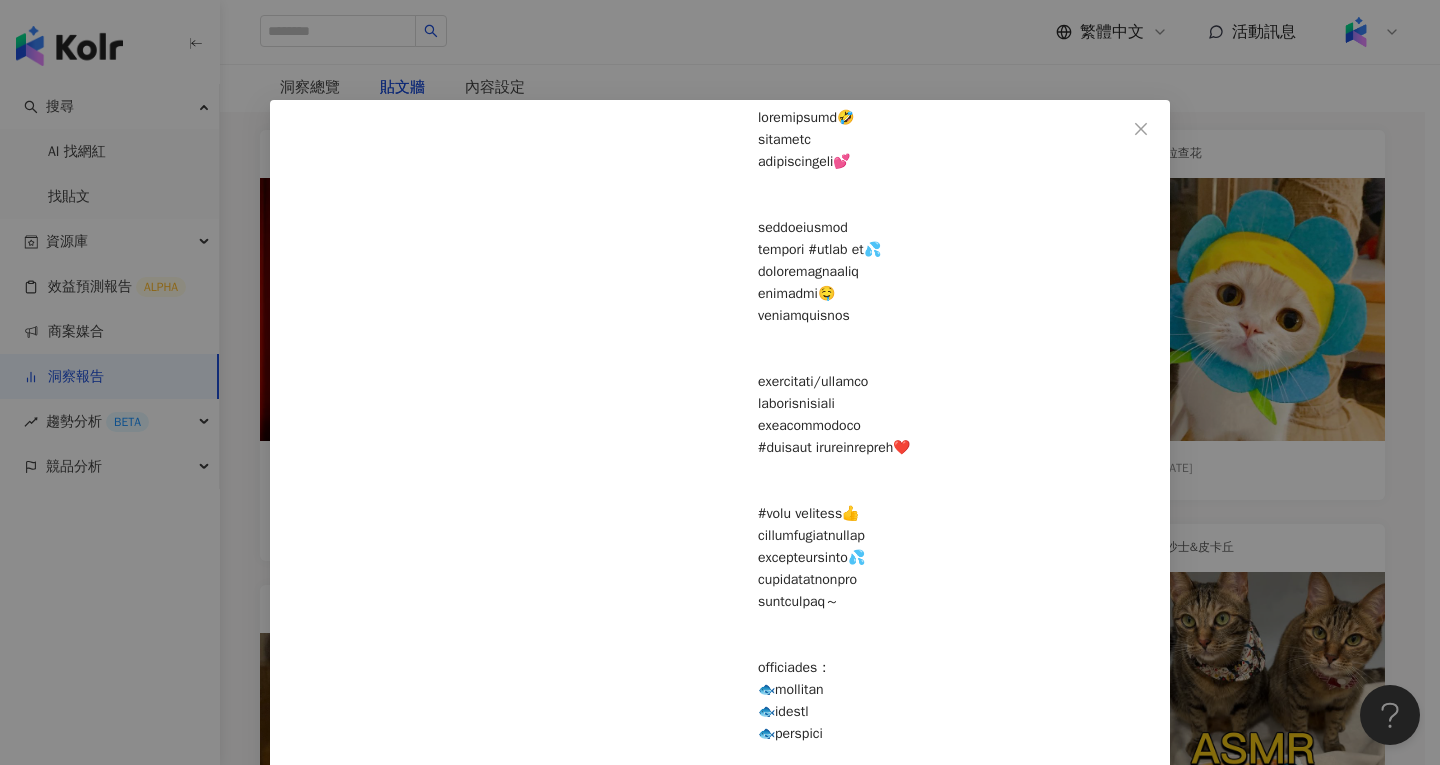 click on "拉查花 [DATE] 299 10 6,734 3 查看原始貼文" at bounding box center (720, 382) 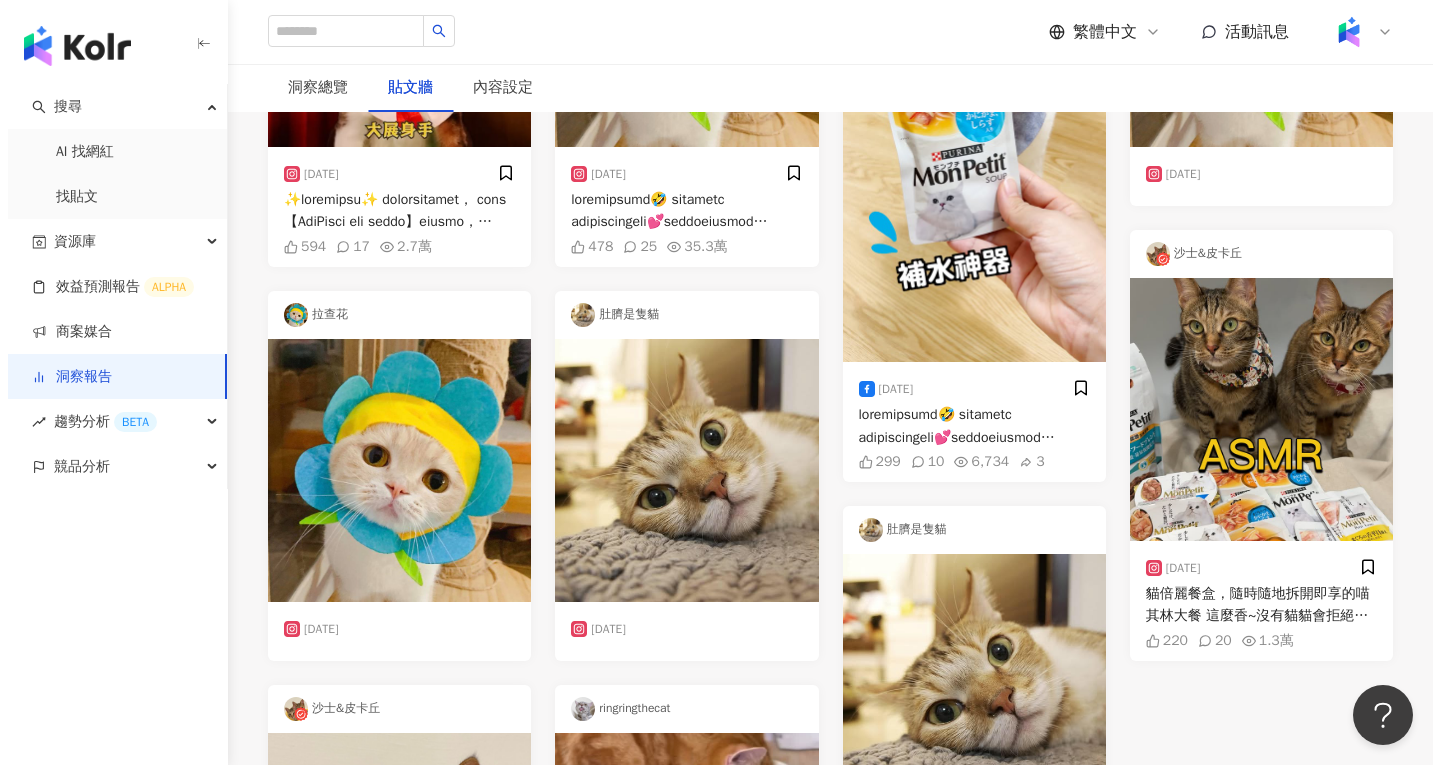 scroll, scrollTop: 500, scrollLeft: 0, axis: vertical 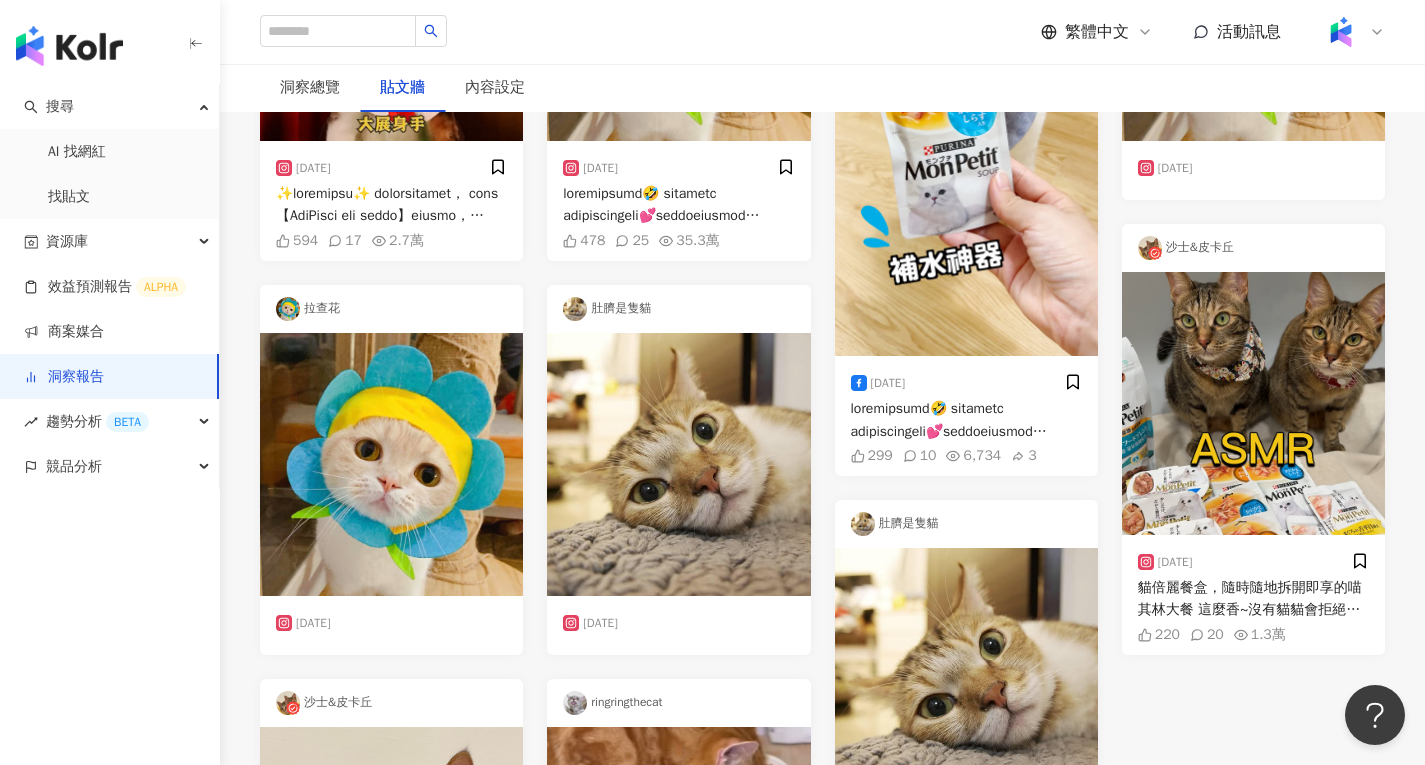 click at bounding box center (1253, 403) 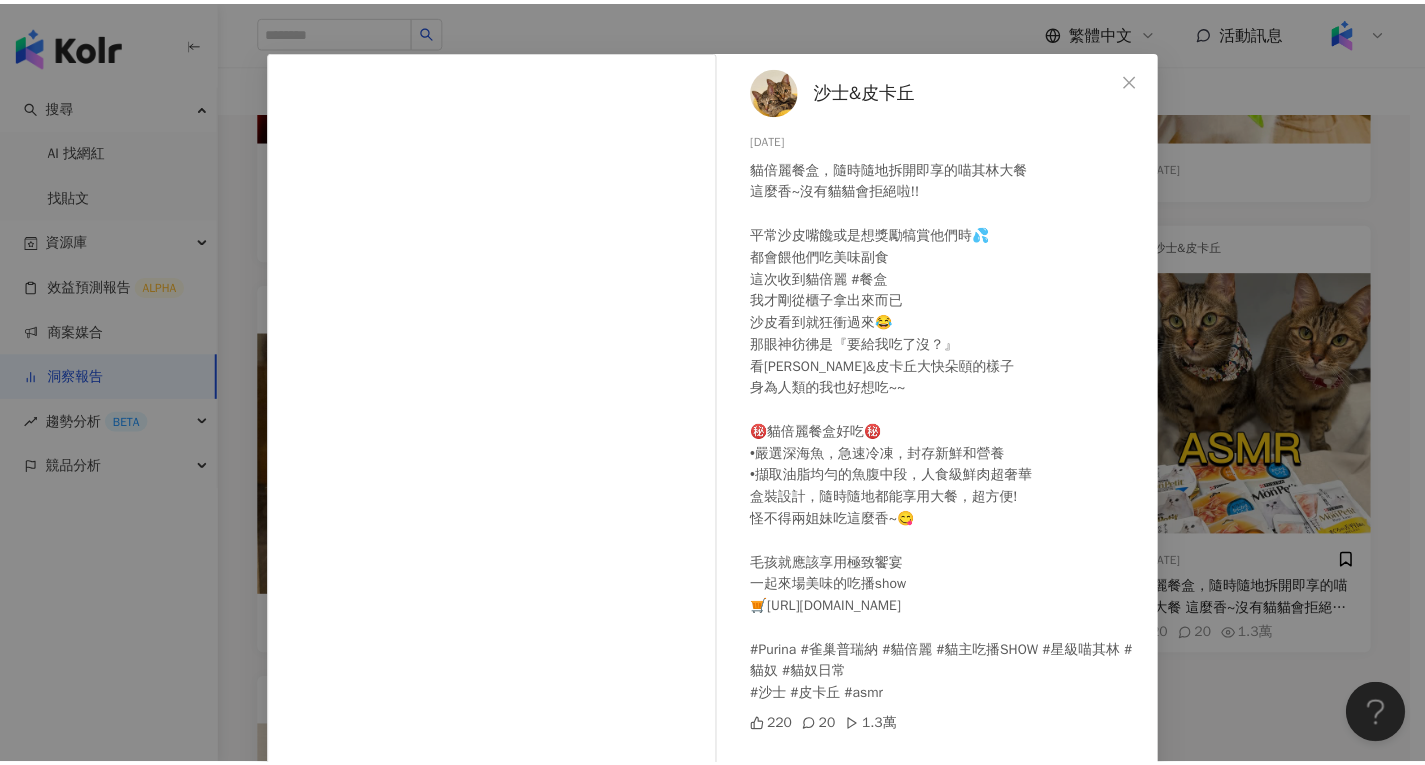 scroll, scrollTop: 100, scrollLeft: 0, axis: vertical 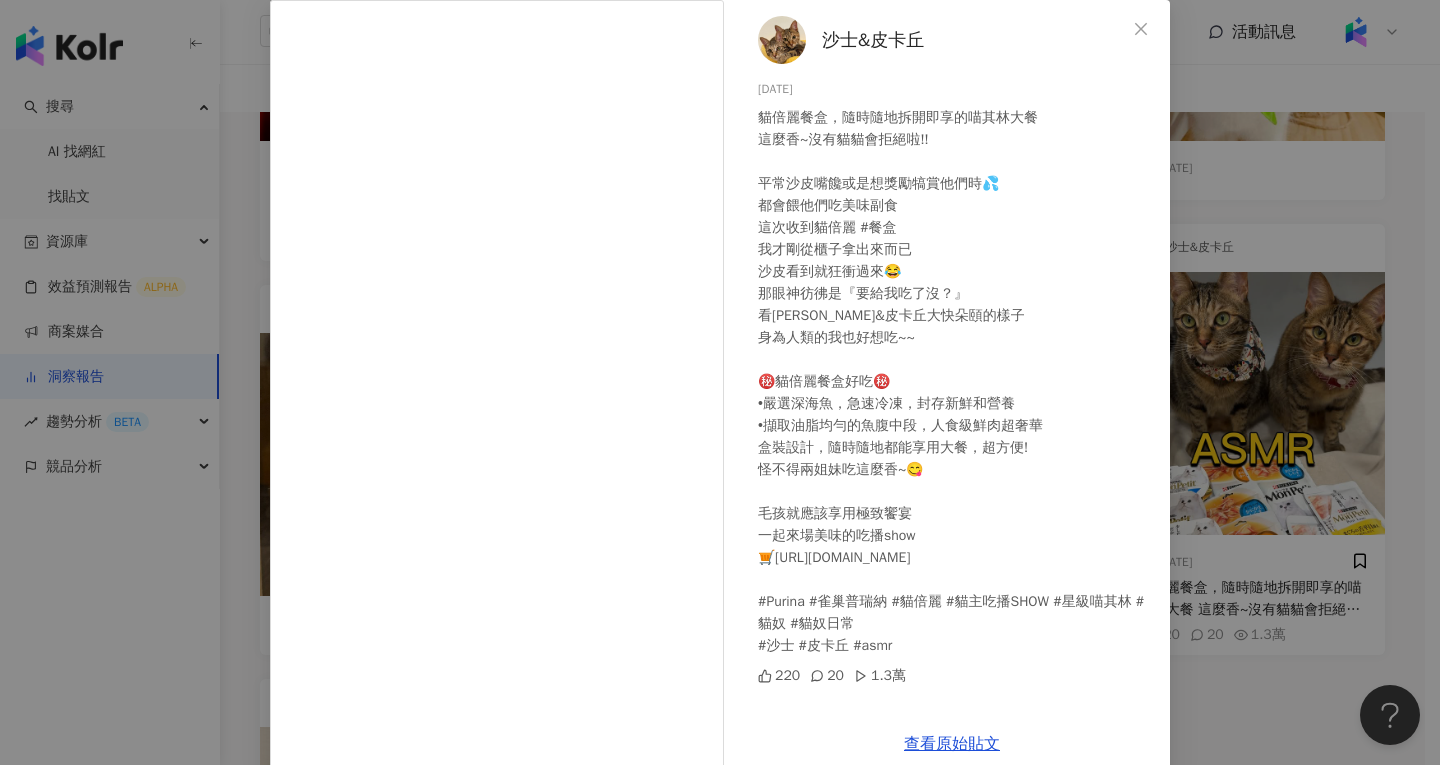 drag, startPoint x: 1206, startPoint y: 591, endPoint x: 1200, endPoint y: 571, distance: 20.880613 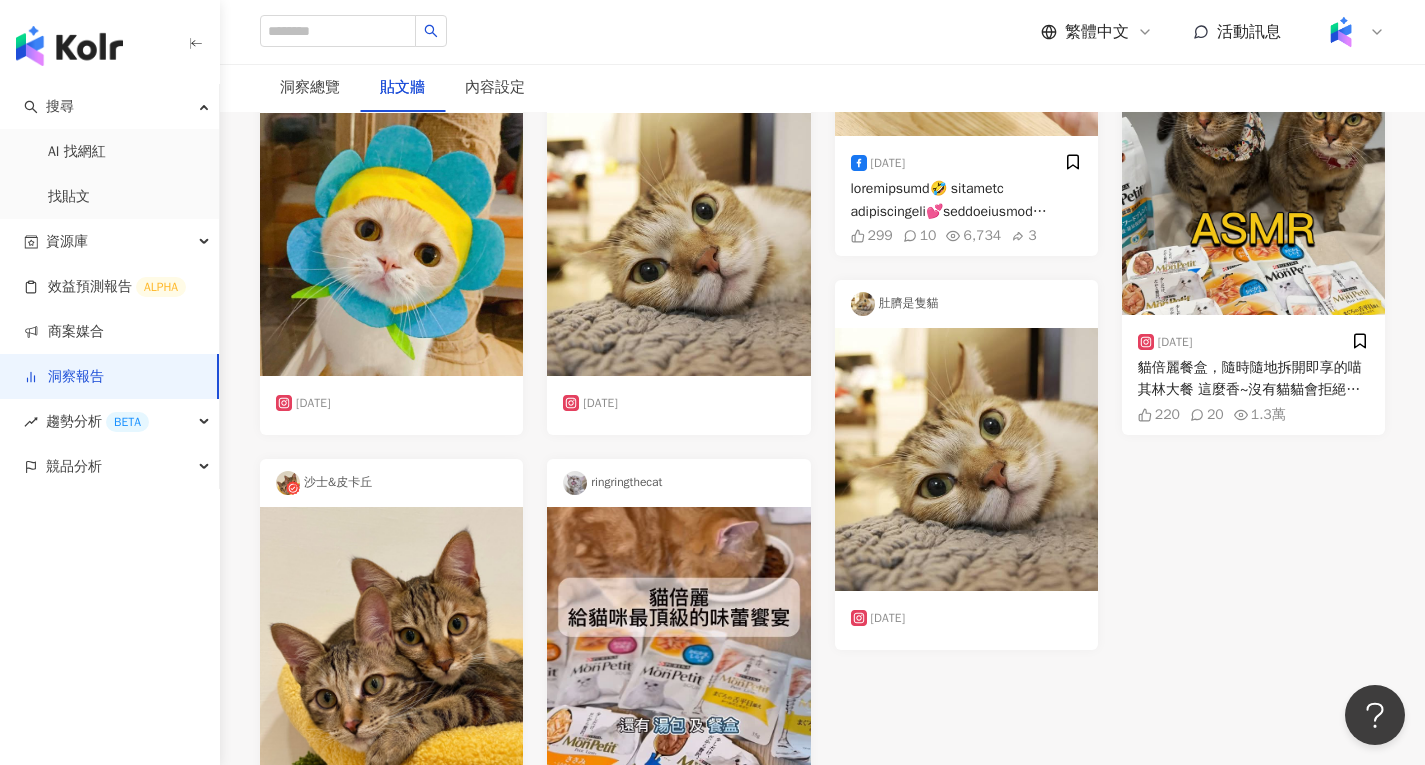 scroll, scrollTop: 800, scrollLeft: 0, axis: vertical 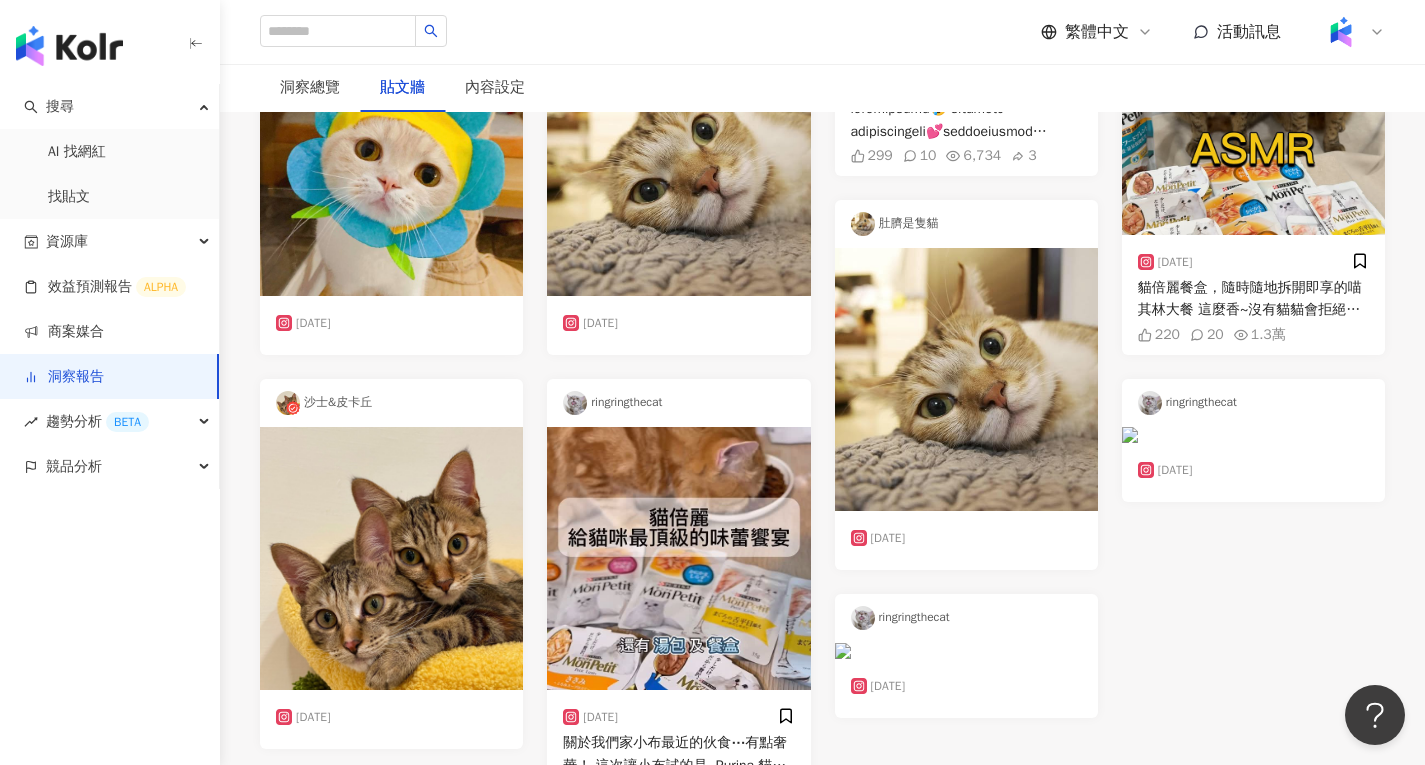 click at bounding box center [391, 558] 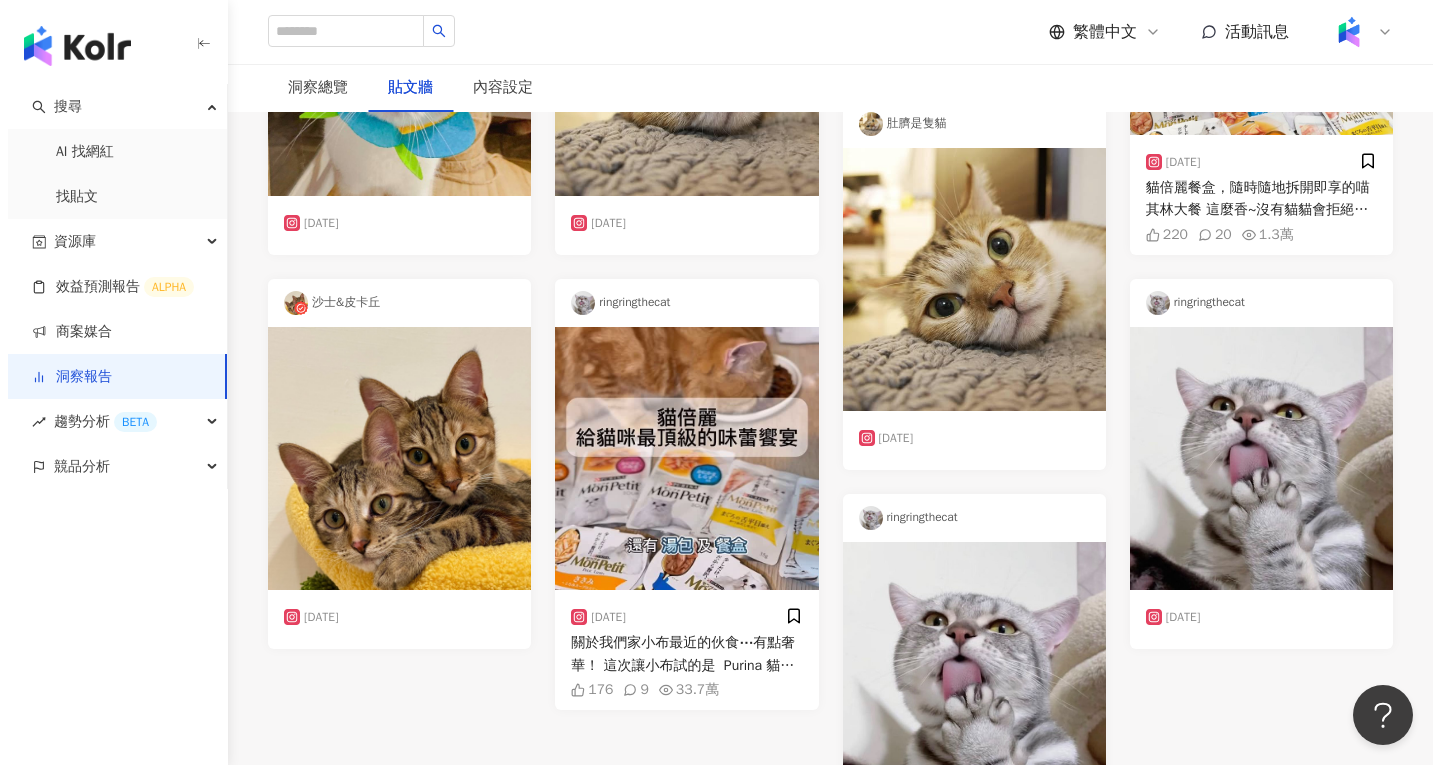 scroll, scrollTop: 900, scrollLeft: 0, axis: vertical 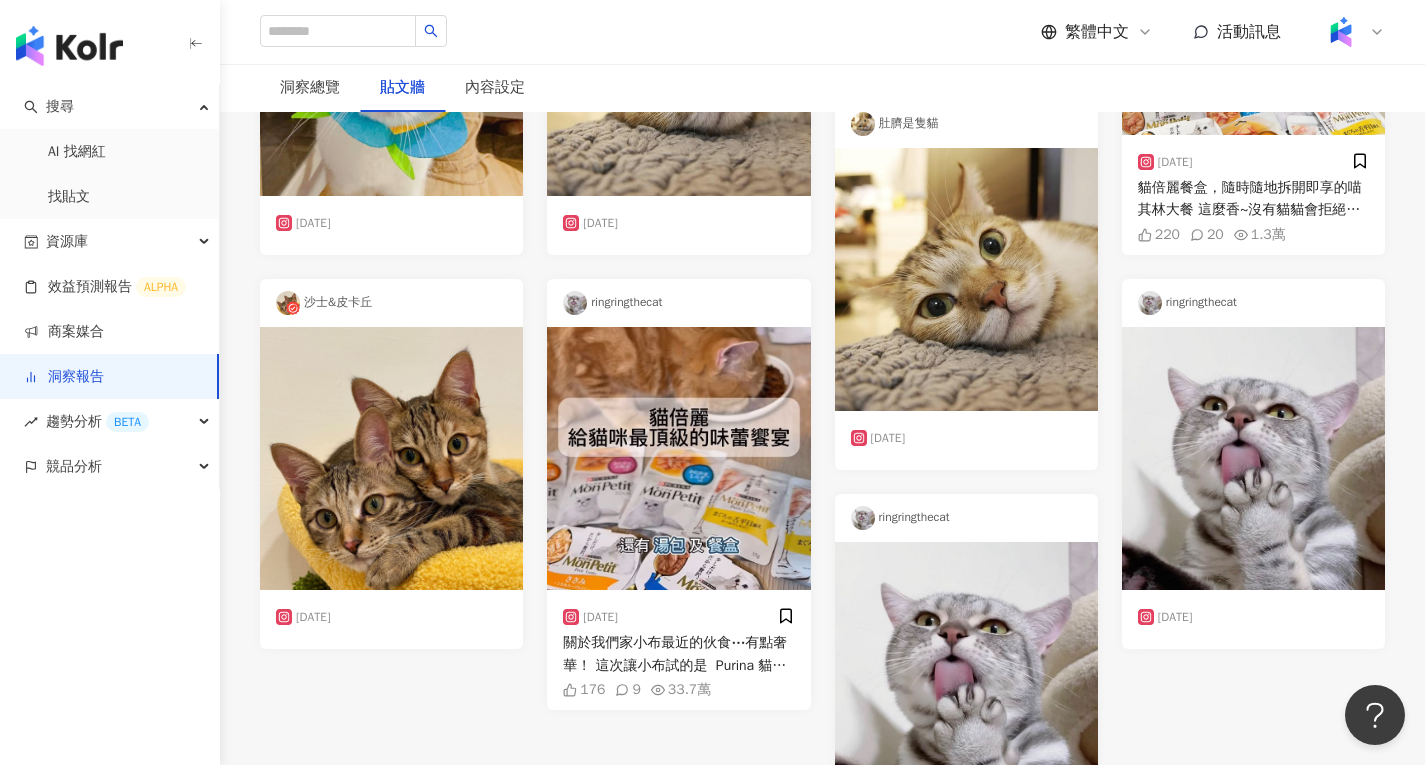 click at bounding box center [391, 458] 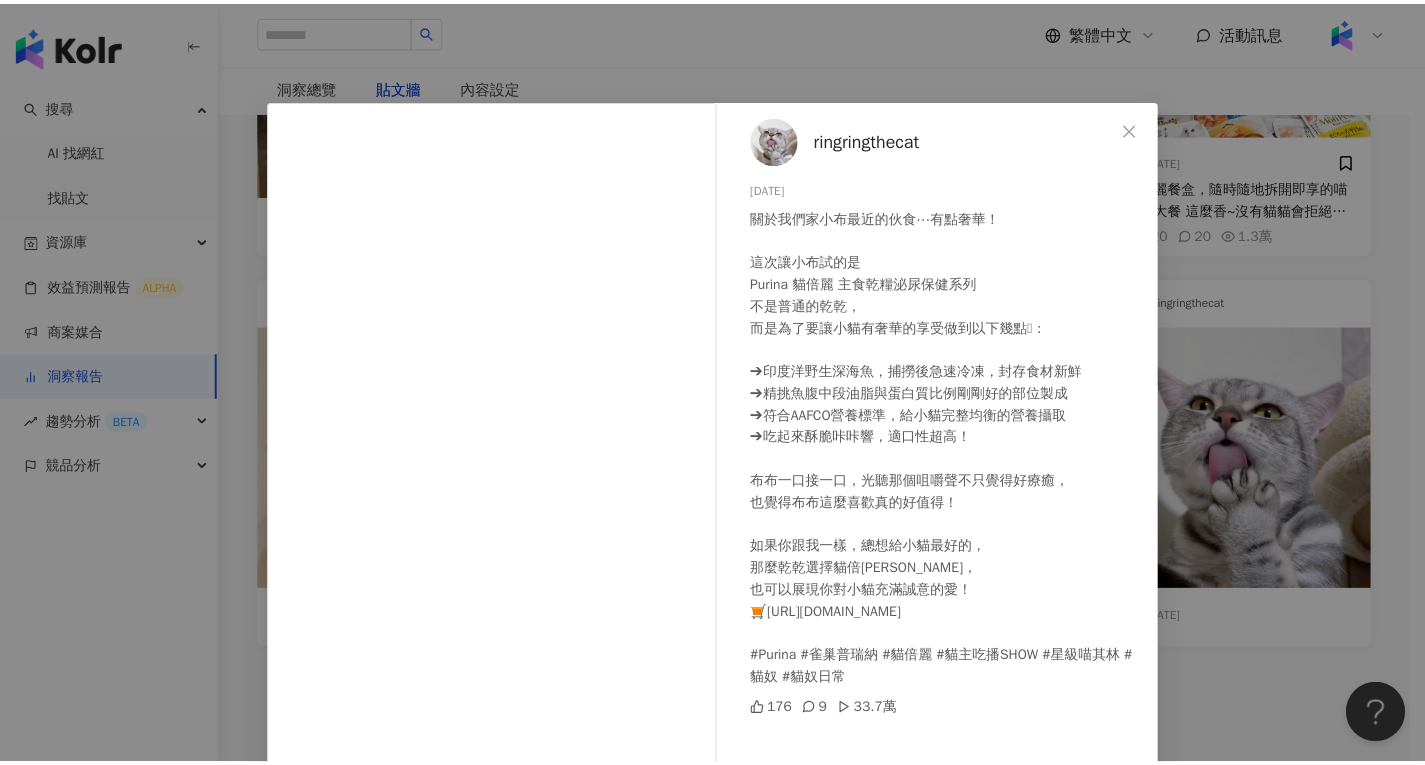 scroll, scrollTop: 100, scrollLeft: 0, axis: vertical 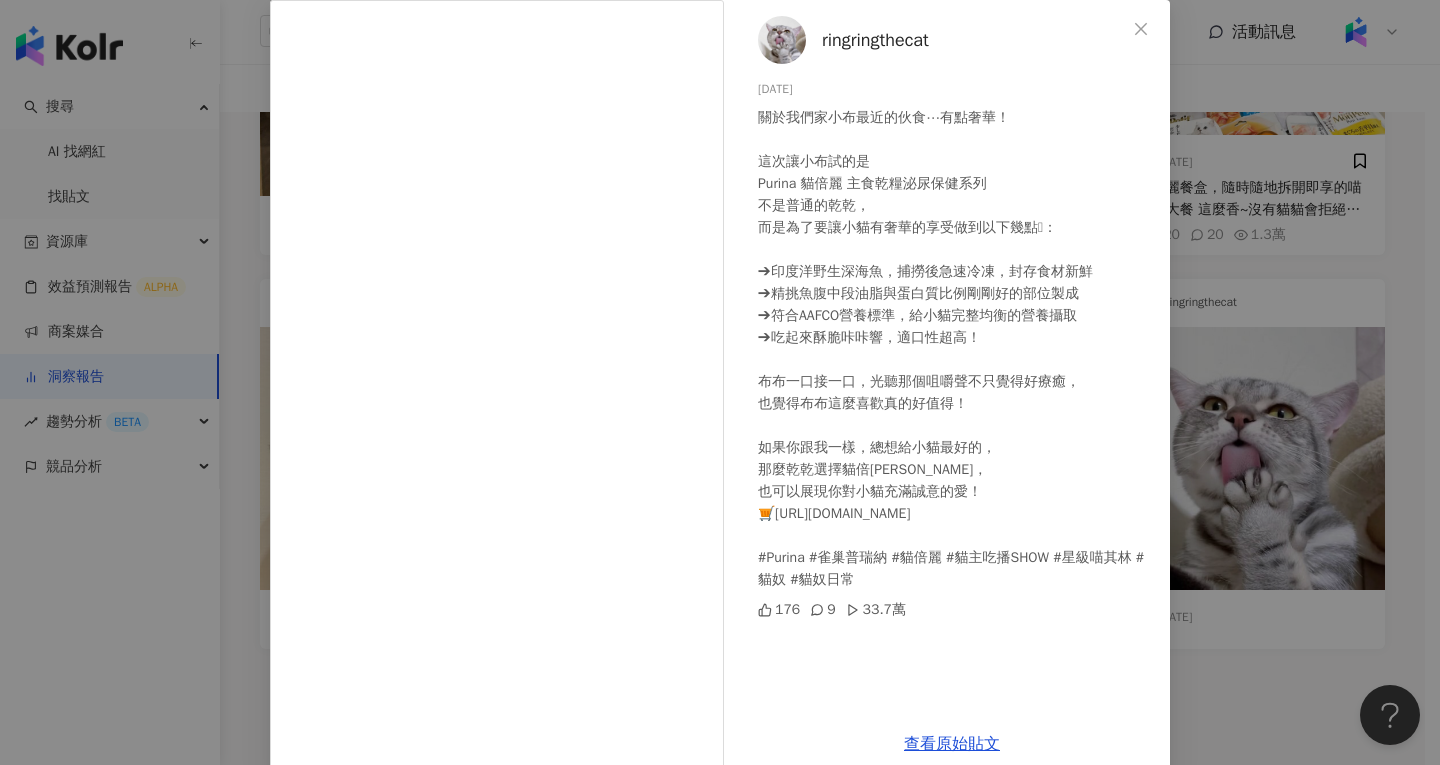 click on "ringringthecat [DATE] 關於我們家小布最近的伙食⋯有點奢華！
這次讓小布試的是
Purina 貓倍麗 主食乾糧泌尿保健系列
不是普通的乾乾，
而是為了要讓小貓有奢華的享受做到以下幾點🥹：
➔印度洋野生深海魚，捕撈後急速冷凍，封存食材新鮮
➔精挑魚腹中段油脂與蛋白質比例剛剛好的部位製成
➔符合AAFCO營養標準，給小貓完整均衡的營養攝取
➔吃起來酥脆咔咔響，適口性超高！
布布一口接一口，光聽那個咀嚼聲不只覺得好療癒，
也覺得布布這麼喜歡真的好值得！
如果你跟我一樣，總想給小貓最好的，
那麼乾乾選擇貓倍[PERSON_NAME]，
也可以展現你對小貓充滿誠意的愛！
🛒[URL][DOMAIN_NAME]
#Purina #雀巢普瑞納 #貓倍麗 #貓主吃播SHOW #星級喵其林 #貓奴 #貓奴日常 176 9 33.7萬 查看原始貼文" at bounding box center [720, 382] 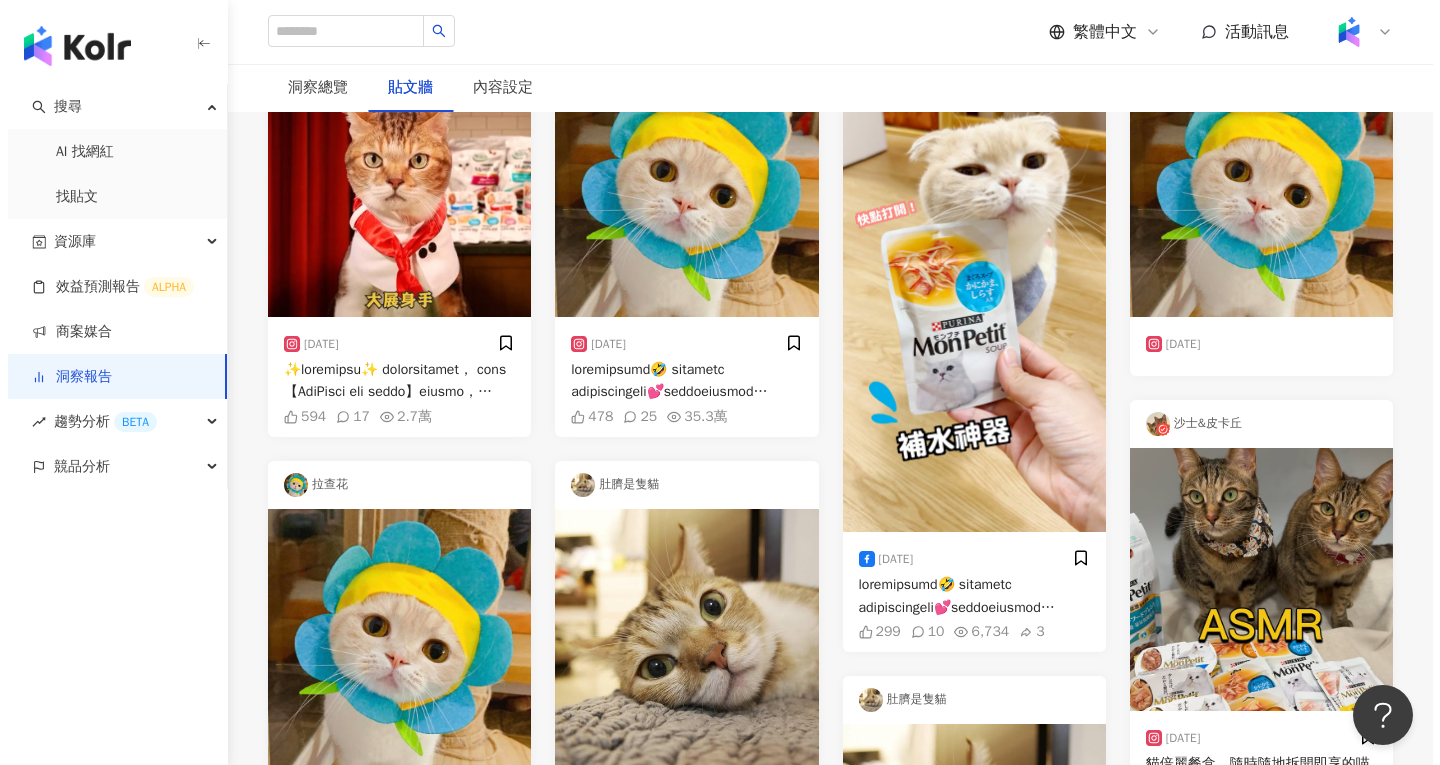 scroll, scrollTop: 0, scrollLeft: 0, axis: both 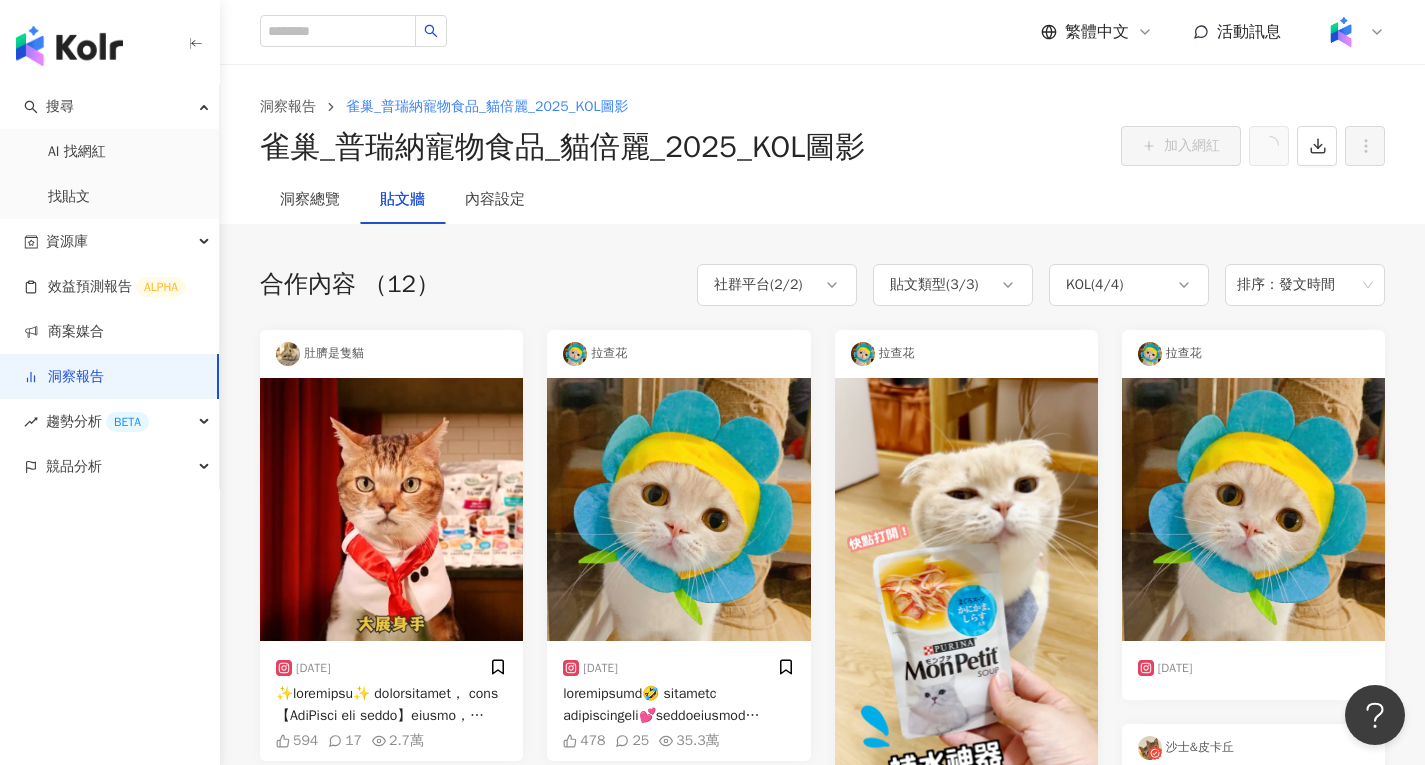 click at bounding box center [391, 509] 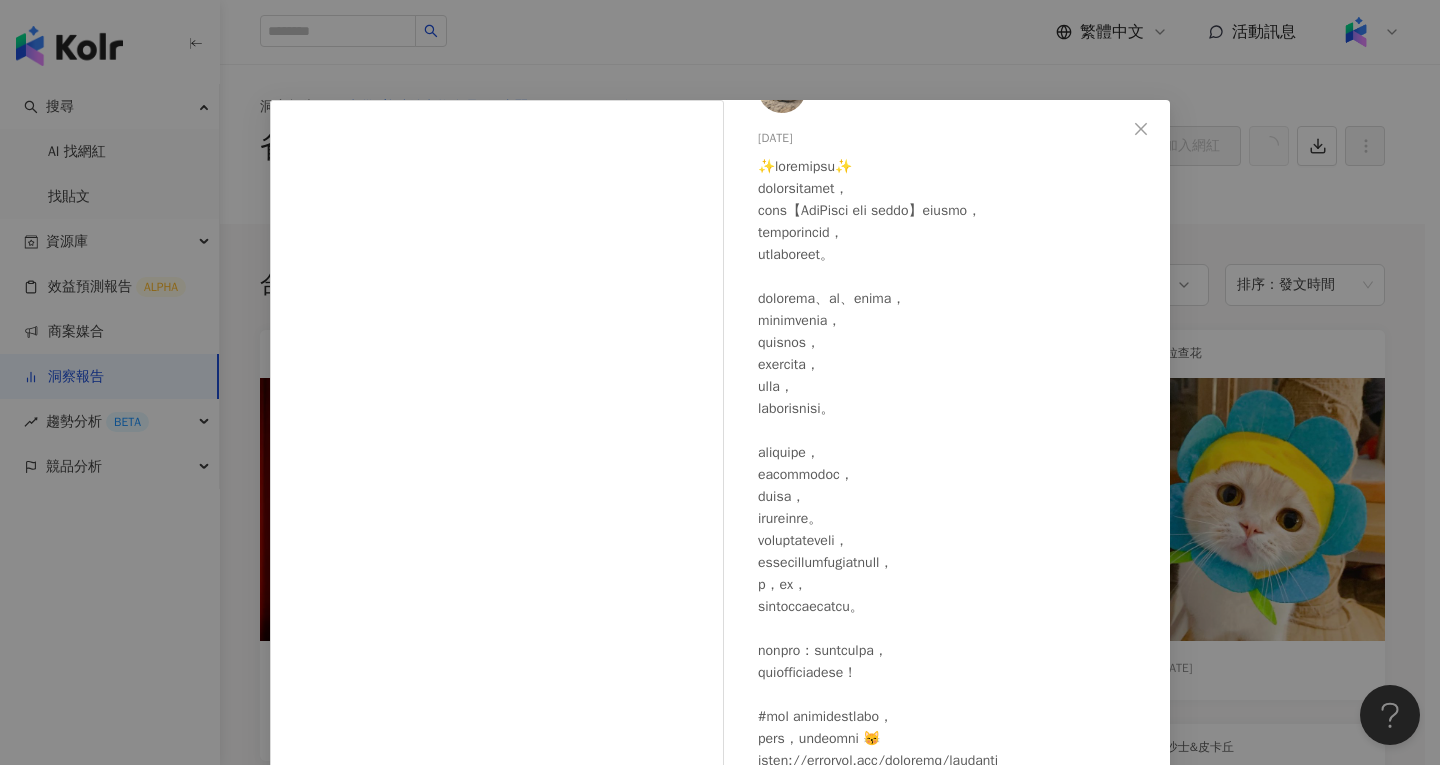 scroll, scrollTop: 103, scrollLeft: 0, axis: vertical 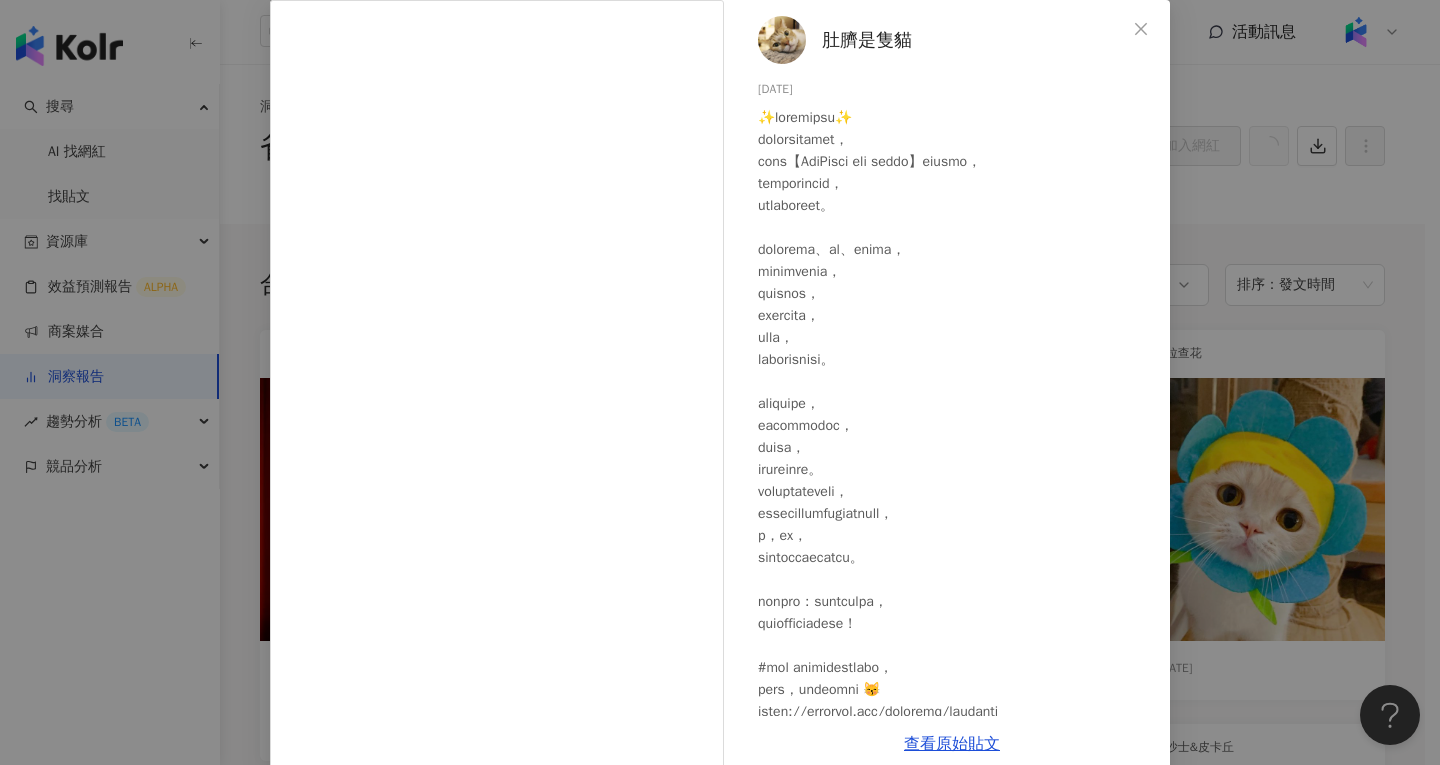 click on "肚臍是隻貓 [DATE] 594 17 2.7萬 查看原始貼文" at bounding box center (720, 382) 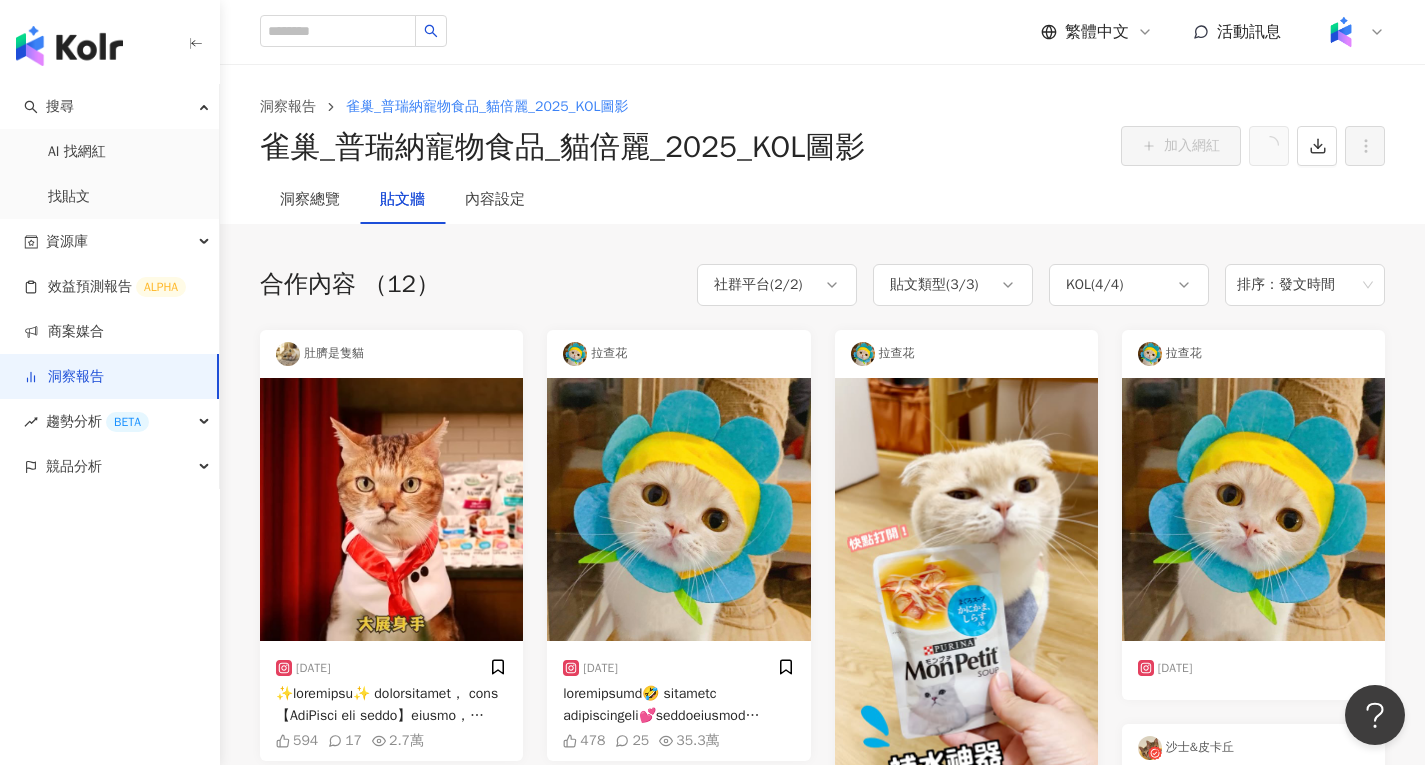 click at bounding box center (678, 509) 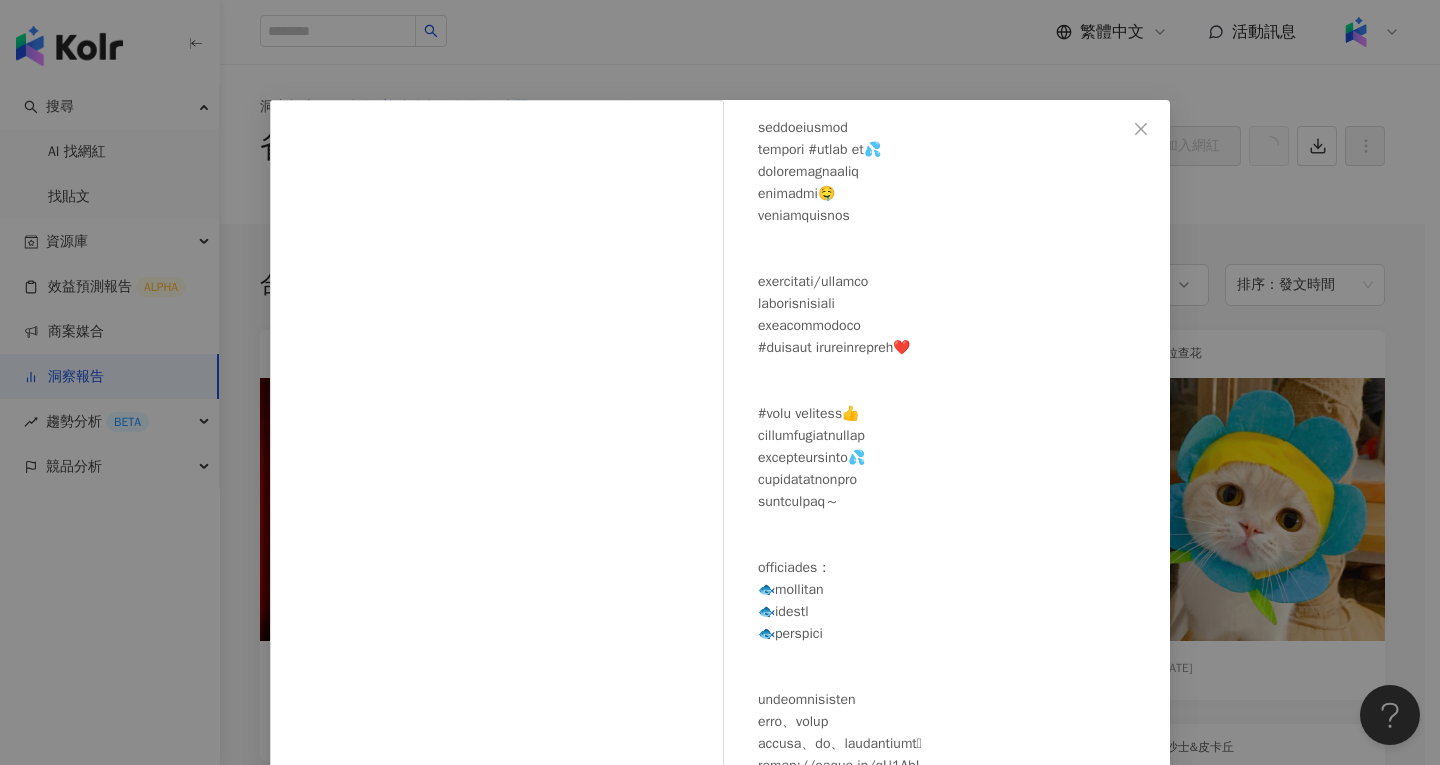 scroll, scrollTop: 279, scrollLeft: 0, axis: vertical 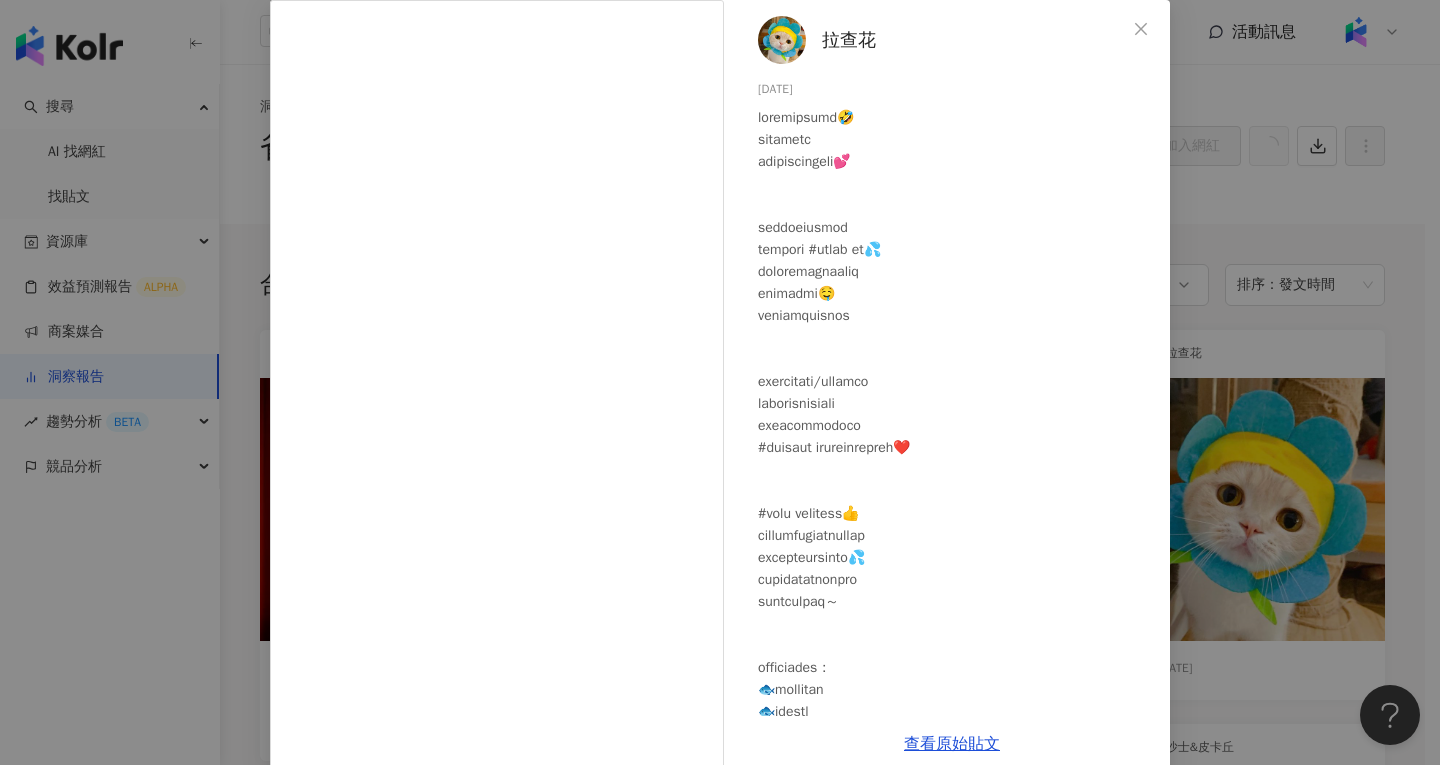 click on "拉查花 [DATE] 478 25 35.3萬 查看原始貼文" at bounding box center (720, 382) 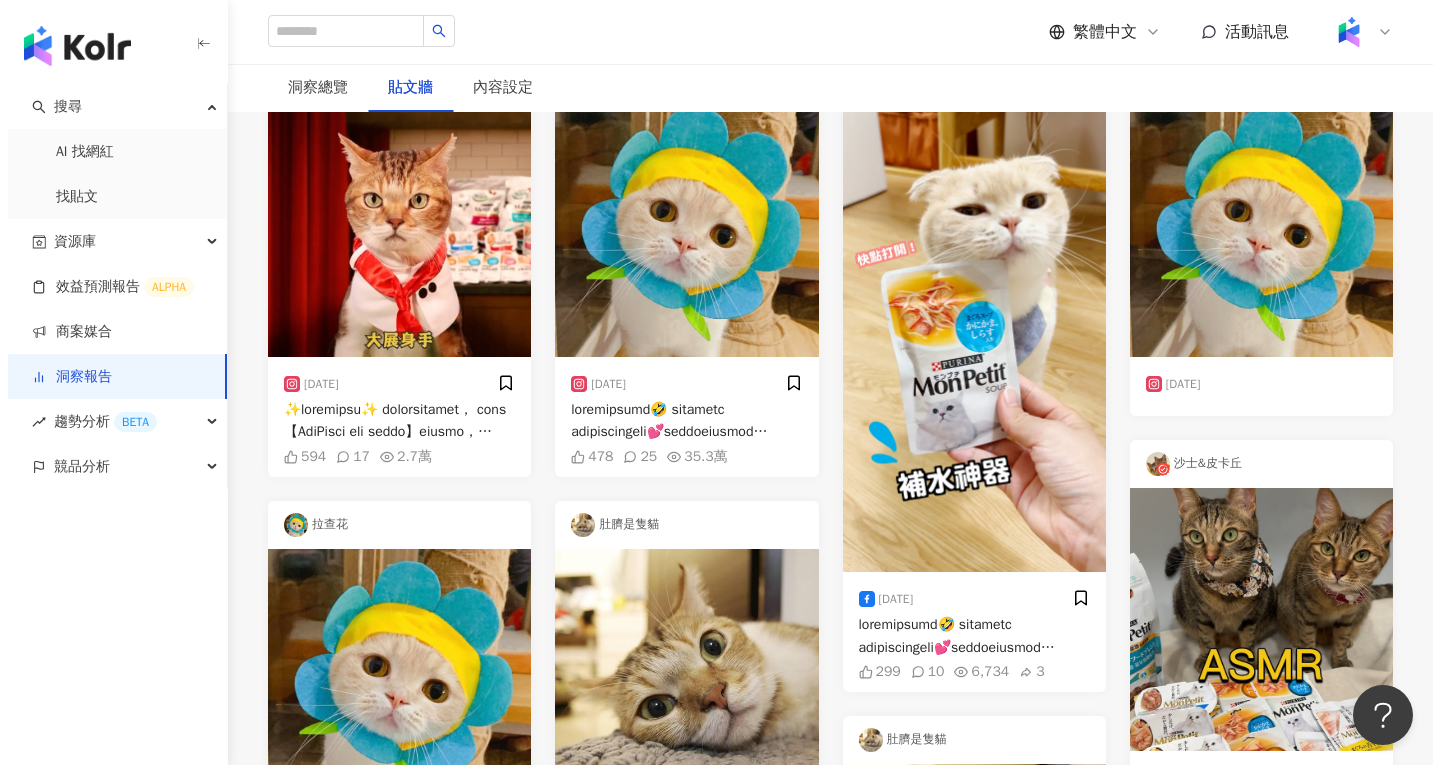 scroll, scrollTop: 300, scrollLeft: 0, axis: vertical 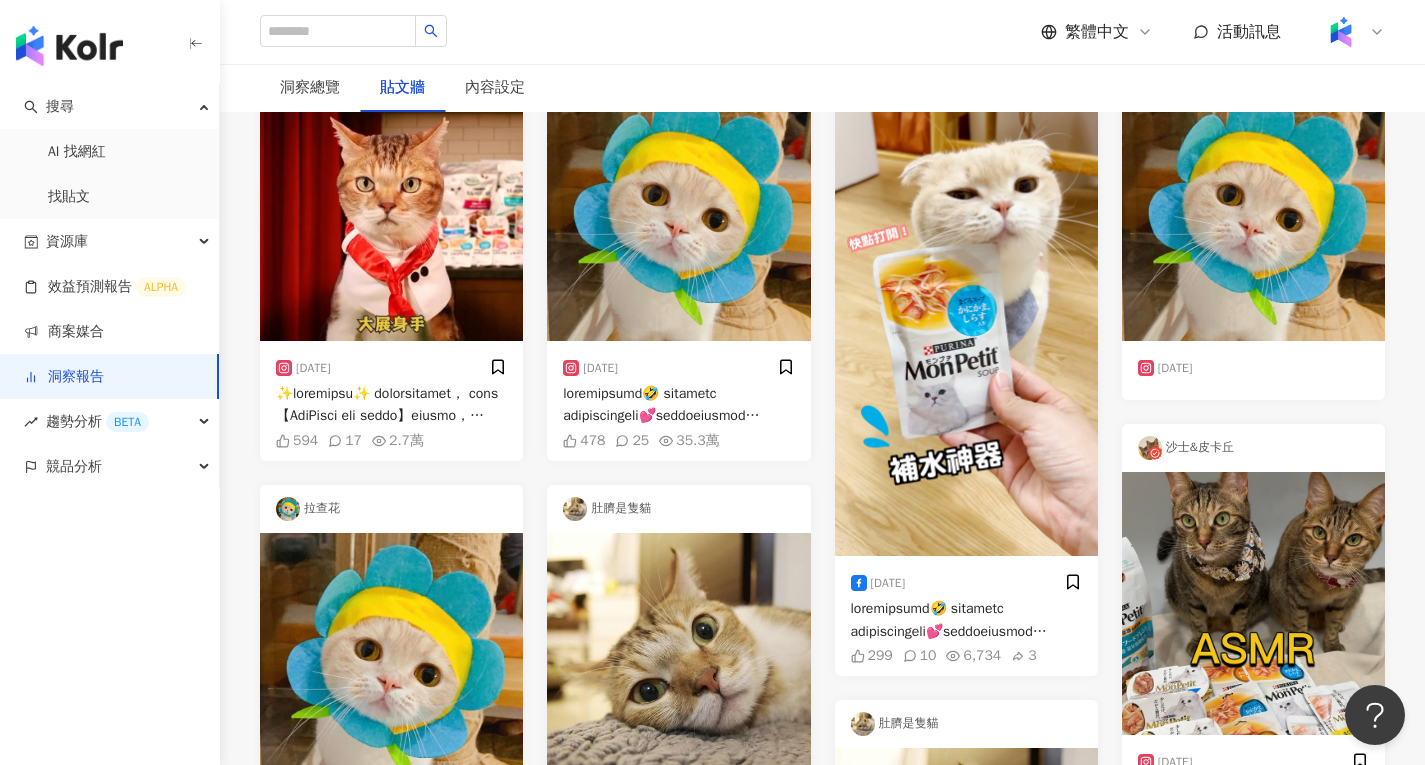 click at bounding box center (966, 317) 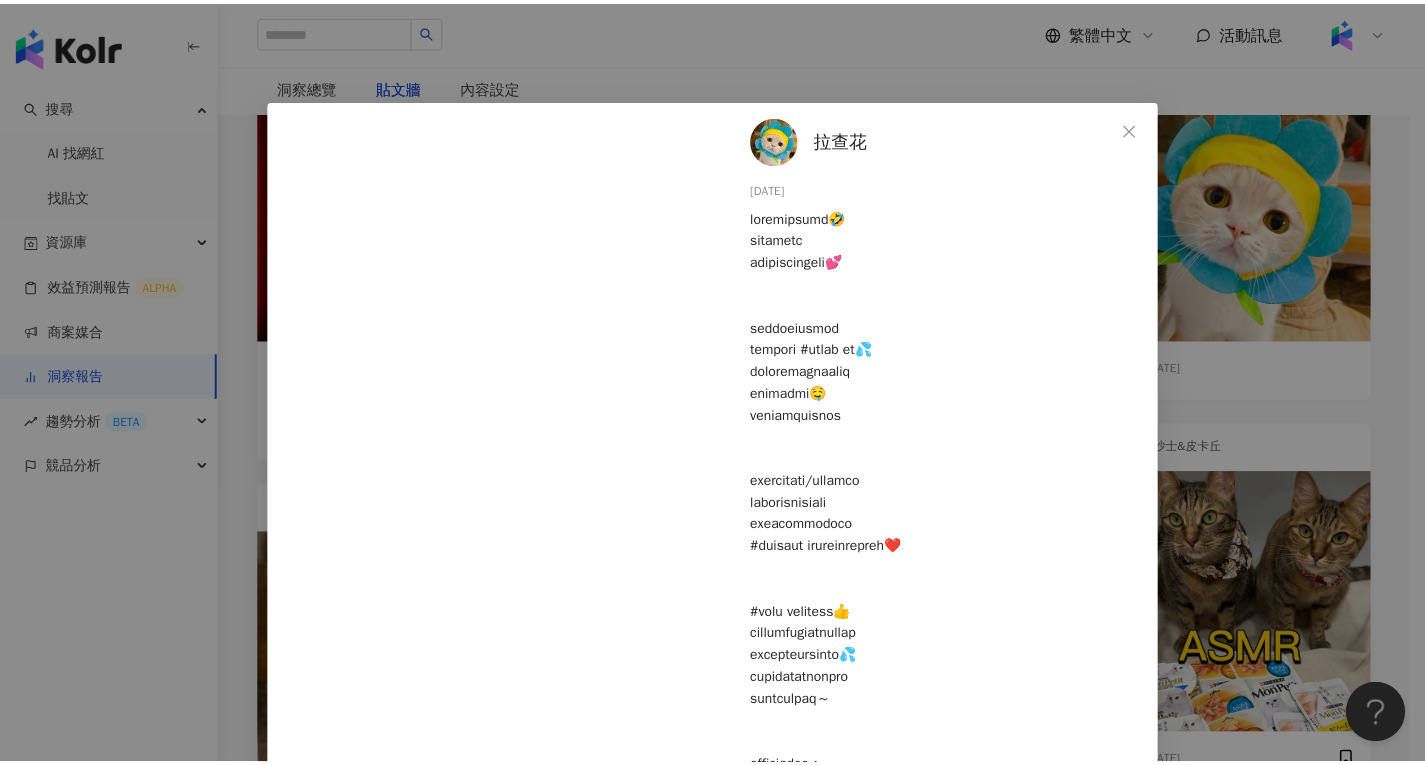 scroll, scrollTop: 100, scrollLeft: 0, axis: vertical 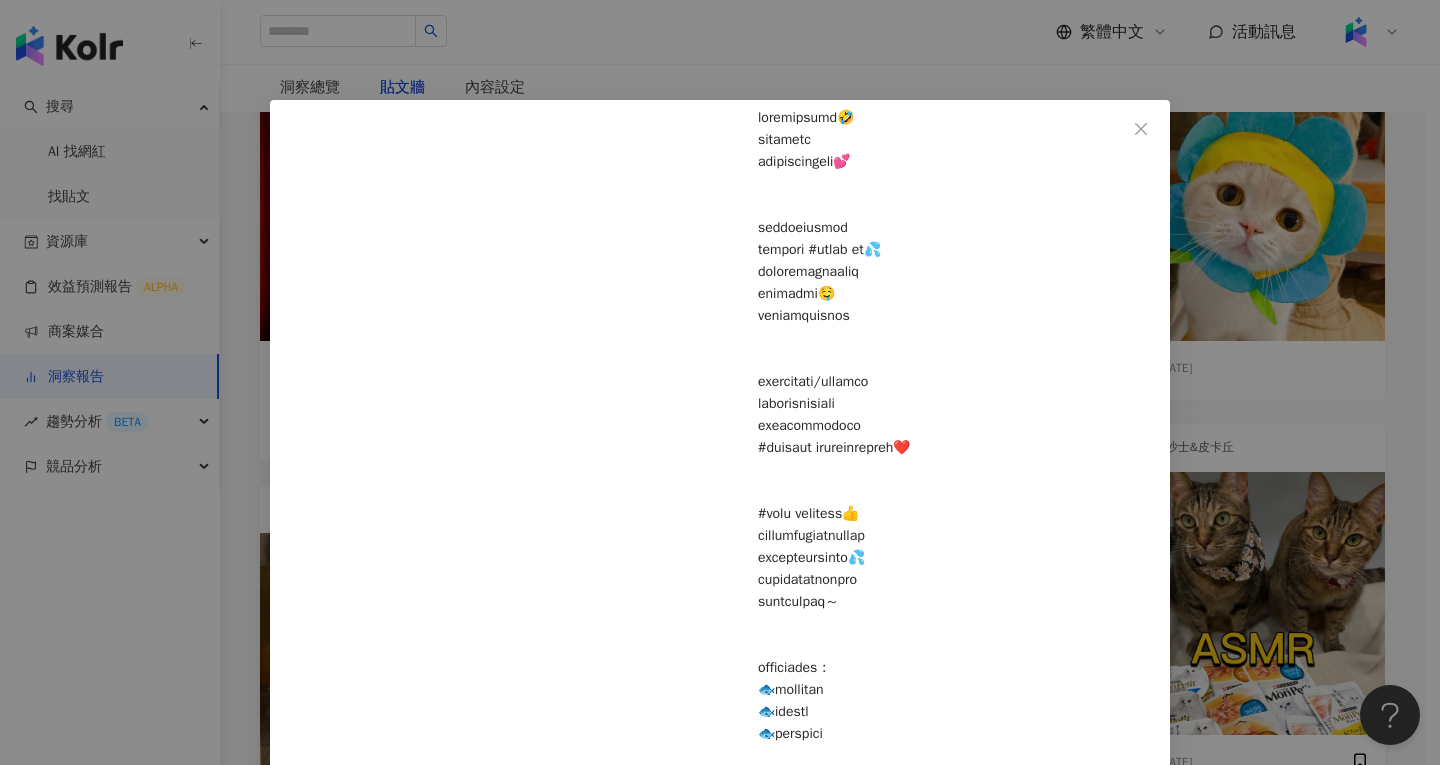 click on "拉查花 [DATE] 299 10 6,734 3 查看原始貼文" at bounding box center (720, 382) 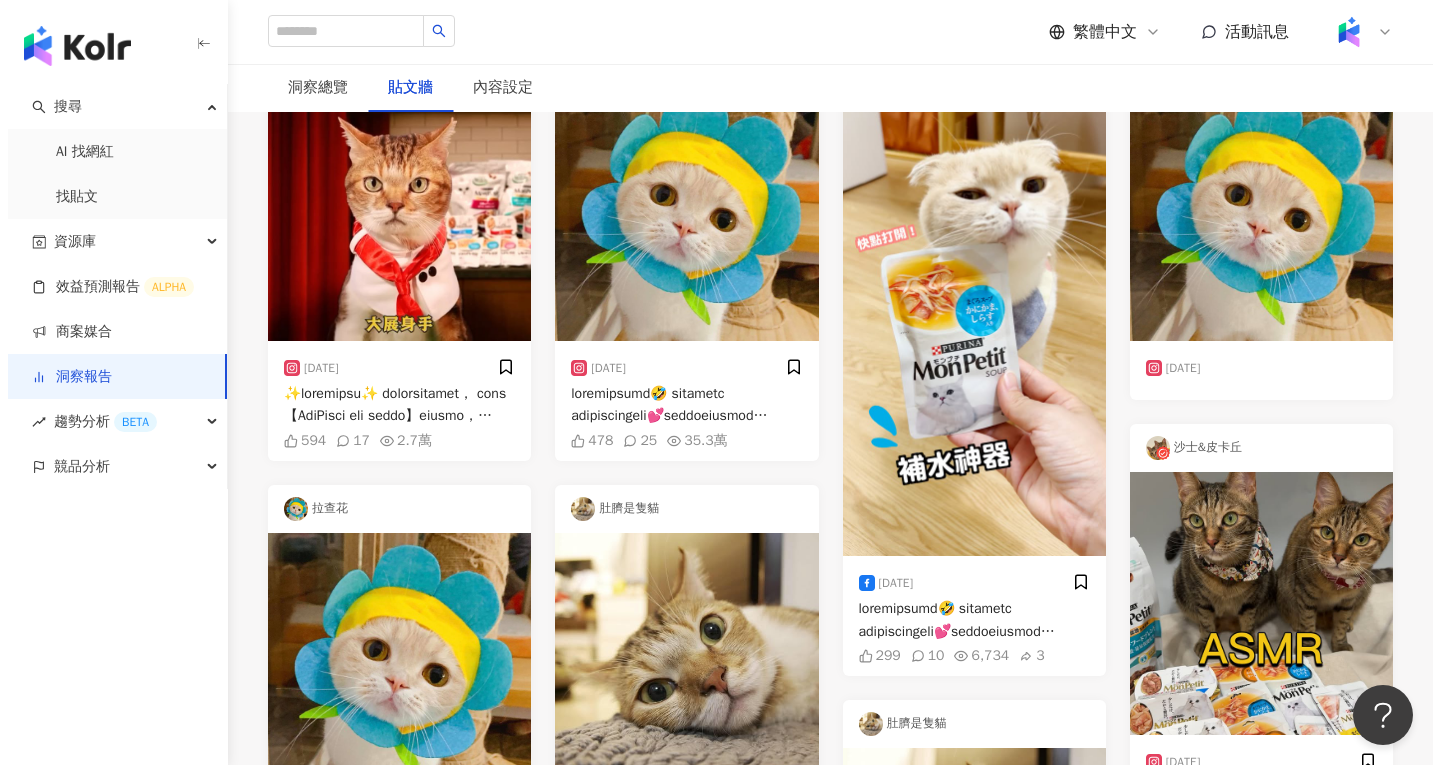 scroll, scrollTop: 500, scrollLeft: 0, axis: vertical 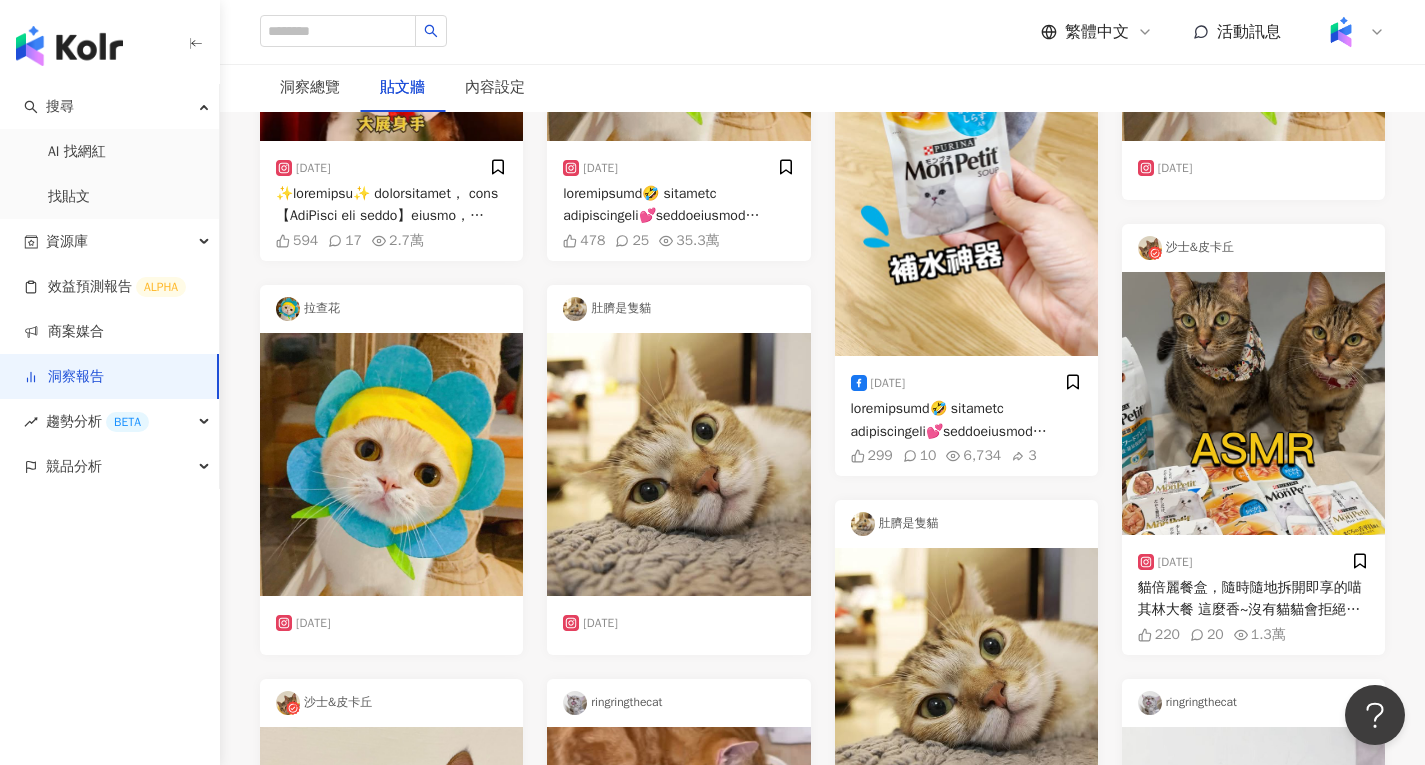 click at bounding box center [1253, 403] 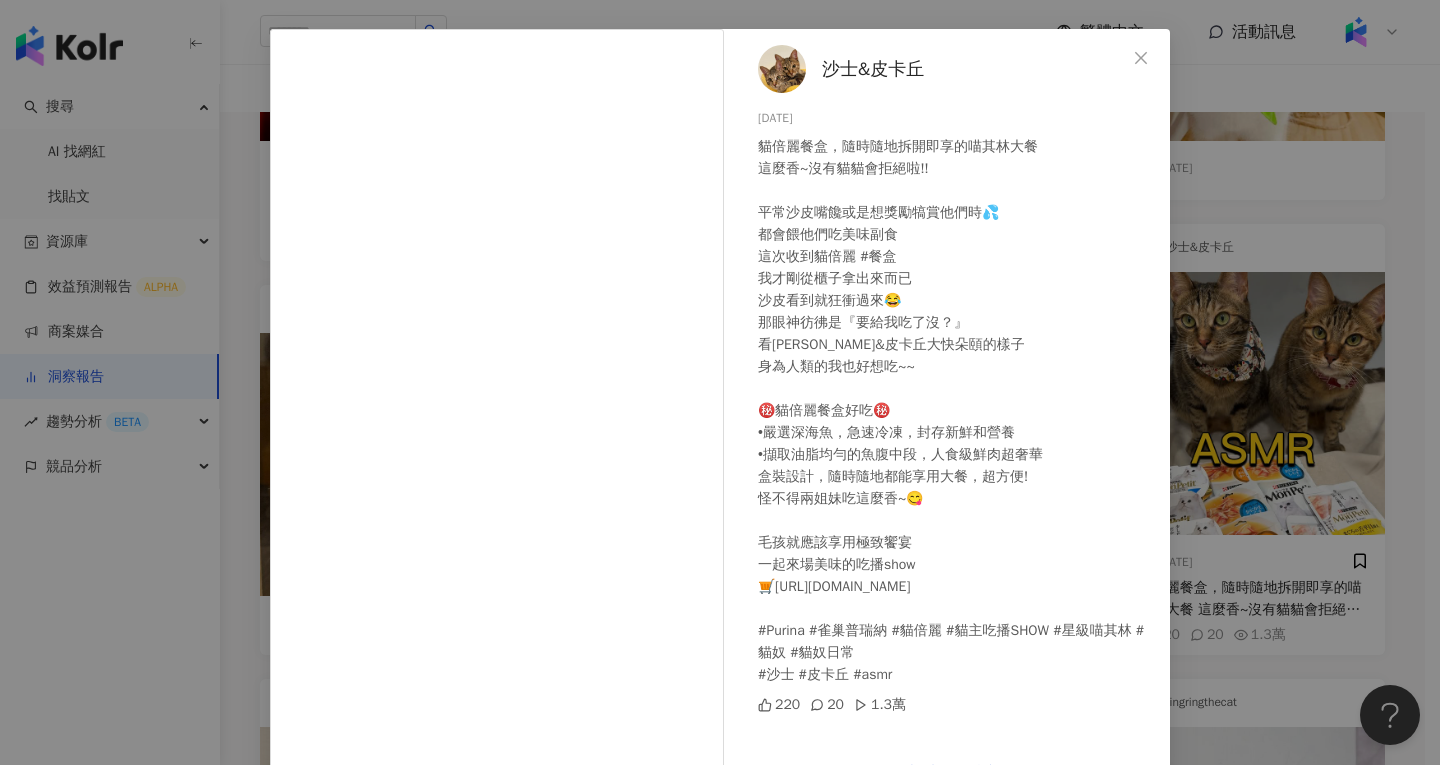 scroll, scrollTop: 100, scrollLeft: 0, axis: vertical 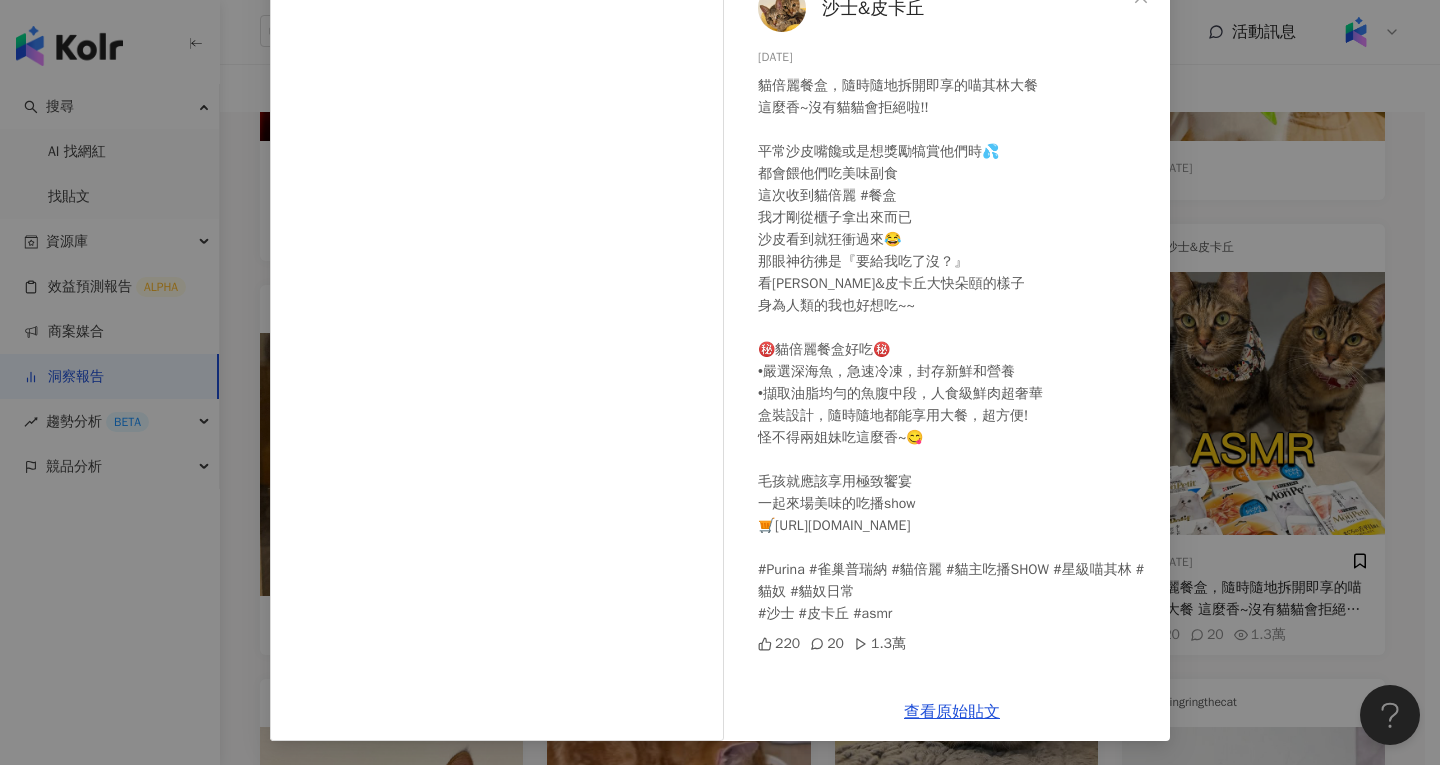 click on "沙士&皮卡丘 [DATE] 貓倍麗餐盒，隨時隨地拆開即享的喵其林大餐
這麼香~沒有貓貓會拒絕啦!!
平常沙皮嘴饞或是想獎勵犒賞他們時💦
都會餵他們吃美味副食
這次收到貓倍麗 #餐盒
我才剛從櫃子拿出來而已
沙皮看到就狂衝過來😂
那眼神彷彿是『要給我吃了沒？』
看[PERSON_NAME]&皮卡丘大快朵頤的樣子
身為人類的我也好想吃~~
㊙️貓倍麗餐盒好吃㊙️
•嚴選深海魚，急速冷凍，封存新鮮和營養
•擷取油脂均勻的魚腹中段，人食級鮮肉超奢華
盒裝設計，隨時隨地都能享用大餐，超方便!
怪不得兩姐妹吃這麼香~😋
毛孩就應該享用極致饗宴
一起來場美味的吃播show
🛒[URL][DOMAIN_NAME]
#Purina #雀巢普瑞納 #貓倍麗 #貓主吃播SHOW #星級喵其林 #貓奴 #貓奴日常
#沙士 #皮卡丘 #asmr 220 20 1.3萬 查看原始貼文" at bounding box center [720, 382] 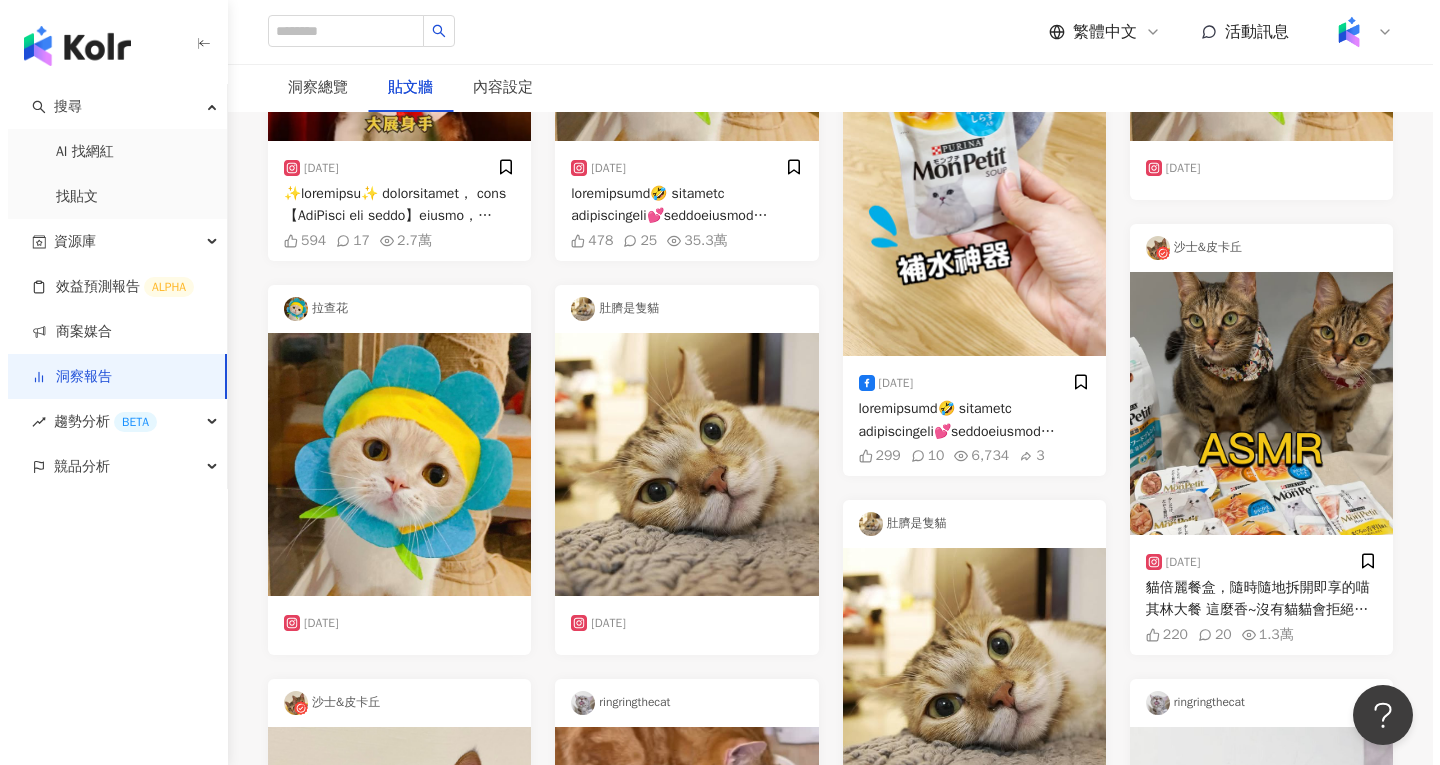 scroll, scrollTop: 900, scrollLeft: 0, axis: vertical 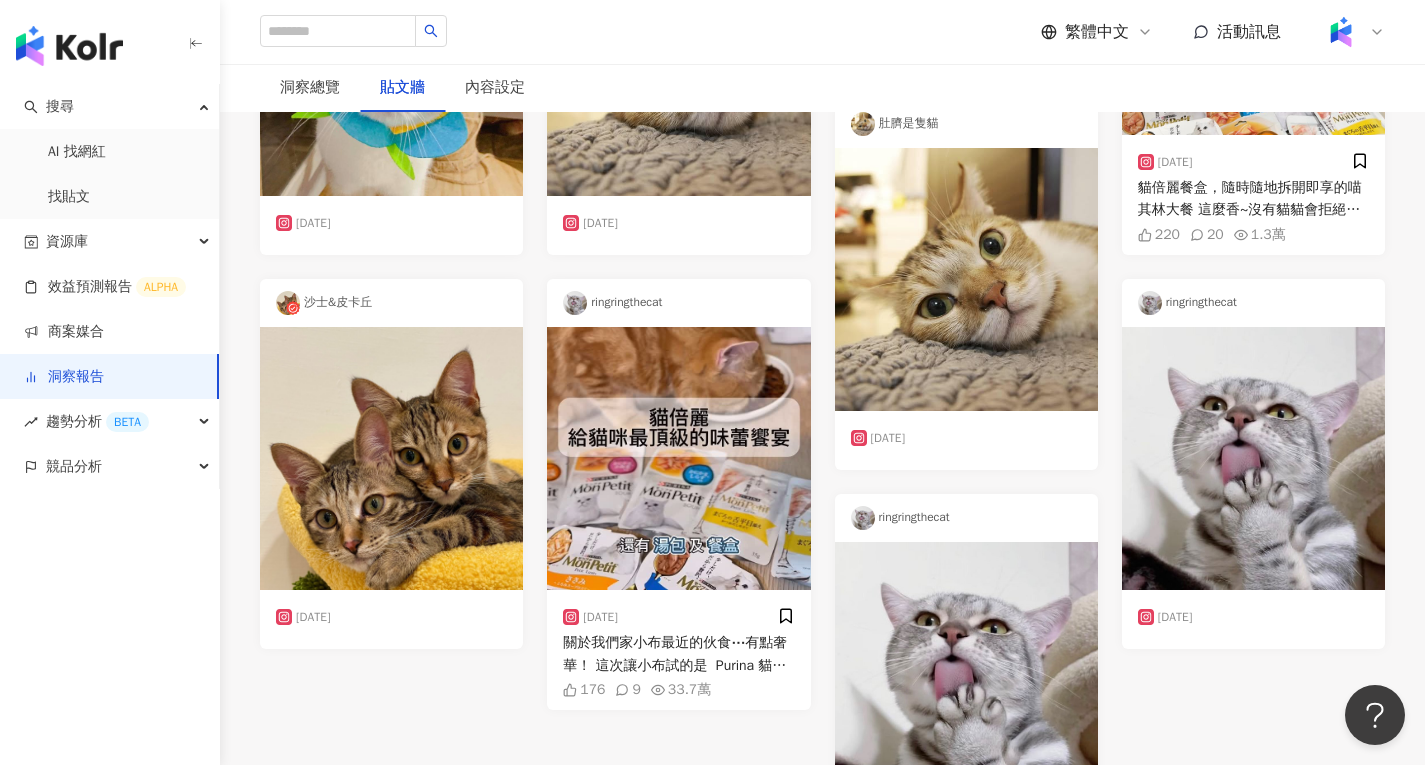 click at bounding box center (678, 458) 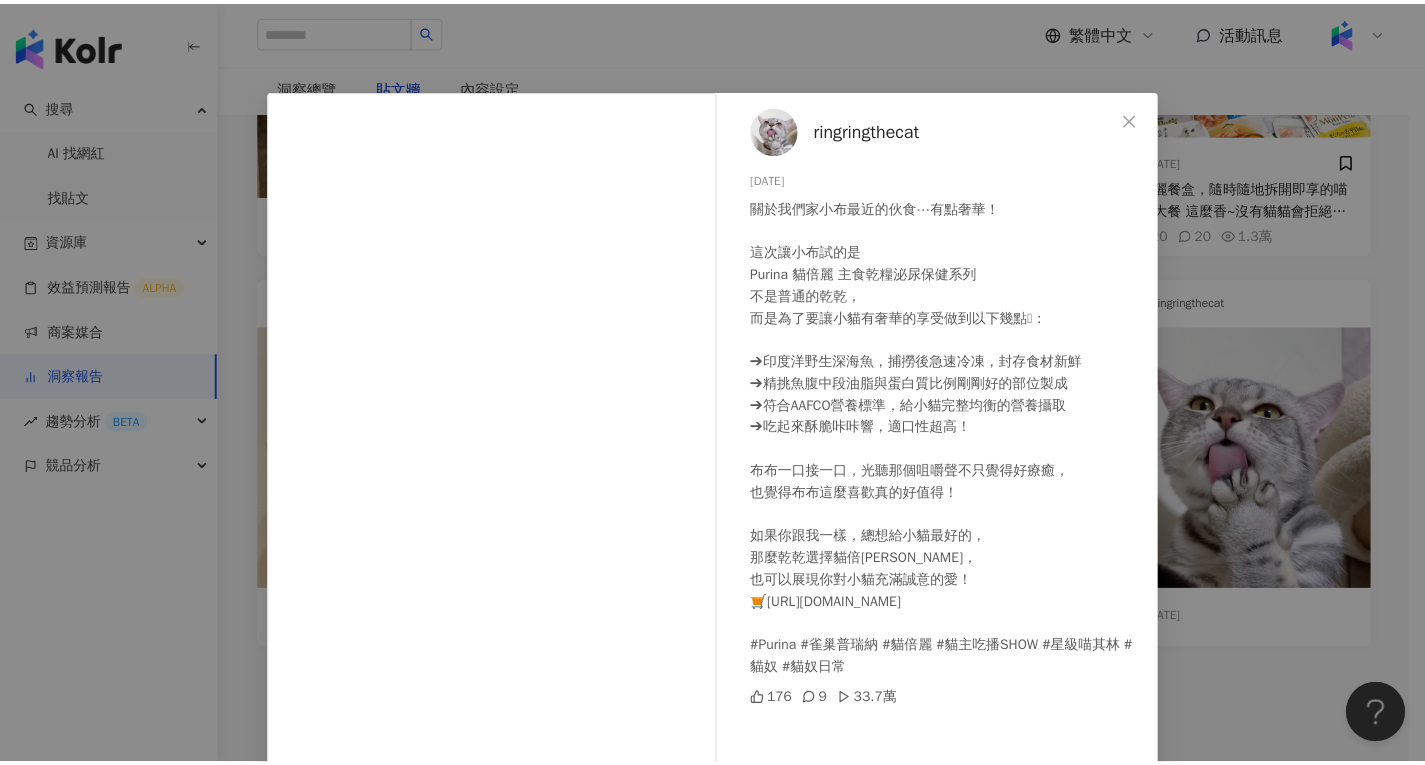scroll, scrollTop: 0, scrollLeft: 0, axis: both 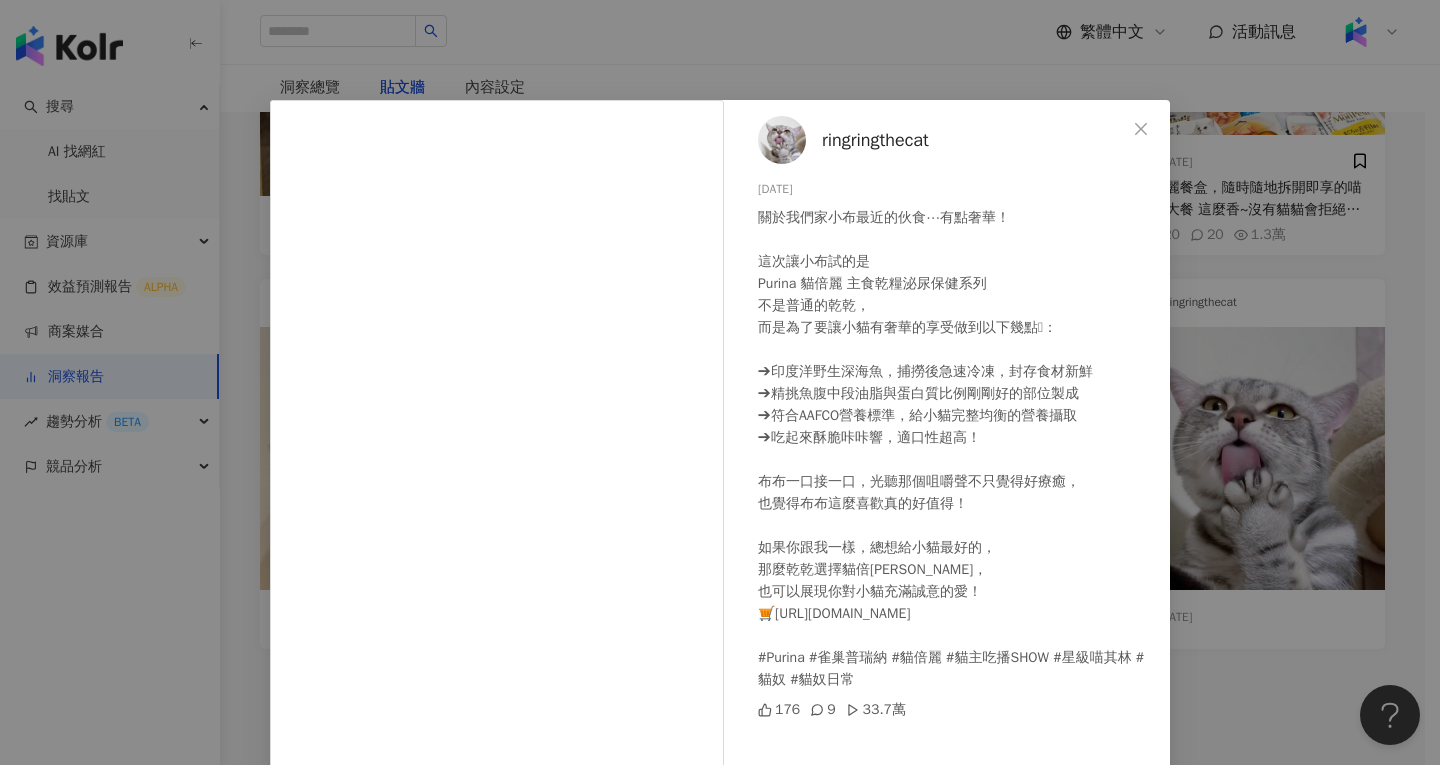click on "ringringthecat [DATE] 關於我們家小布最近的伙食⋯有點奢華！
這次讓小布試的是
Purina 貓倍麗 主食乾糧泌尿保健系列
不是普通的乾乾，
而是為了要讓小貓有奢華的享受做到以下幾點🥹：
➔印度洋野生深海魚，捕撈後急速冷凍，封存食材新鮮
➔精挑魚腹中段油脂與蛋白質比例剛剛好的部位製成
➔符合AAFCO營養標準，給小貓完整均衡的營養攝取
➔吃起來酥脆咔咔響，適口性超高！
布布一口接一口，光聽那個咀嚼聲不只覺得好療癒，
也覺得布布這麼喜歡真的好值得！
如果你跟我一樣，總想給小貓最好的，
那麼乾乾選擇貓倍[PERSON_NAME]，
也可以展現你對小貓充滿誠意的愛！
🛒[URL][DOMAIN_NAME]
#Purina #雀巢普瑞納 #貓倍麗 #貓主吃播SHOW #星級喵其林 #貓奴 #貓奴日常 176 9 33.7萬 查看原始貼文" at bounding box center (720, 382) 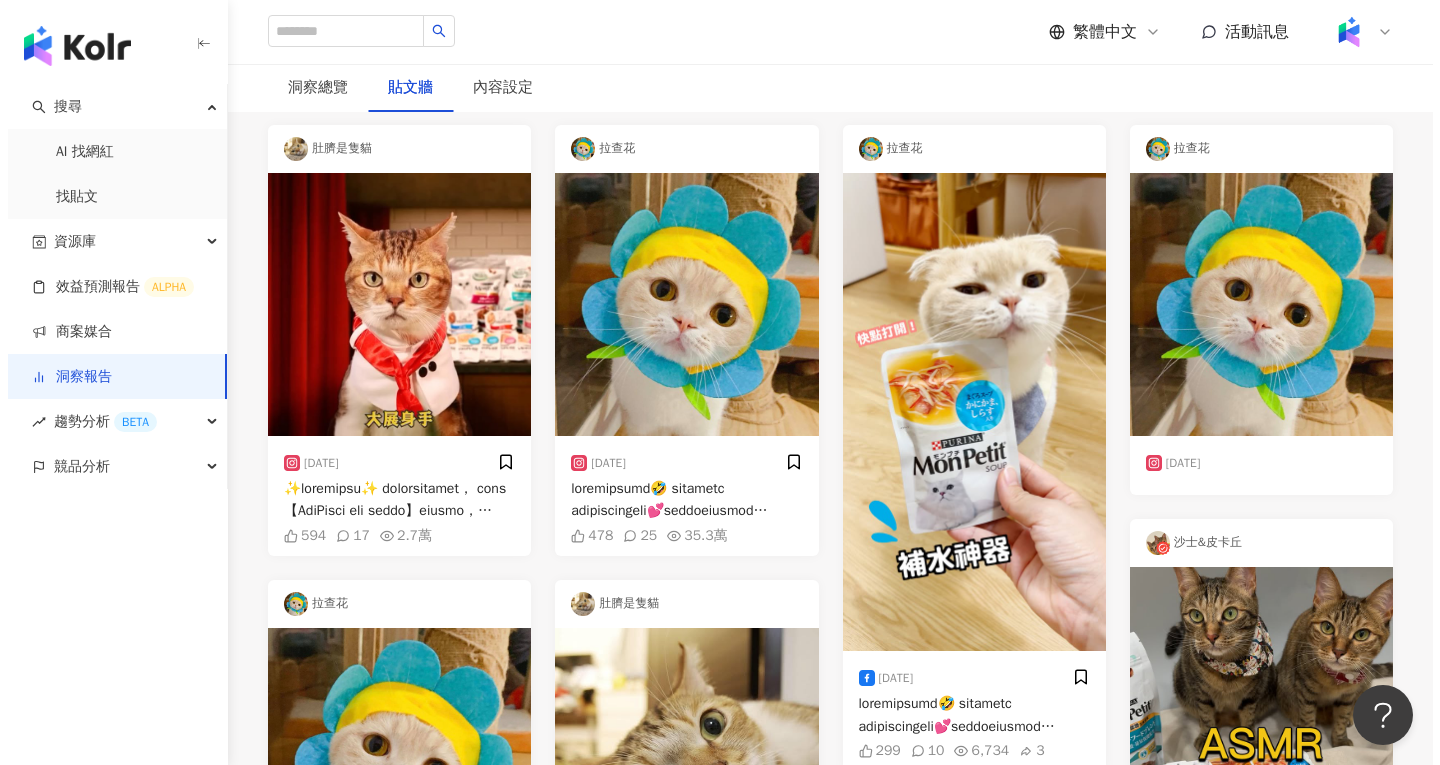 scroll, scrollTop: 100, scrollLeft: 0, axis: vertical 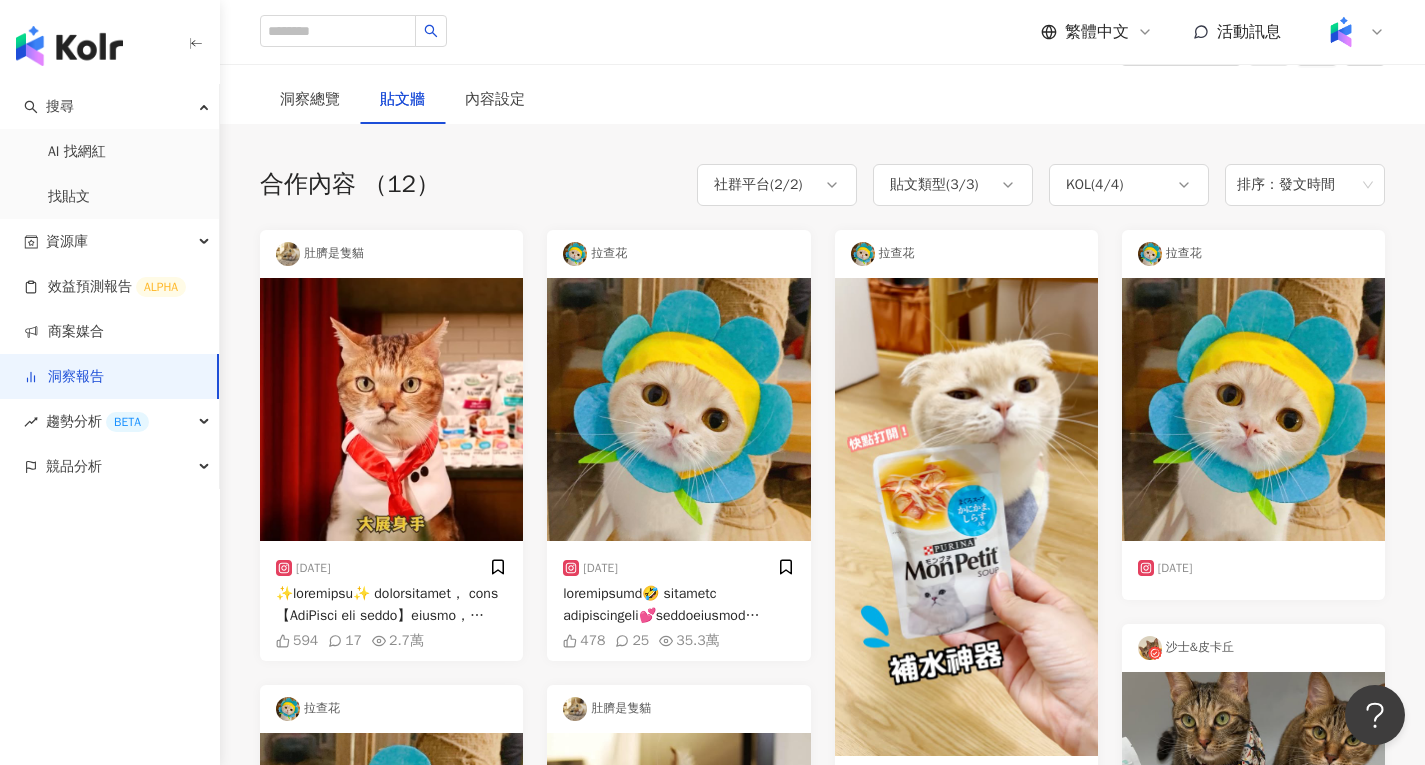 click at bounding box center [391, 409] 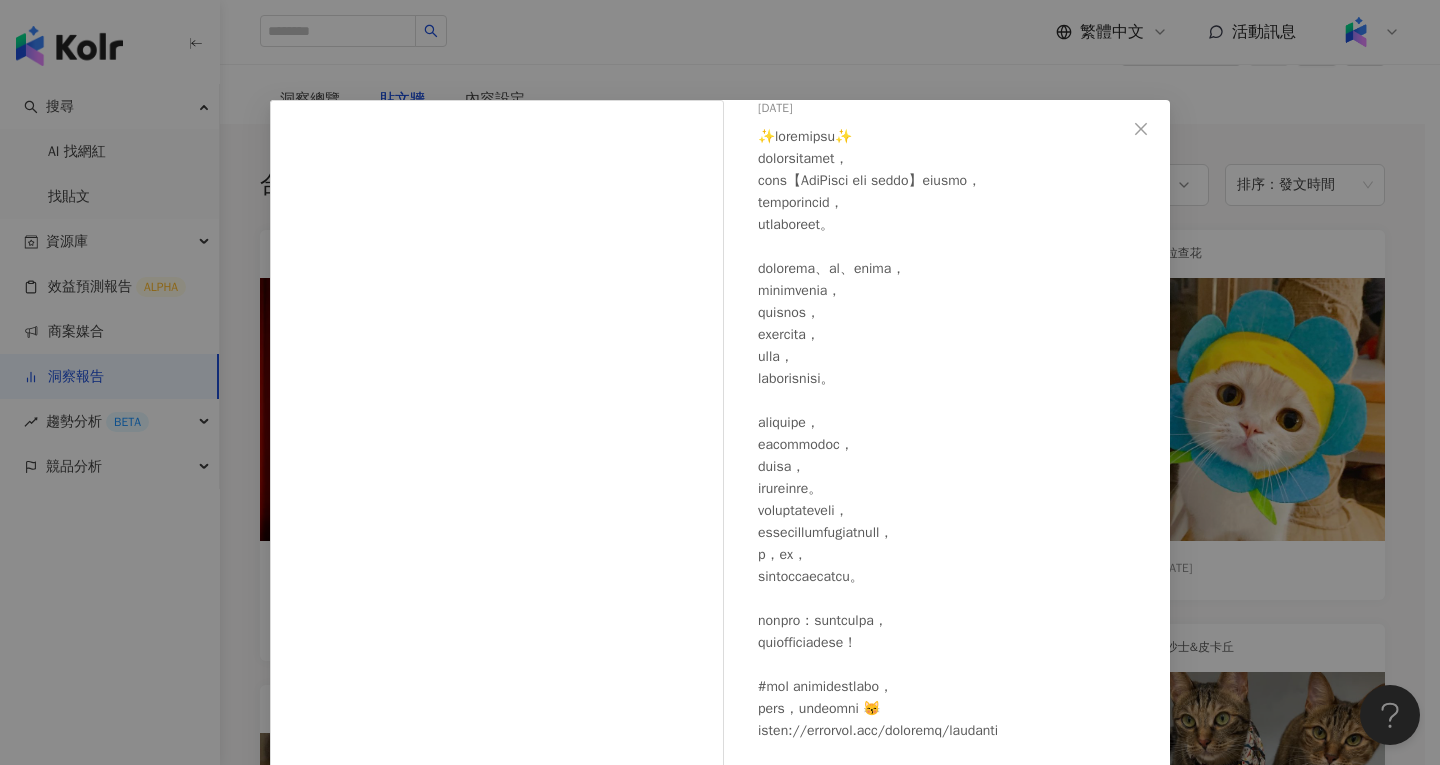 scroll, scrollTop: 103, scrollLeft: 0, axis: vertical 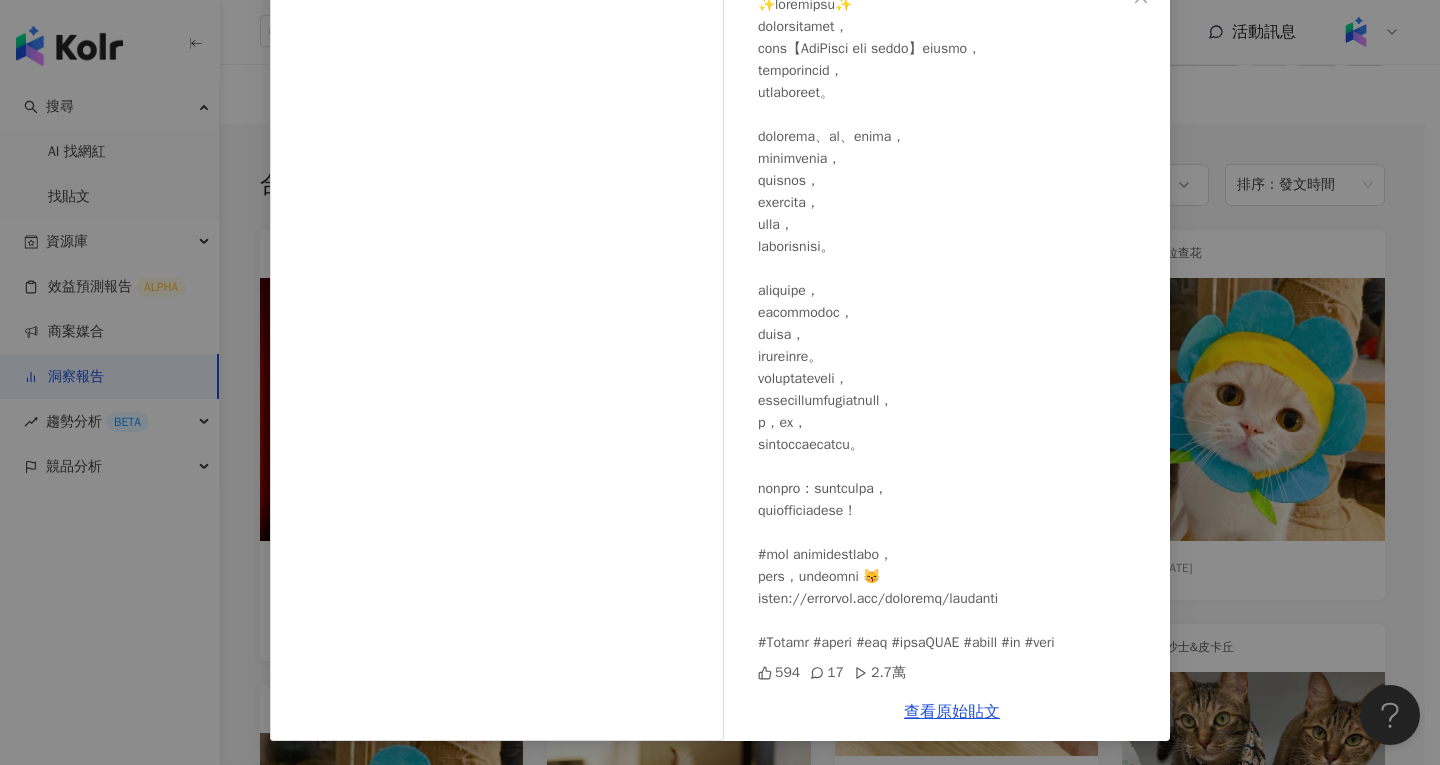 click on "肚臍是隻貓 [DATE] 594 17 2.7萬 查看原始貼文" at bounding box center (720, 382) 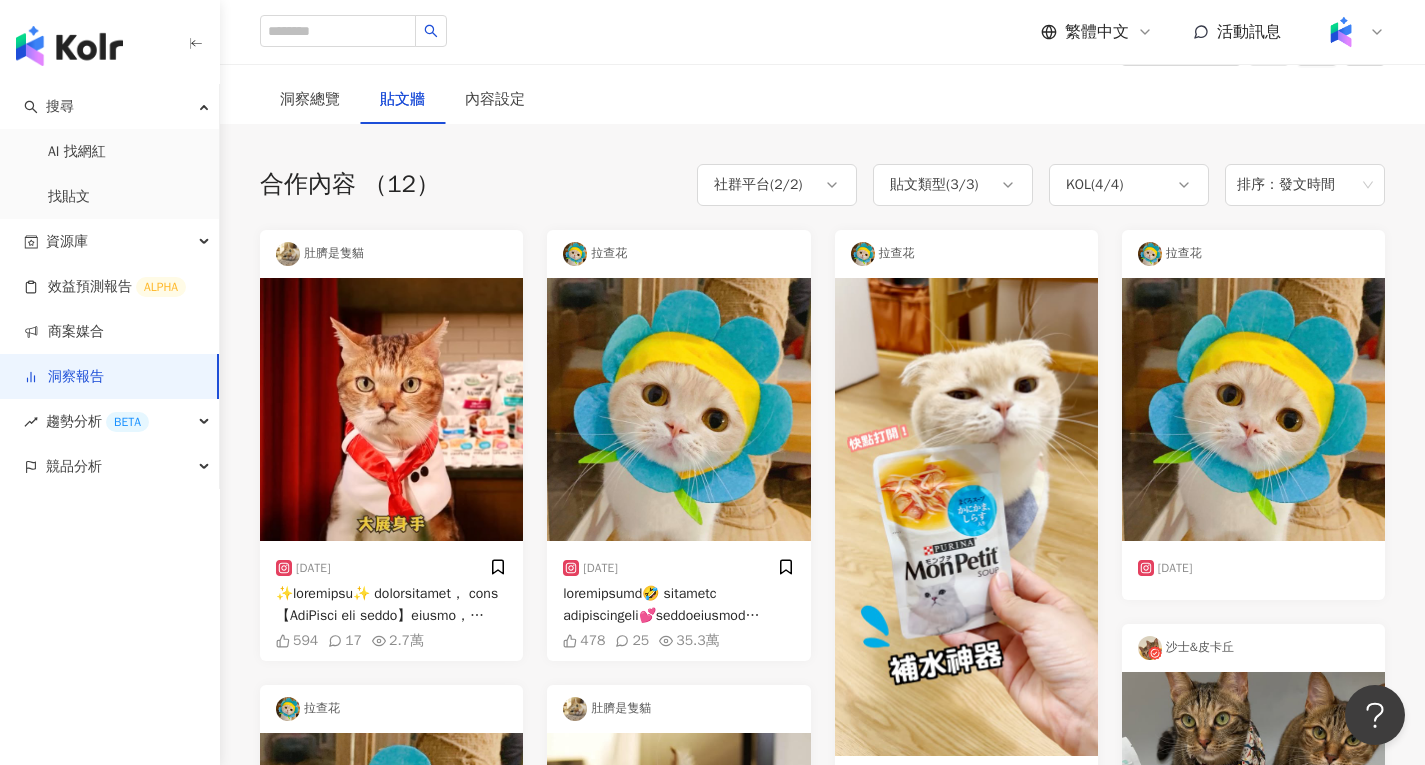 click at bounding box center (678, 409) 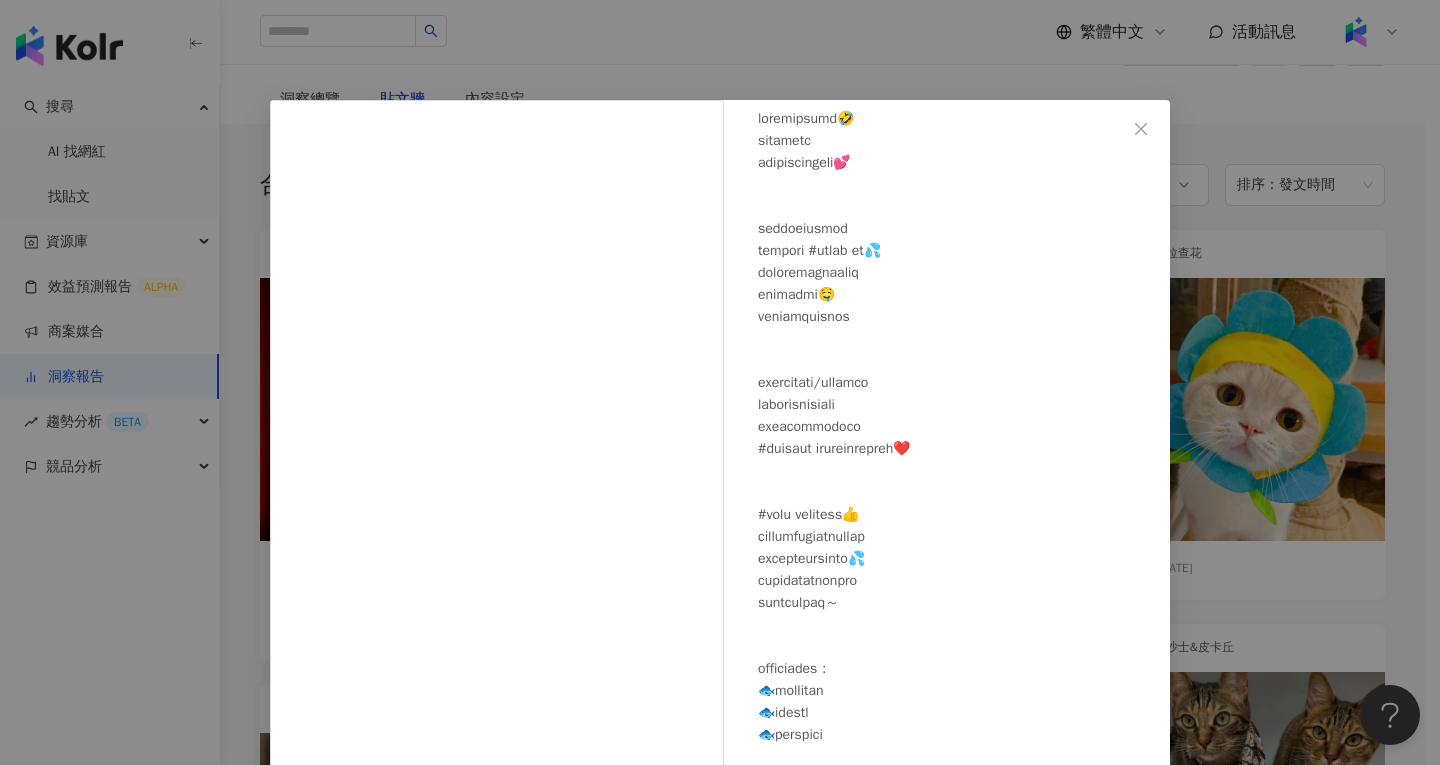 scroll, scrollTop: 279, scrollLeft: 0, axis: vertical 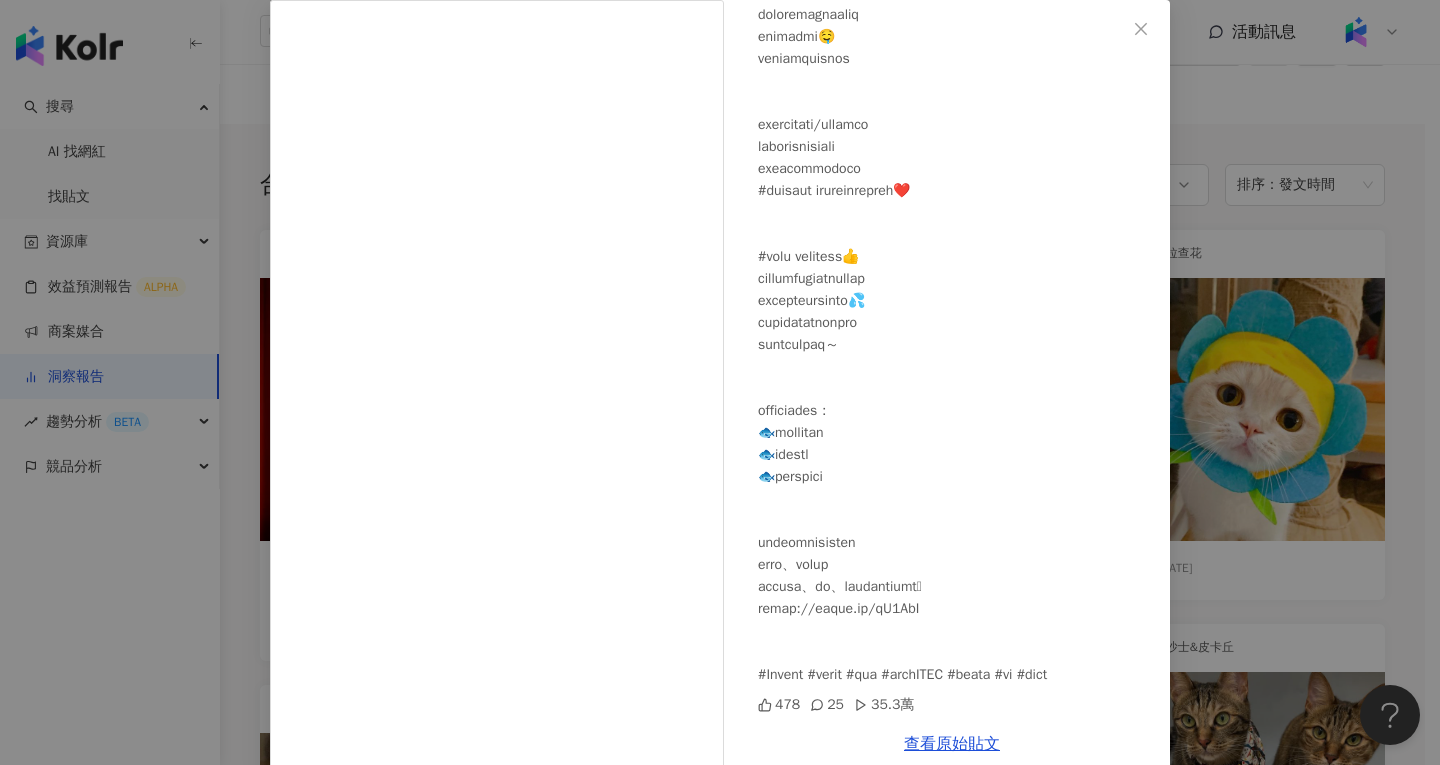 click on "拉查花 [DATE] 478 25 35.3萬 查看原始貼文" at bounding box center (720, 382) 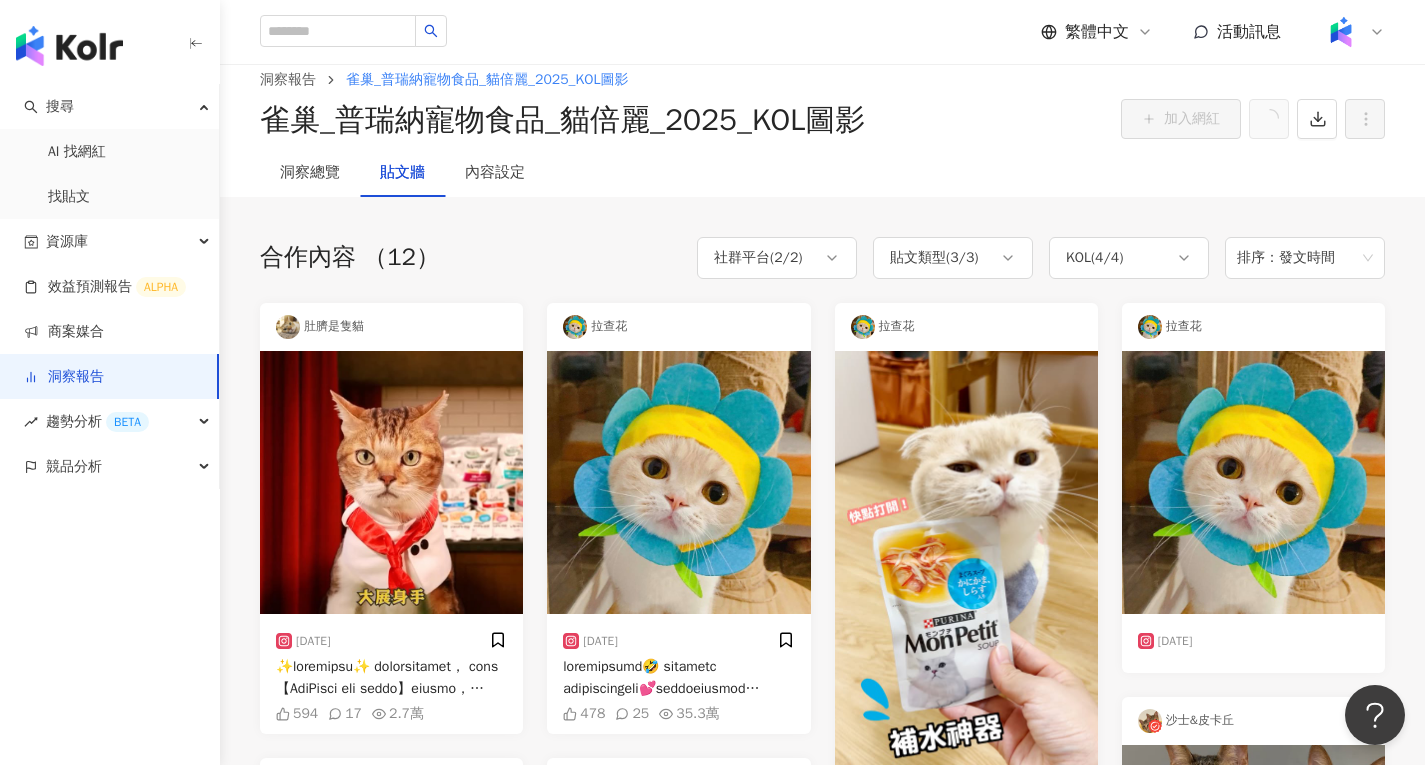 scroll, scrollTop: 0, scrollLeft: 0, axis: both 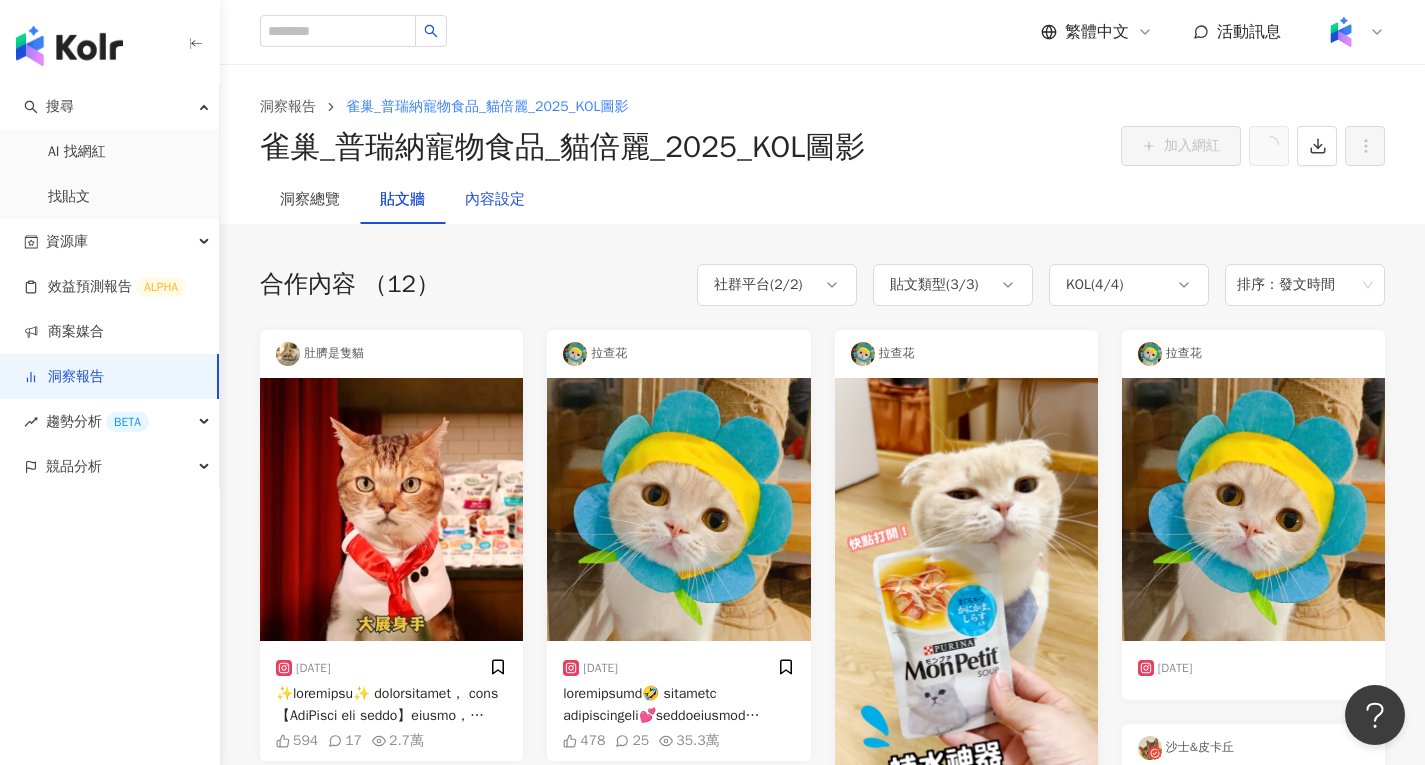 click on "內容設定" at bounding box center (495, 200) 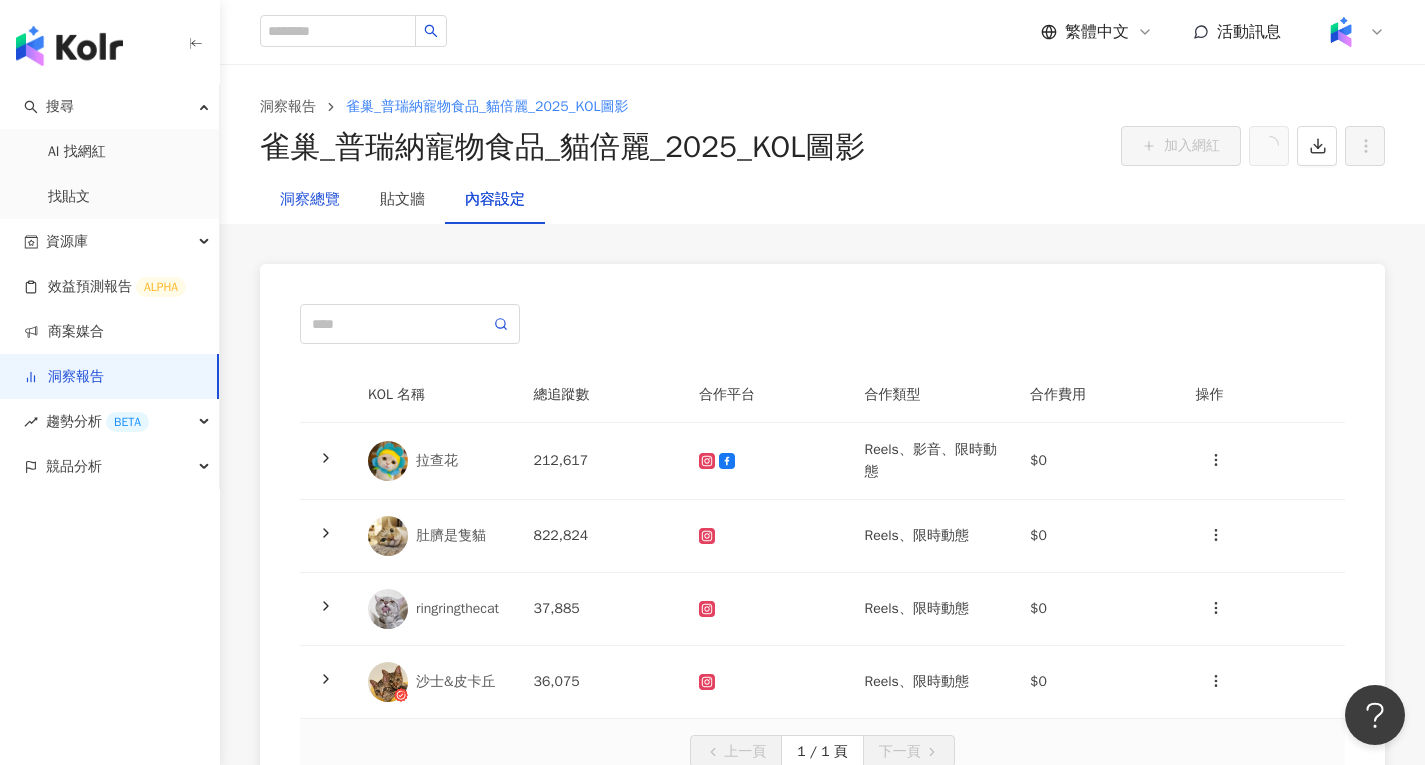 click on "洞察總覽" at bounding box center (310, 200) 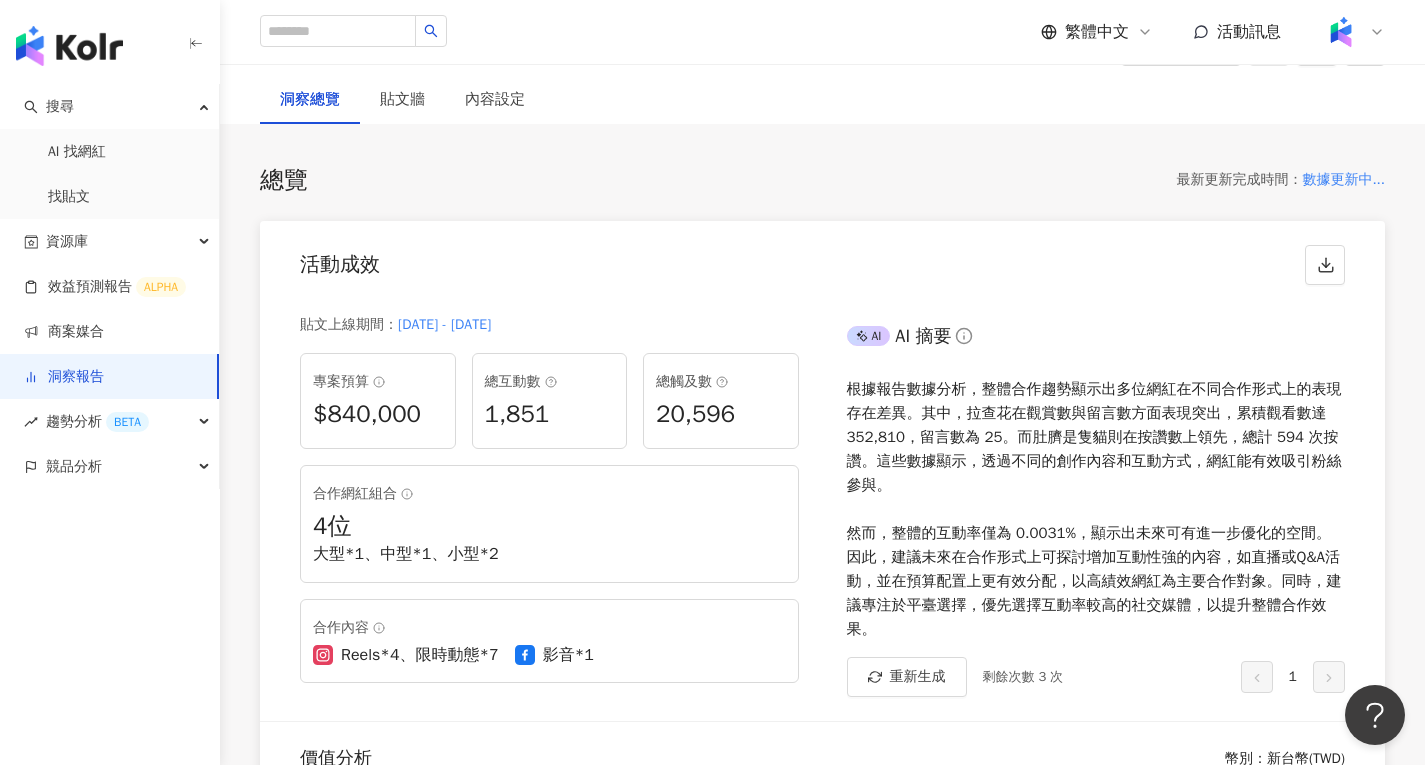 scroll, scrollTop: 0, scrollLeft: 0, axis: both 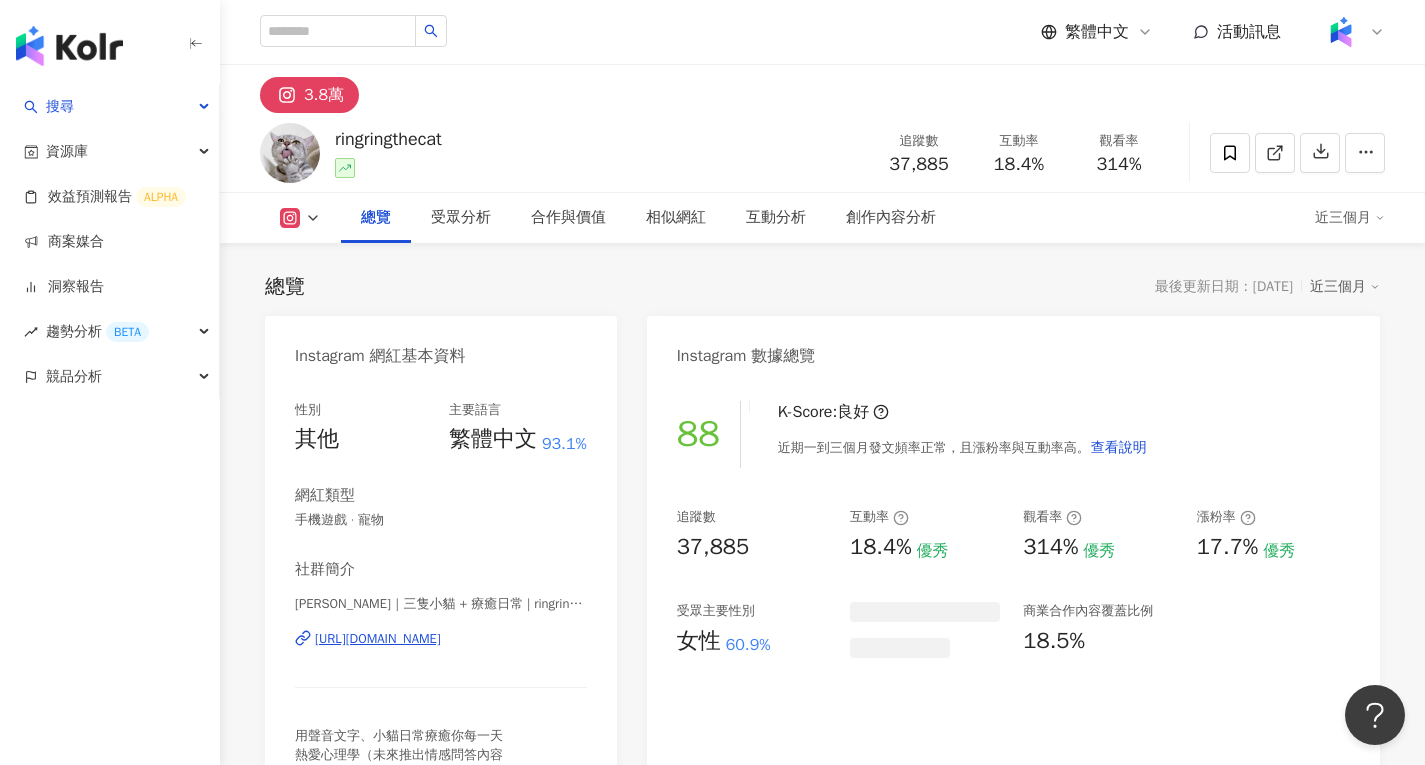 click on "[URL][DOMAIN_NAME]" at bounding box center (378, 639) 